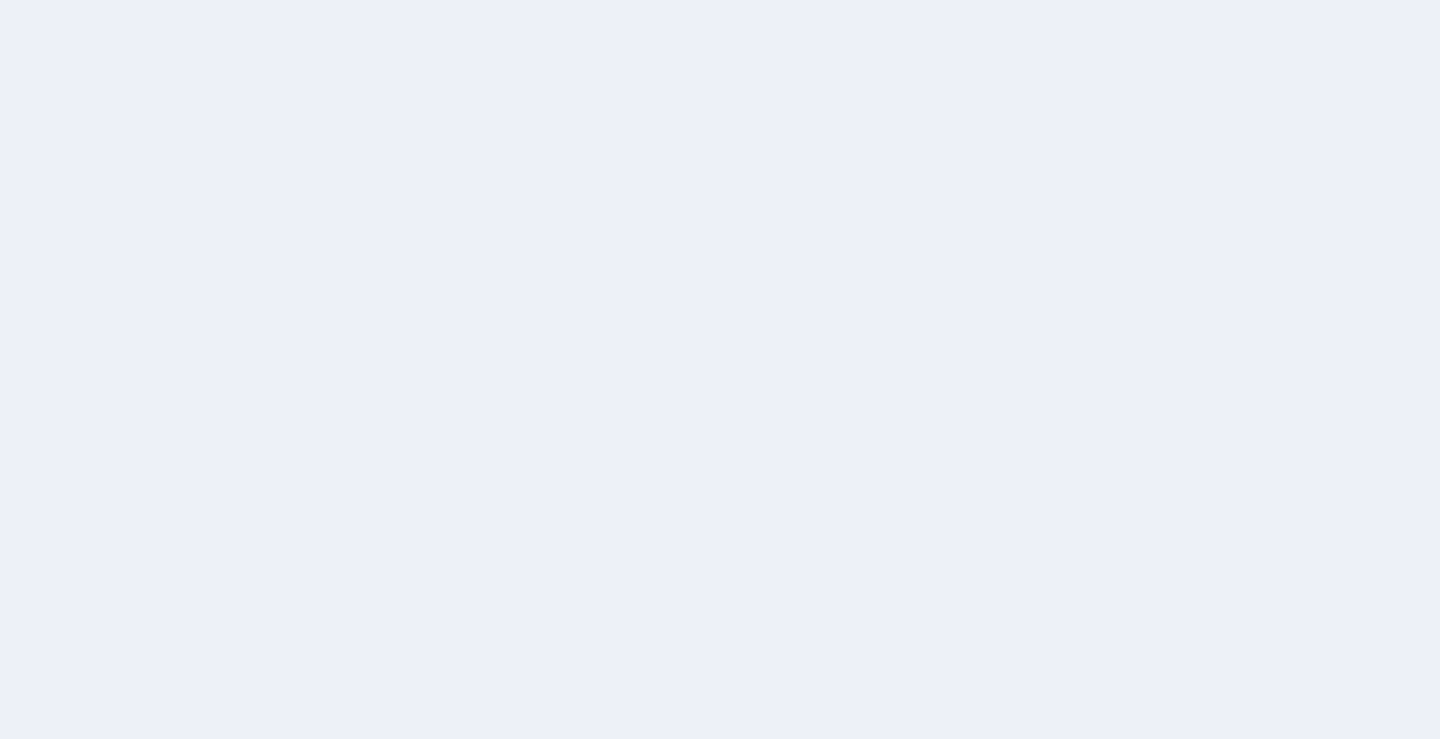 scroll, scrollTop: 0, scrollLeft: 0, axis: both 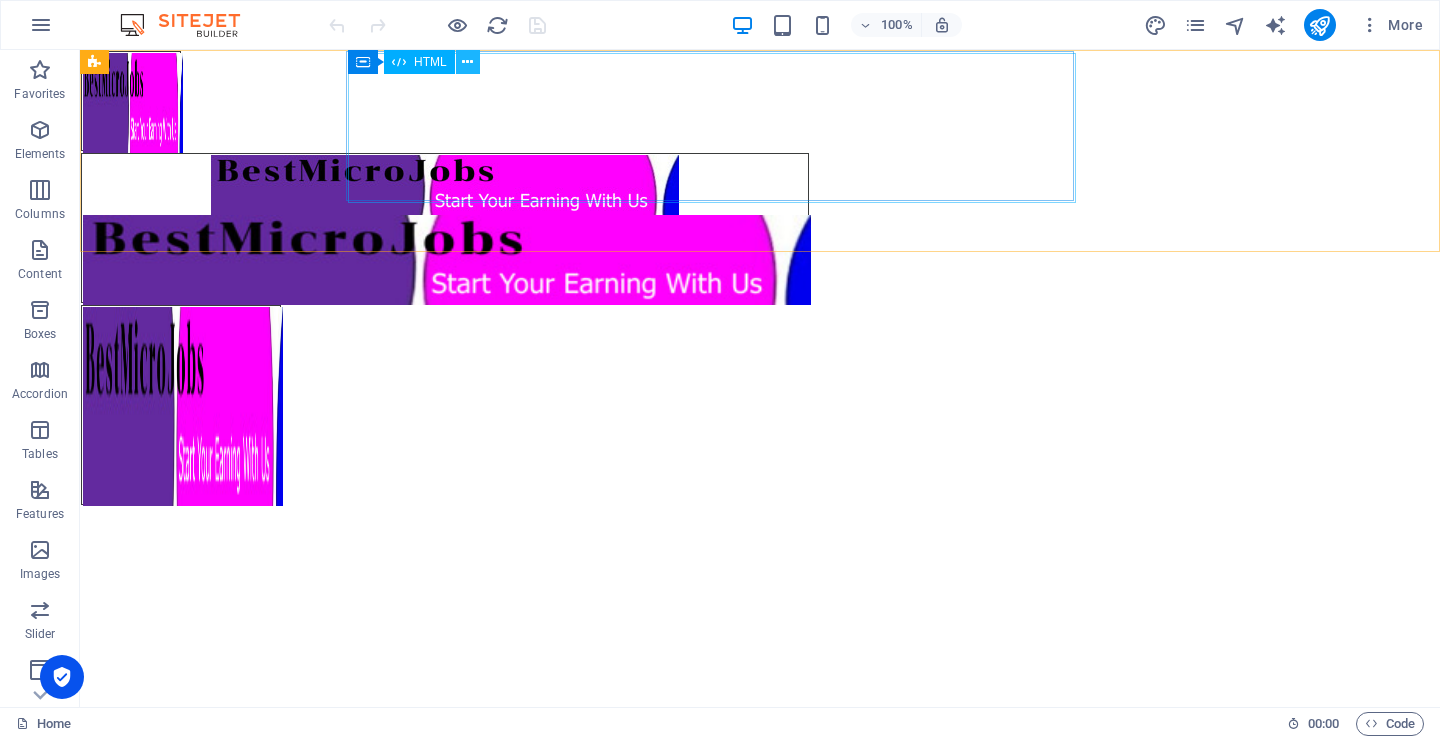 click at bounding box center (467, 62) 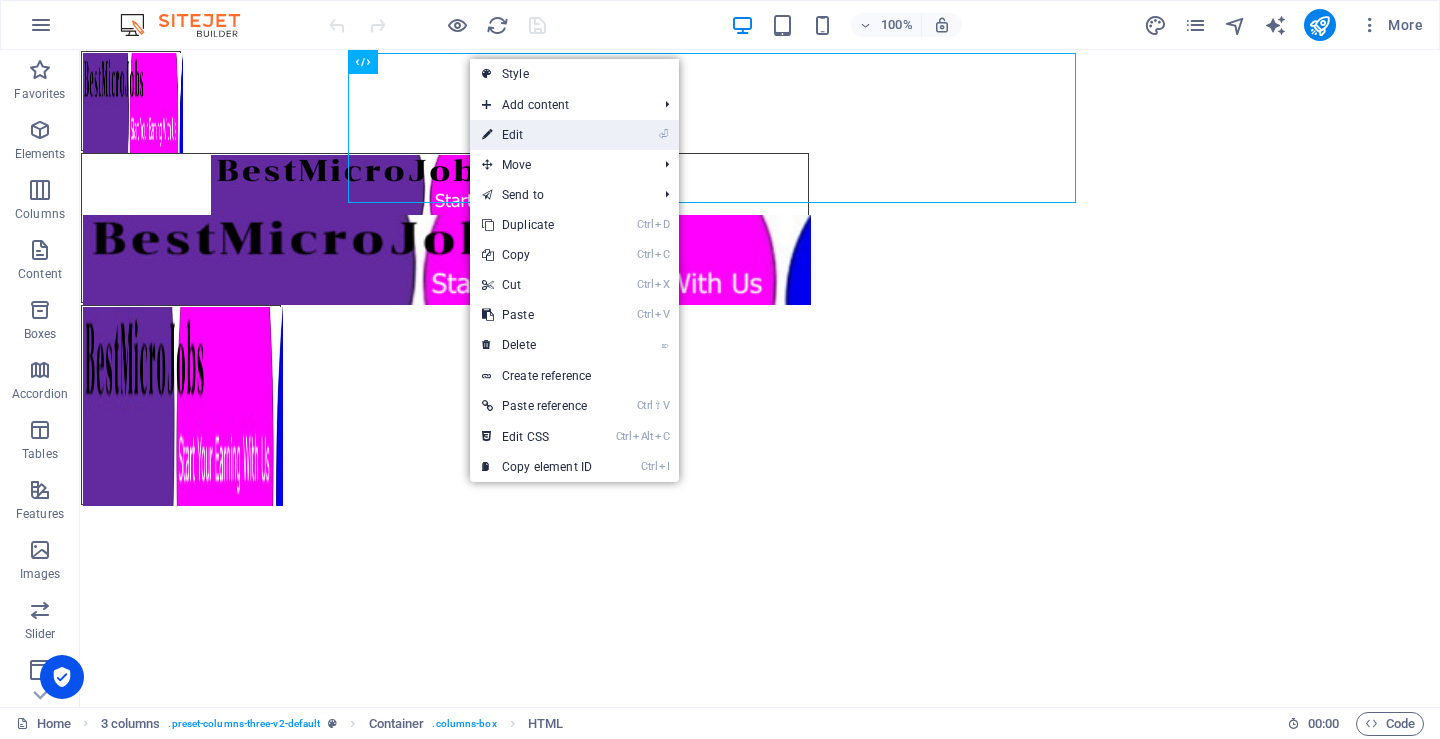 click on "⏎  Edit" at bounding box center [537, 135] 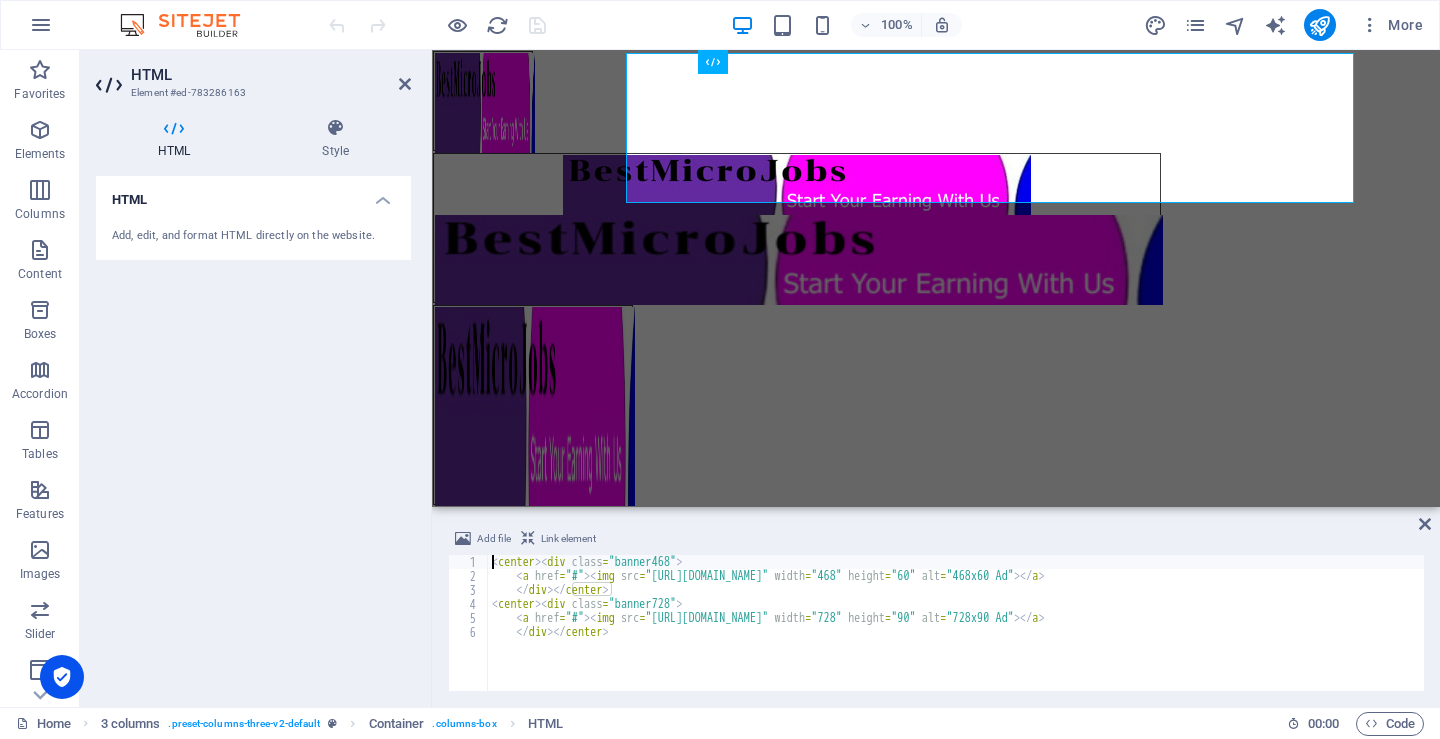click on "< center > < div   class = "banner468" >      < a   href = "#" > < img   src = "[URL][DOMAIN_NAME]"   width = "468"   height = "60"   alt = "468x60 Ad" > </ a >      </ div > </ center > < center > < div   class = "banner728" >      < a   href = "#" > < img   src = "[URL][DOMAIN_NAME]"   width = "728"   height = "90"   alt = "728x90 Ad" > </ a >      </ div > </ center >" at bounding box center (956, 637) 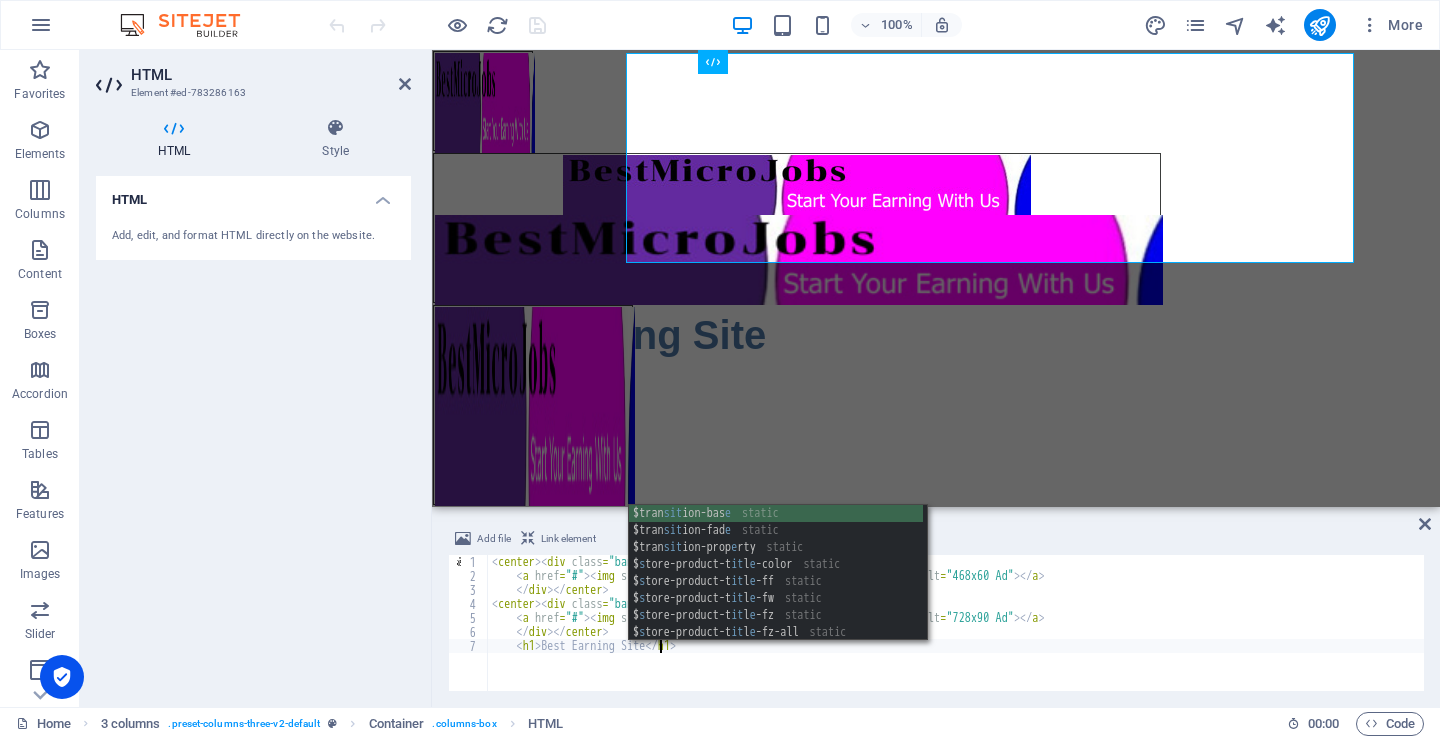scroll, scrollTop: 0, scrollLeft: 14, axis: horizontal 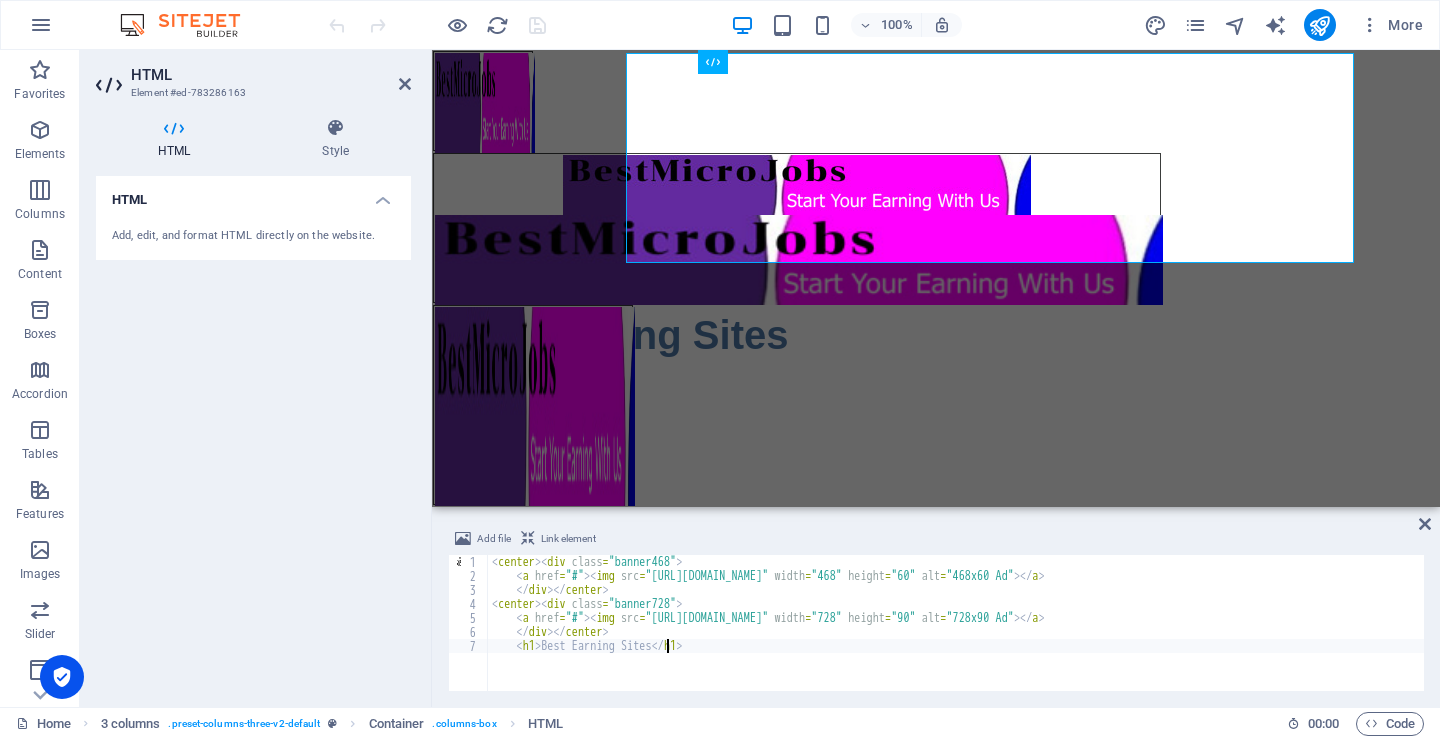 click on "< center > < div   class = "banner468" >      < a   href = "#" > < img   src = "[URL][DOMAIN_NAME]"   width = "468"   height = "60"   alt = "468x60 Ad" > </ a >      </ div > </ center > < center > < div   class = "banner728" >      < a   href = "#" > < img   src = "[URL][DOMAIN_NAME]"   width = "728"   height = "90"   alt = "728x90 Ad" > </ a >      </ div > </ center >      < h1 > Best Earning Sites </ h1 >" at bounding box center (956, 637) 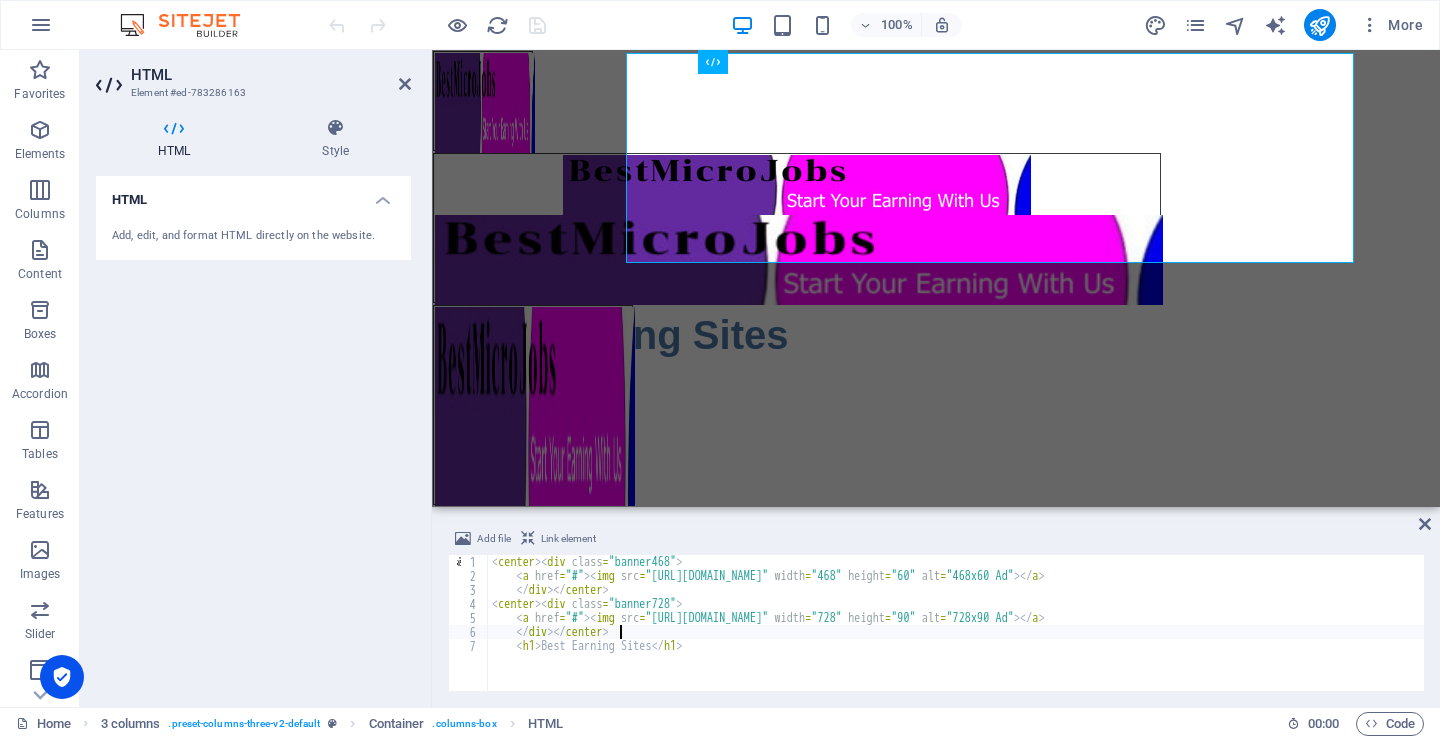 click on "< center > < div   class = "banner468" >      < a   href = "#" > < img   src = "[URL][DOMAIN_NAME]"   width = "468"   height = "60"   alt = "468x60 Ad" > </ a >      </ div > </ center > < center > < div   class = "banner728" >      < a   href = "#" > < img   src = "[URL][DOMAIN_NAME]"   width = "728"   height = "90"   alt = "728x90 Ad" > </ a >      </ div > </ center >      < h1 > Best Earning Sites </ h1 >" at bounding box center [956, 637] 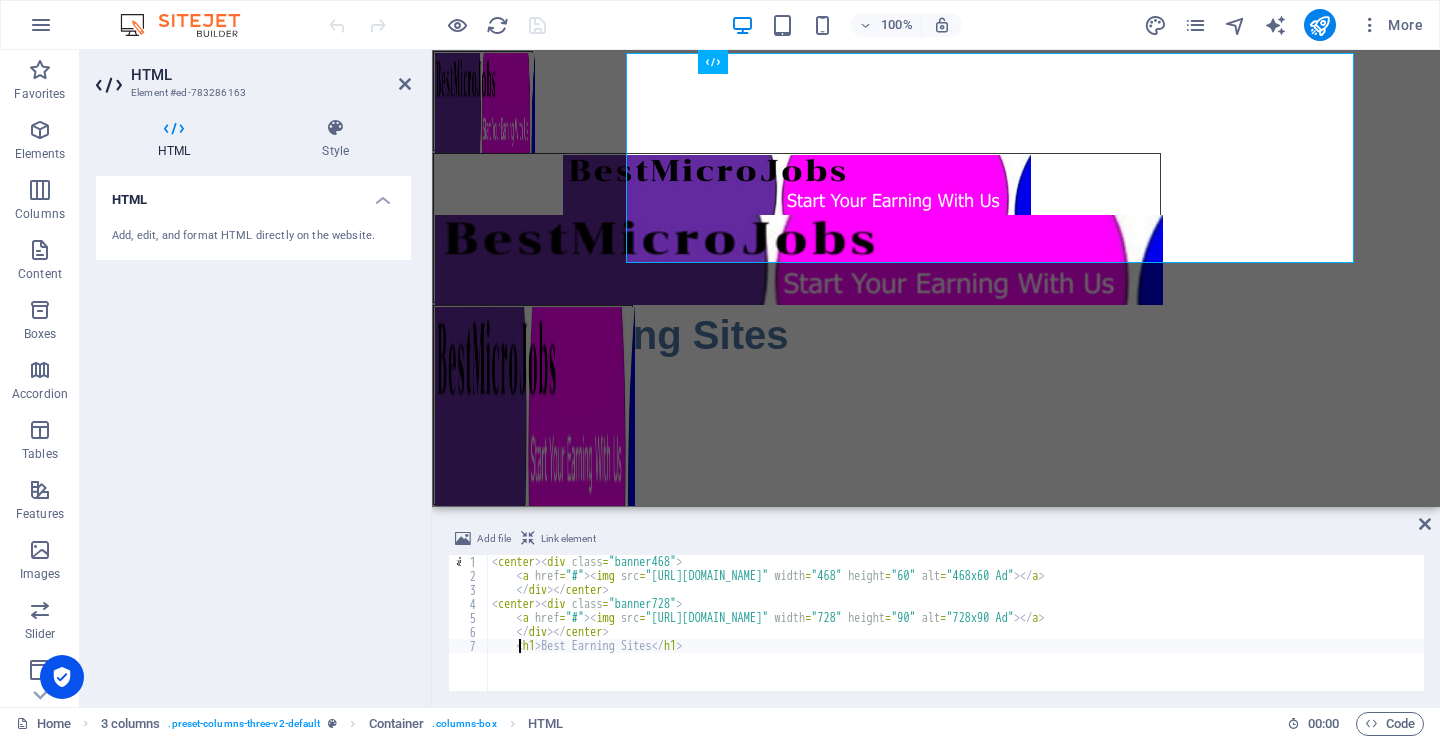 scroll, scrollTop: 0, scrollLeft: 3, axis: horizontal 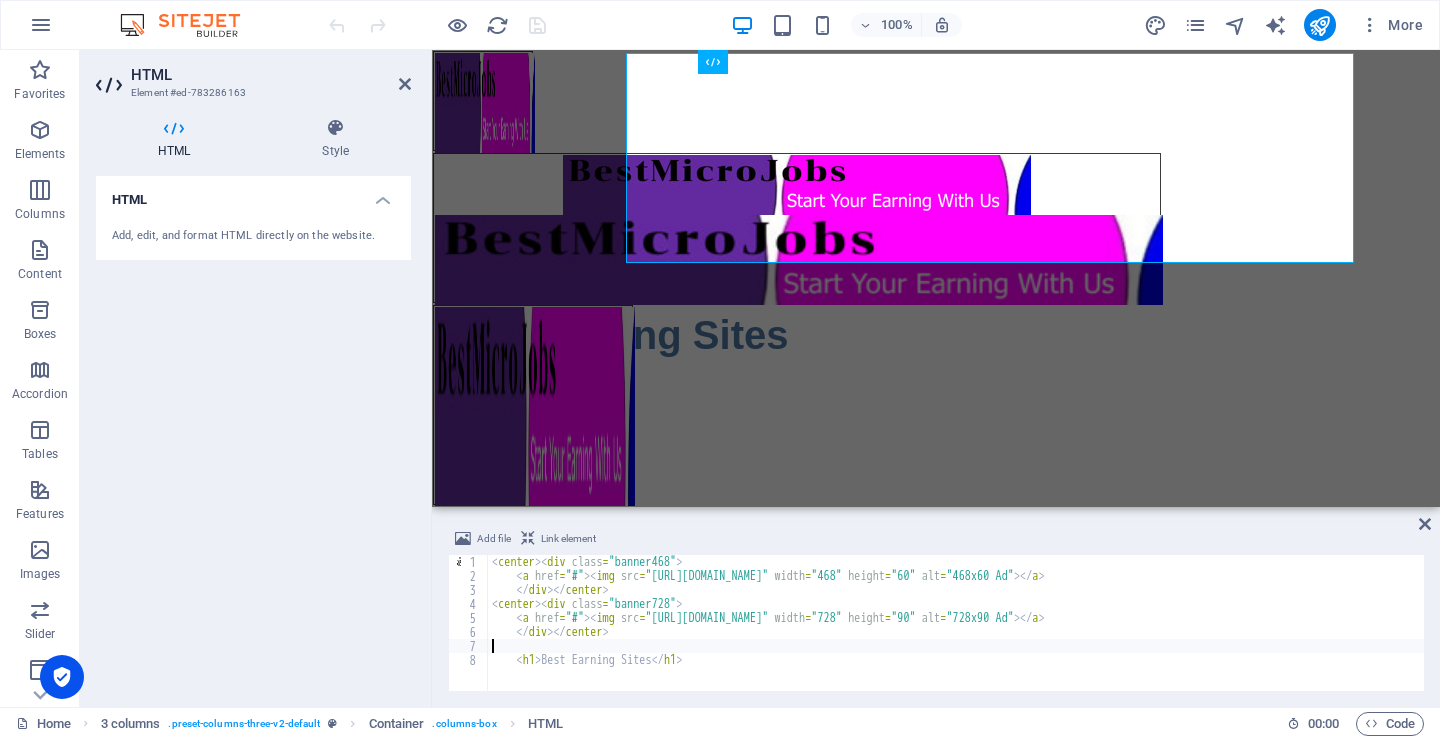 click on "< center > < div   class = "banner468" >      < a   href = "#" > < img   src = "[URL][DOMAIN_NAME]"   width = "468"   height = "60"   alt = "468x60 Ad" > </ a >      </ div > </ center > < center > < div   class = "banner728" >      < a   href = "#" > < img   src = "[URL][DOMAIN_NAME]"   width = "728"   height = "90"   alt = "728x90 Ad" > </ a >      </ div > </ center >           < h1 > Best Earning Sites </ h1 >" at bounding box center (956, 637) 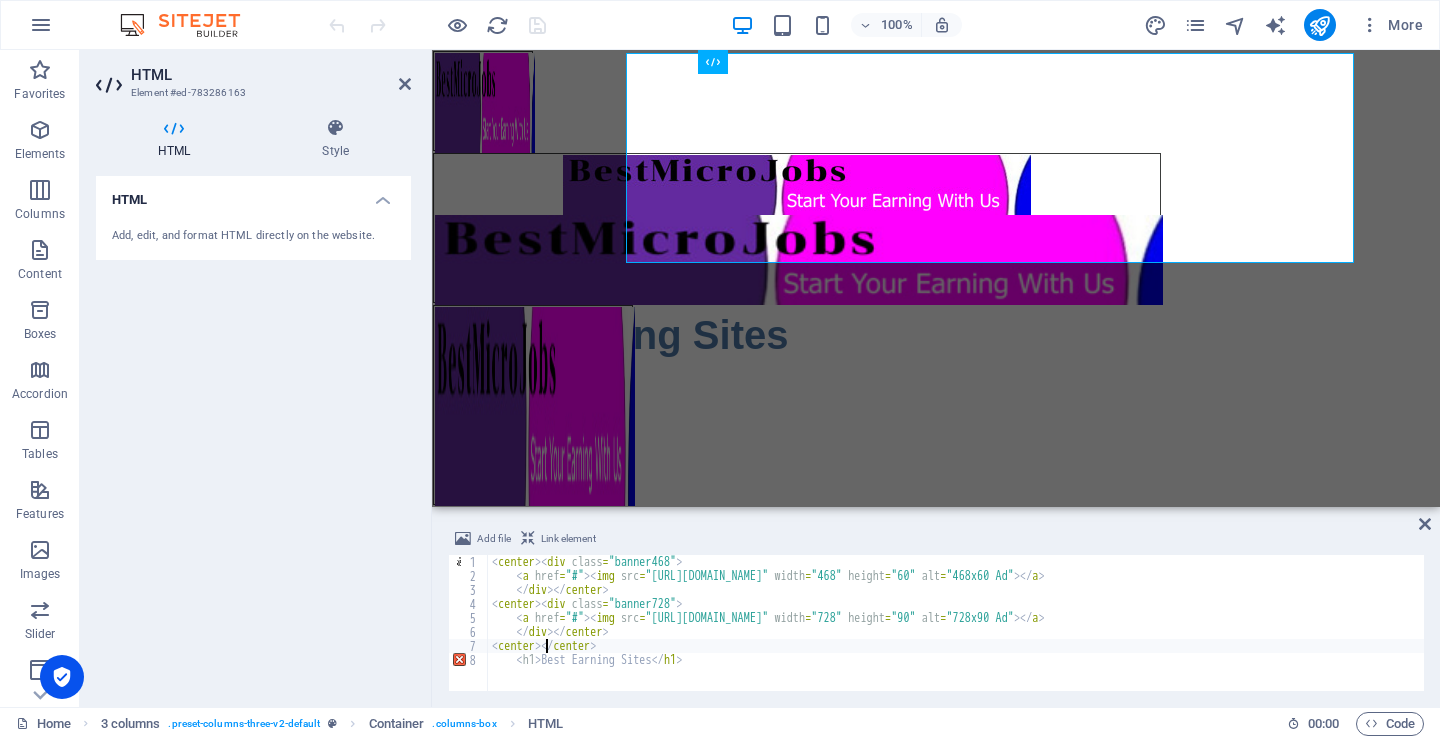 scroll, scrollTop: 0, scrollLeft: 4, axis: horizontal 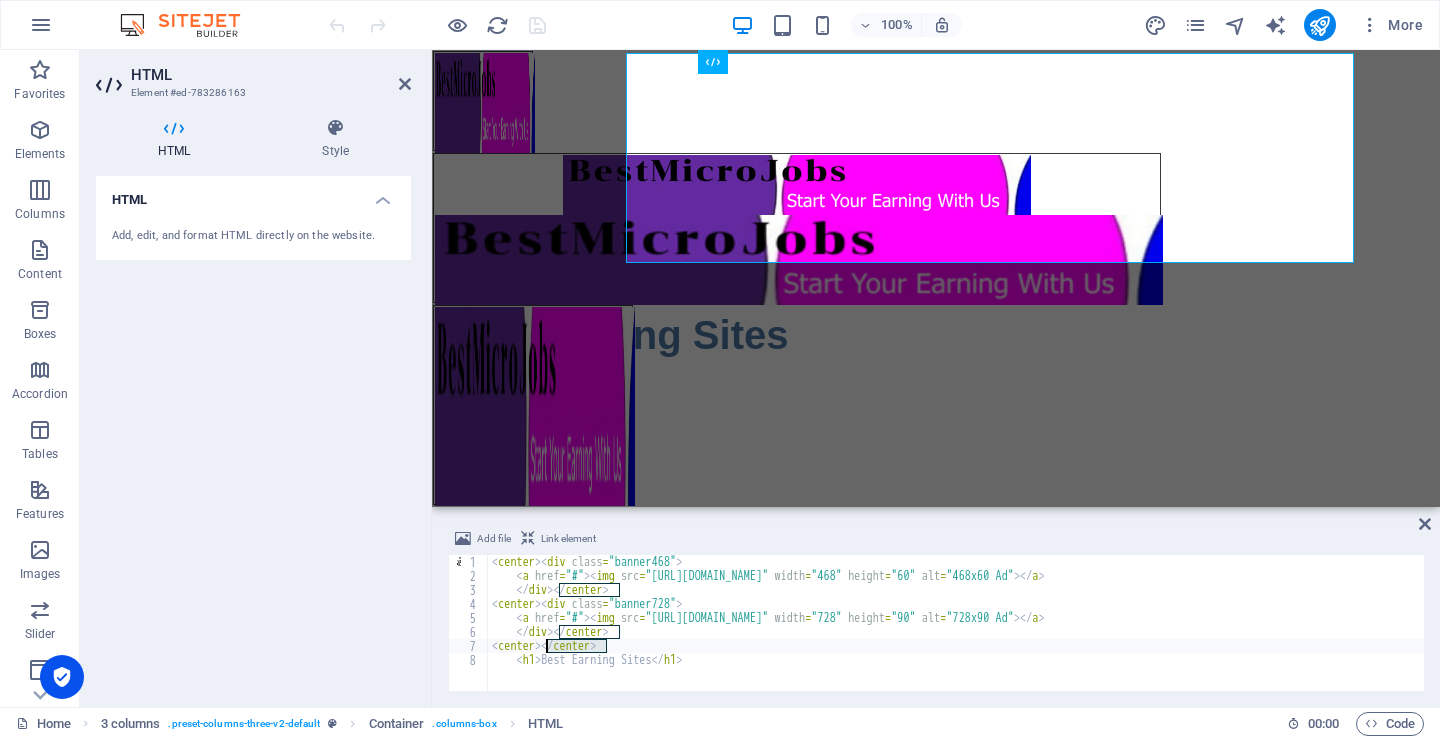 drag, startPoint x: 604, startPoint y: 650, endPoint x: 546, endPoint y: 648, distance: 58.034473 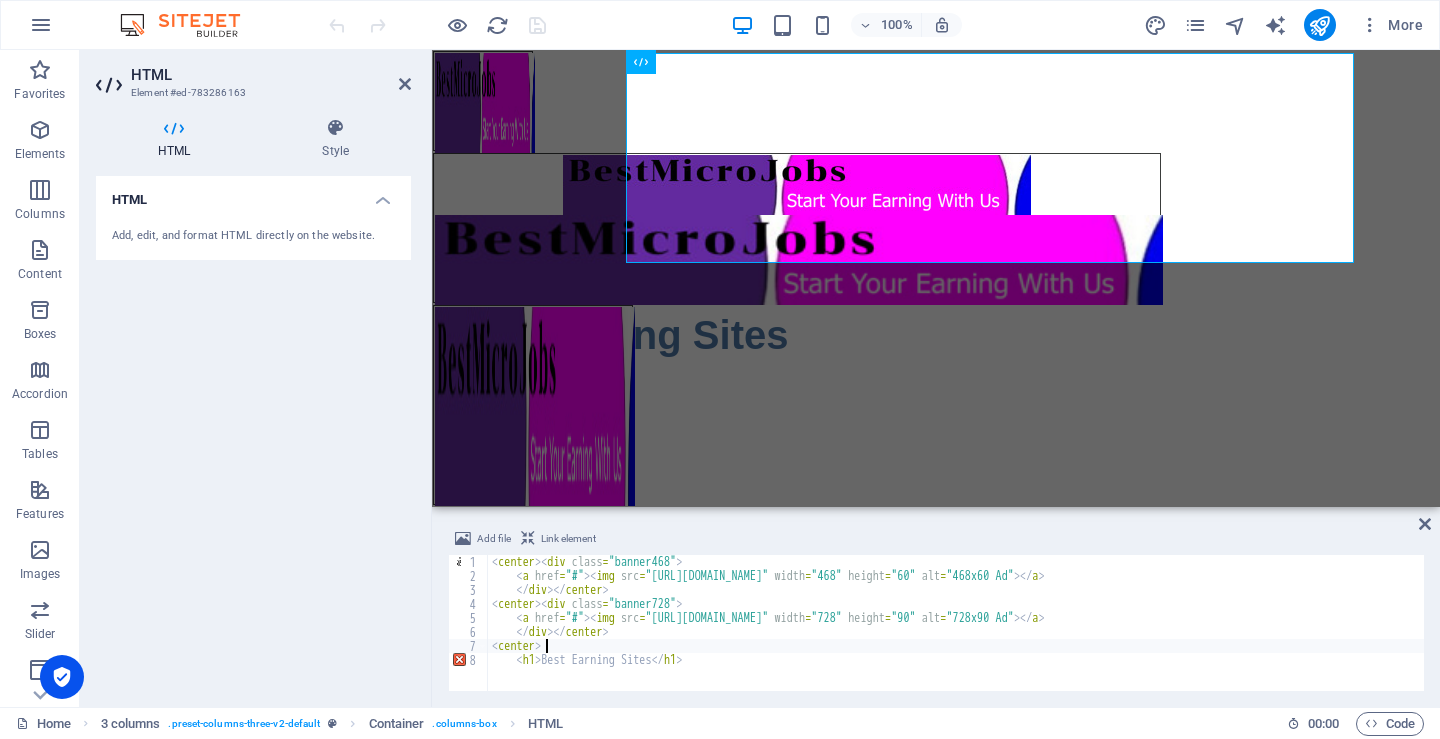 click on "< center > < div   class = "banner468" >      < a   href = "#" > < img   src = "[URL][DOMAIN_NAME]"   width = "468"   height = "60"   alt = "468x60 Ad" > </ a >      </ div > </ center > < center > < div   class = "banner728" >      < a   href = "#" > < img   src = "[URL][DOMAIN_NAME]"   width = "728"   height = "90"   alt = "728x90 Ad" > </ a >      </ div > </ center > < center >           < h1 > Best Earning Sites </ h1 >" at bounding box center [956, 637] 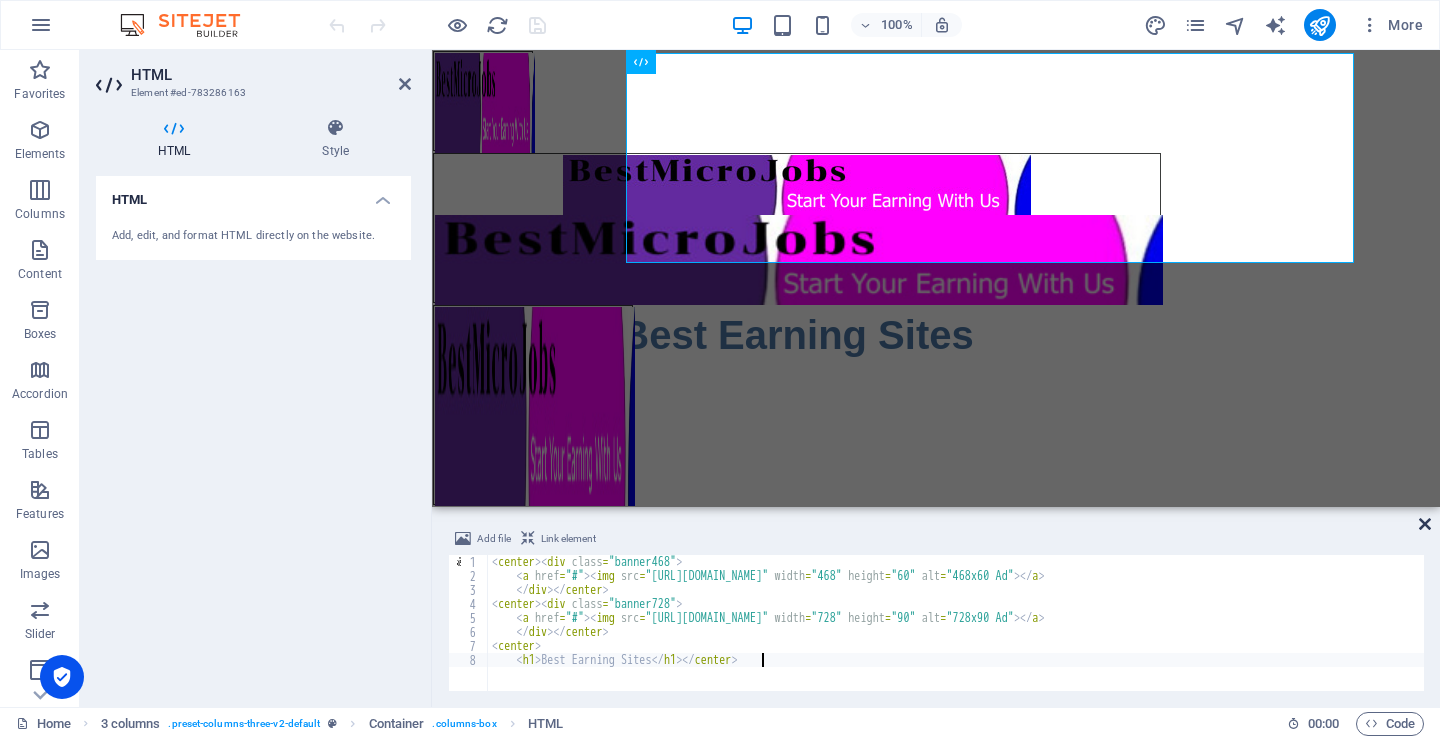 type on "<h1>Best Earning Sites</h1></center>" 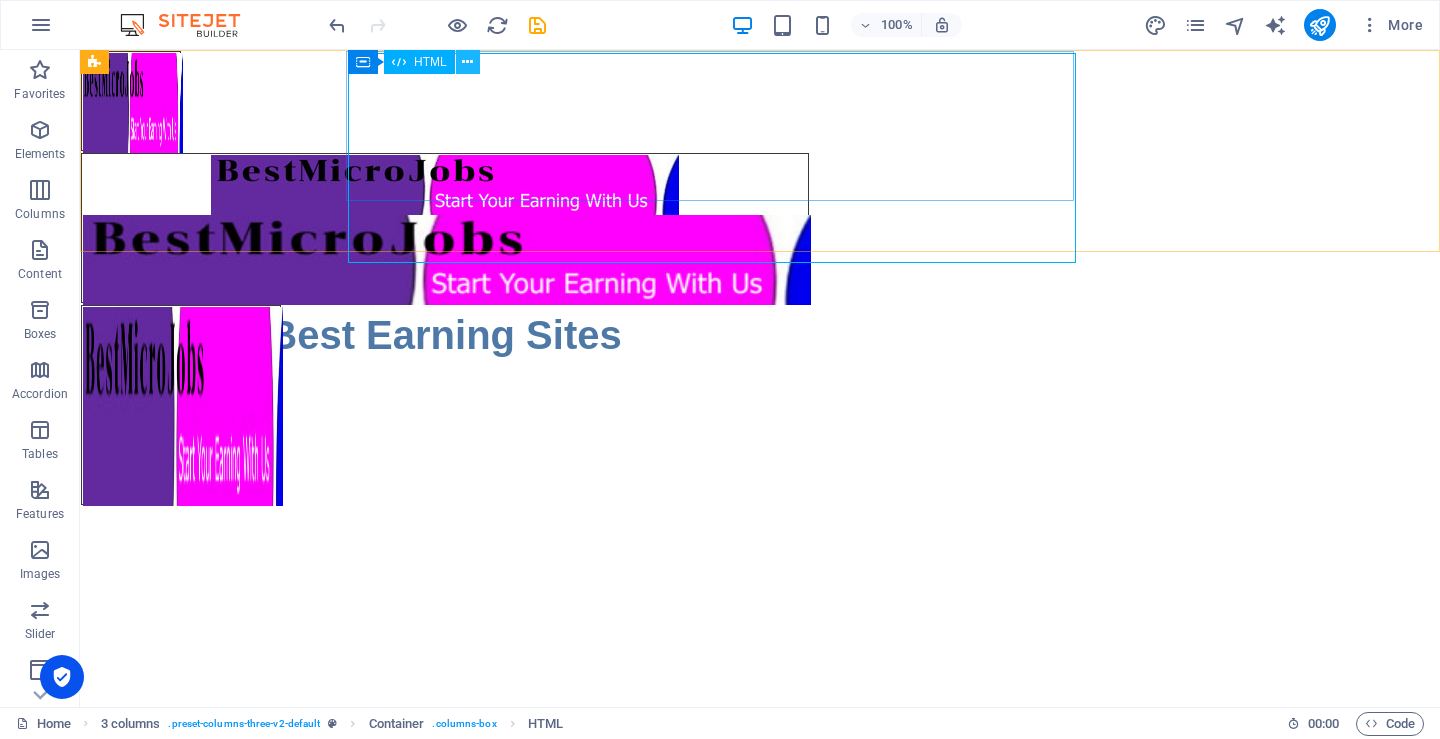click at bounding box center [467, 62] 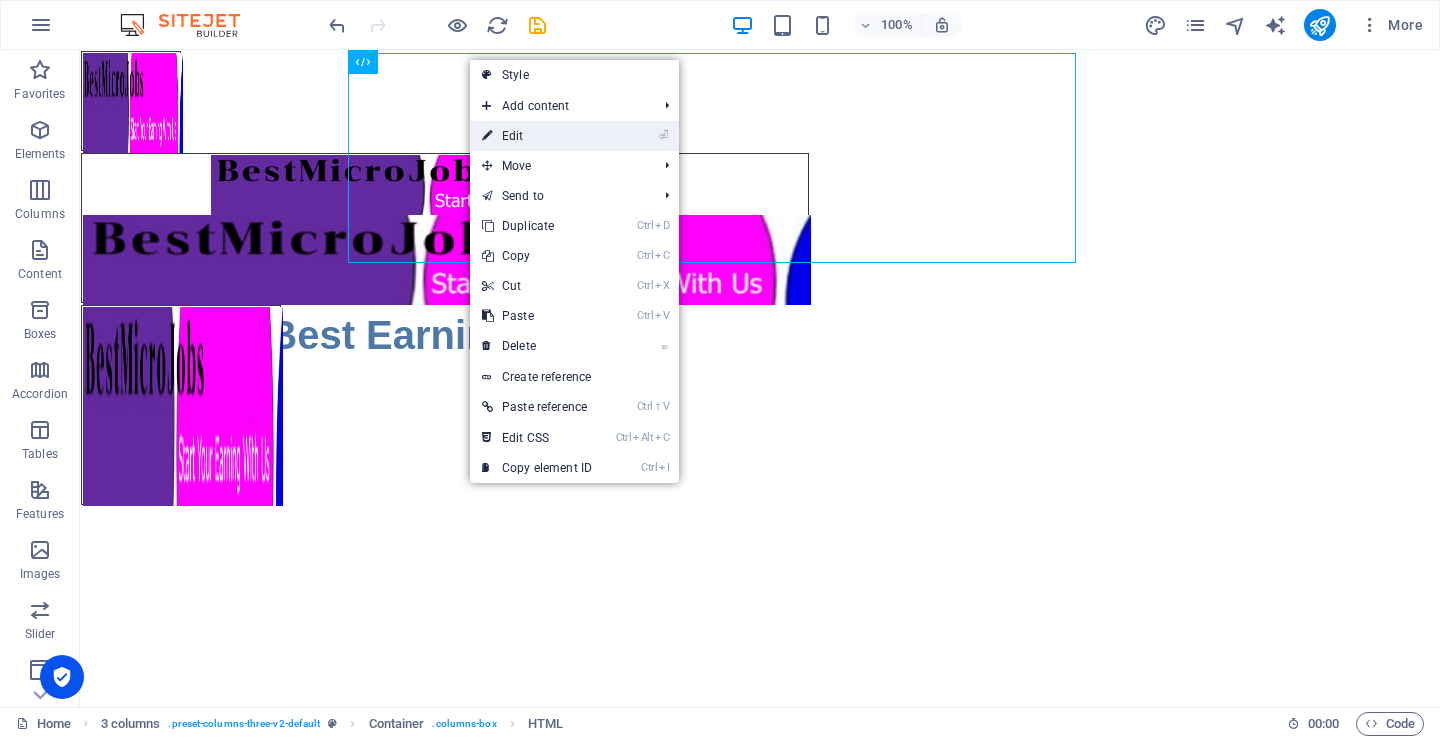drag, startPoint x: 521, startPoint y: 132, endPoint x: 95, endPoint y: 92, distance: 427.8738 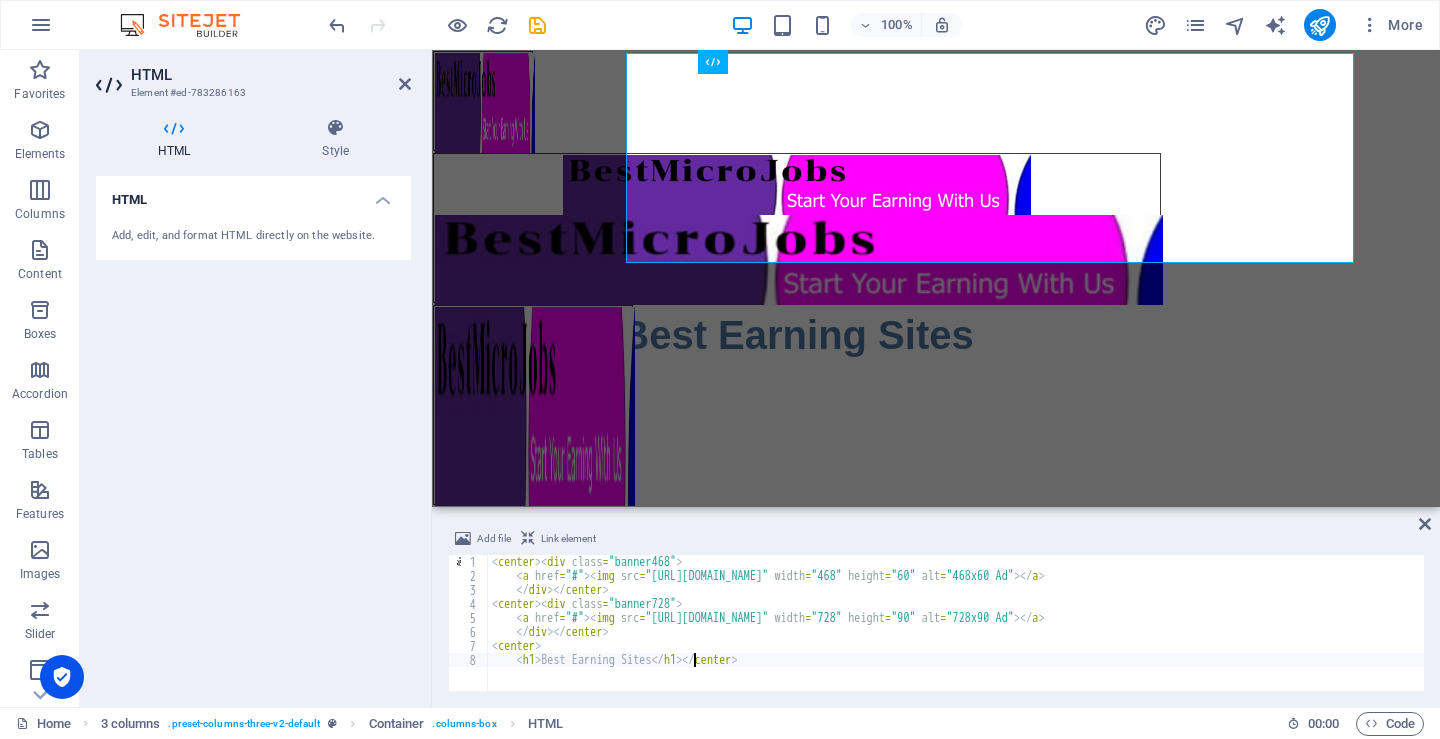 click on "< center > < div   class = "banner468" >      < a   href = "#" > < img   src = "[URL][DOMAIN_NAME]"   width = "468"   height = "60"   alt = "468x60 Ad" > </ a >      </ div > </ center > < center > < div   class = "banner728" >      < a   href = "#" > < img   src = "[URL][DOMAIN_NAME]"   width = "728"   height = "90"   alt = "728x90 Ad" > </ a >      </ div > </ center > < center >           < h1 > Best Earning Sites </ h1 > </ center >" at bounding box center (956, 637) 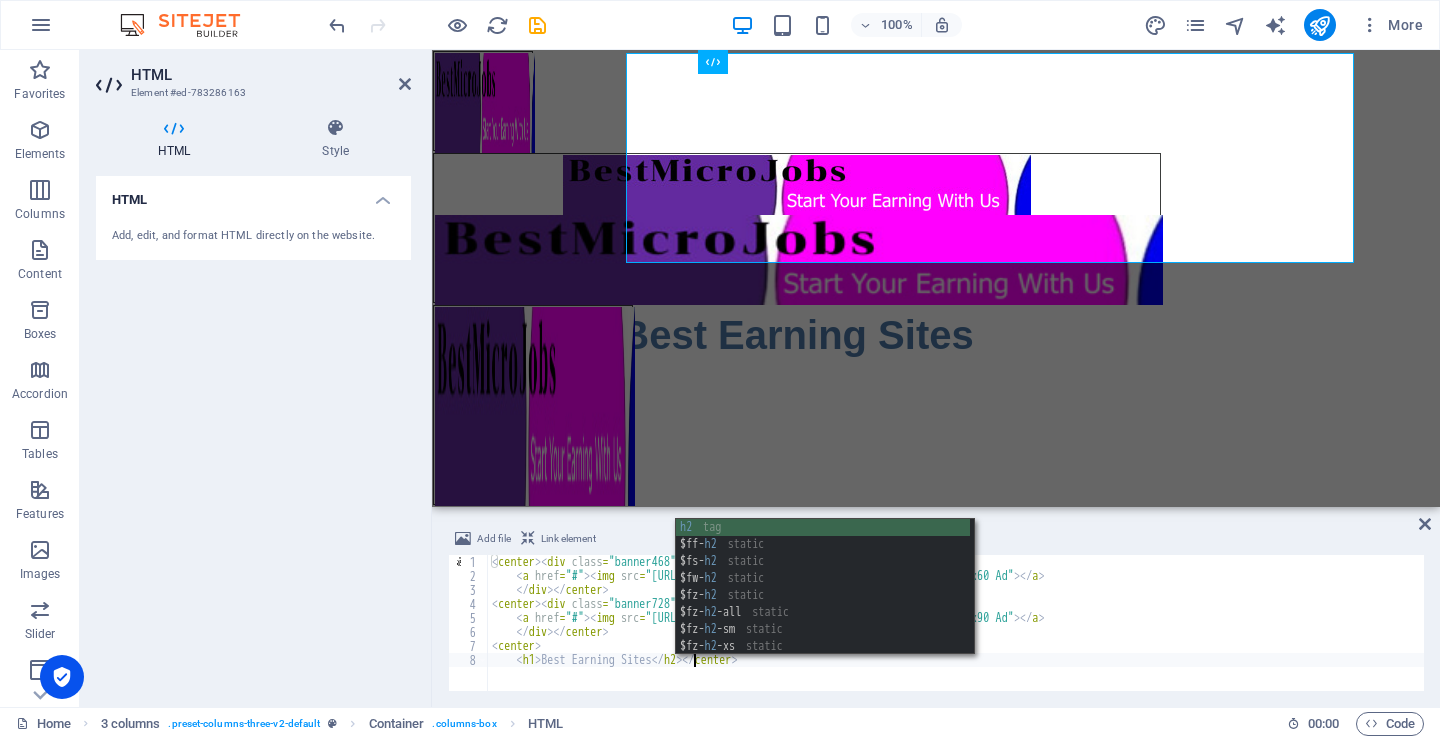 scroll, scrollTop: 0, scrollLeft: 16, axis: horizontal 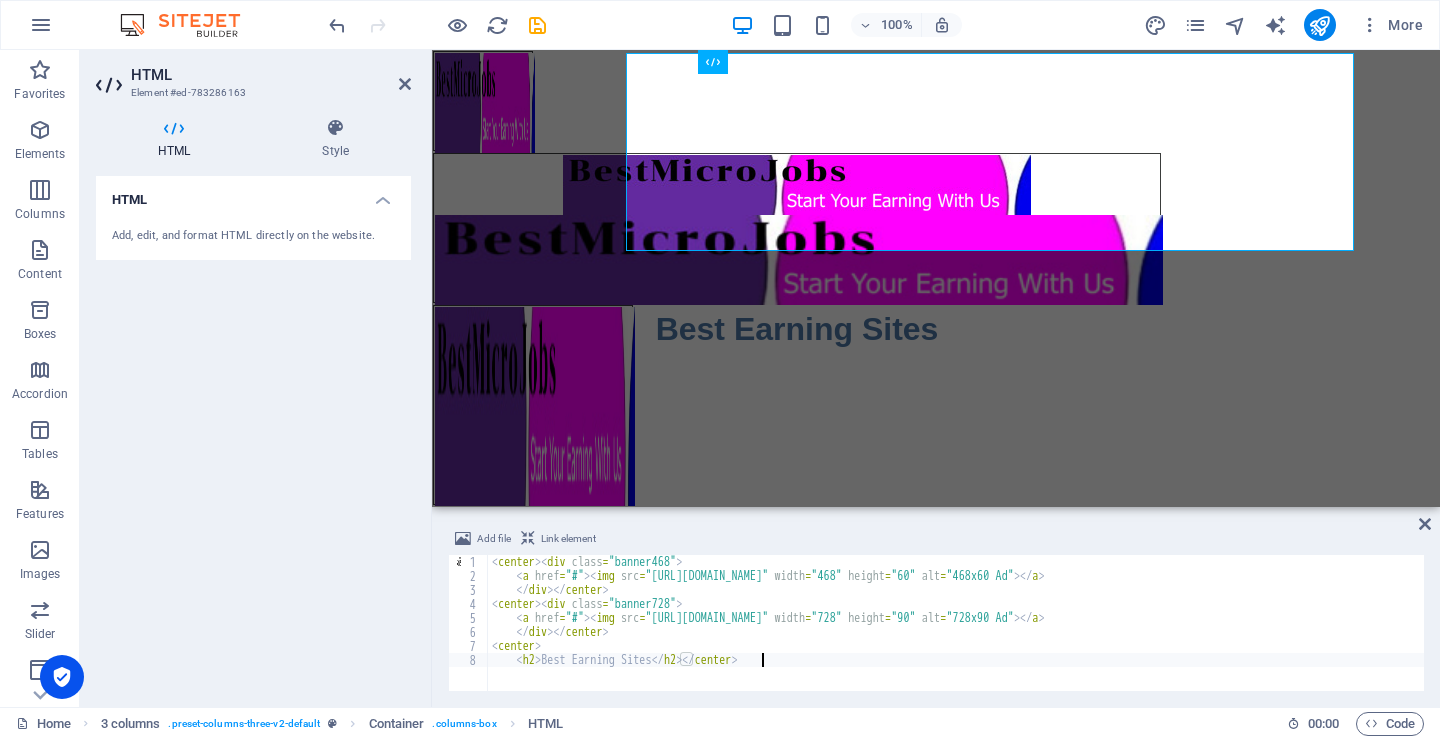 click on "< center > < div   class = "banner468" >      < a   href = "#" > < img   src = "[URL][DOMAIN_NAME]"   width = "468"   height = "60"   alt = "468x60 Ad" > </ a >      </ div > </ center > < center > < div   class = "banner728" >      < a   href = "#" > < img   src = "[URL][DOMAIN_NAME]"   width = "728"   height = "90"   alt = "728x90 Ad" > </ a >      </ div > </ center > < center >           < h2 > Best Earning Sites </ h2 > </ center >" at bounding box center (956, 637) 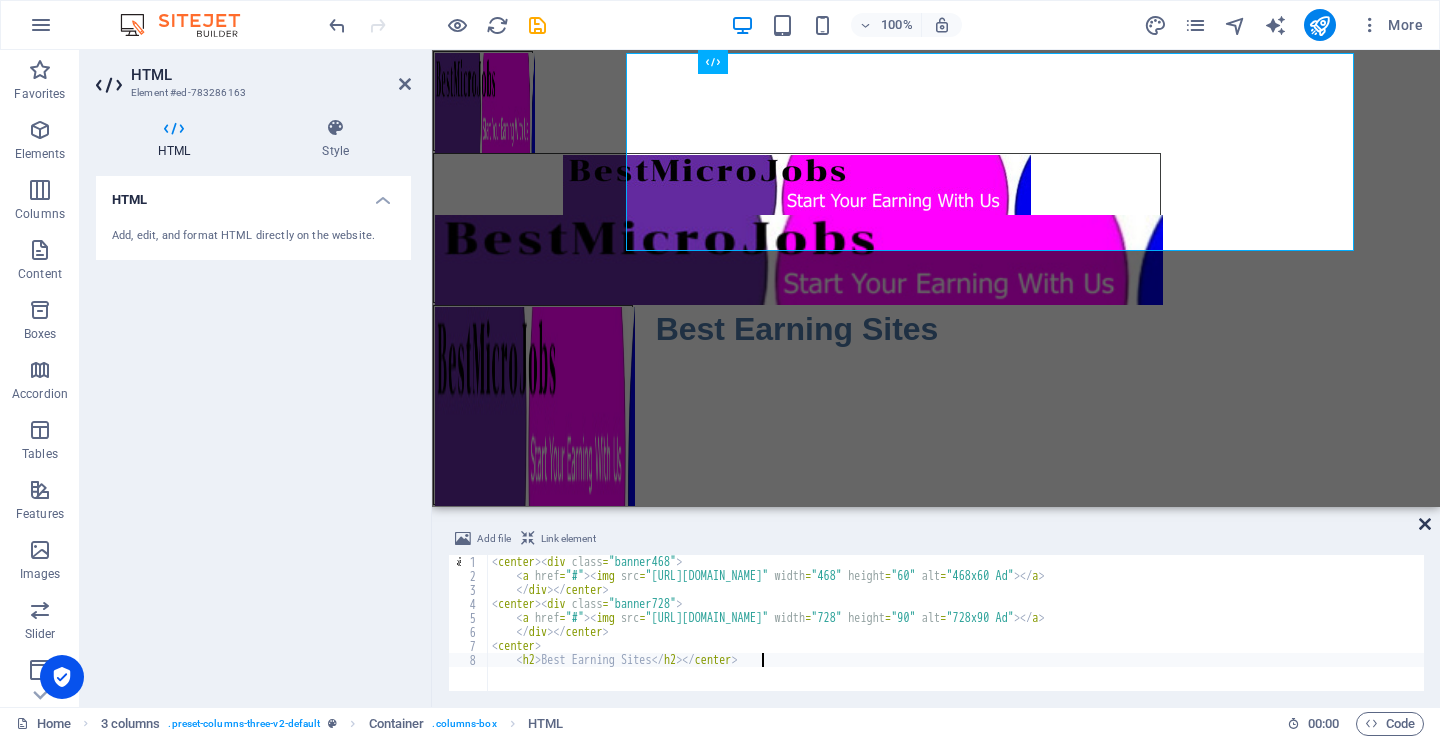 type on "<h2>Best Earning Sites</h2></center>" 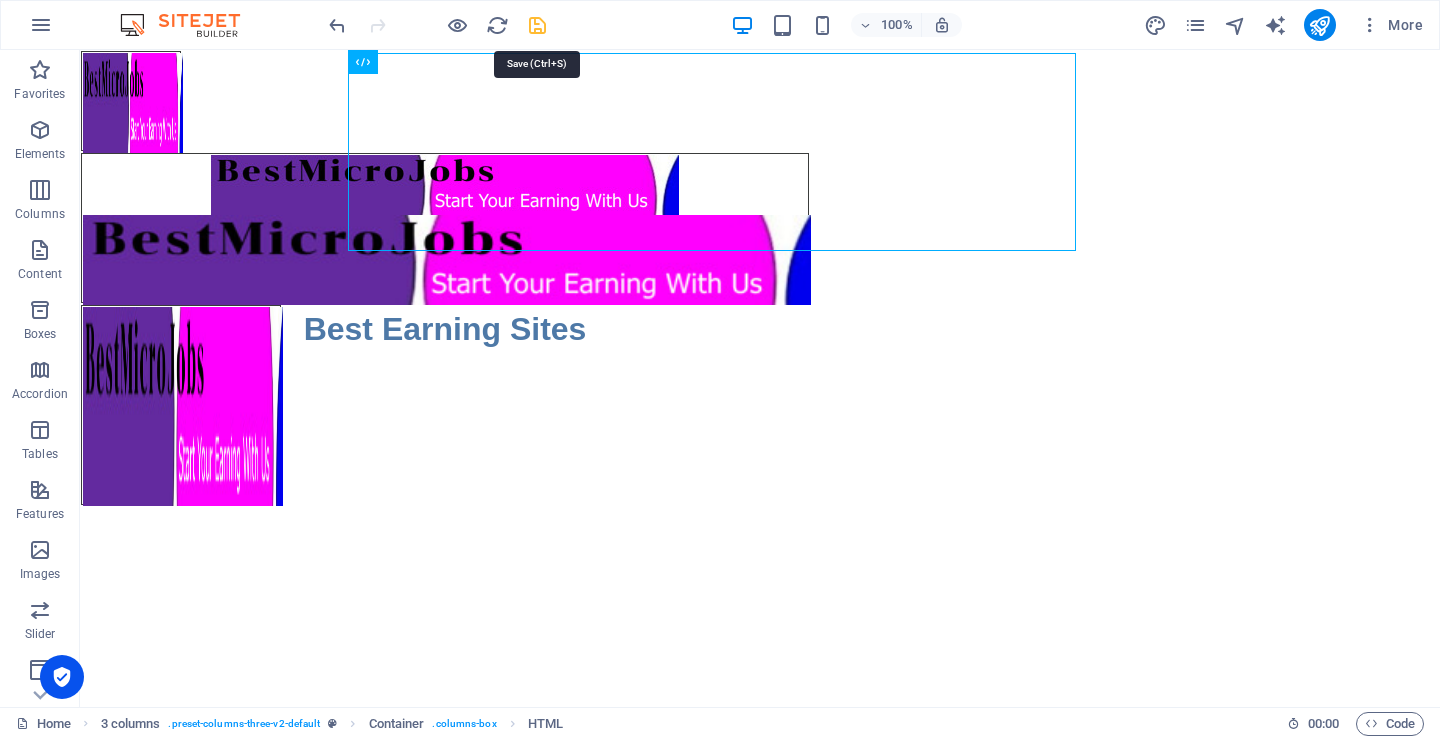 click at bounding box center (537, 25) 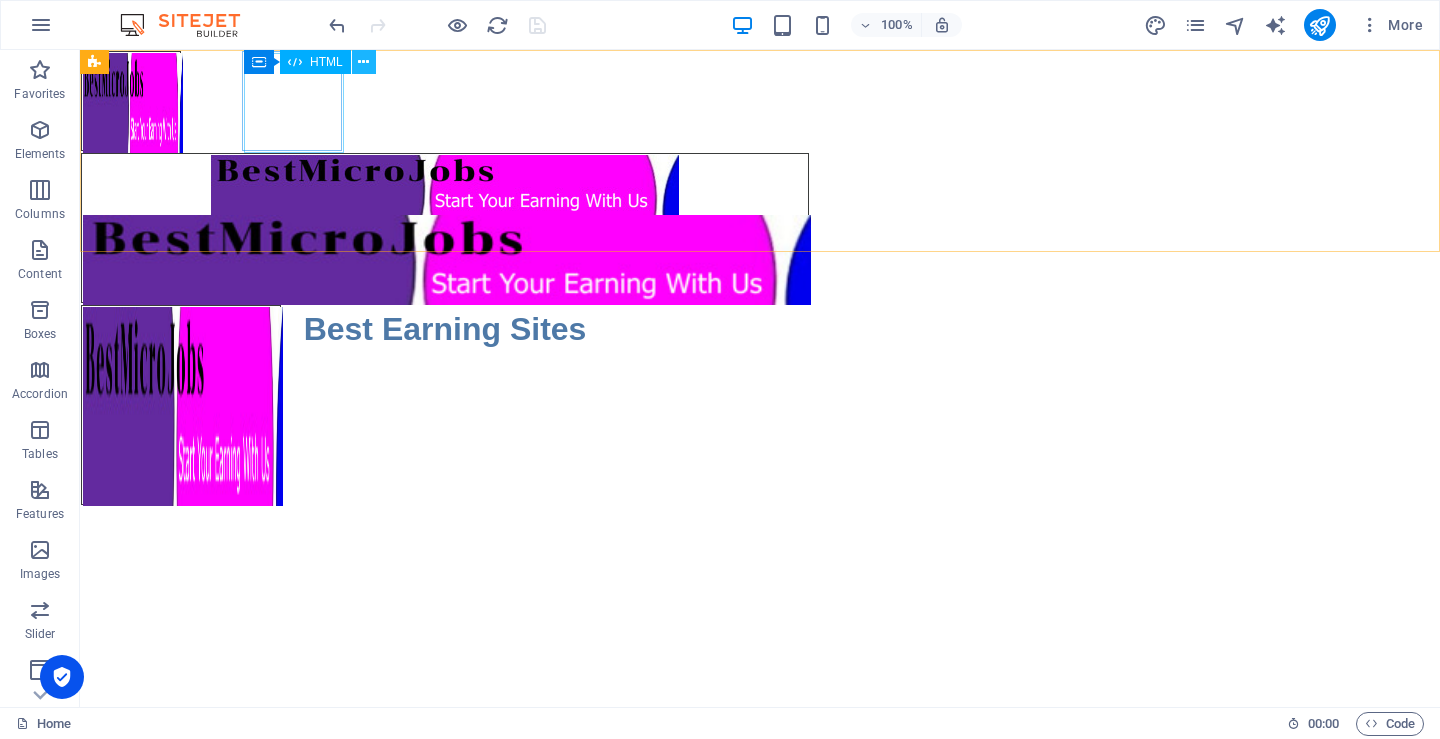 click at bounding box center (363, 62) 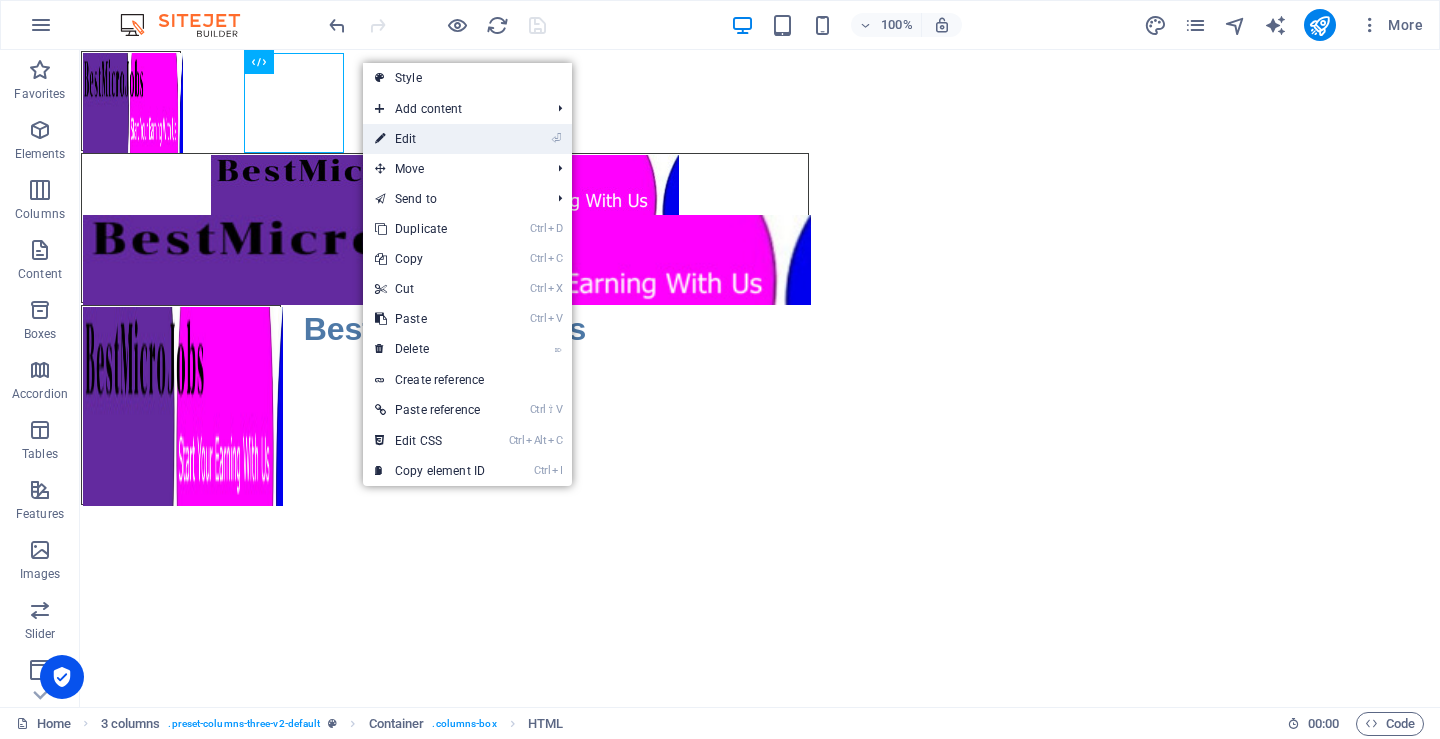click on "⏎  Edit" at bounding box center (430, 139) 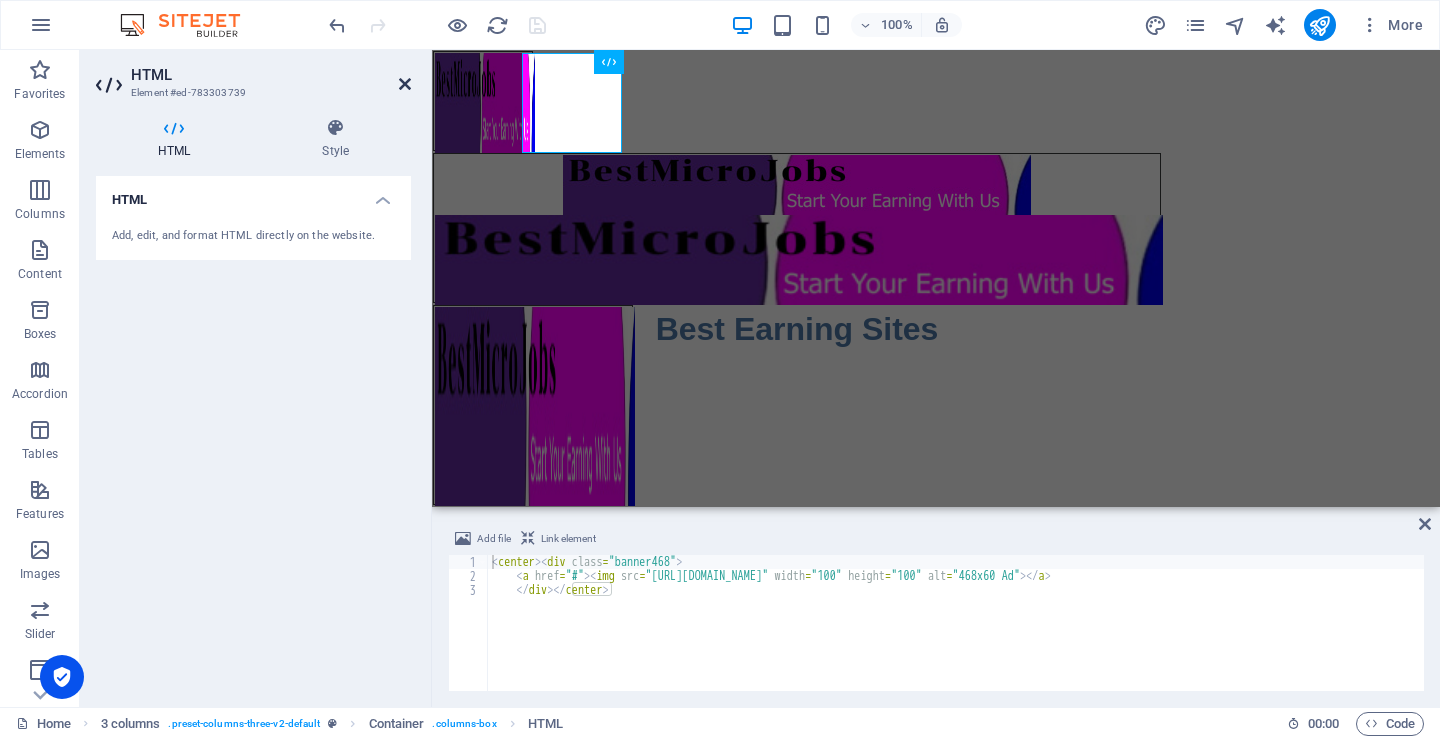 click at bounding box center [405, 84] 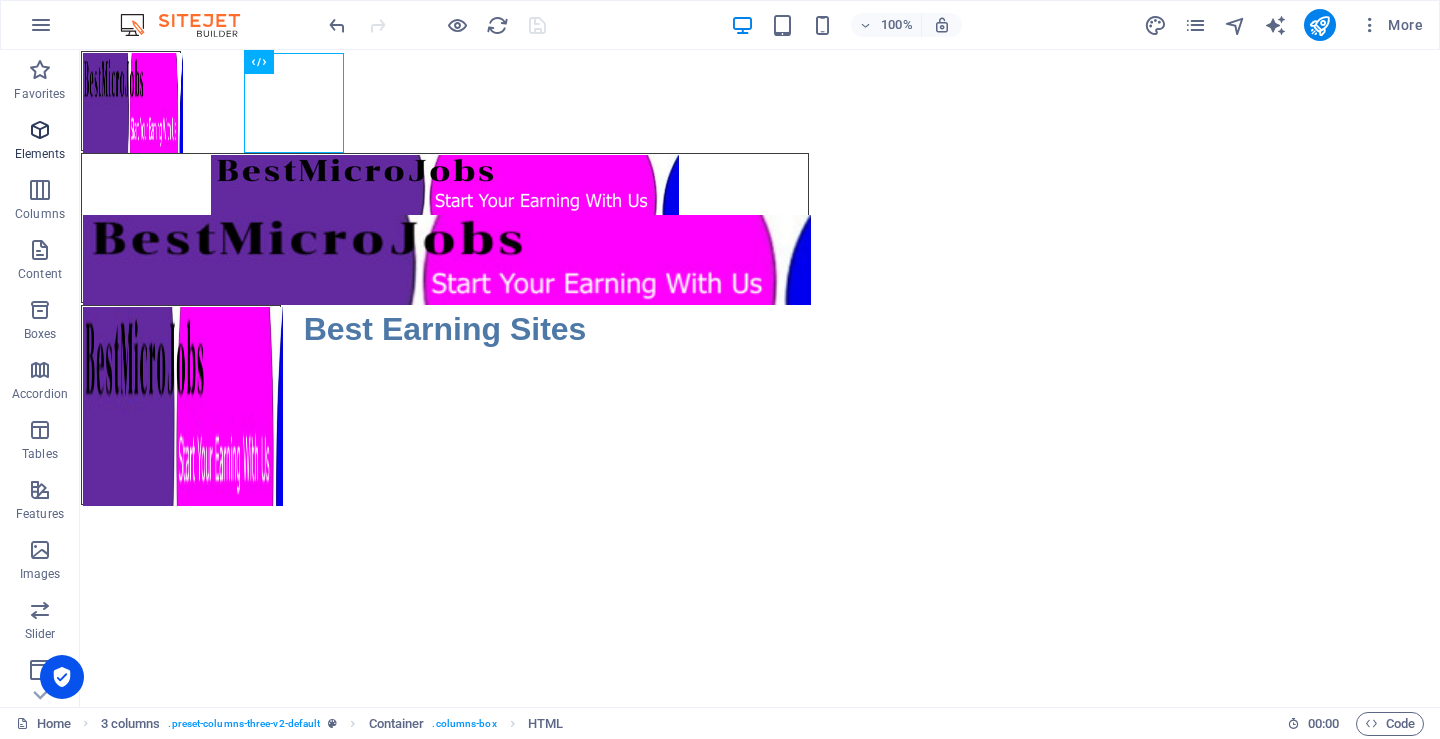 click on "Elements" at bounding box center (40, 142) 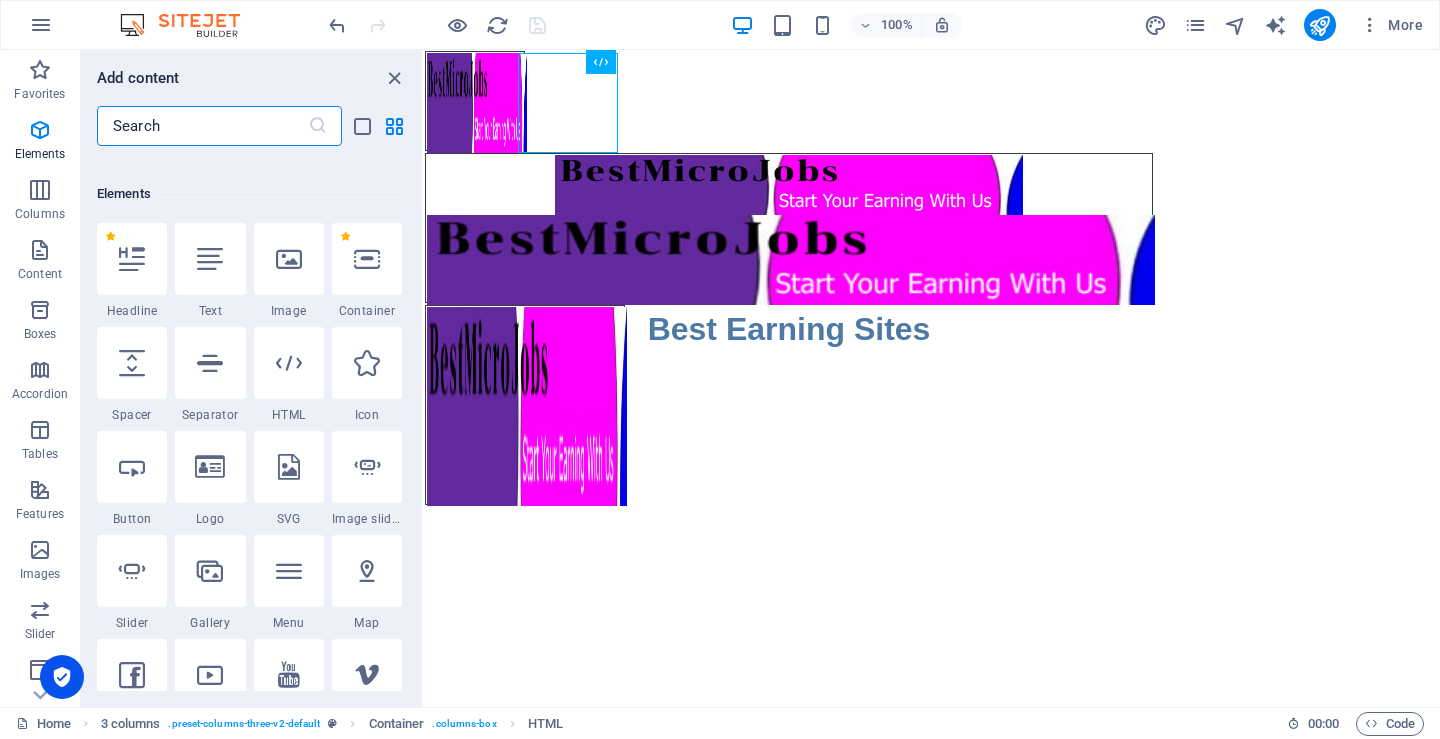 scroll, scrollTop: 213, scrollLeft: 0, axis: vertical 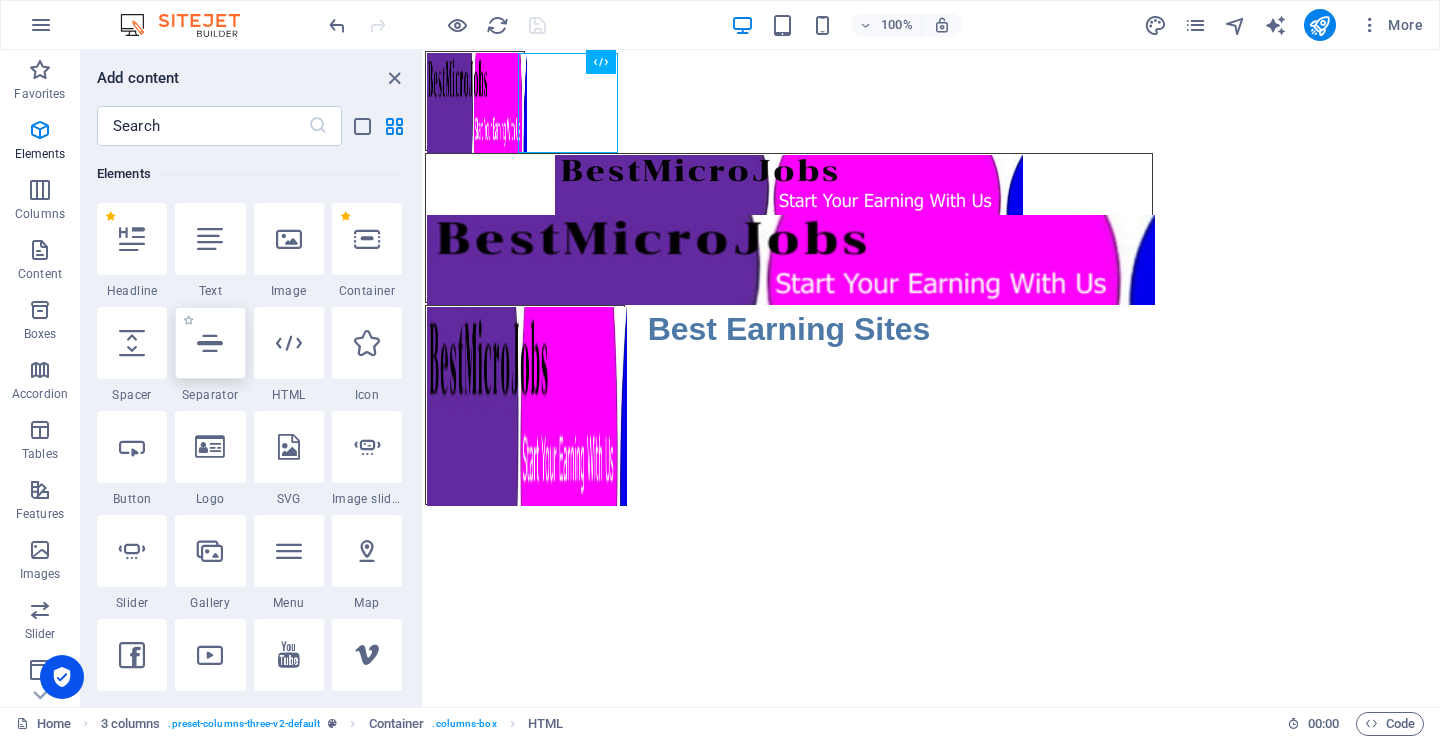 click at bounding box center (210, 343) 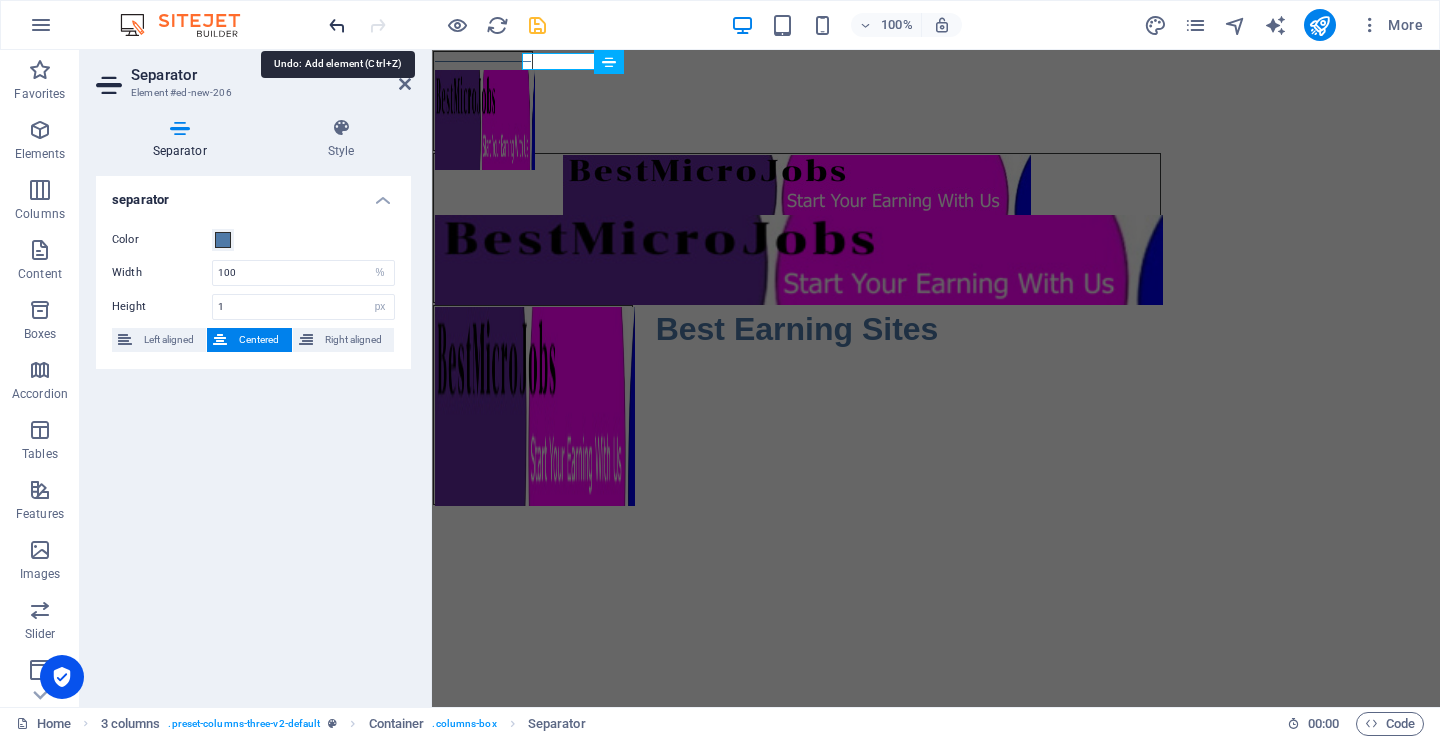 click at bounding box center [337, 25] 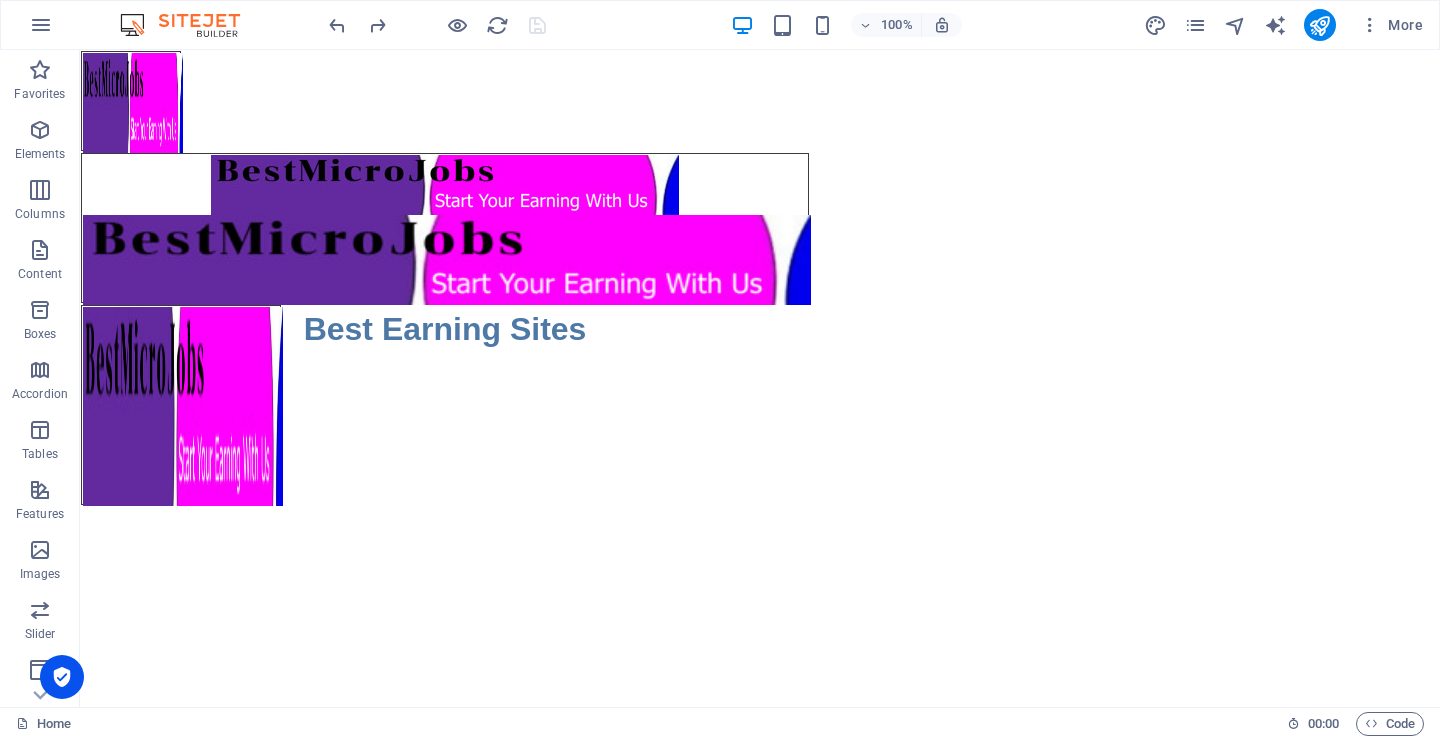 click on "Skip to main content
Best Earning Sites" at bounding box center [760, 278] 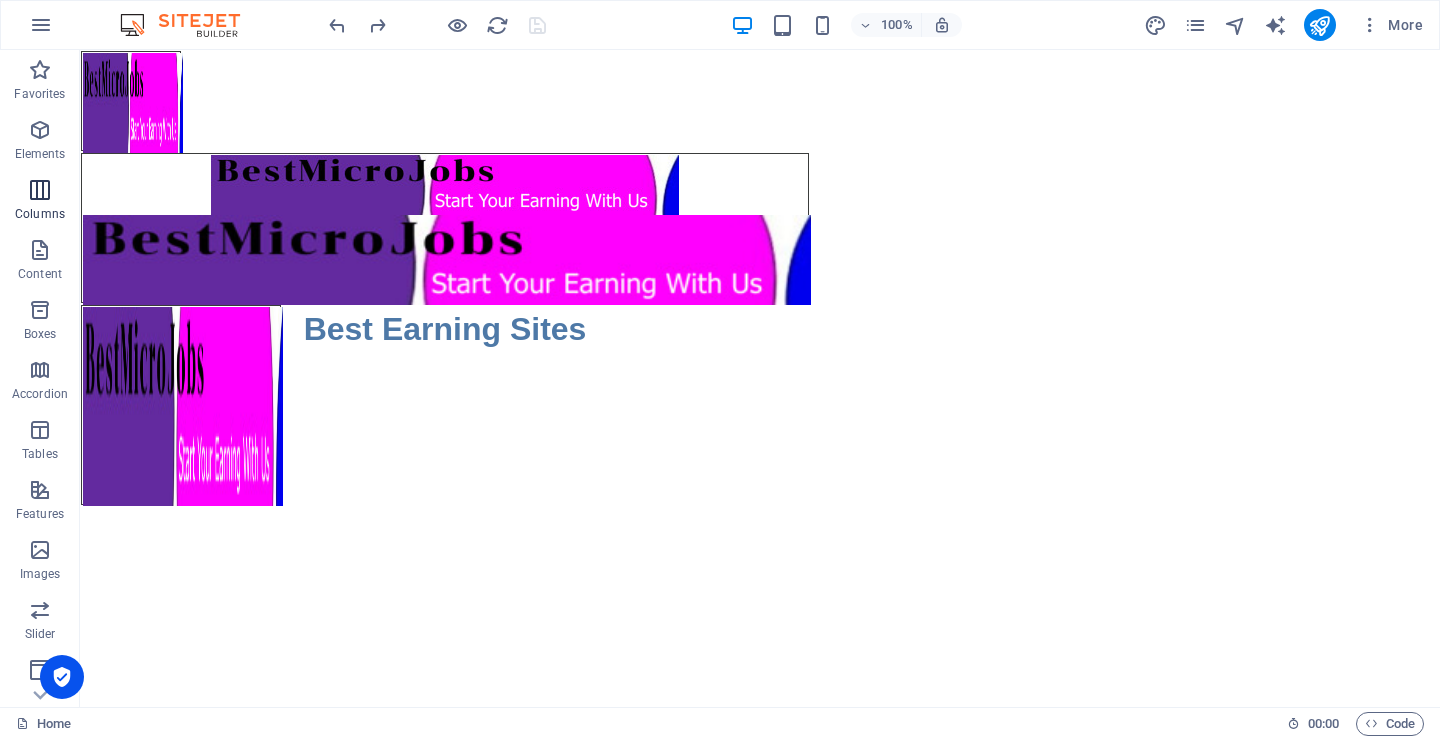 click on "Columns" at bounding box center [40, 202] 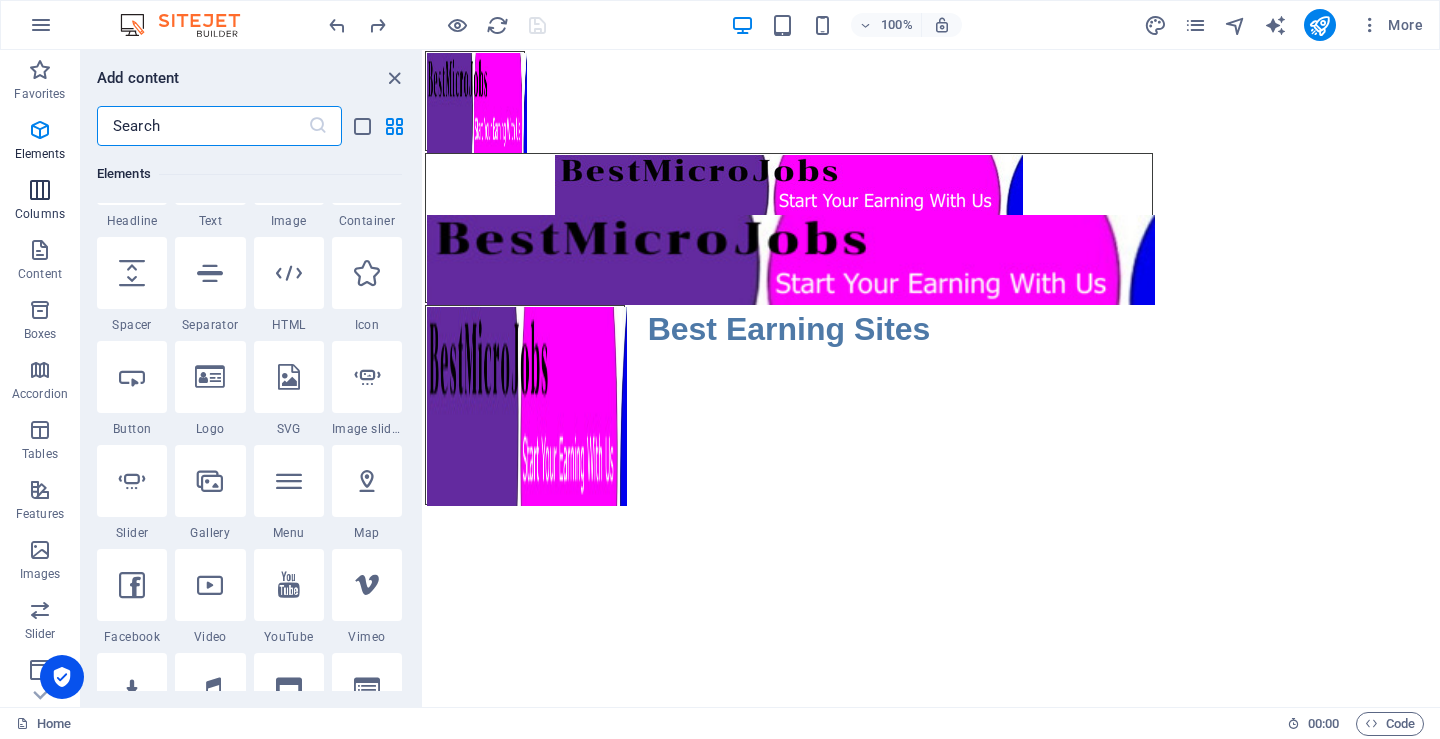 scroll, scrollTop: 990, scrollLeft: 0, axis: vertical 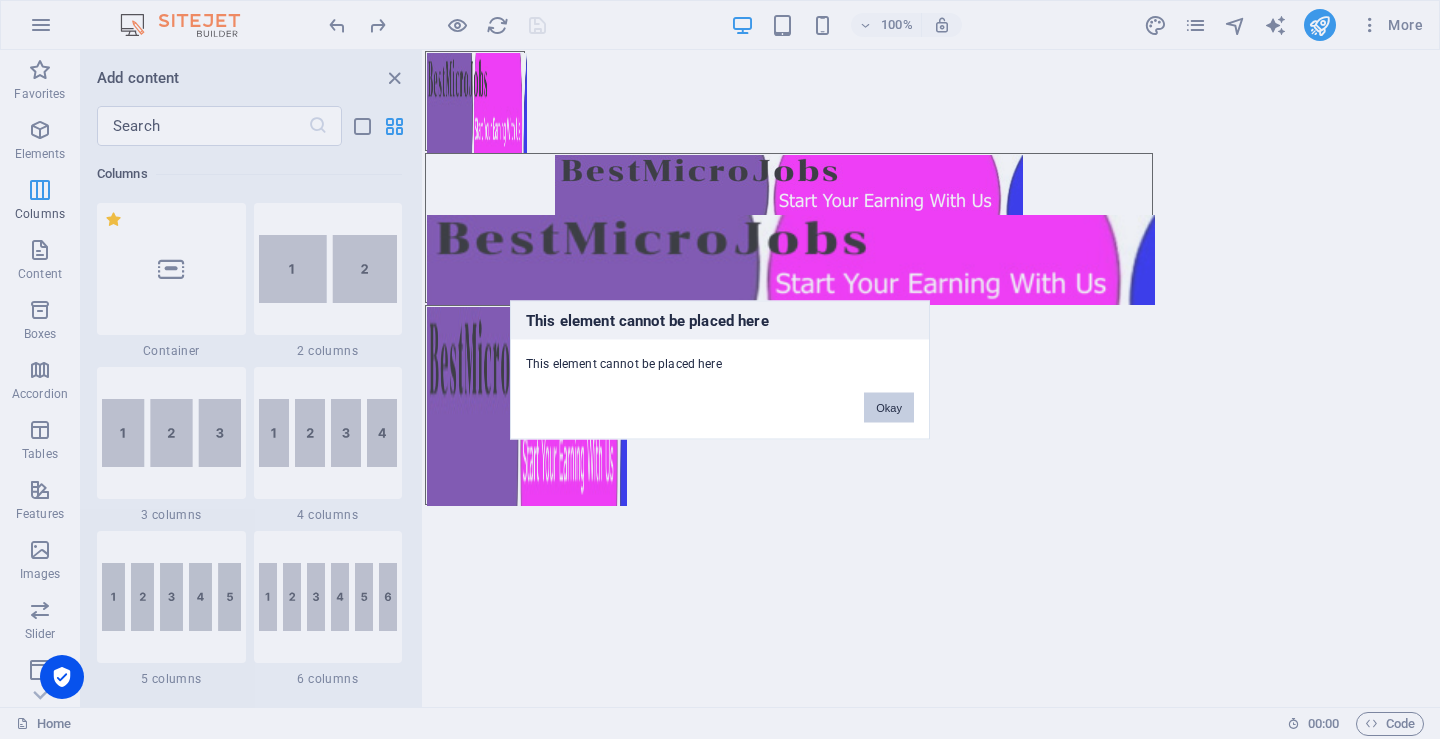 drag, startPoint x: 881, startPoint y: 411, endPoint x: 446, endPoint y: 372, distance: 436.74478 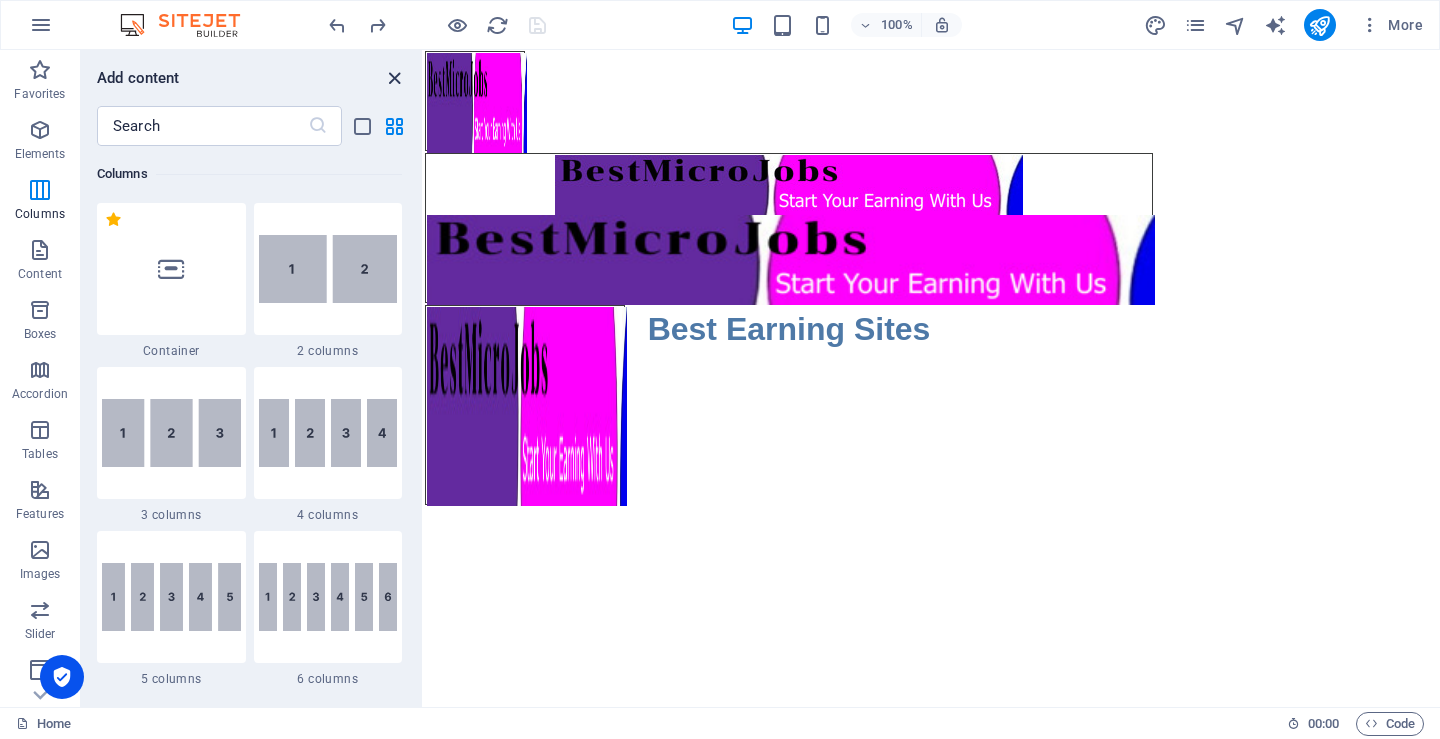 click at bounding box center [394, 78] 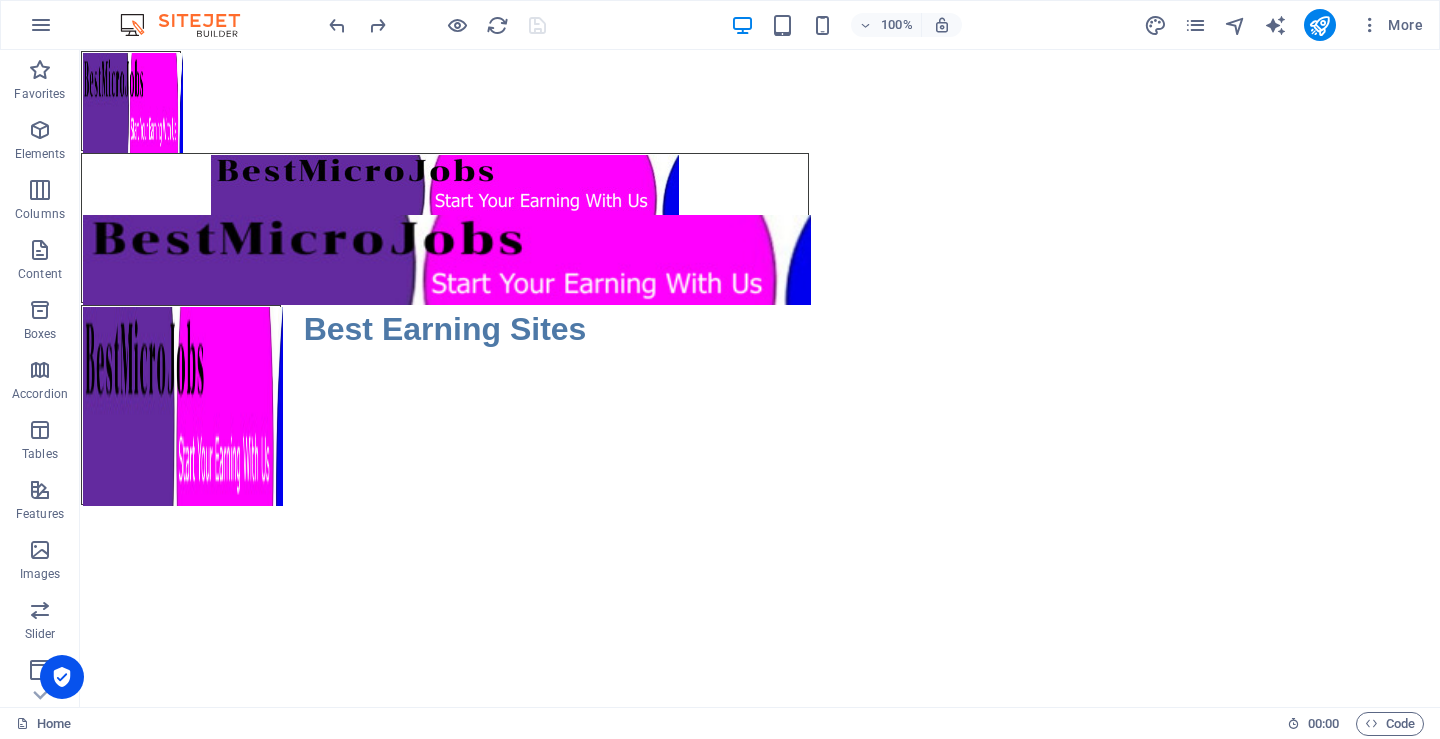 click on "Skip to main content
Best Earning Sites" at bounding box center [760, 278] 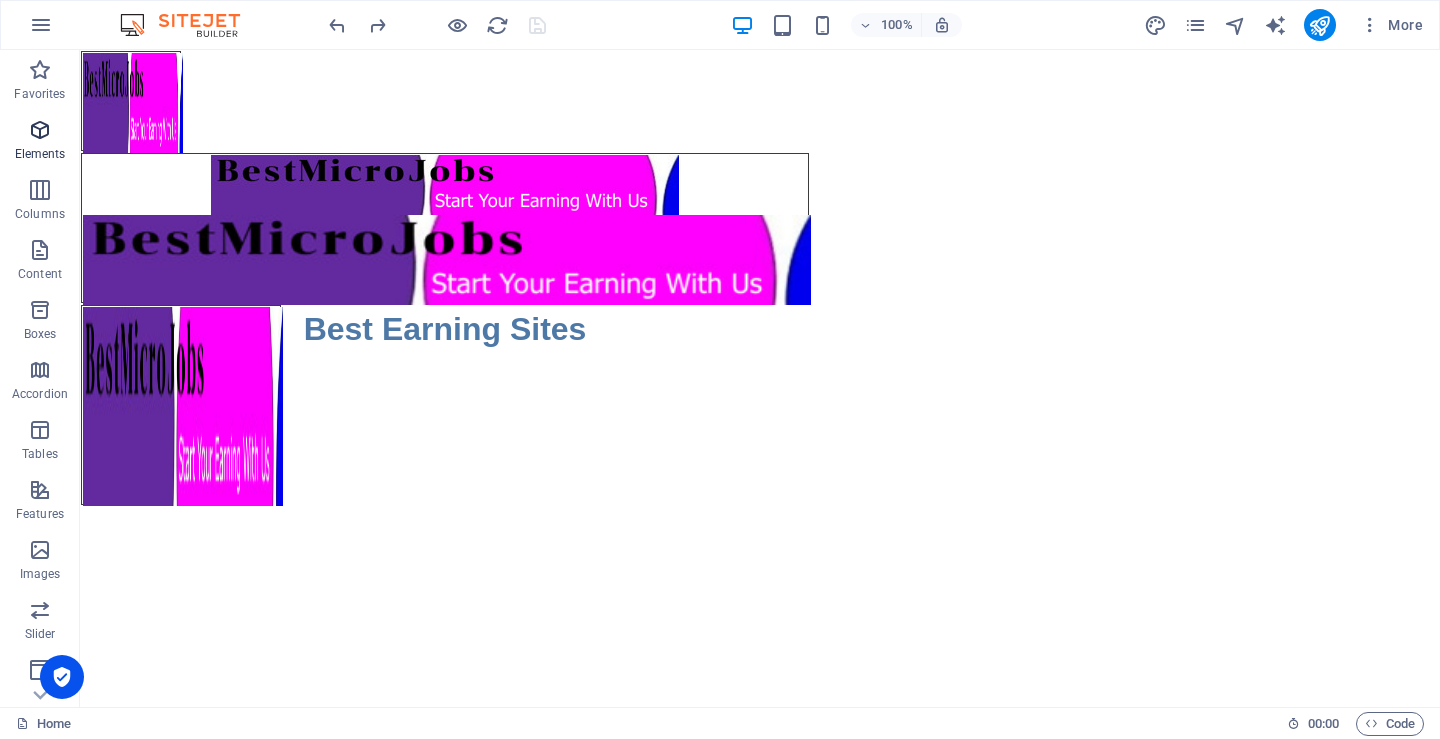 click at bounding box center [40, 130] 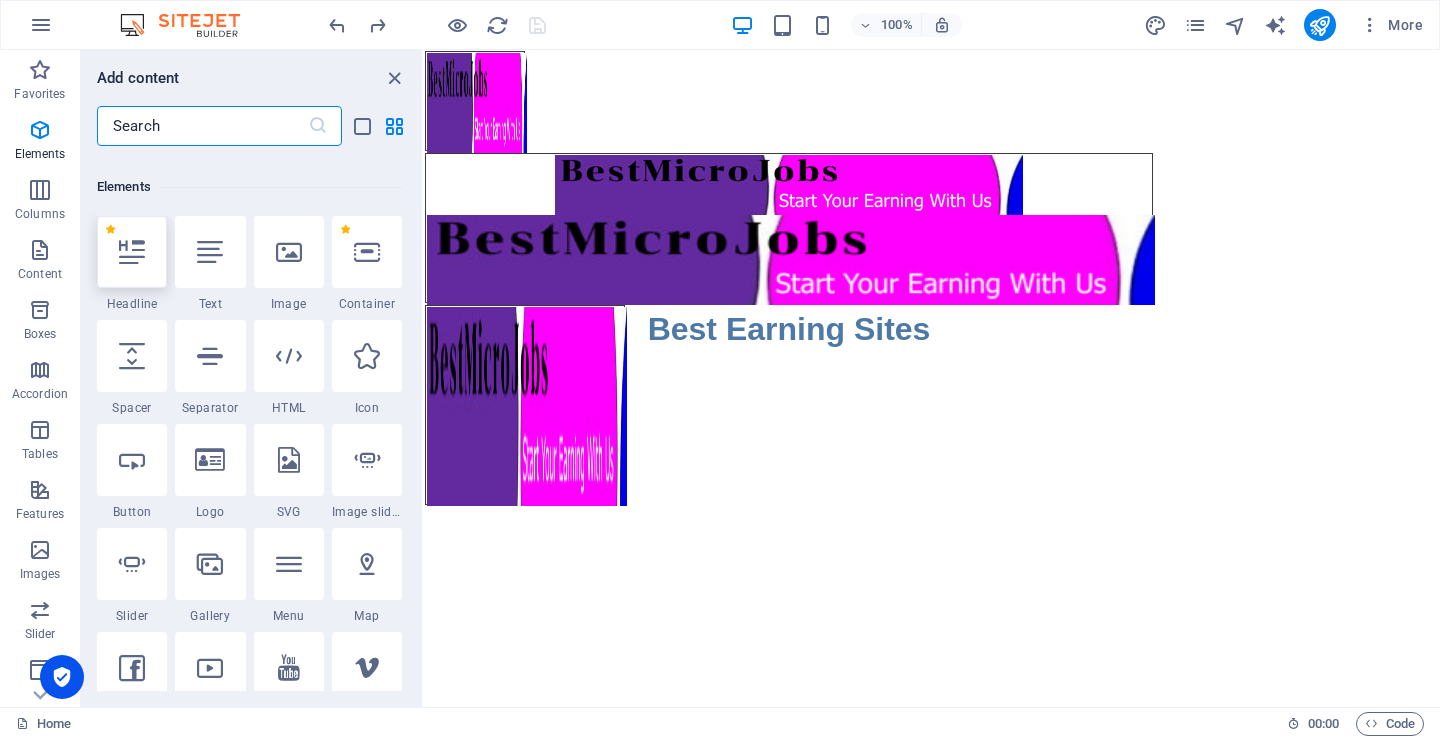 scroll, scrollTop: 213, scrollLeft: 0, axis: vertical 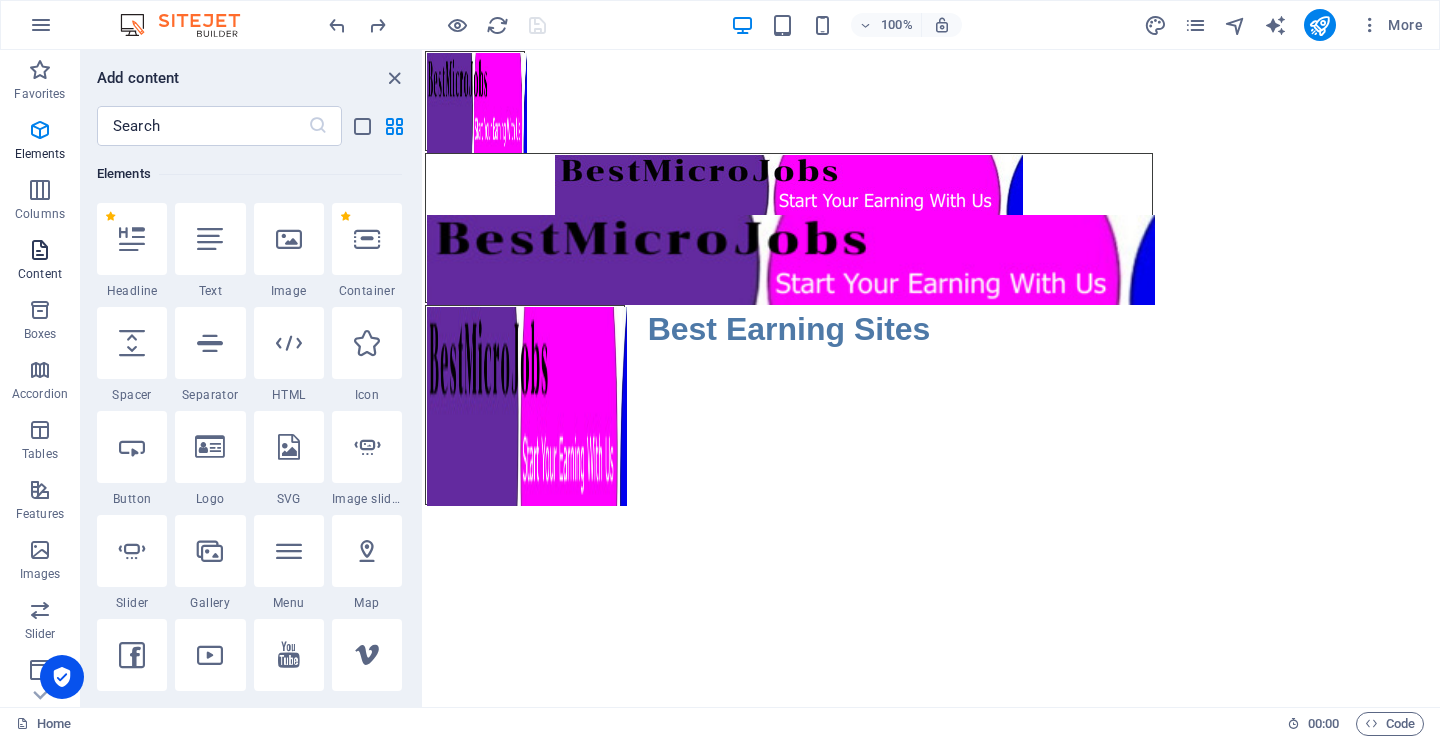 click at bounding box center (40, 250) 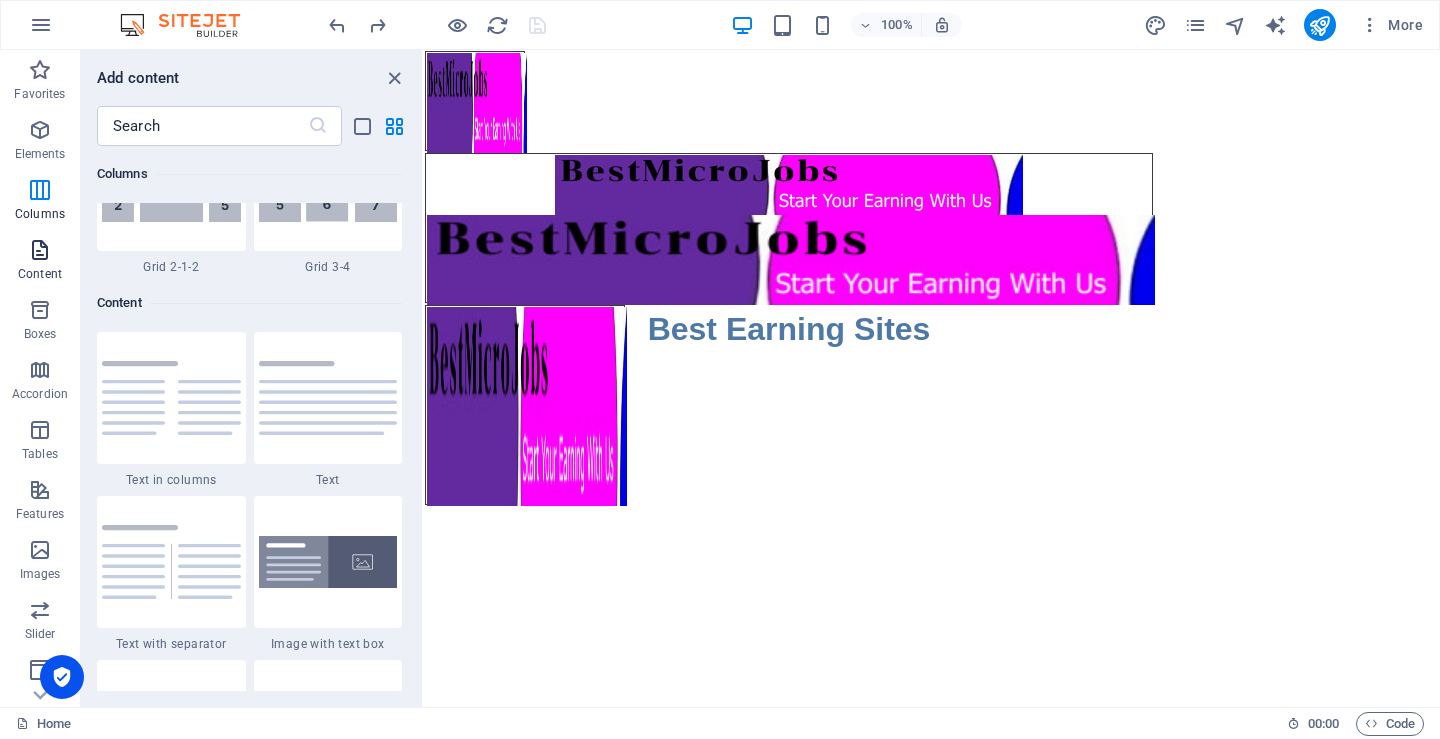 scroll, scrollTop: 3499, scrollLeft: 0, axis: vertical 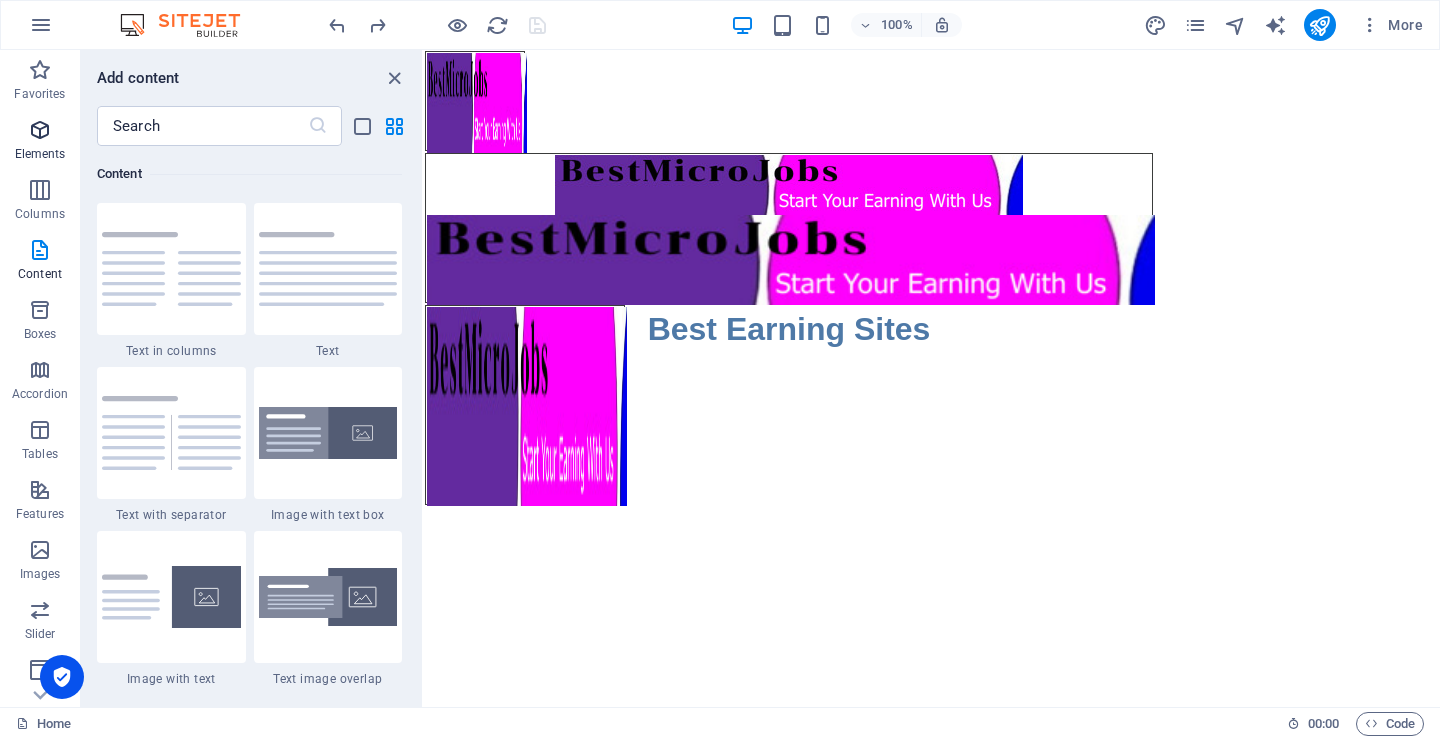 click at bounding box center [40, 130] 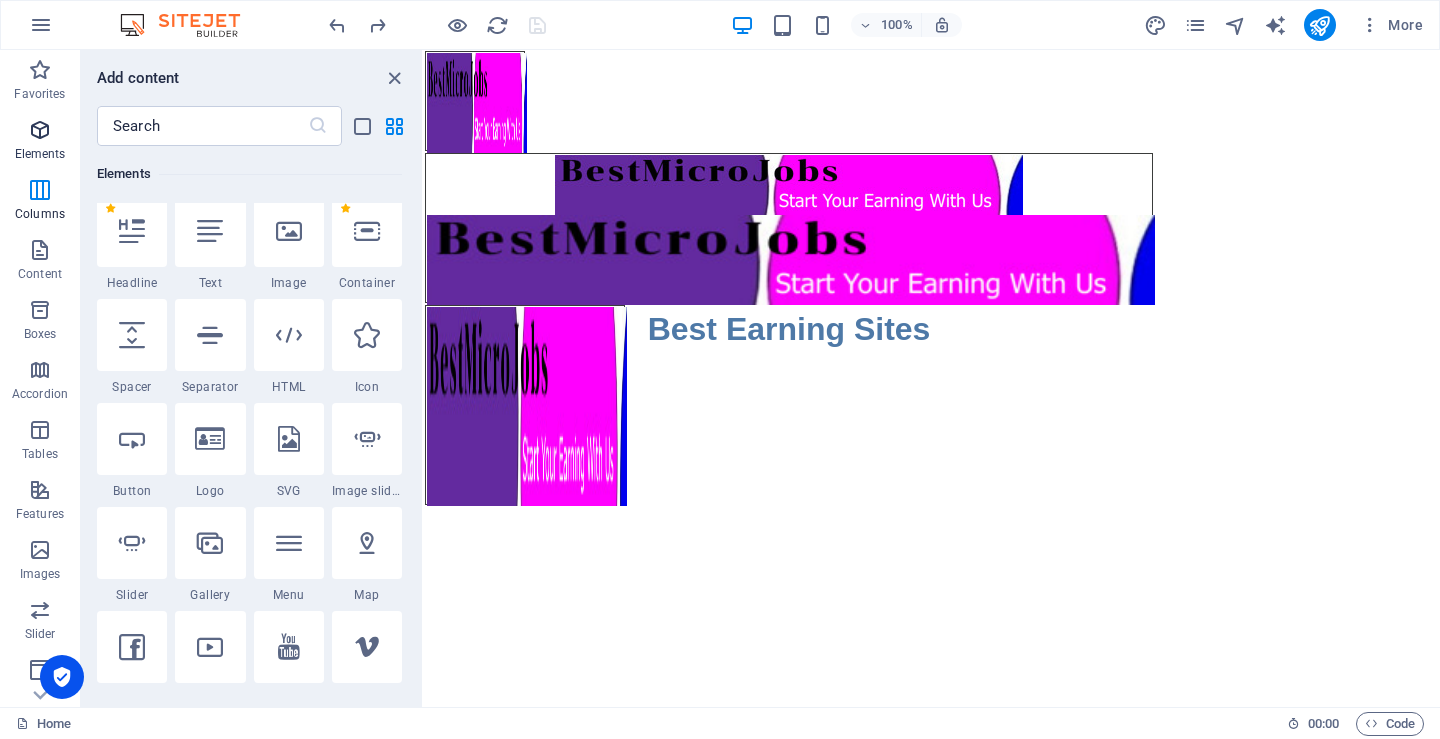scroll, scrollTop: 213, scrollLeft: 0, axis: vertical 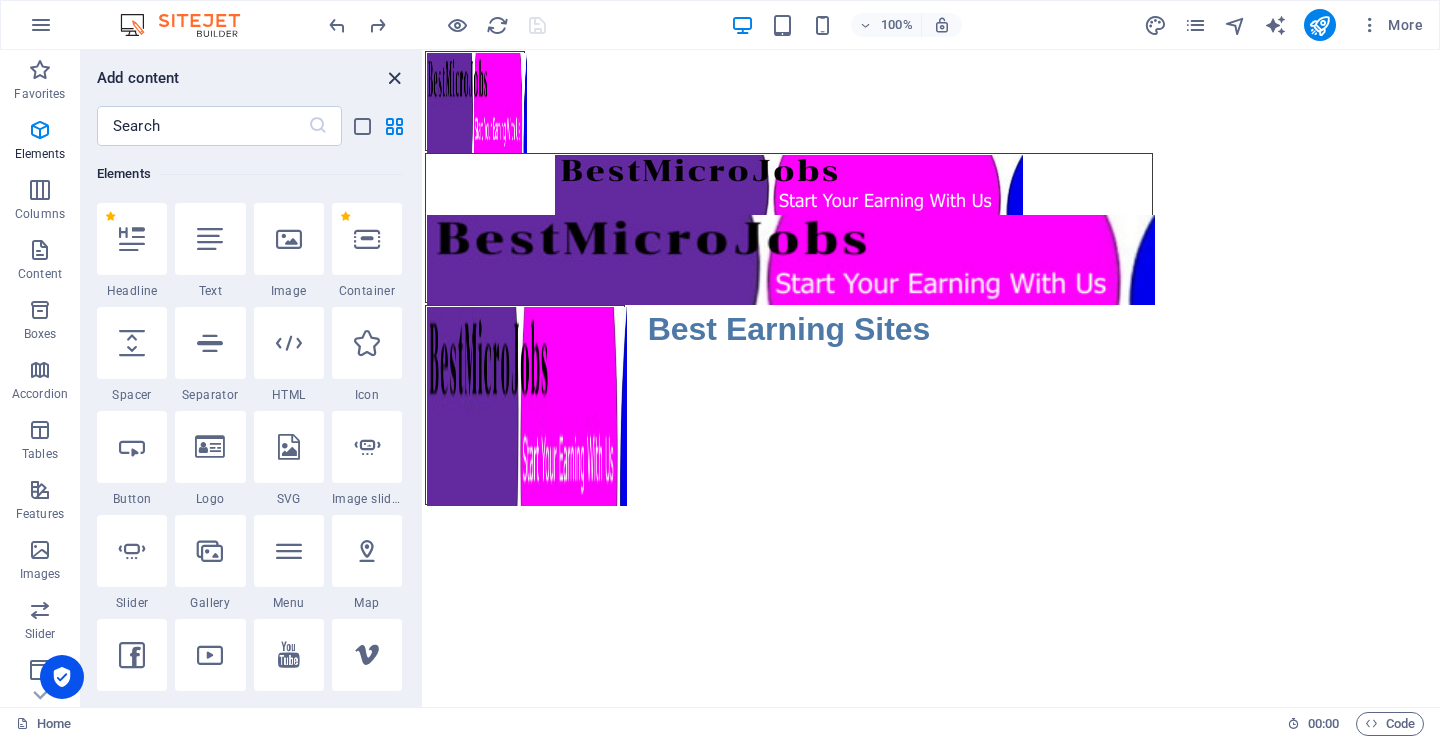 click at bounding box center [394, 78] 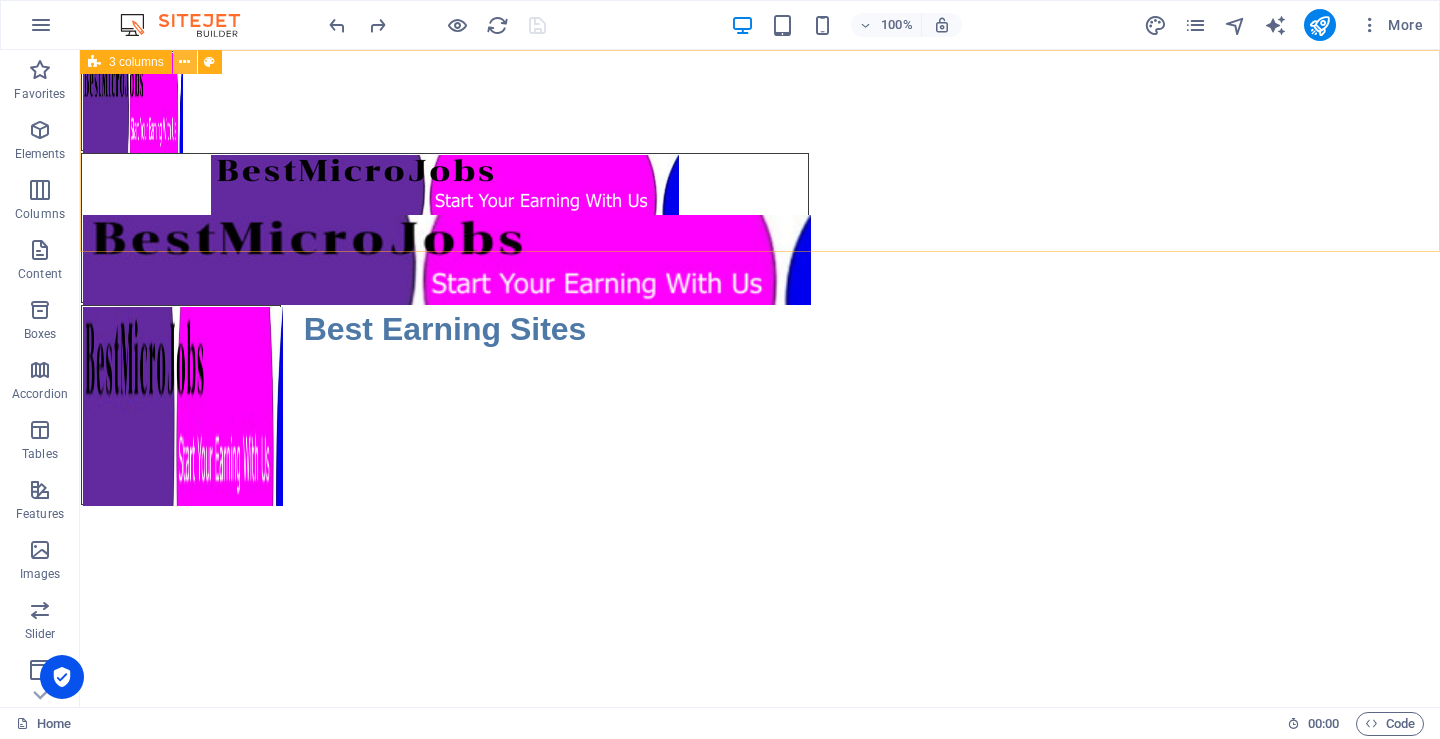 click at bounding box center [184, 62] 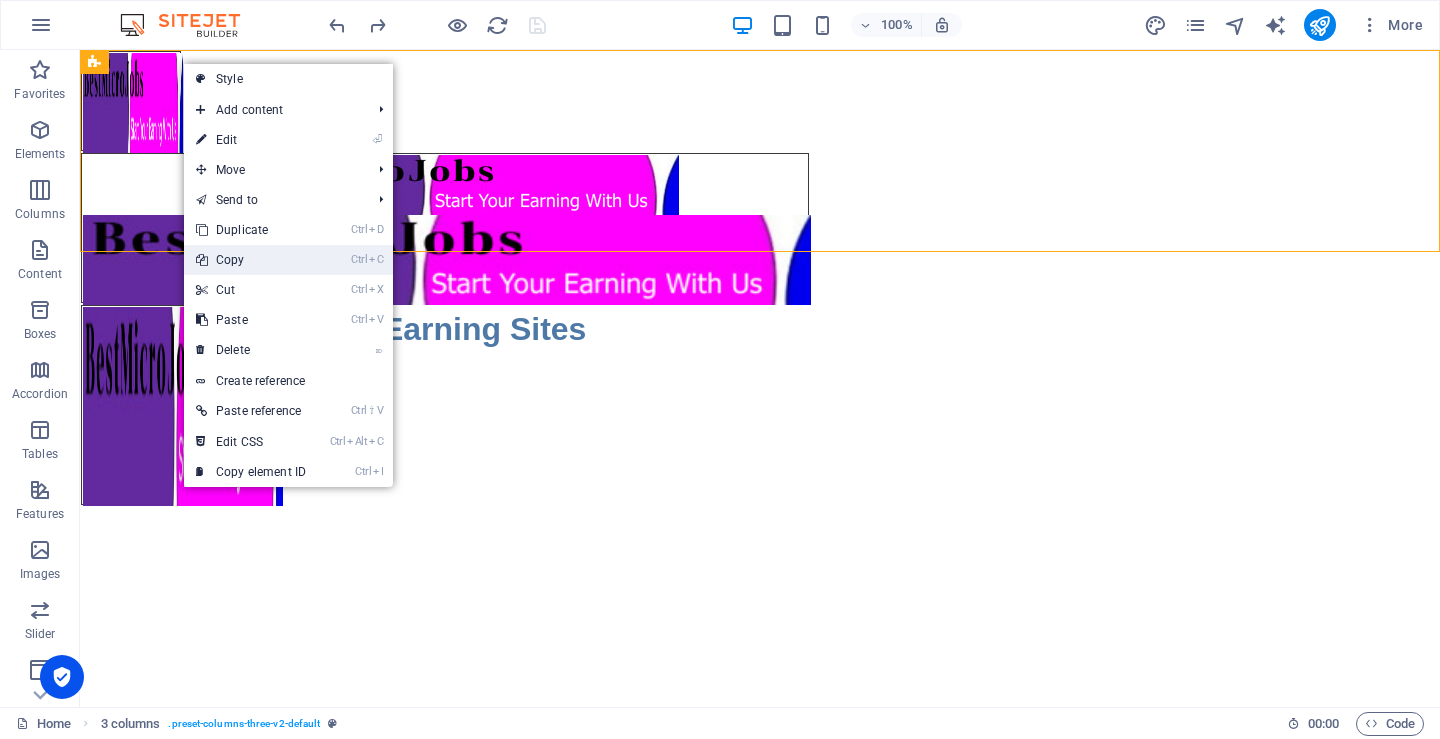 click on "Ctrl C  Copy" at bounding box center (251, 260) 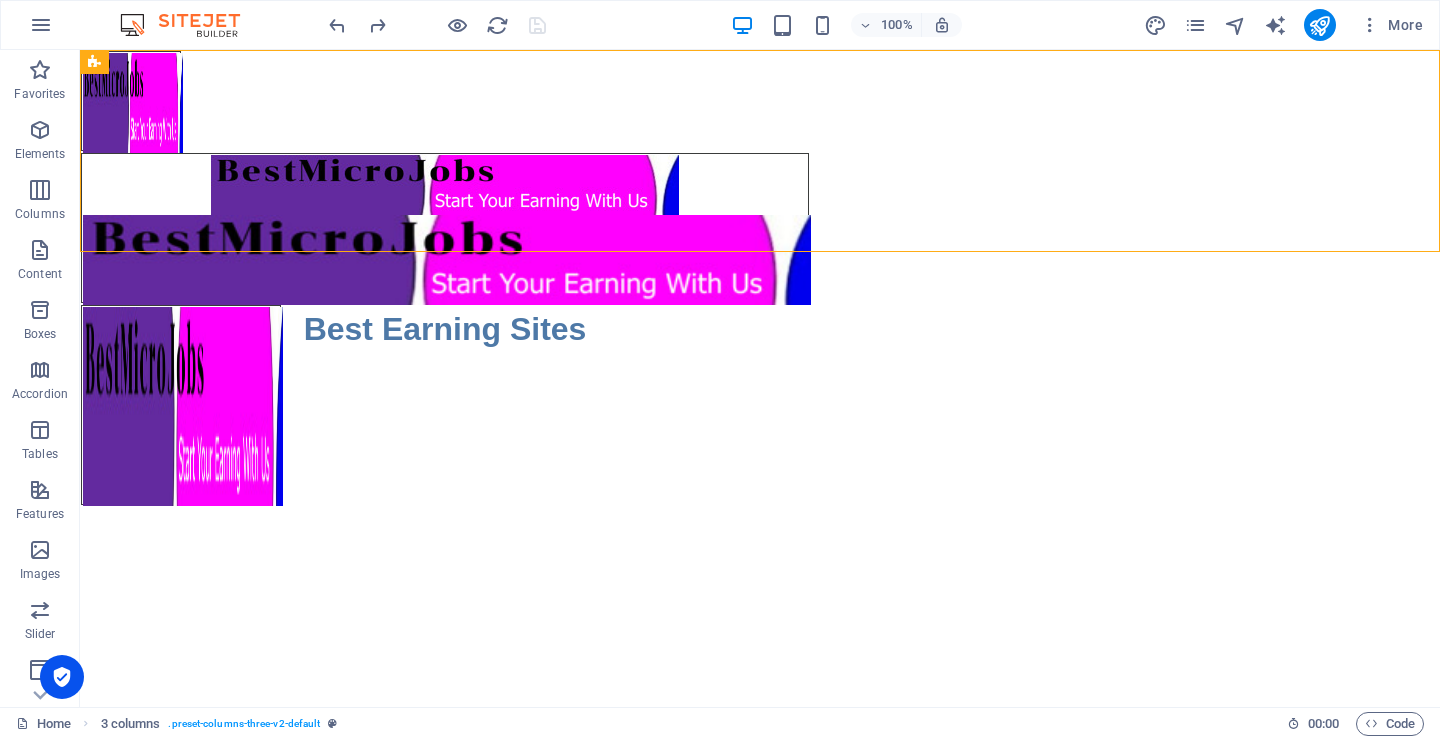 click on "Skip to main content
Best Earning Sites" at bounding box center [760, 278] 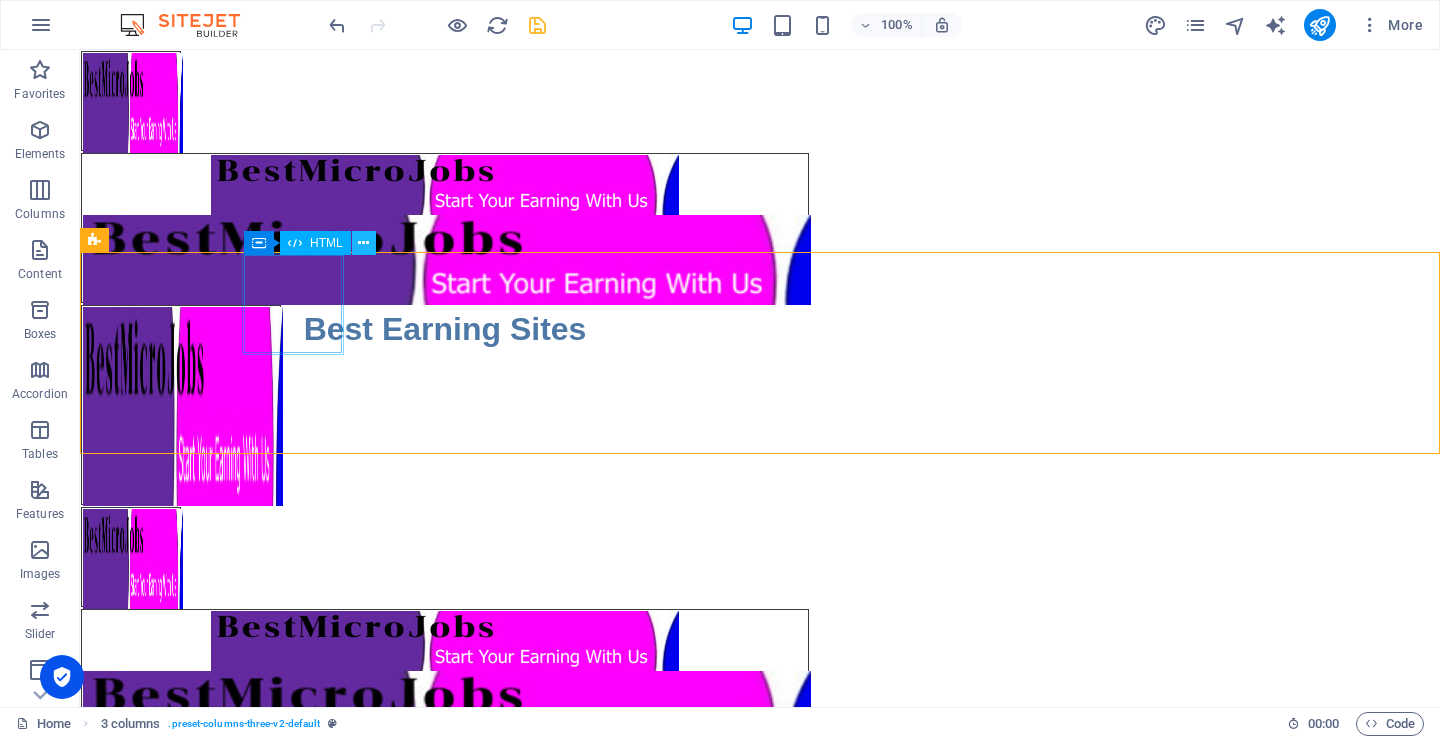 click at bounding box center [364, 243] 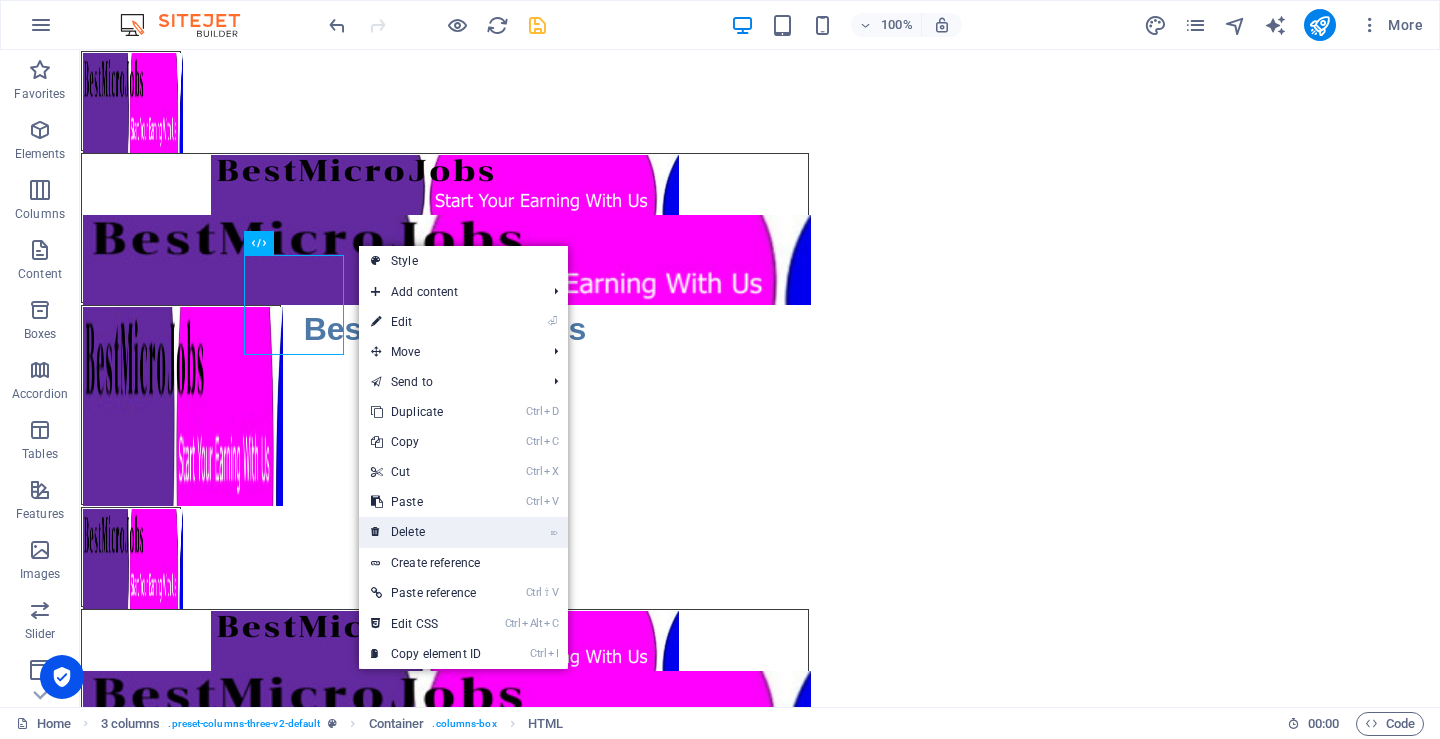 click on "⌦  Delete" at bounding box center (426, 532) 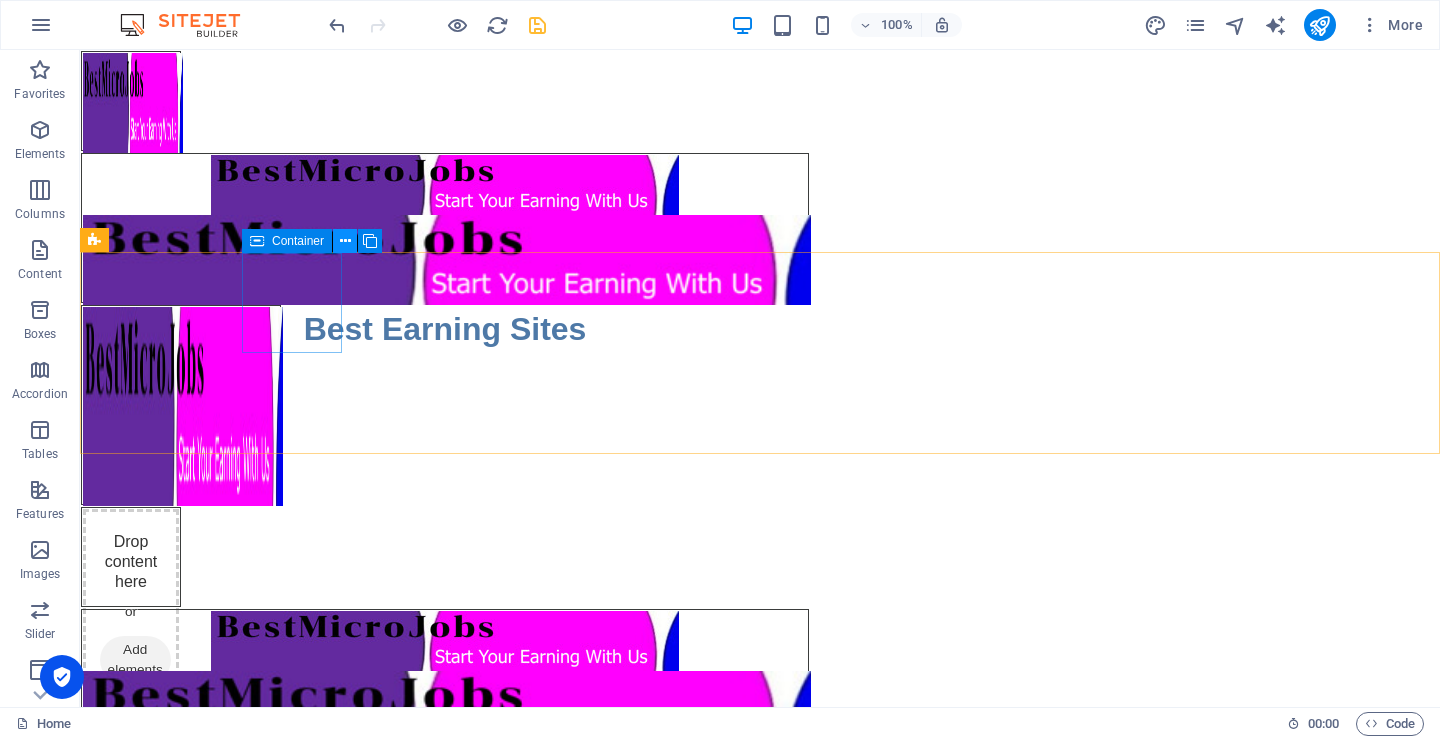 click at bounding box center (345, 241) 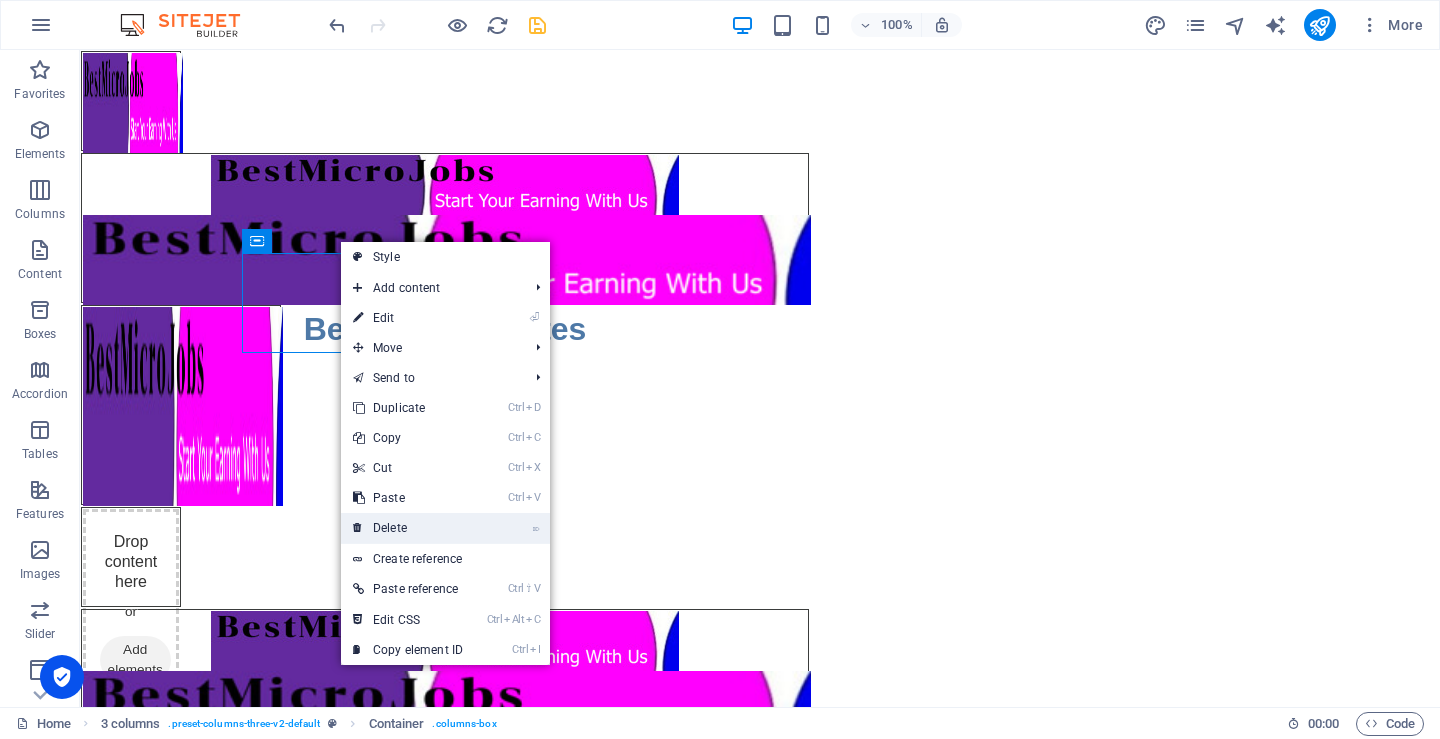click on "⌦  Delete" at bounding box center [408, 528] 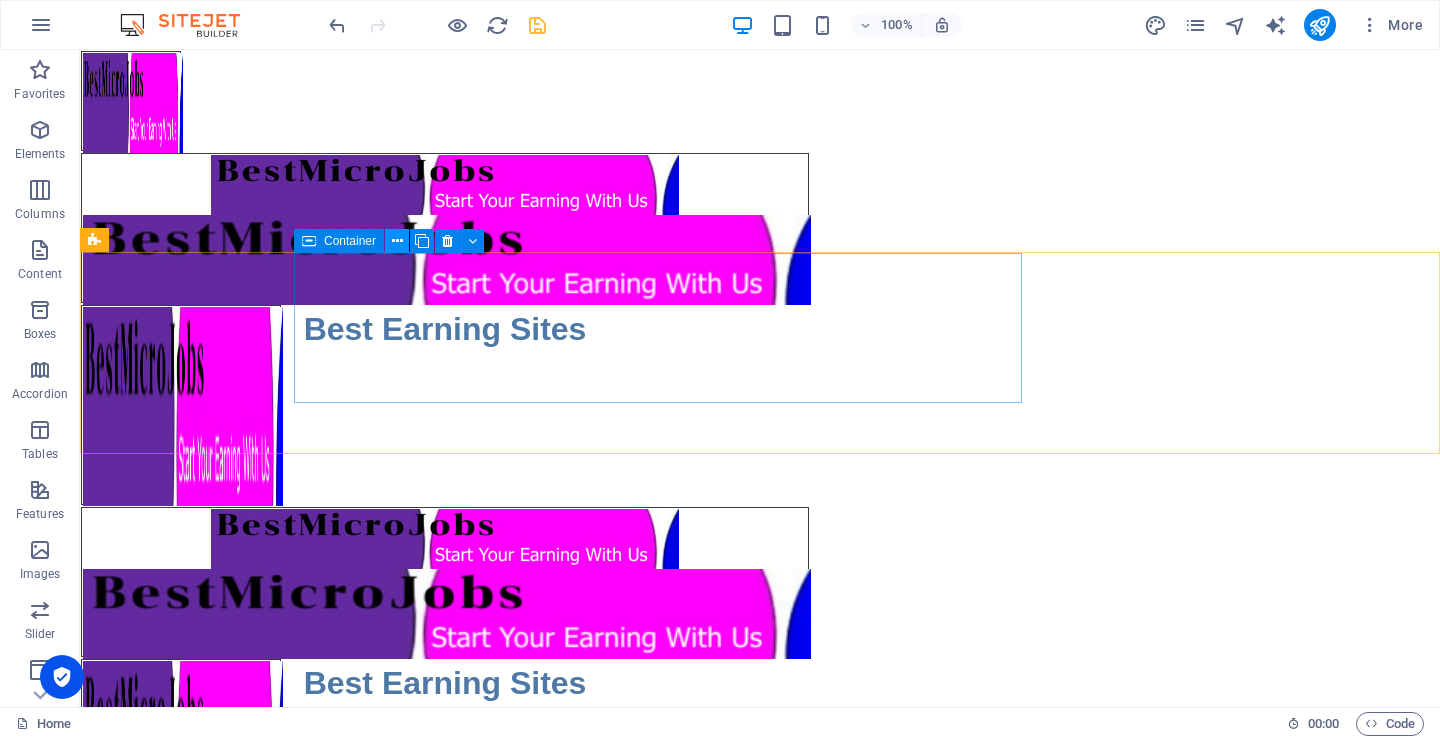 click at bounding box center (397, 241) 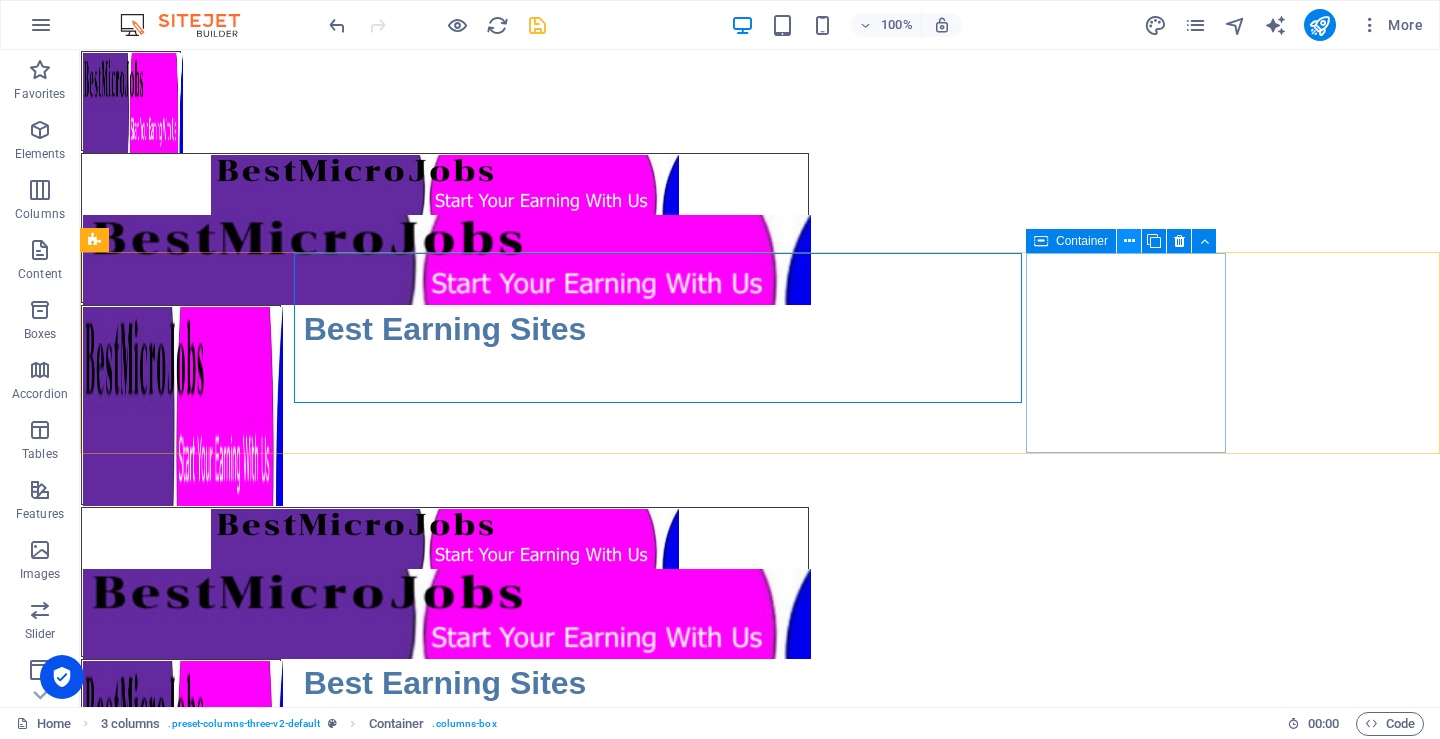 click at bounding box center (1129, 241) 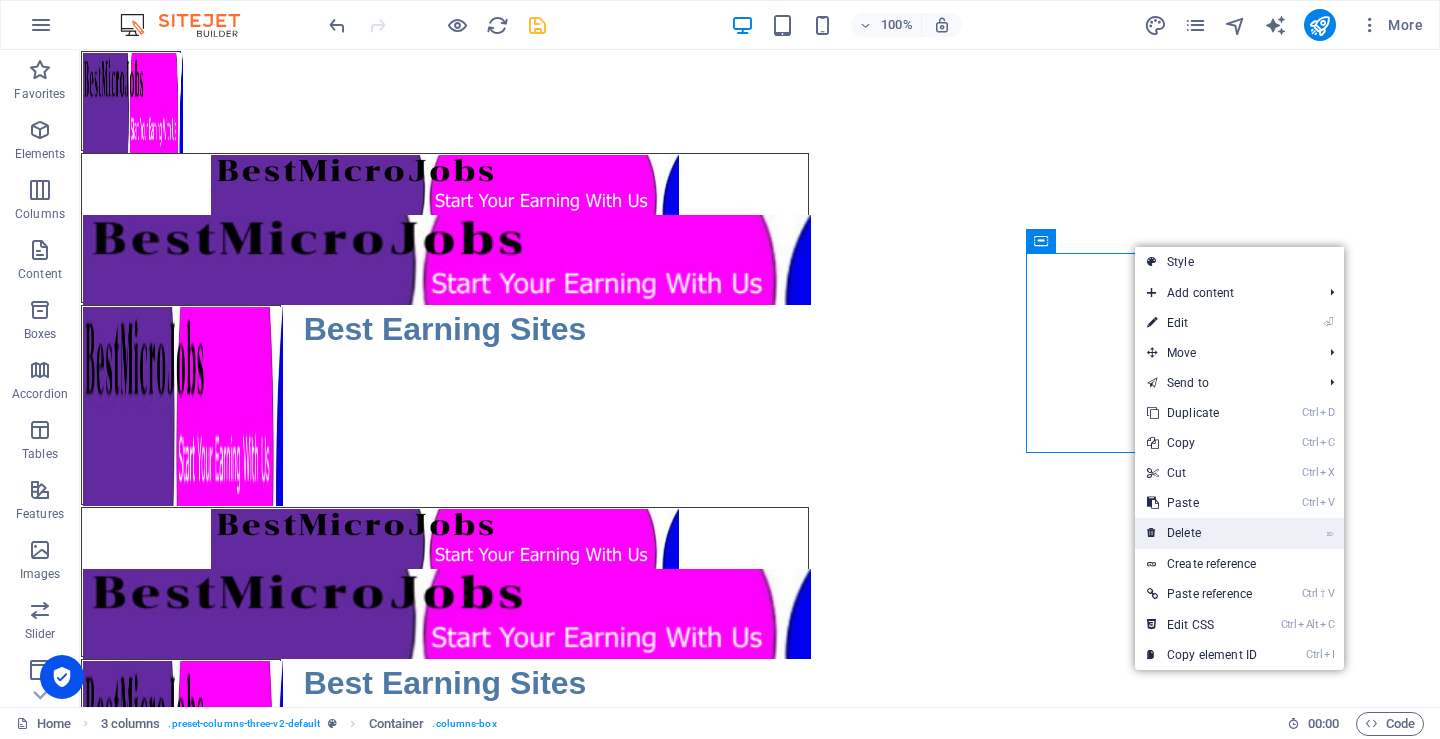 click on "⌦  Delete" at bounding box center (1202, 533) 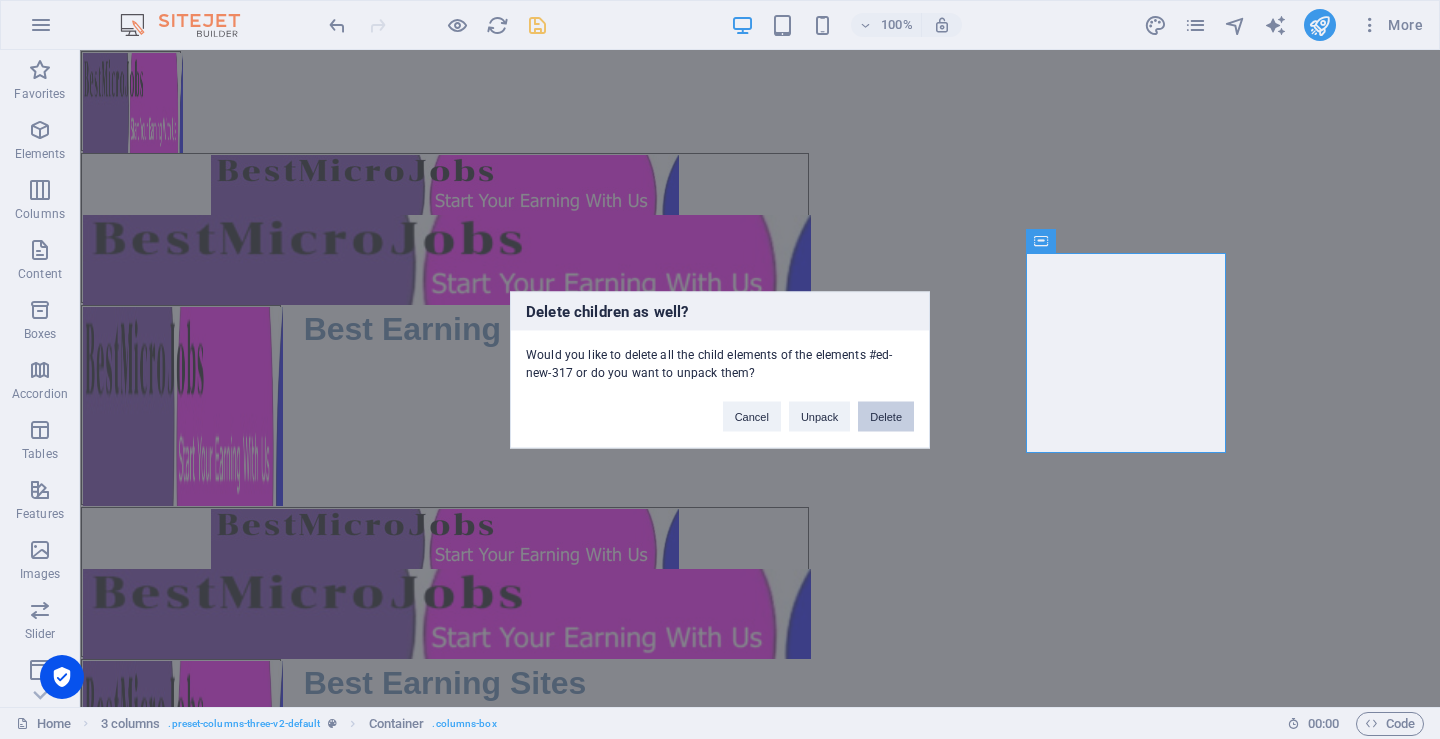 click on "Delete" at bounding box center (886, 416) 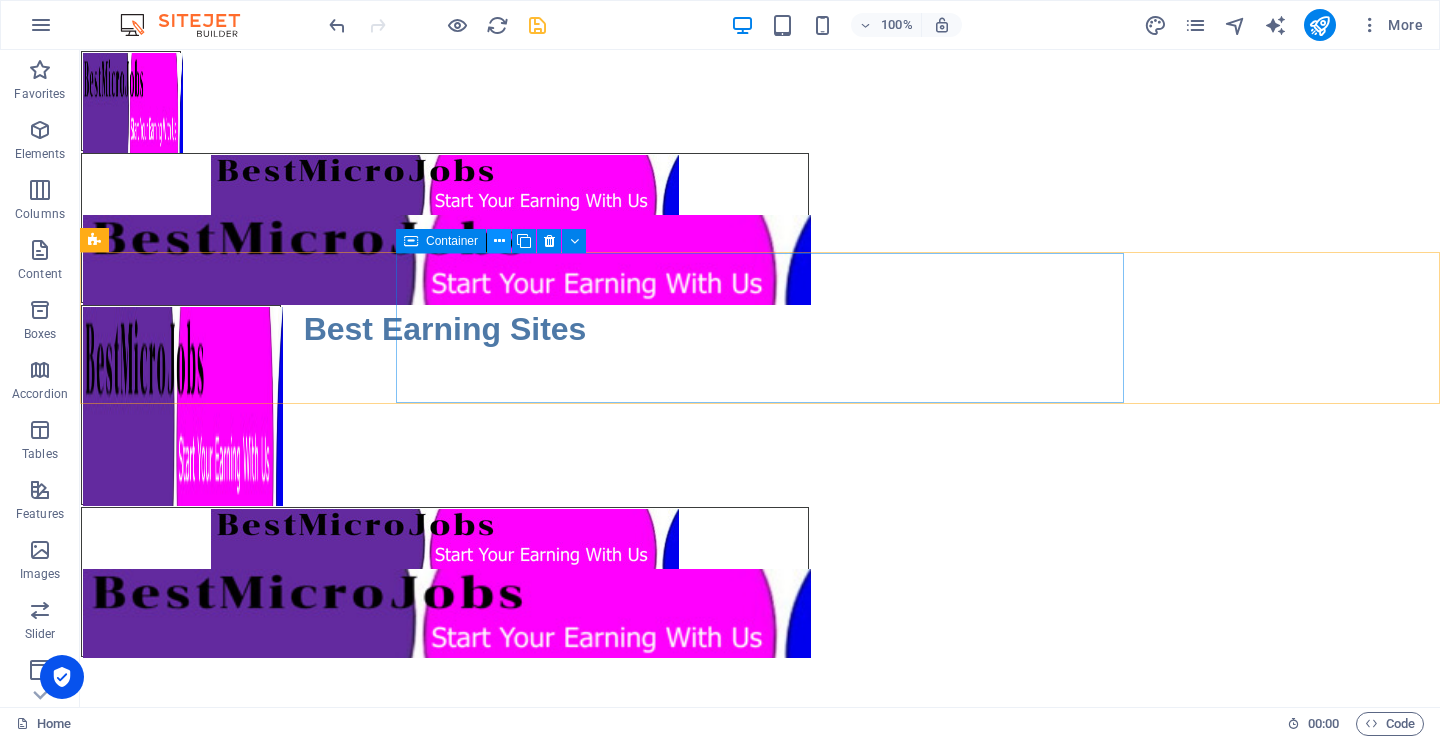 click at bounding box center (499, 241) 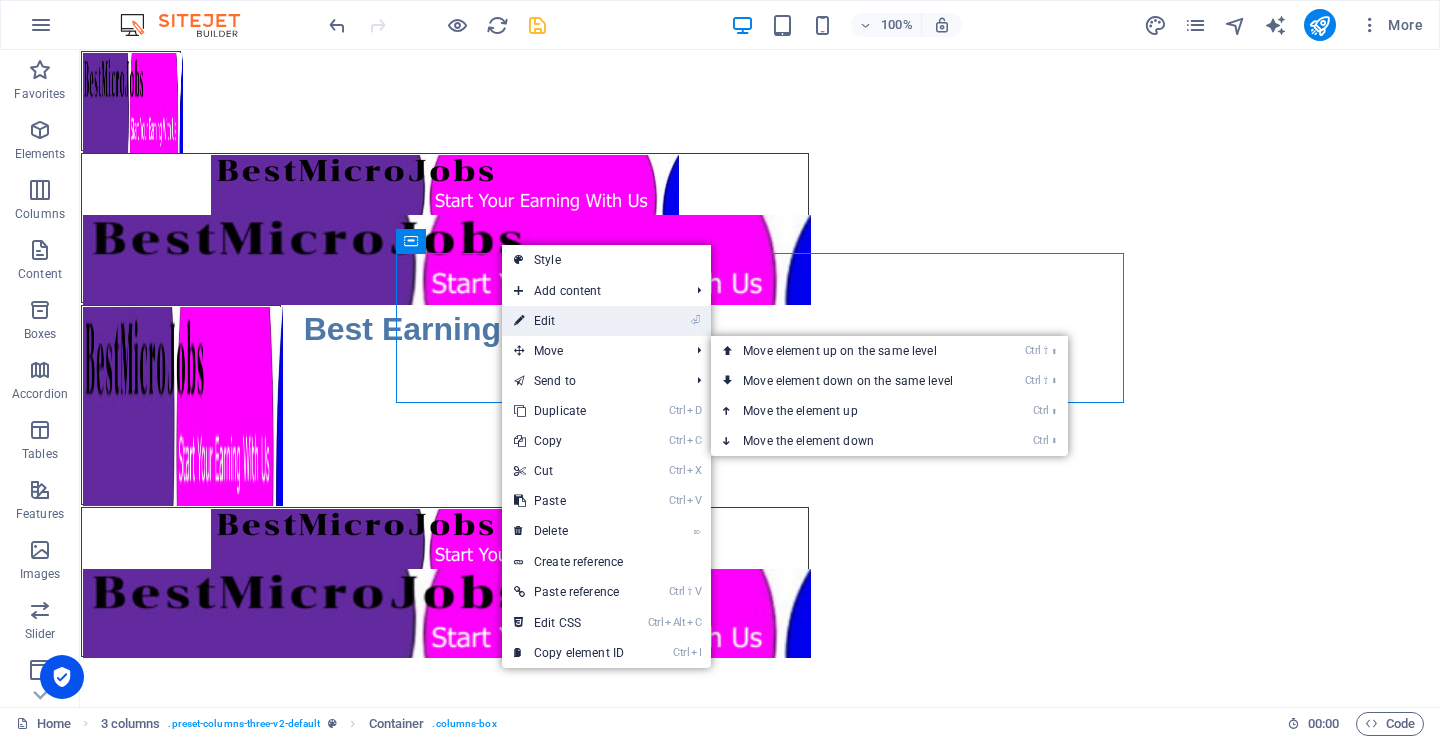 click on "⏎  Edit" at bounding box center [569, 321] 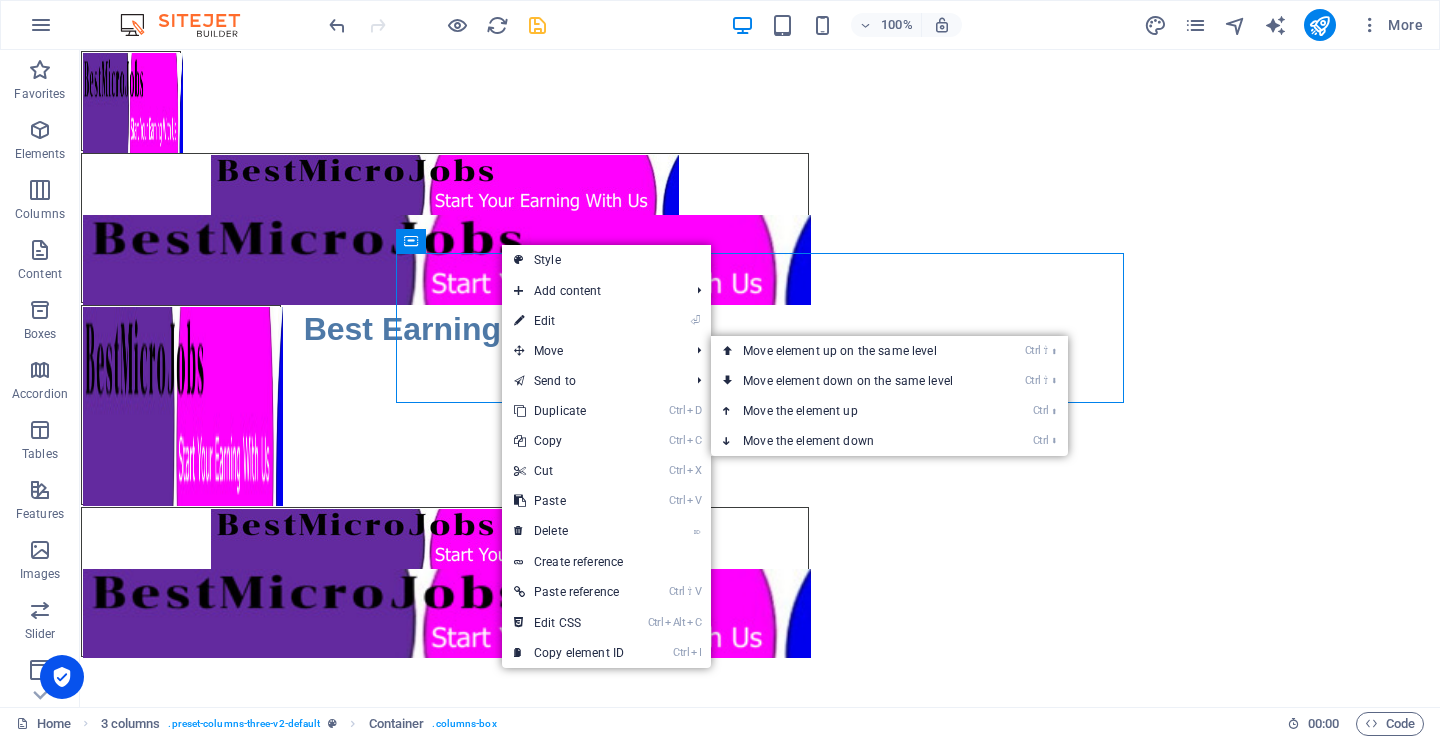 select on "px" 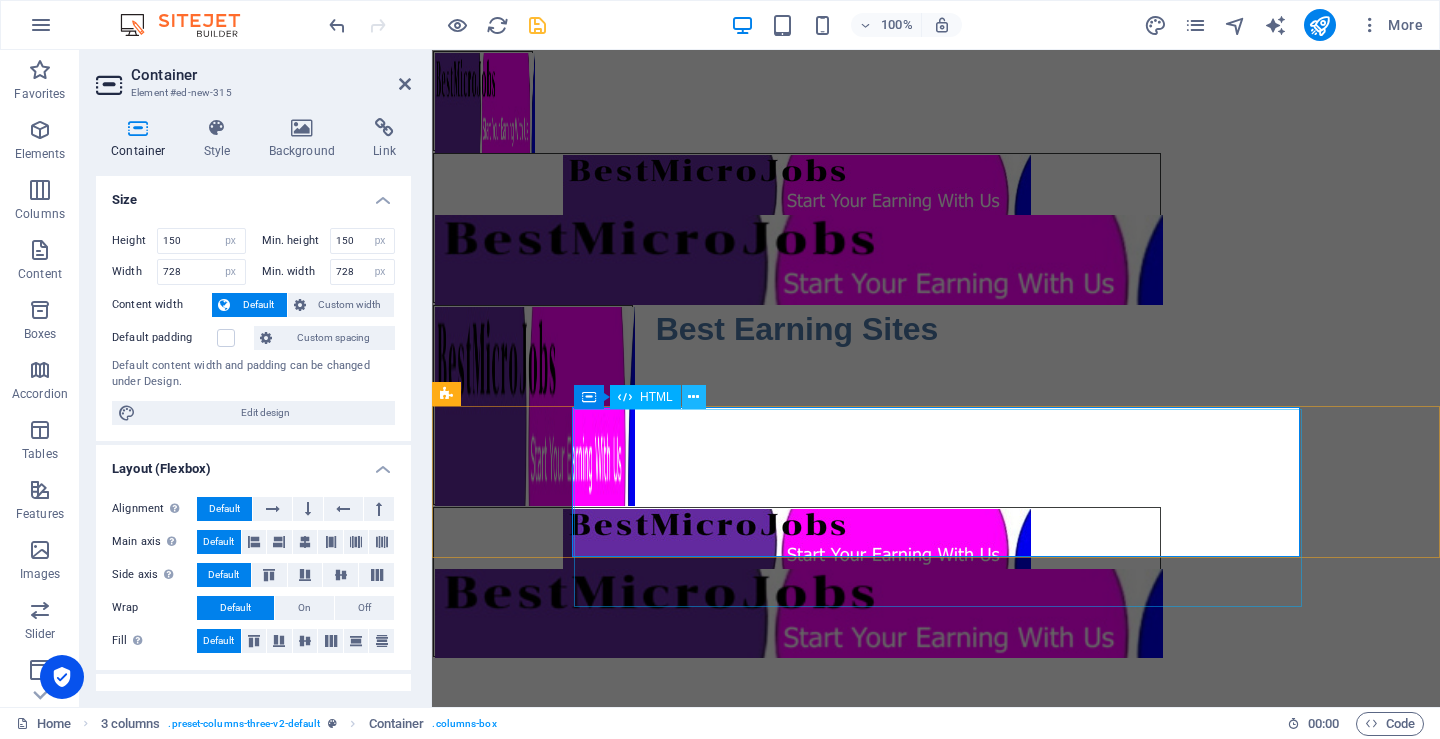 click at bounding box center (693, 397) 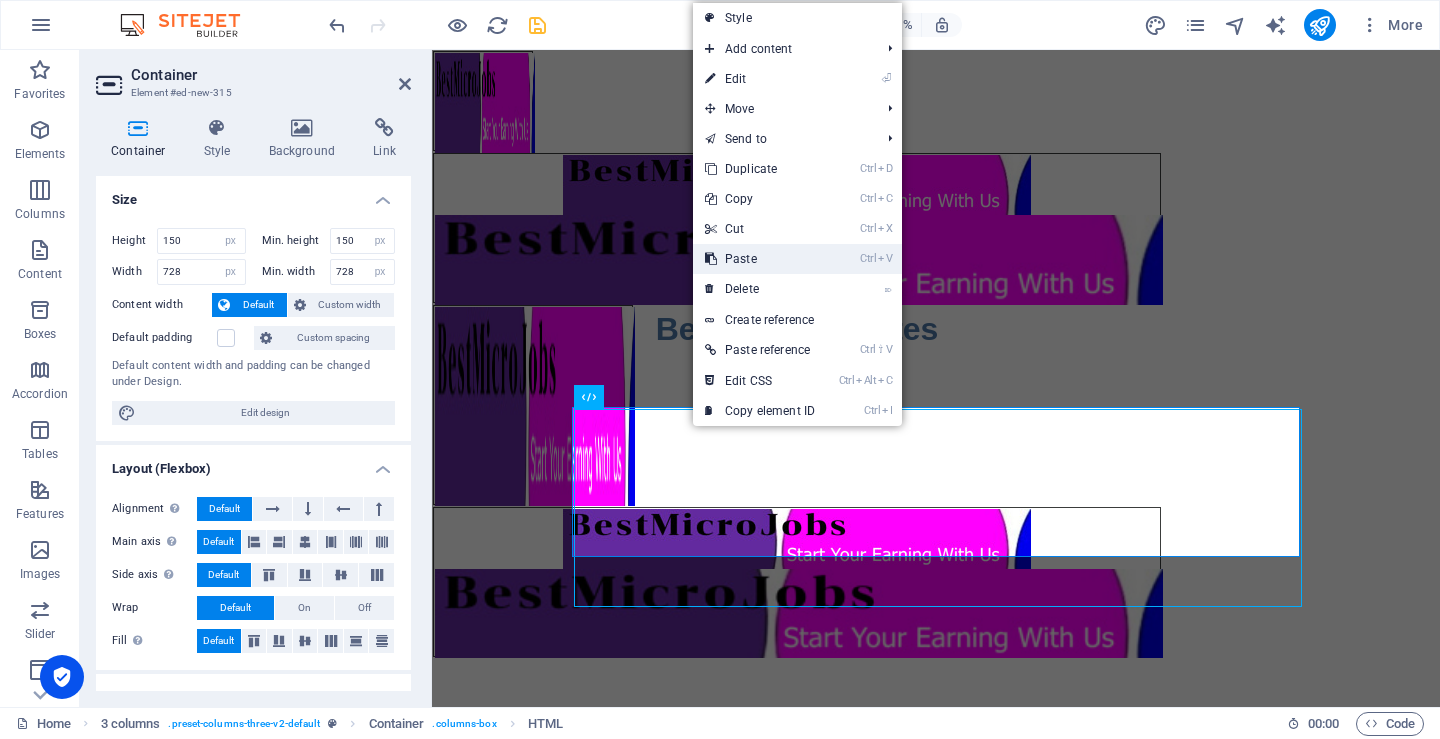 click on "Ctrl V  Paste" at bounding box center (760, 259) 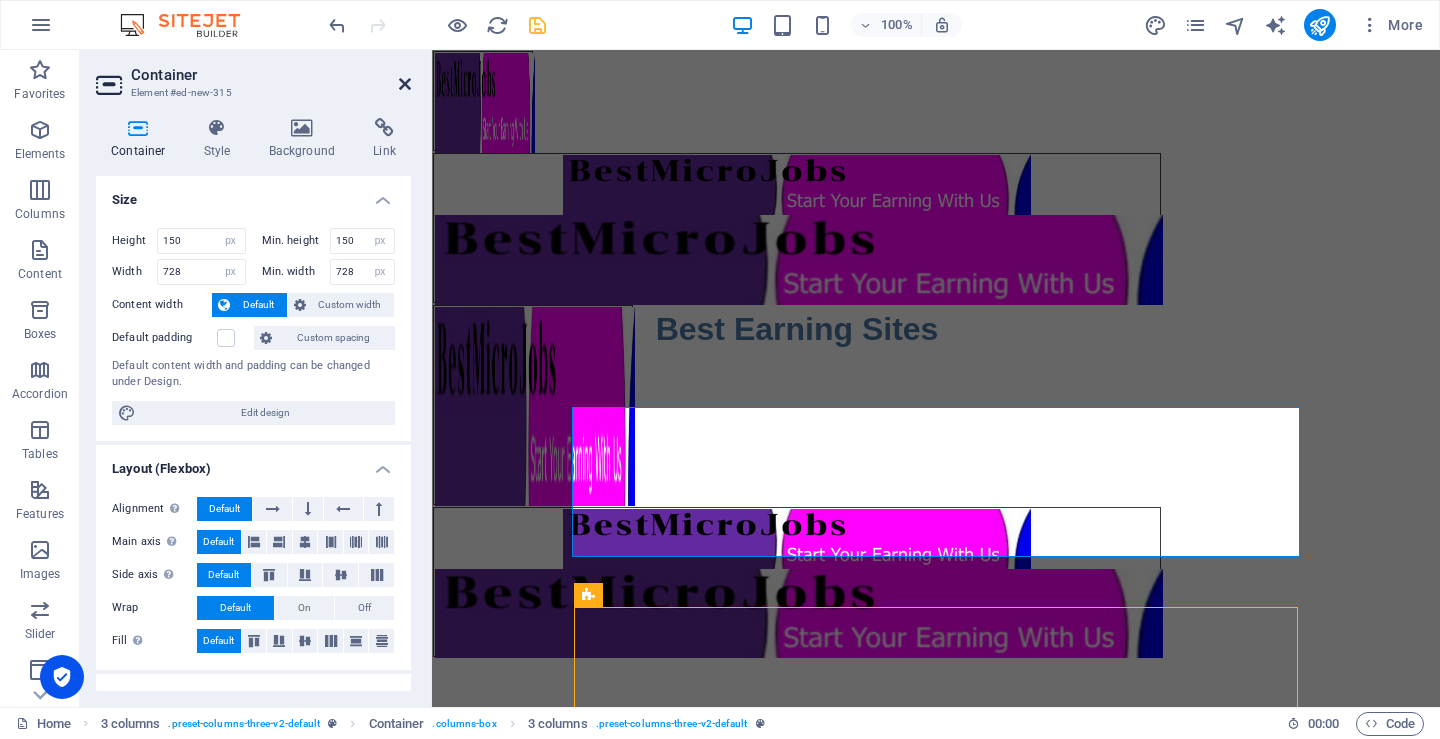 click at bounding box center (405, 84) 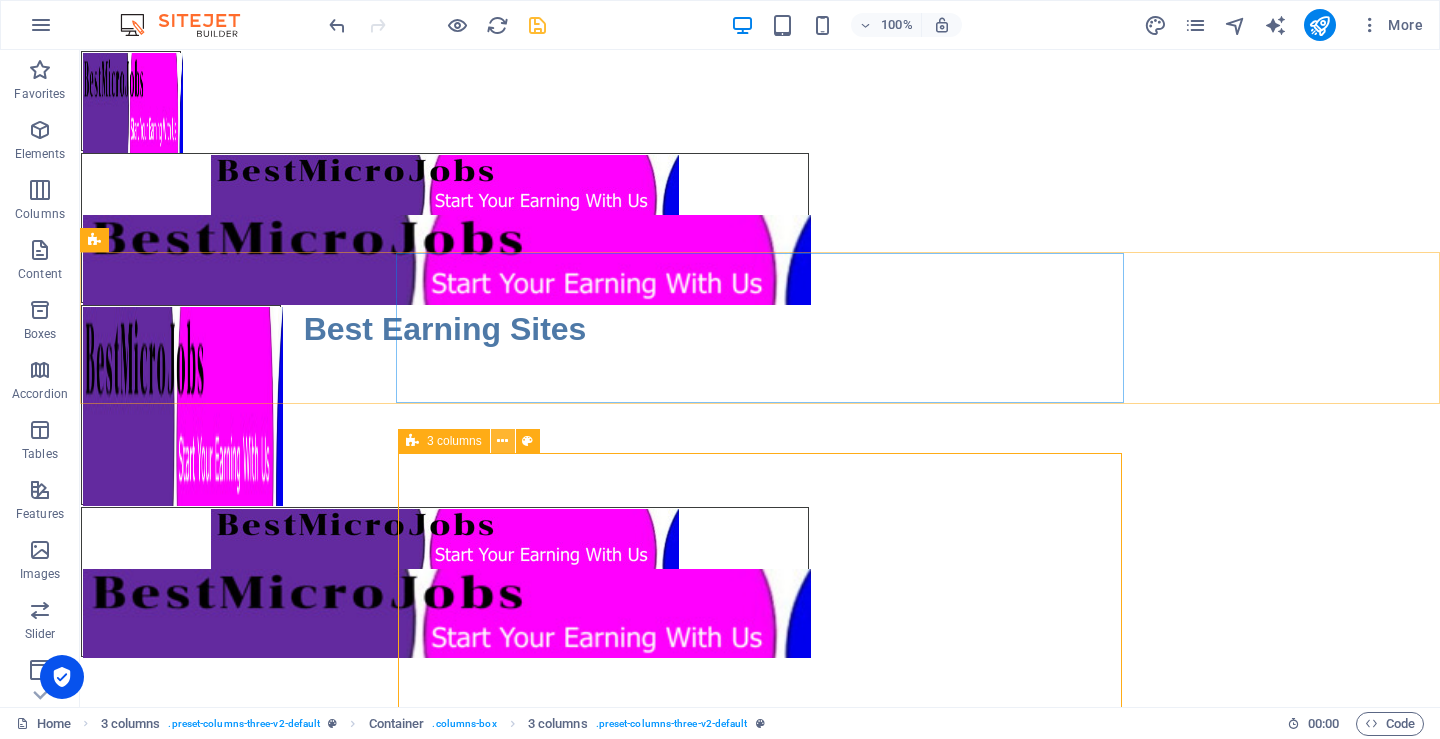 click at bounding box center [502, 441] 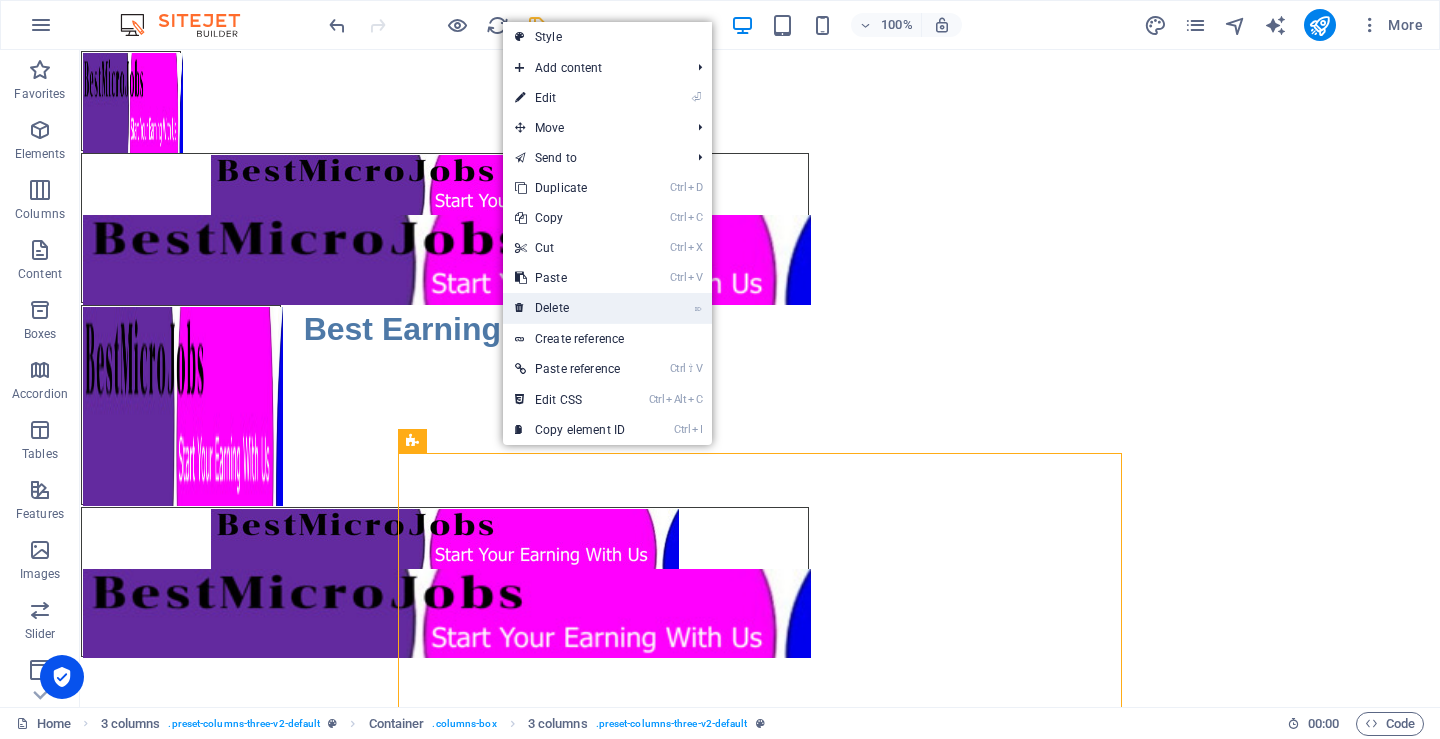 click on "⌦  Delete" at bounding box center (570, 308) 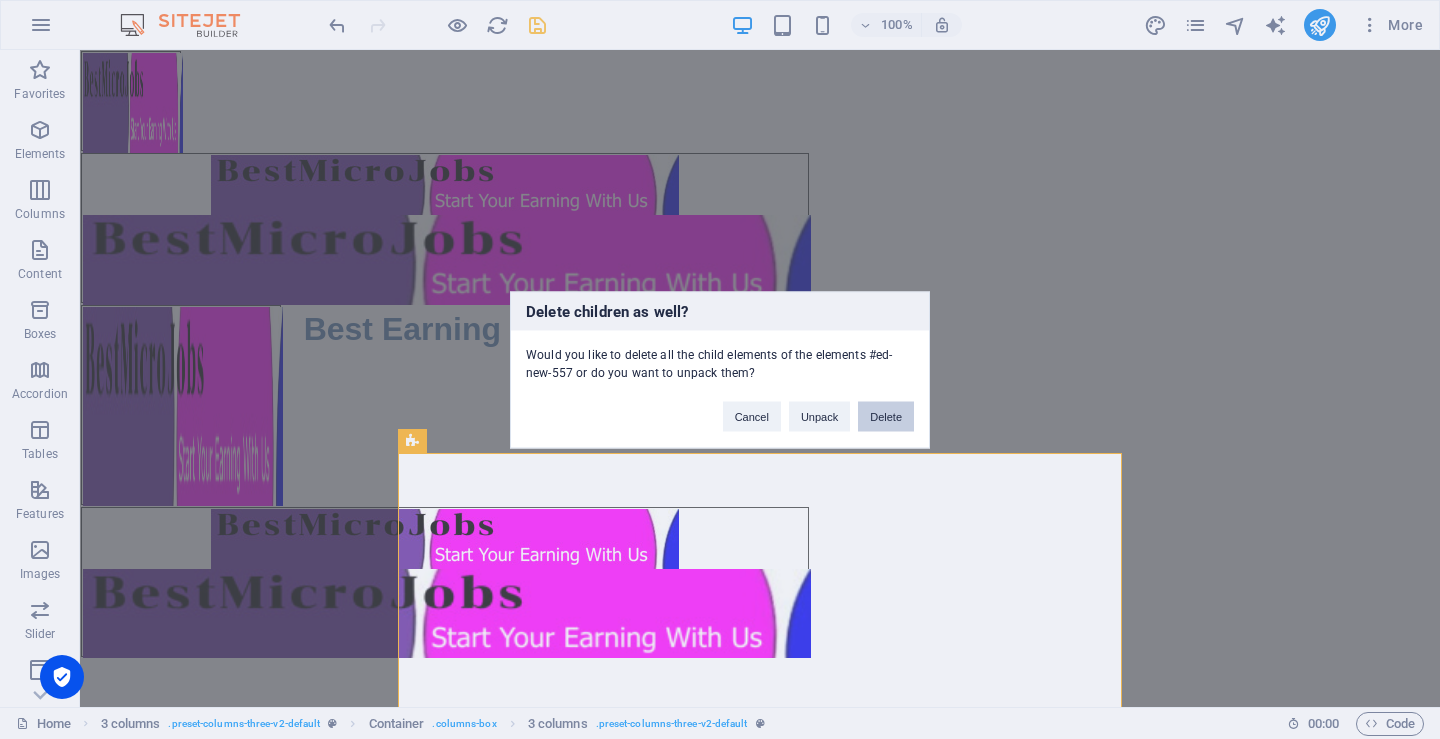 click on "Delete" at bounding box center (886, 416) 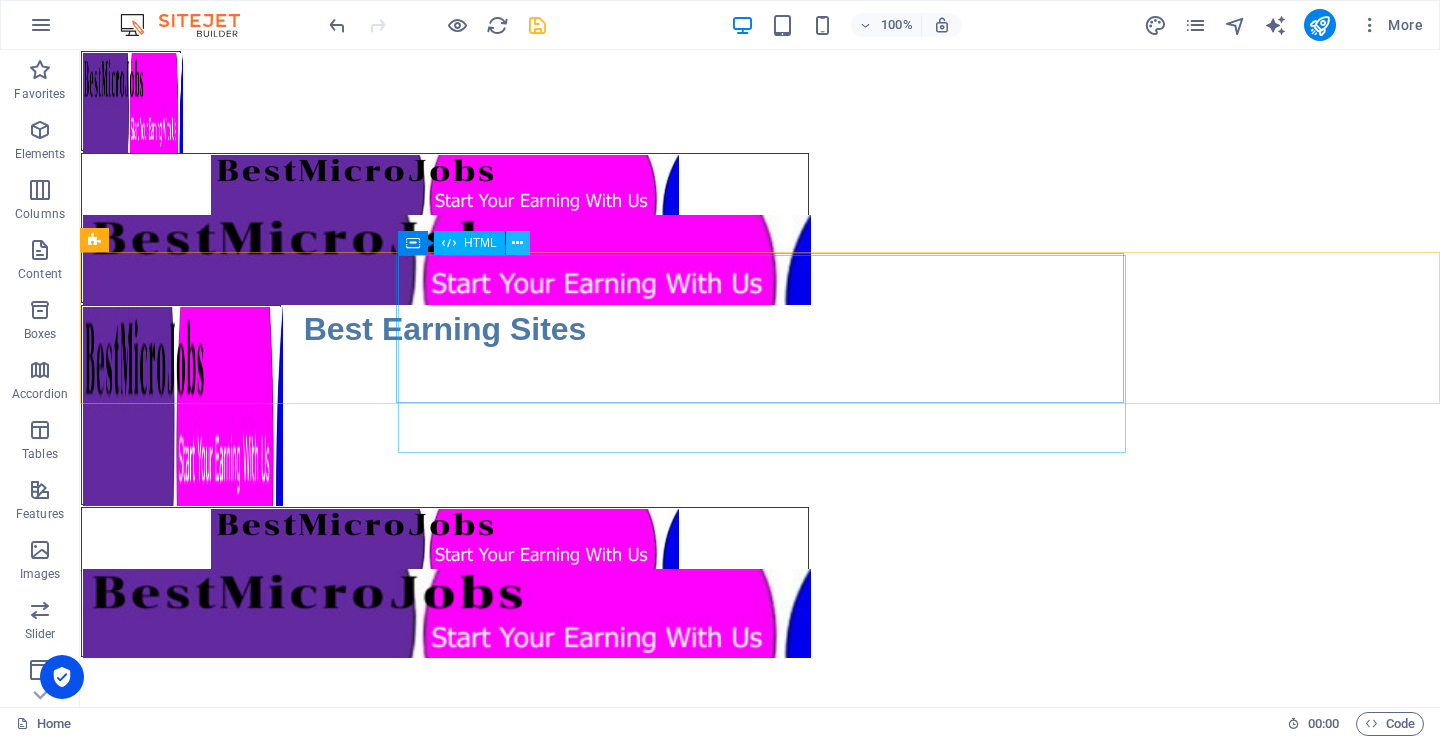 click at bounding box center (517, 243) 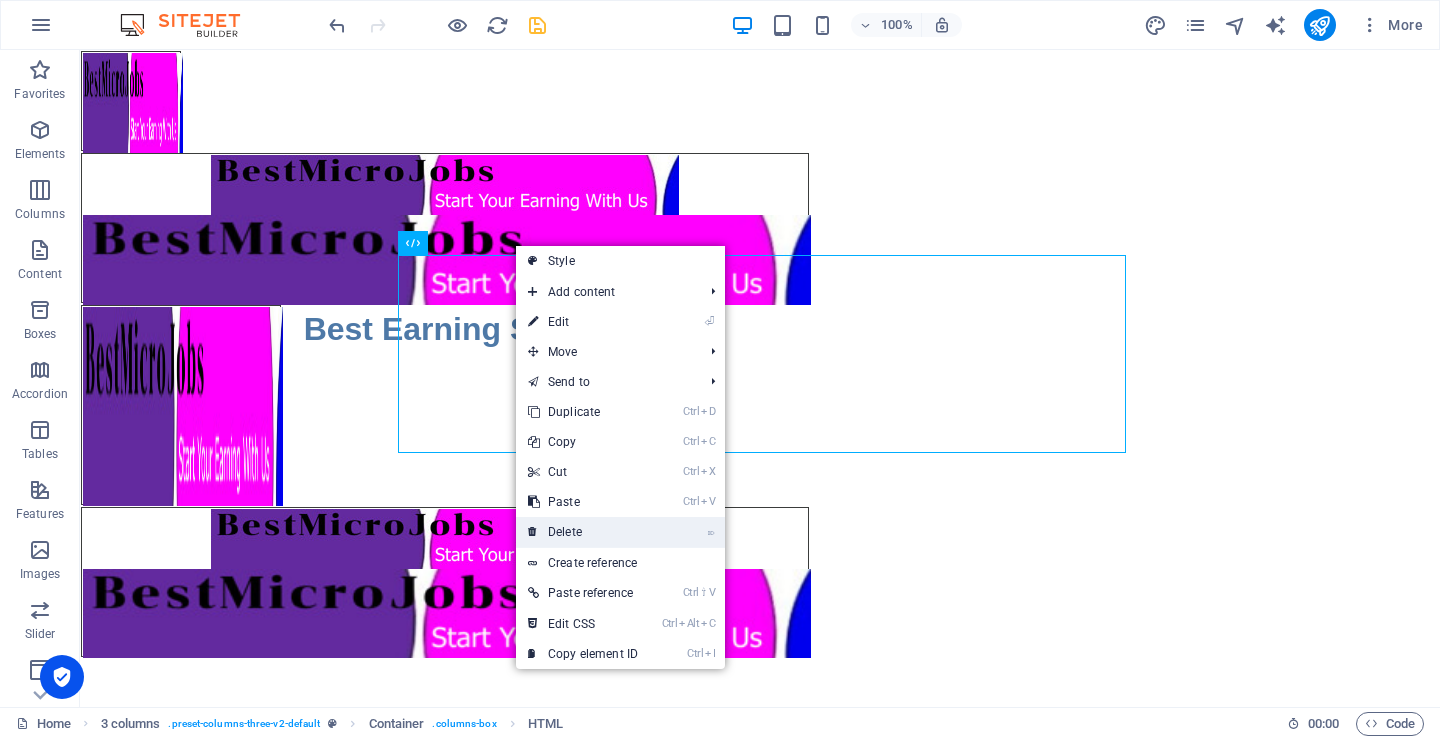 click on "⌦  Delete" at bounding box center (583, 532) 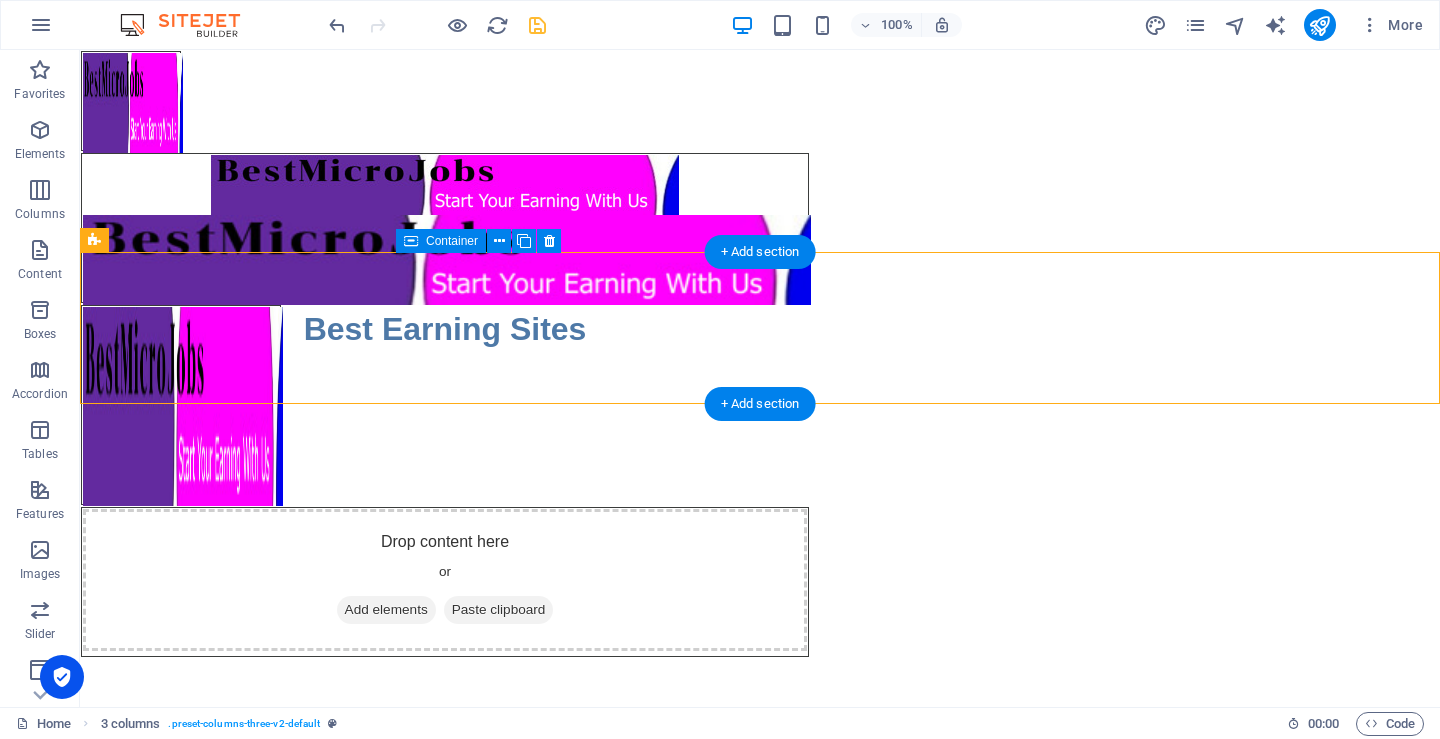 drag, startPoint x: 543, startPoint y: 331, endPoint x: 527, endPoint y: 331, distance: 16 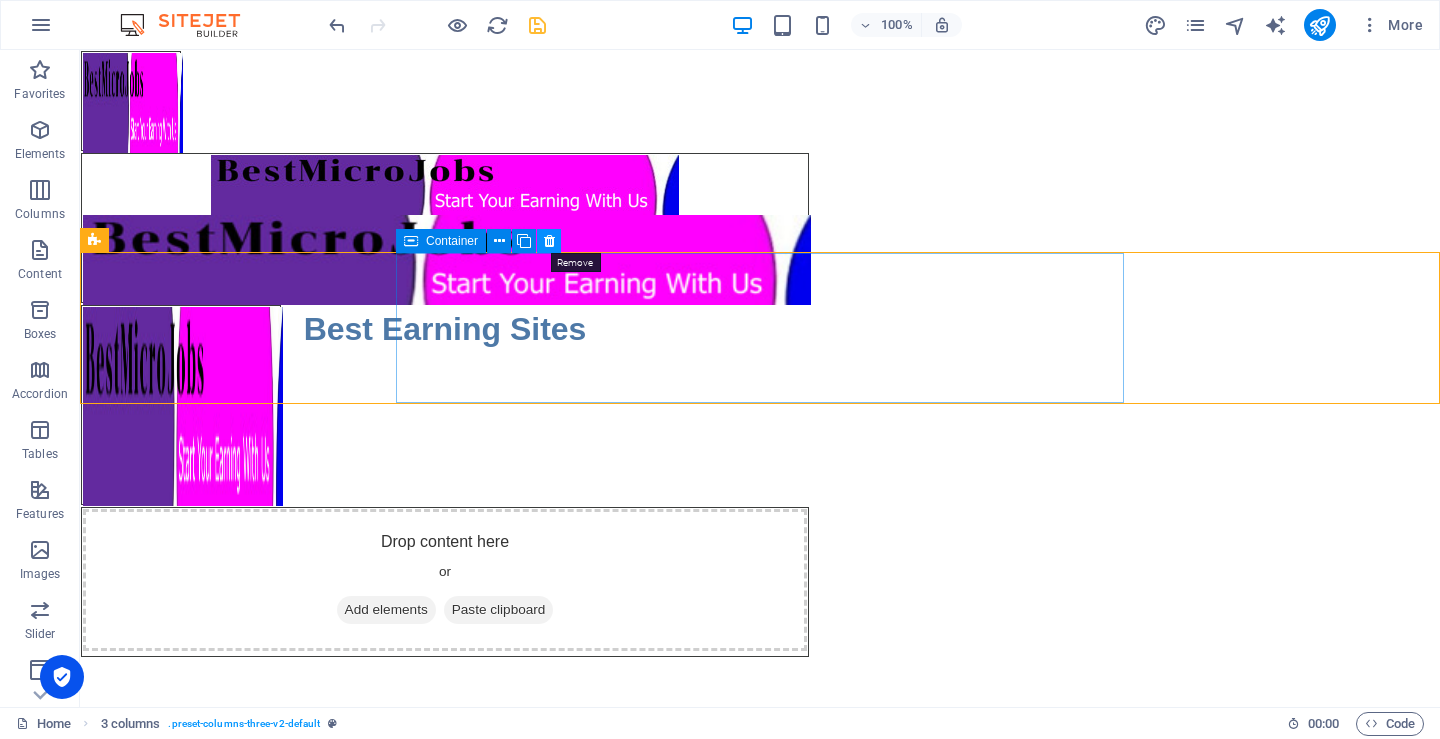 click at bounding box center (549, 241) 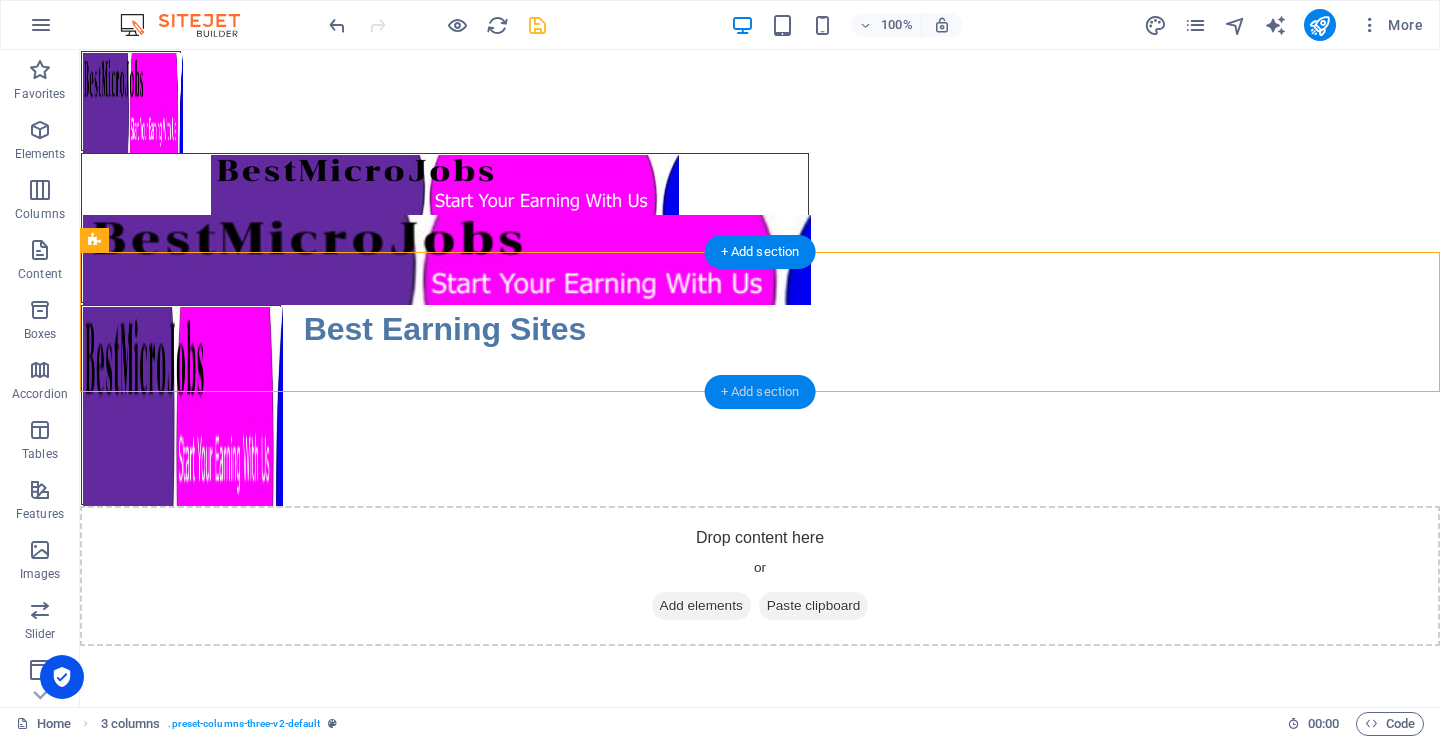 click on "+ Add section" at bounding box center [760, 392] 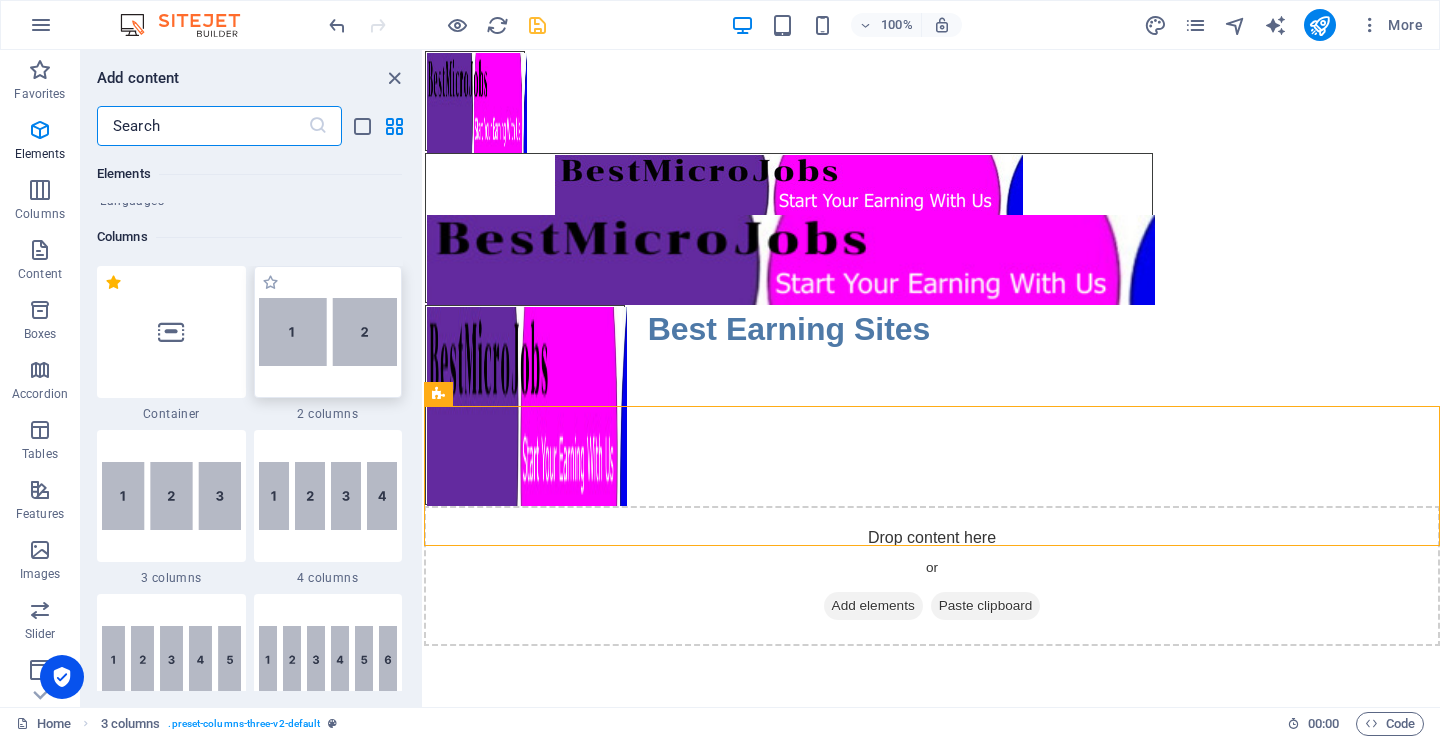 scroll, scrollTop: 899, scrollLeft: 0, axis: vertical 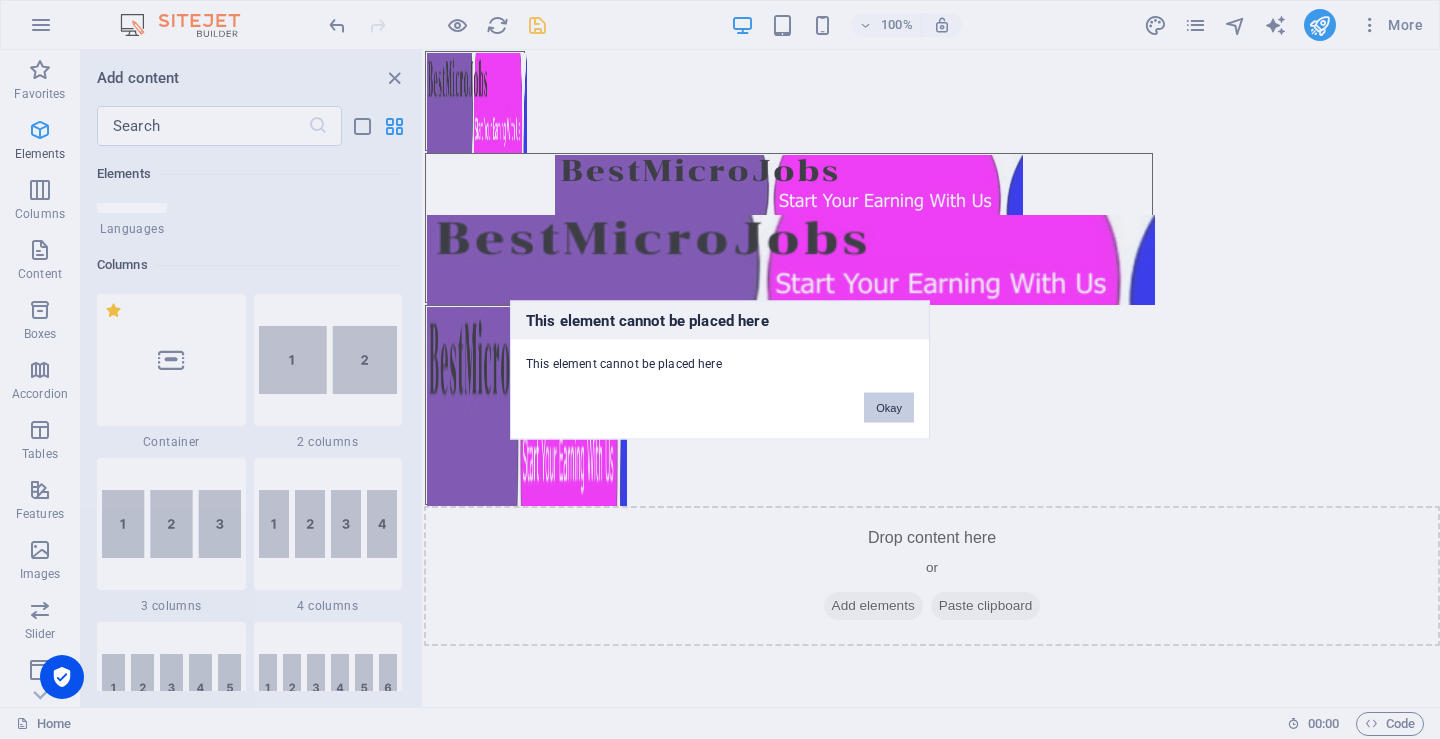 click on "Okay" at bounding box center (889, 407) 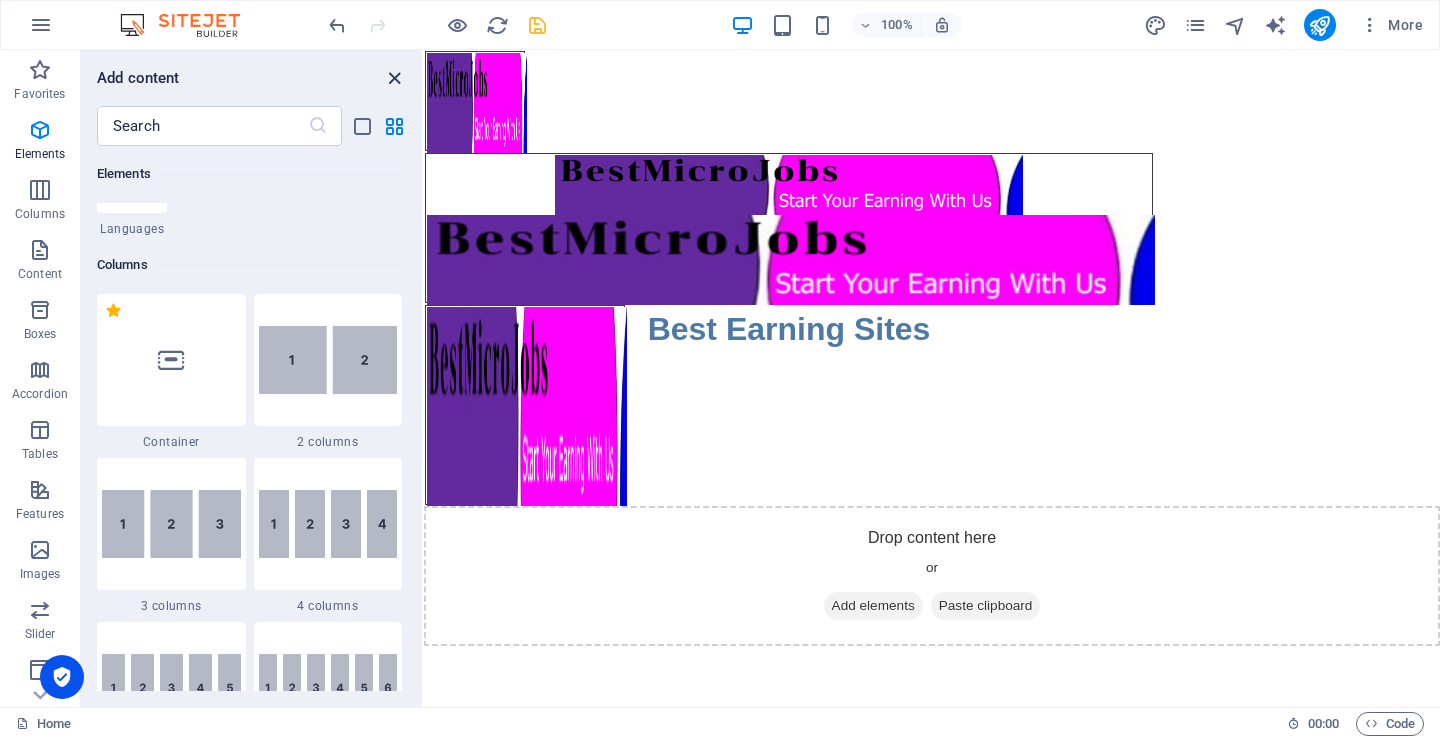 click at bounding box center [394, 78] 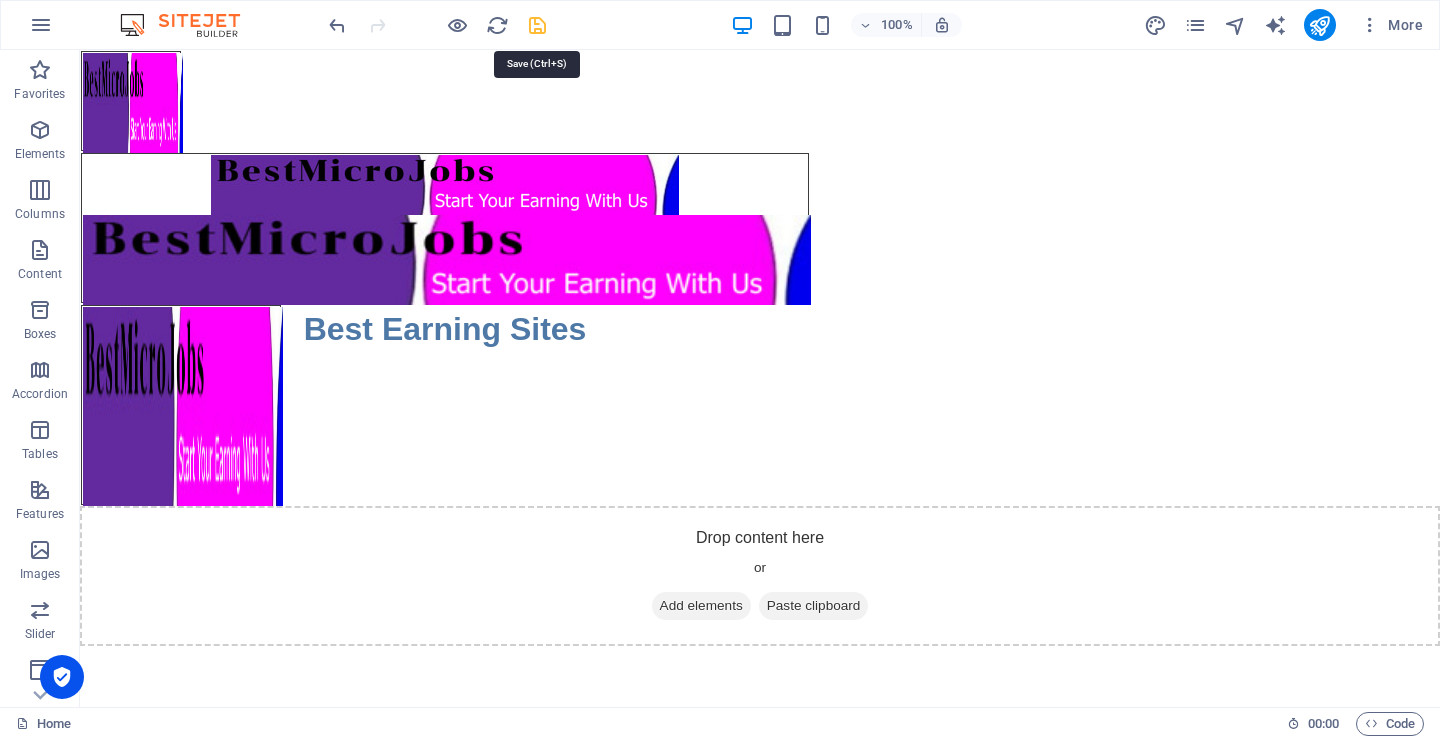 click at bounding box center (537, 25) 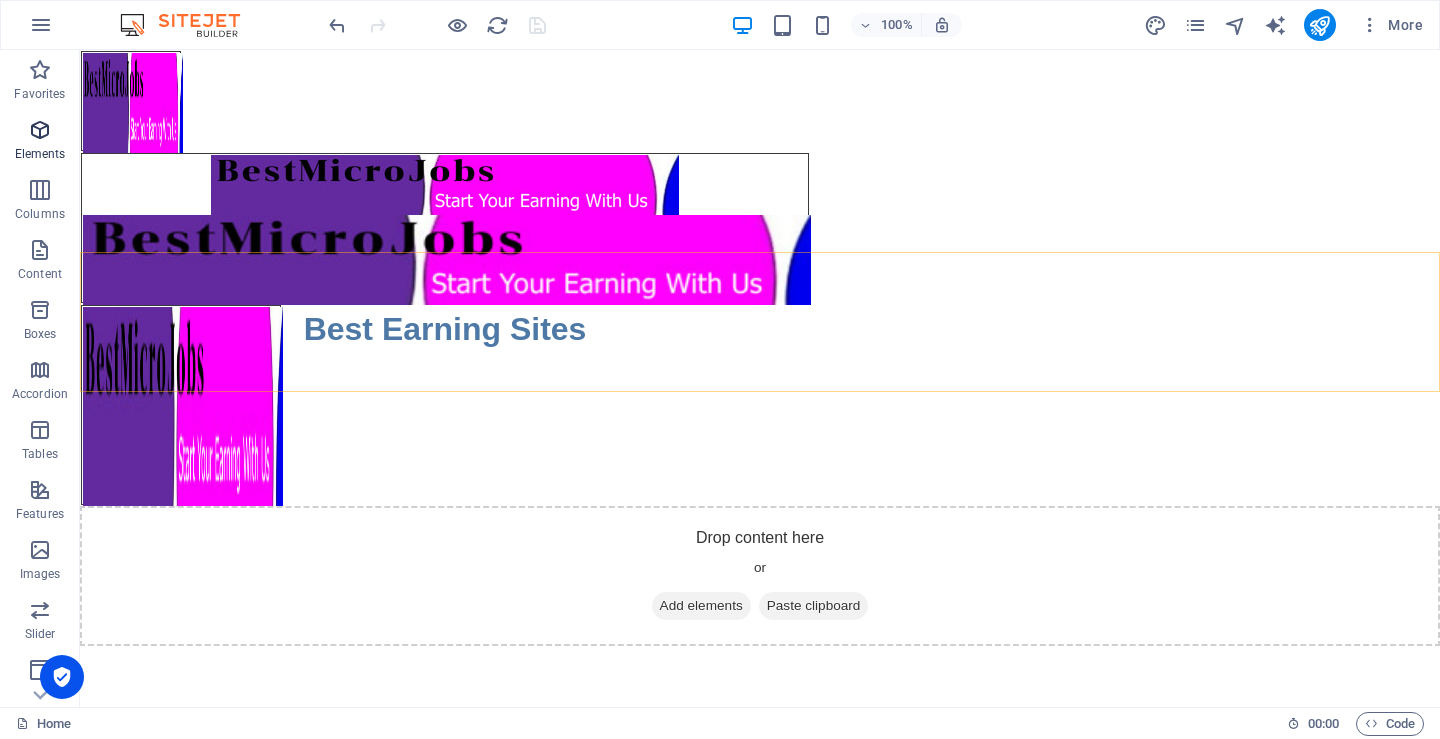 click at bounding box center (40, 130) 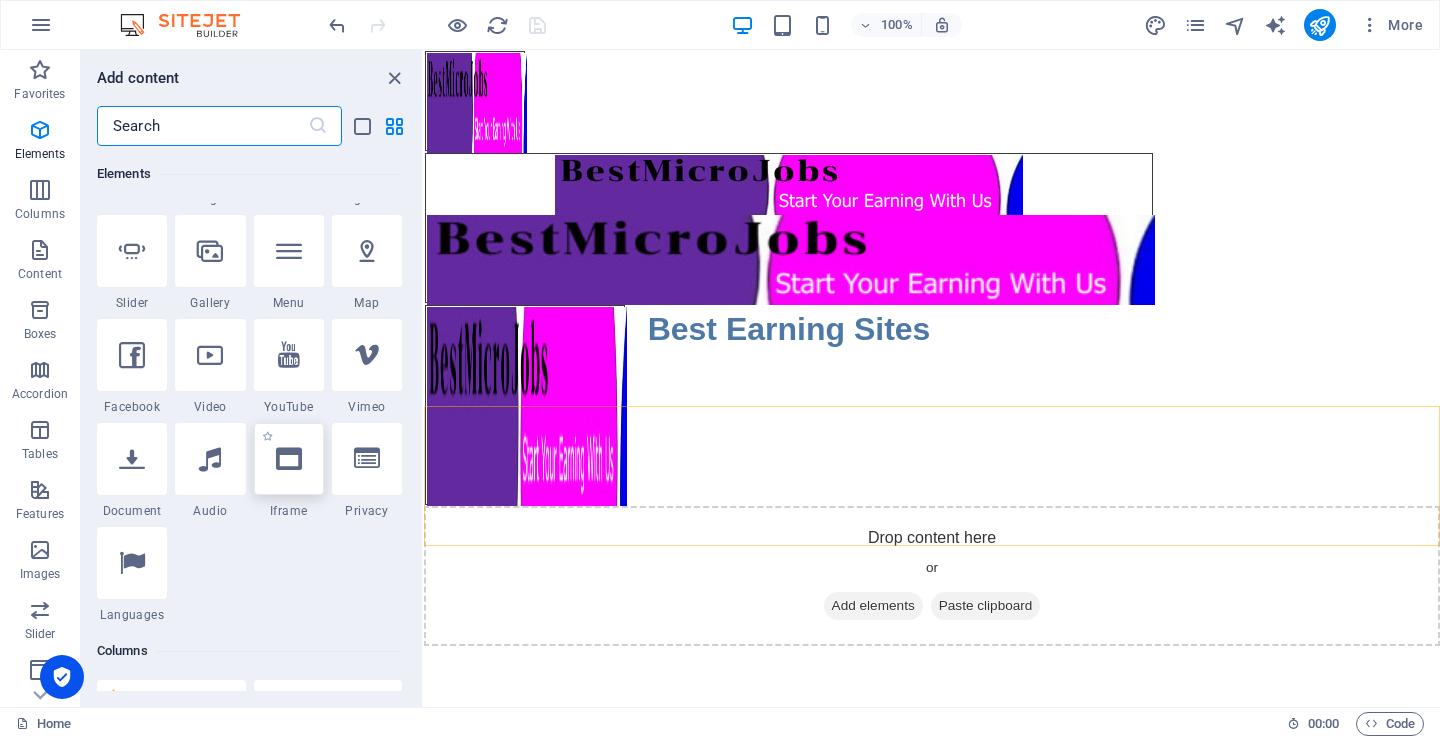 scroll, scrollTop: 813, scrollLeft: 0, axis: vertical 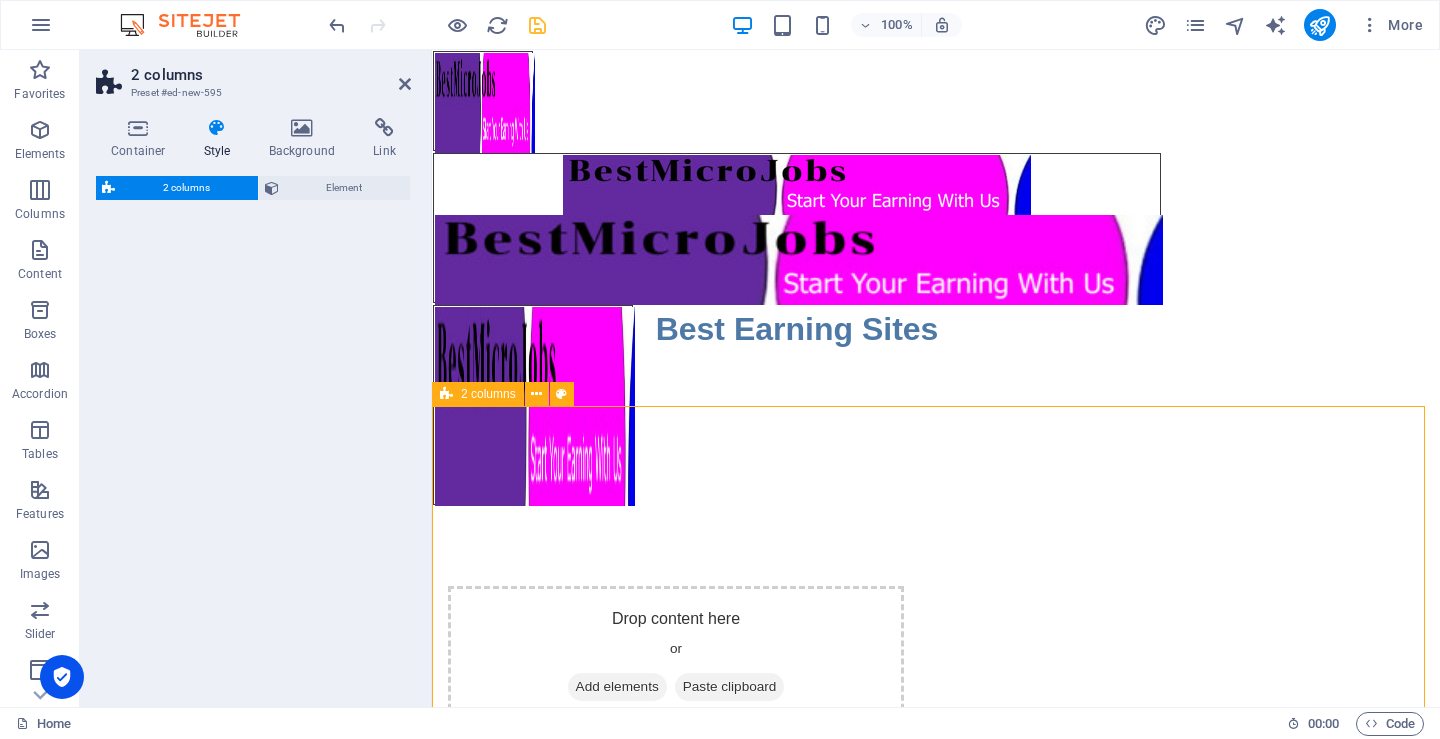 select on "rem" 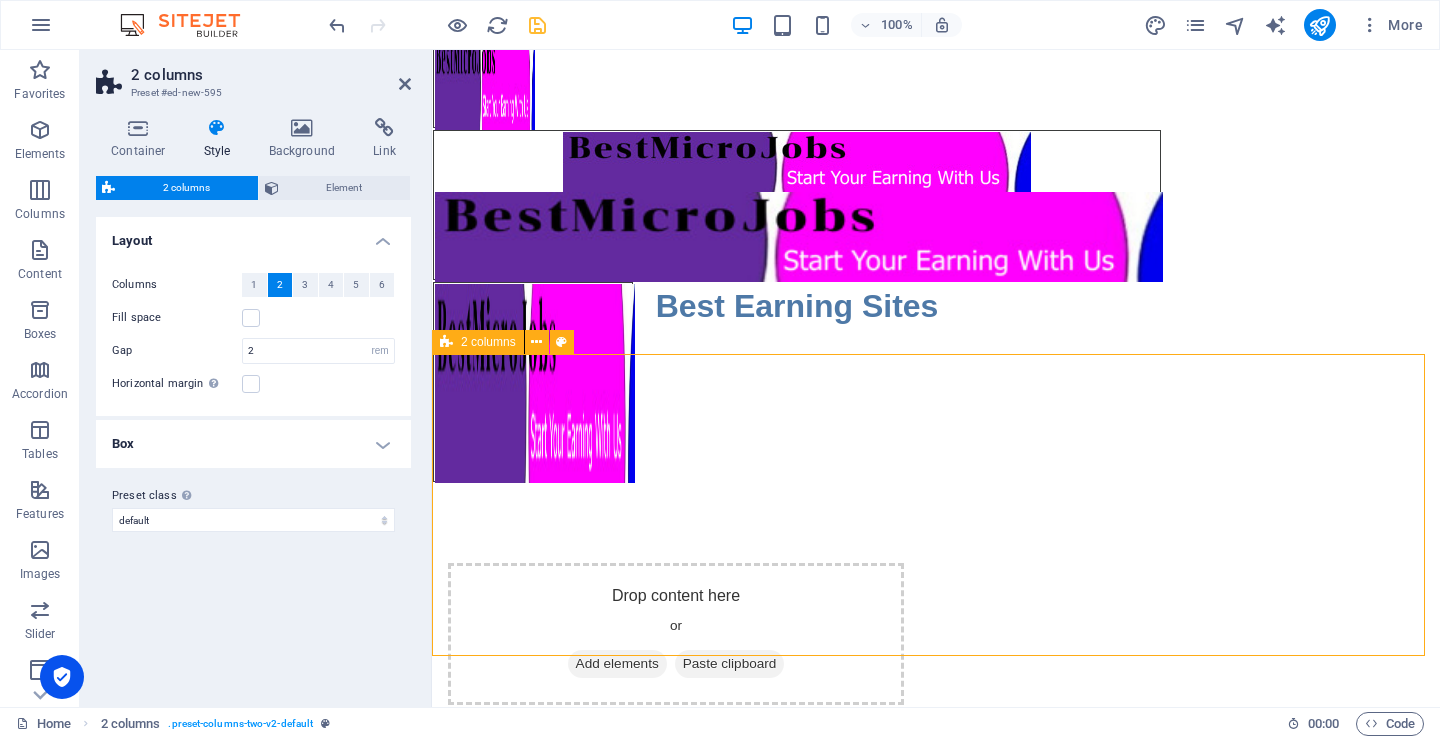 scroll, scrollTop: 0, scrollLeft: 0, axis: both 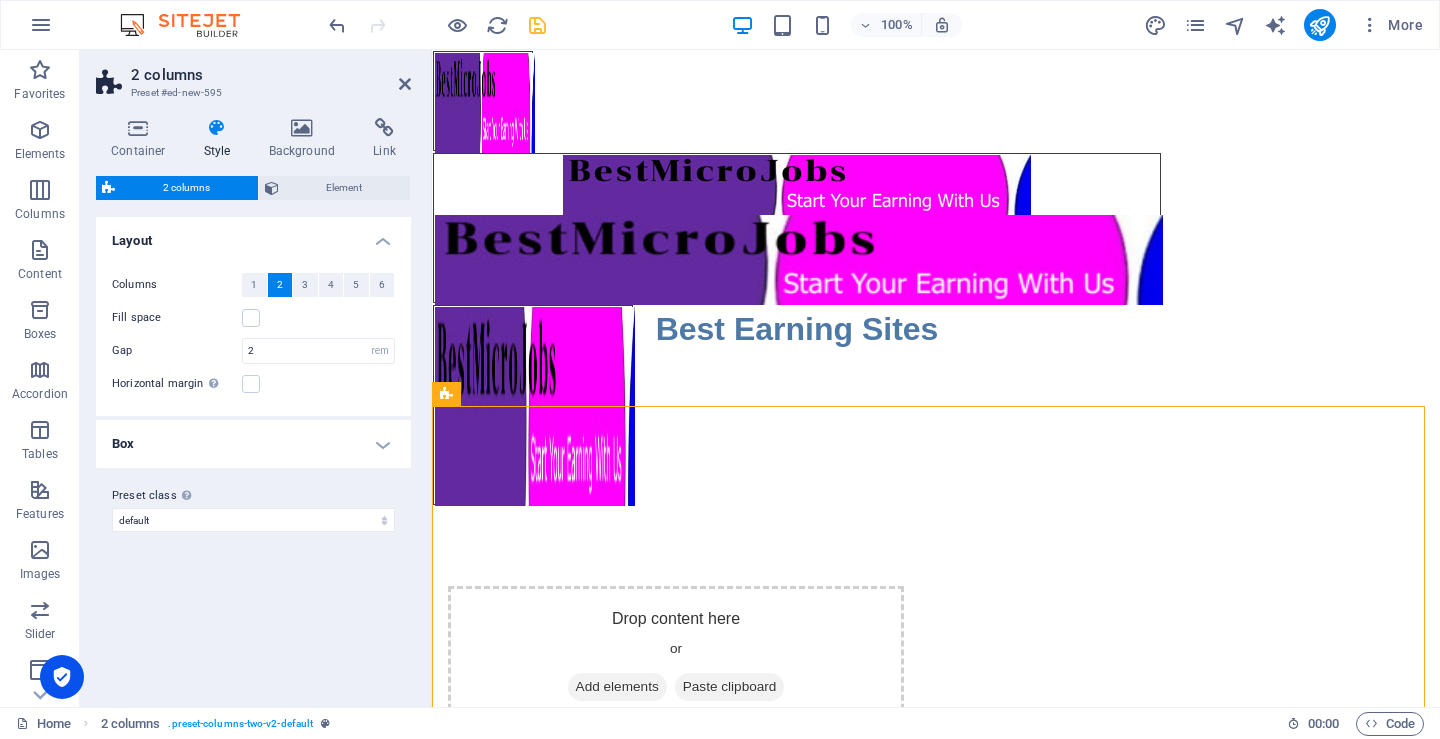 click on "Box" at bounding box center [253, 444] 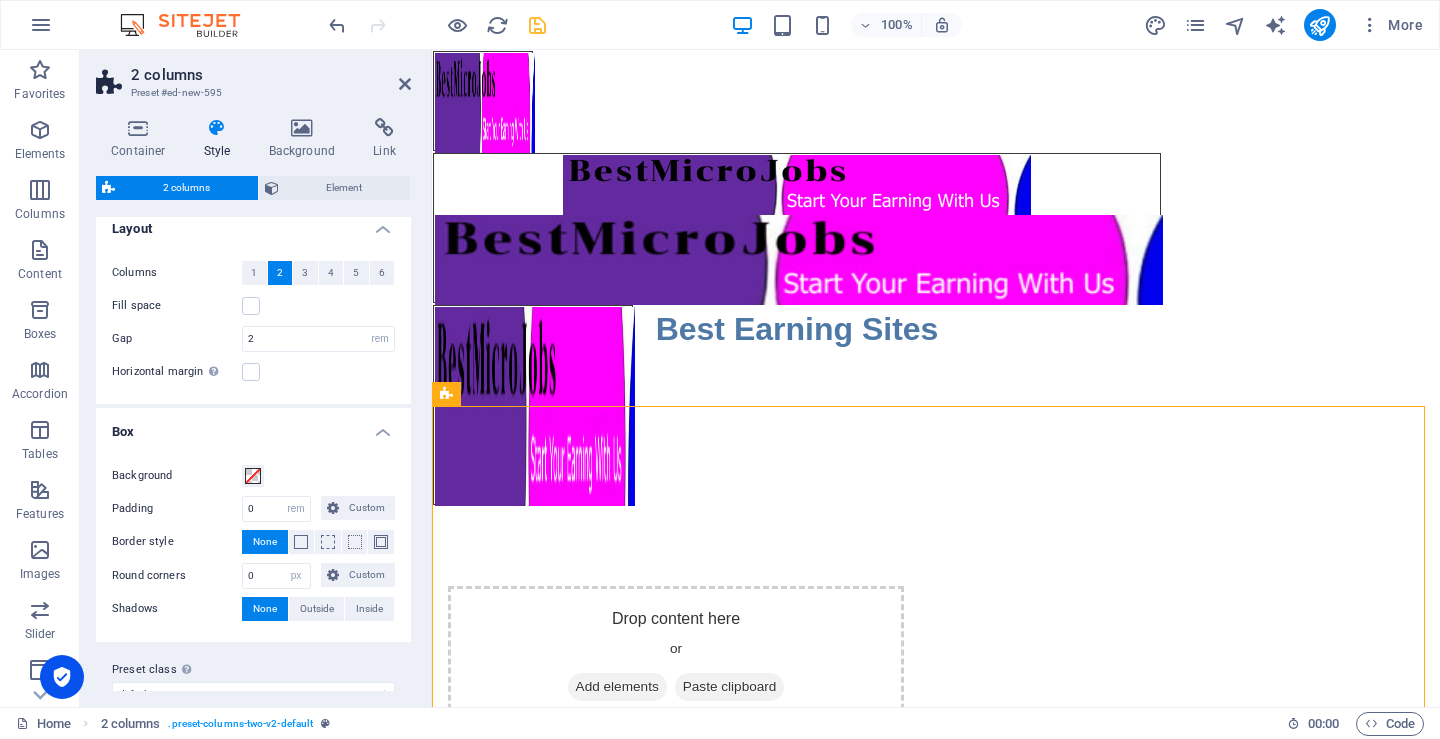 scroll, scrollTop: 0, scrollLeft: 0, axis: both 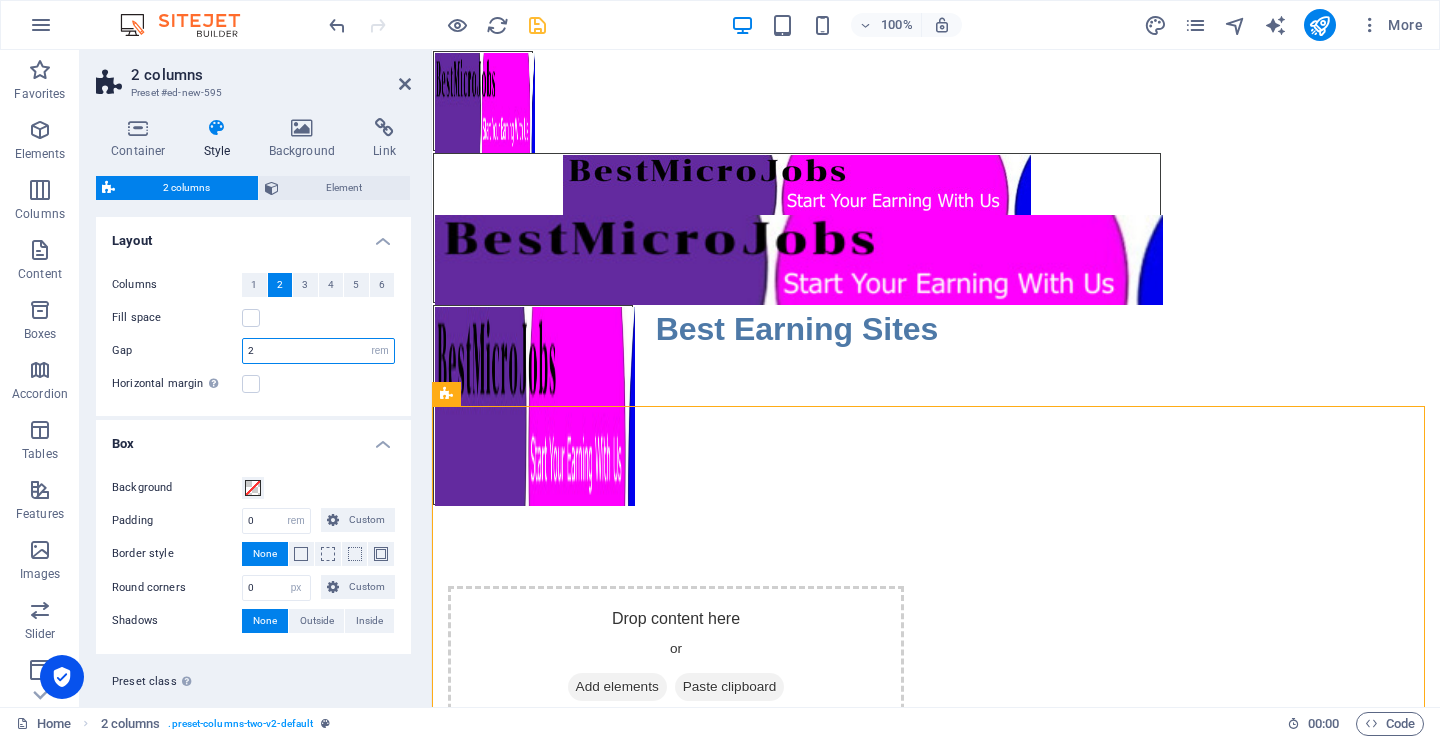 drag, startPoint x: 296, startPoint y: 353, endPoint x: 225, endPoint y: 353, distance: 71 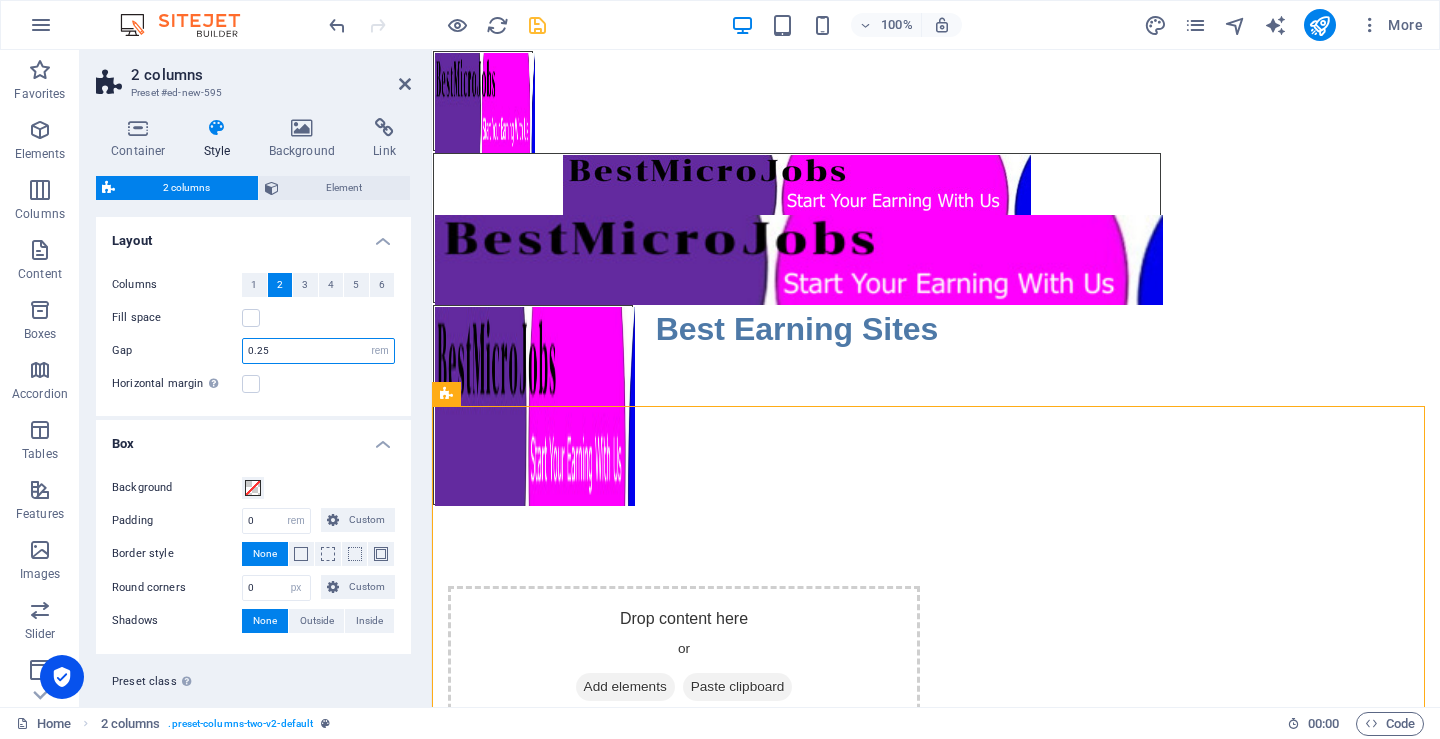type on "0.25" 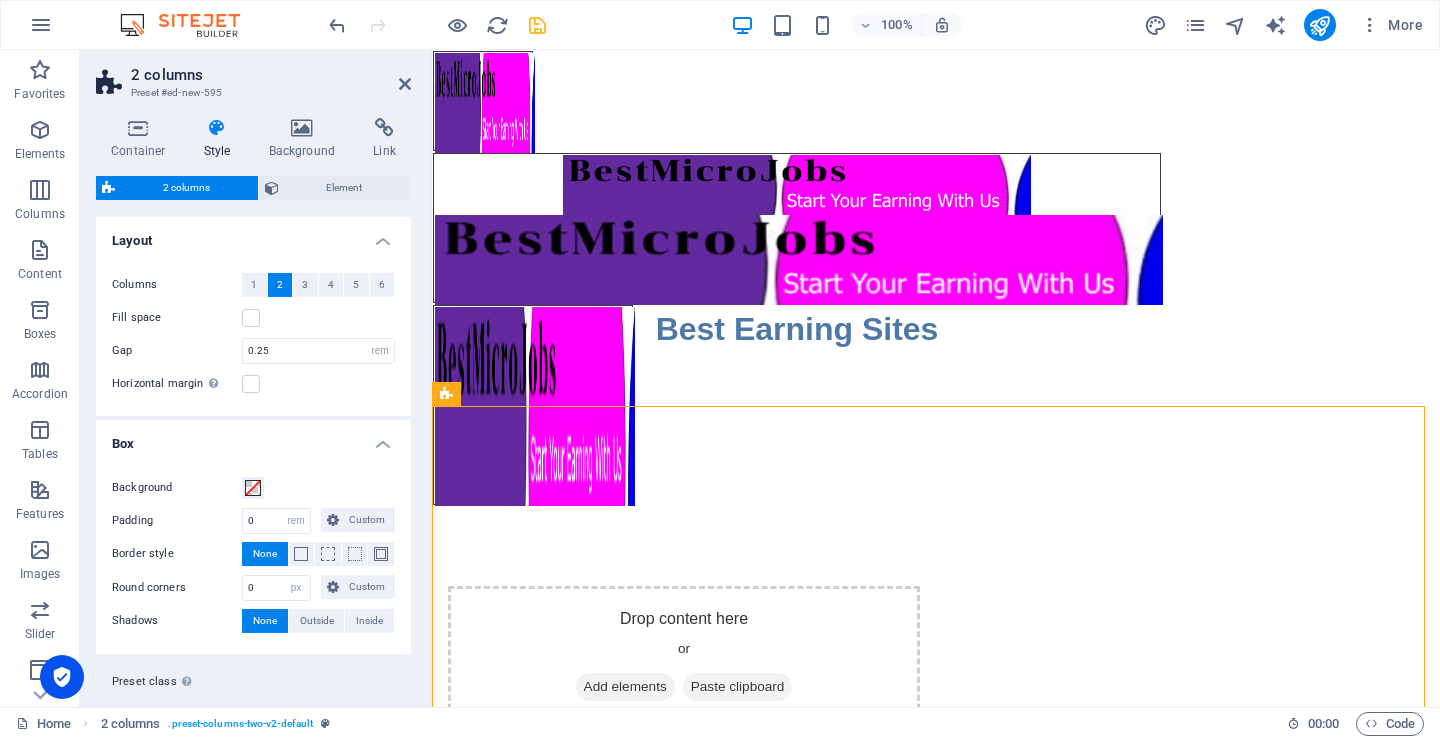 click on "Horizontal margin Only if the containers "Content width" is not set to "Default"" at bounding box center [253, 384] 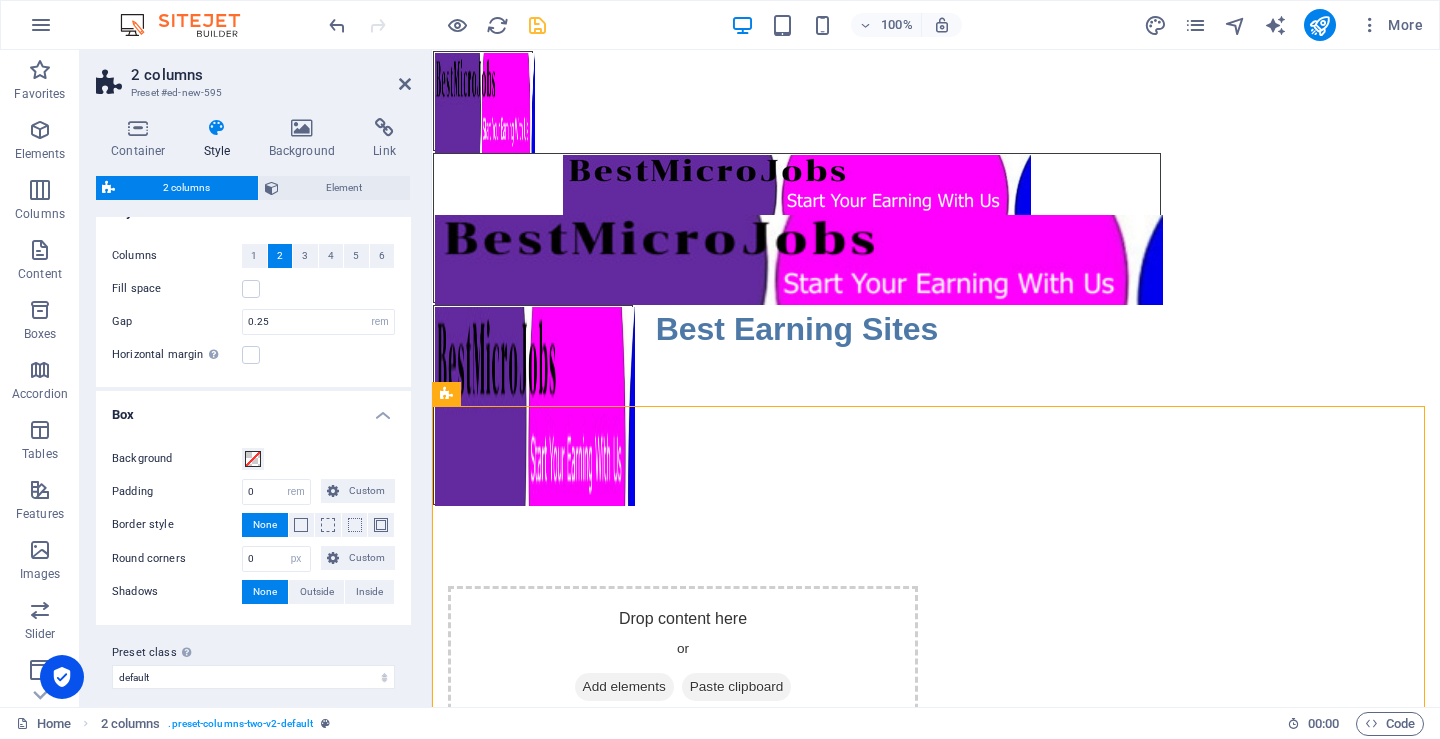 scroll, scrollTop: 43, scrollLeft: 0, axis: vertical 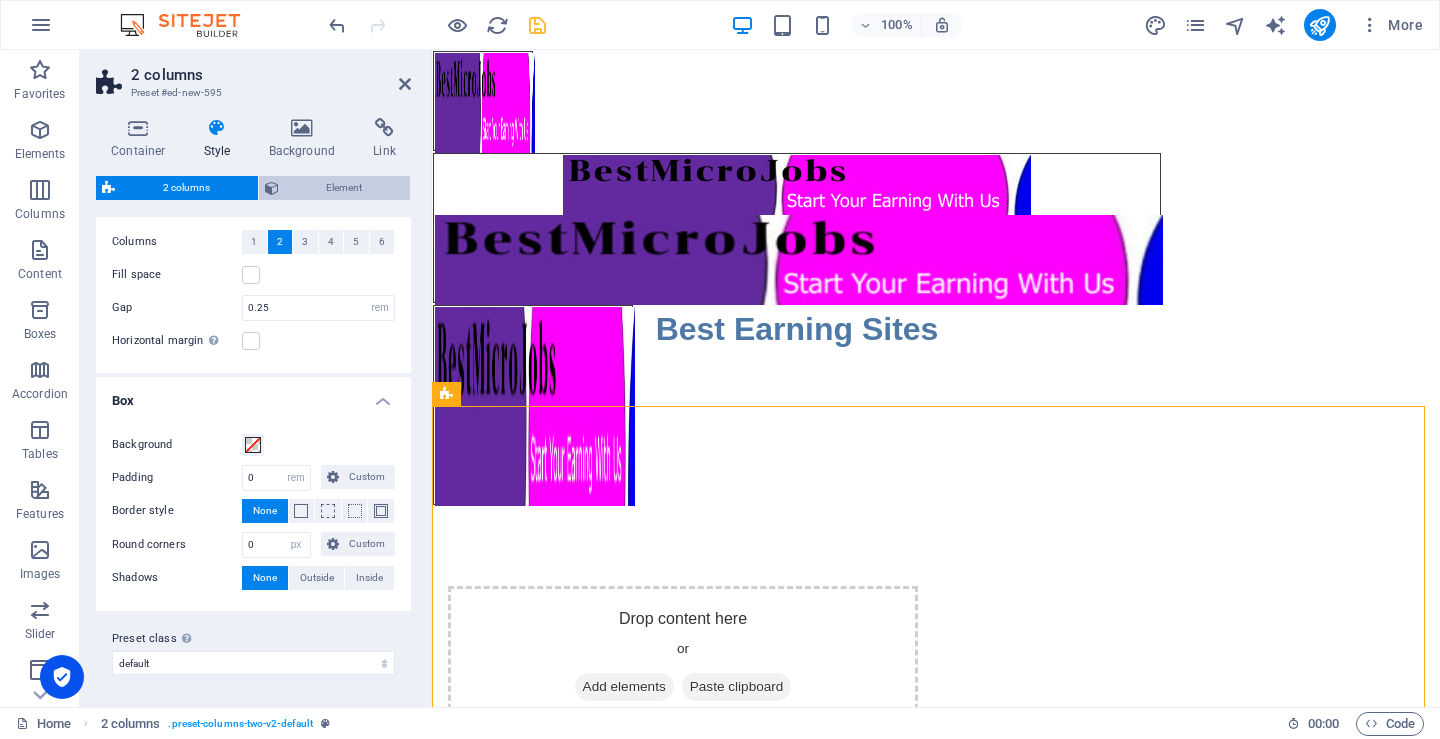 click on "Element" at bounding box center [345, 188] 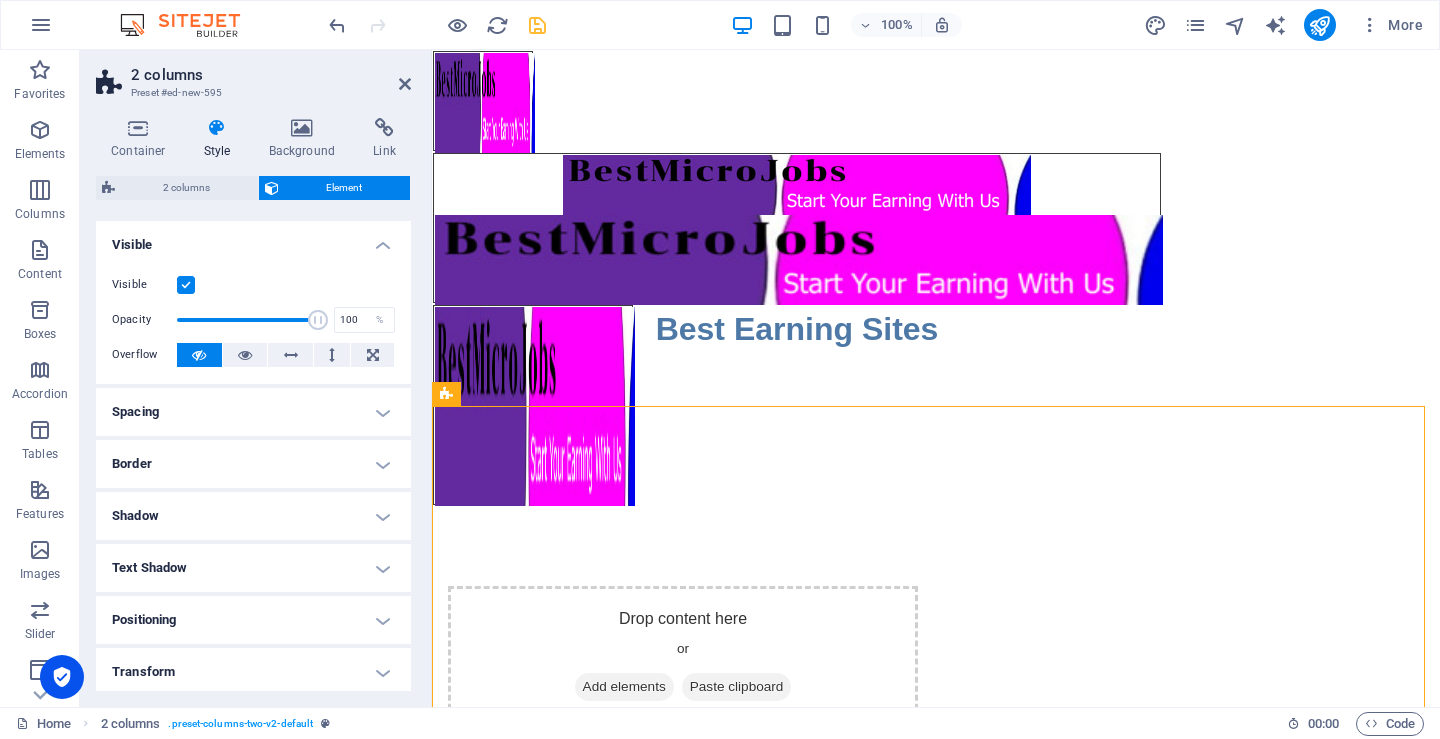 click on "Spacing" at bounding box center (253, 412) 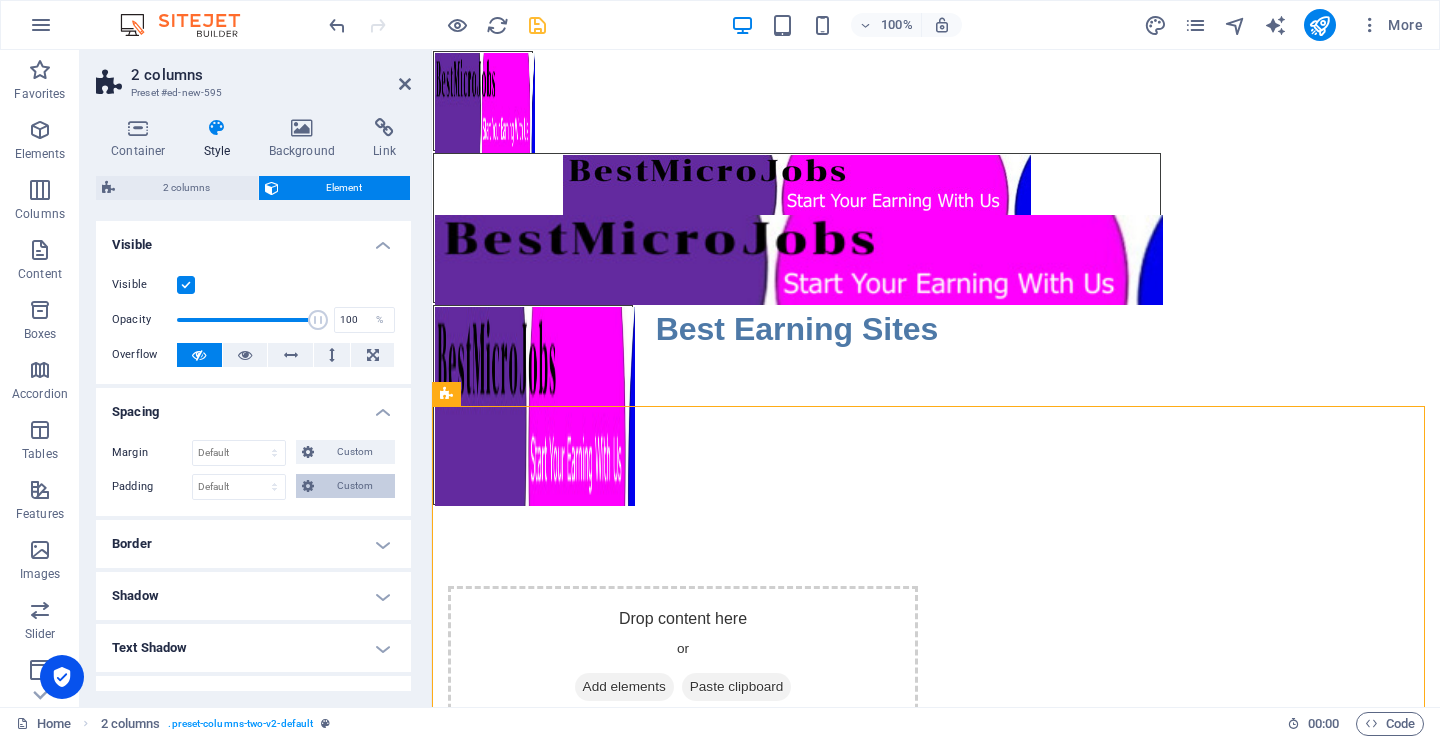 click on "Custom" at bounding box center (354, 486) 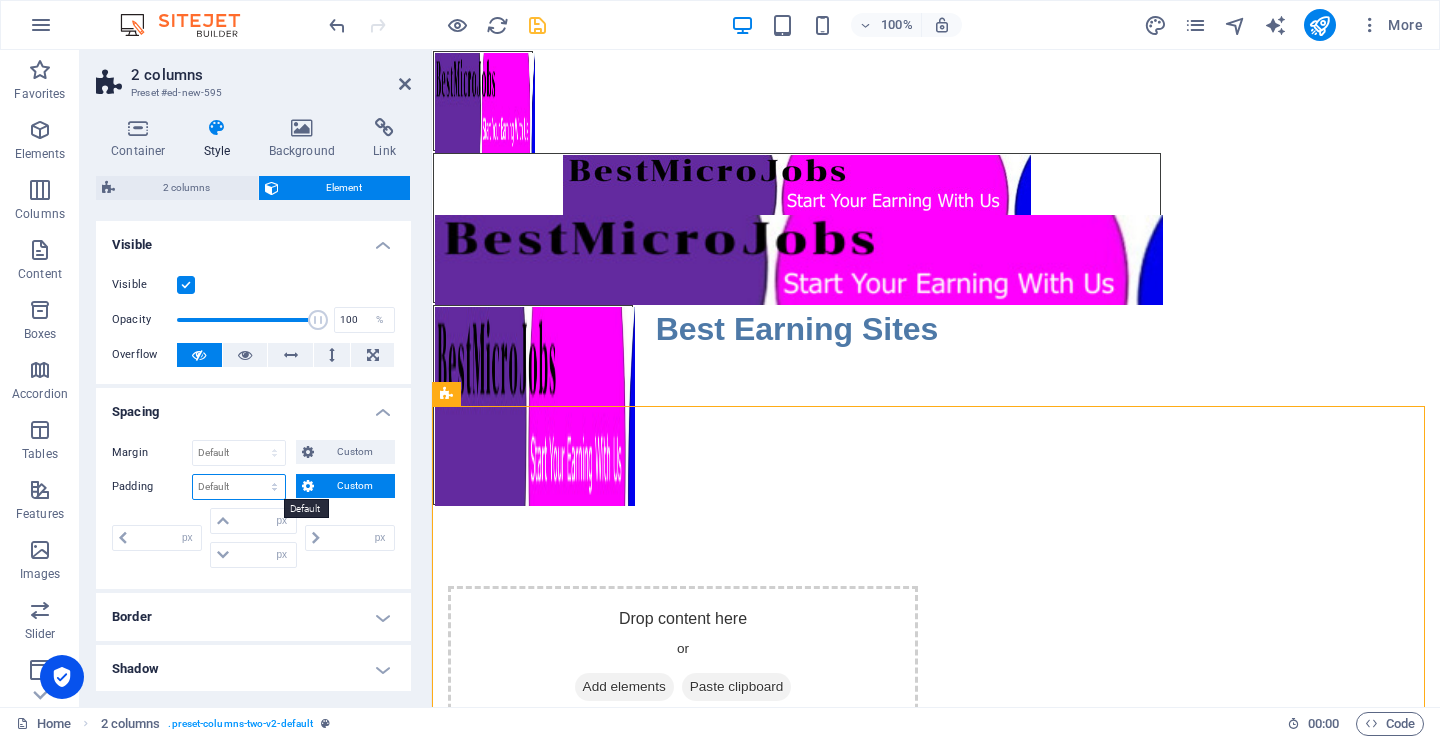 click on "Default px rem % vh vw Custom" at bounding box center (239, 487) 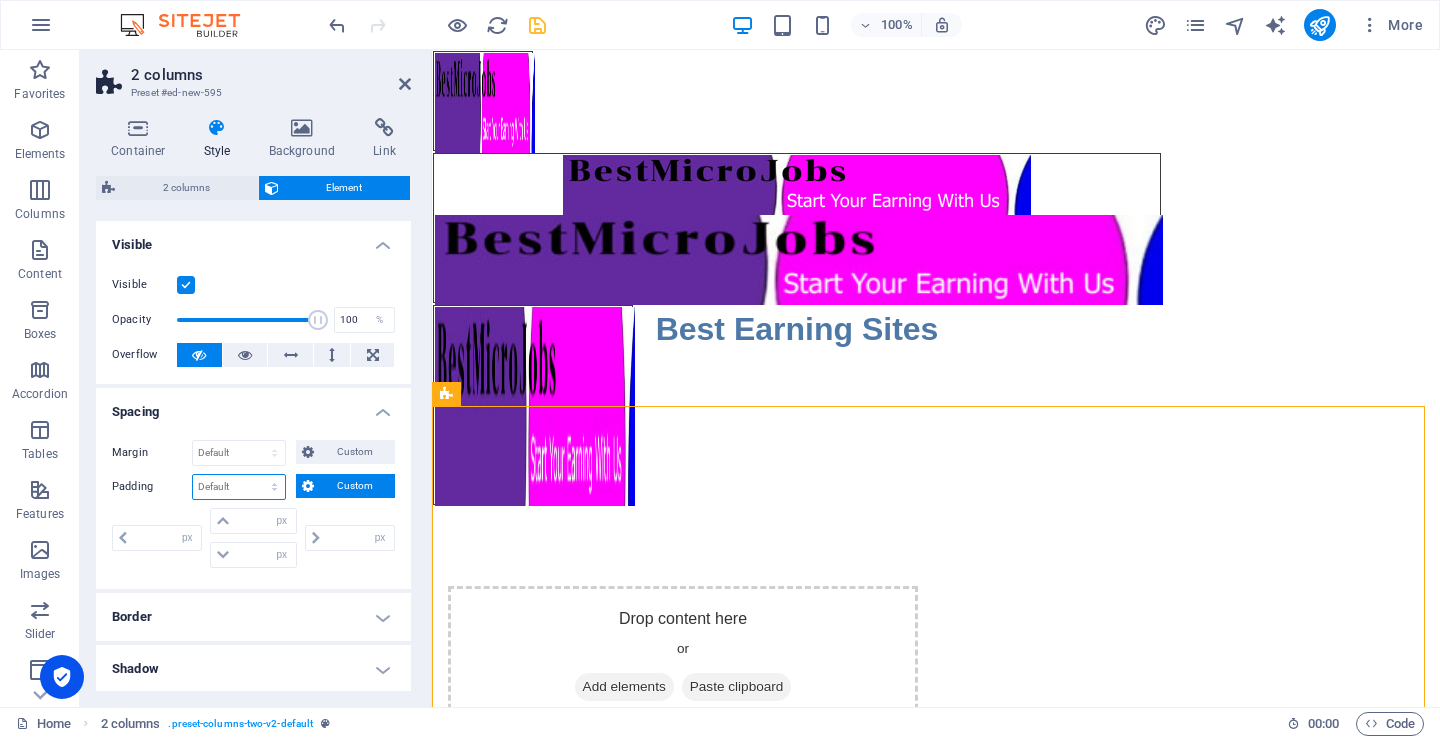 select on "px" 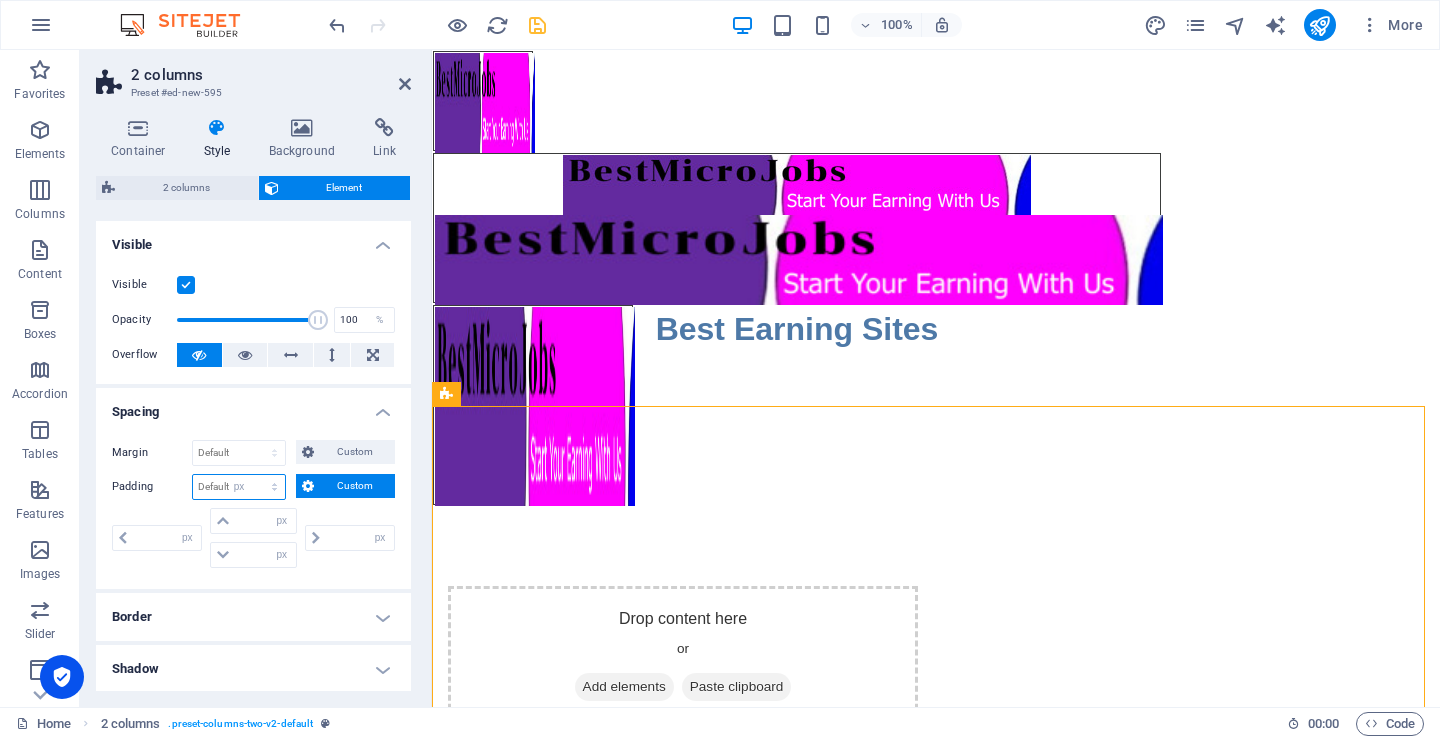 click on "Default px rem % vh vw Custom" at bounding box center (239, 487) 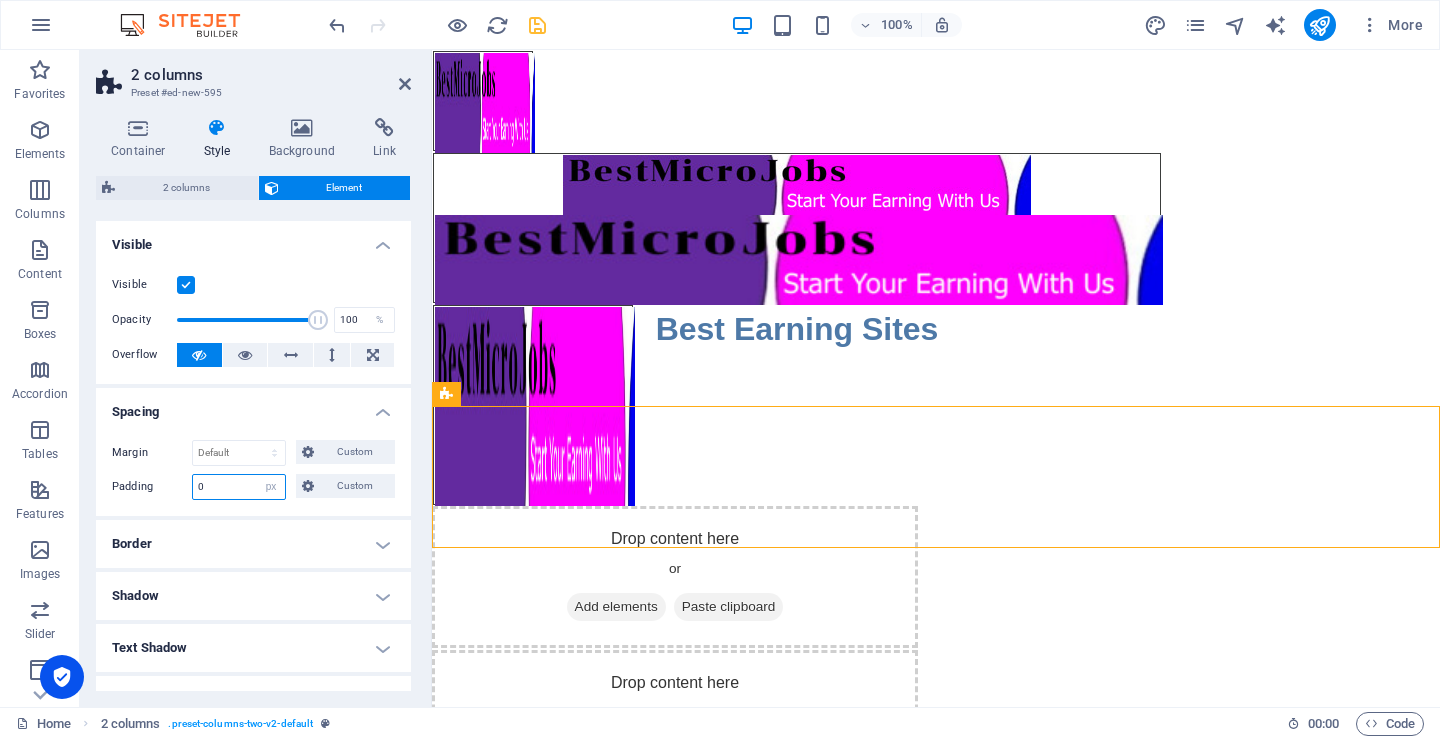 type on "1" 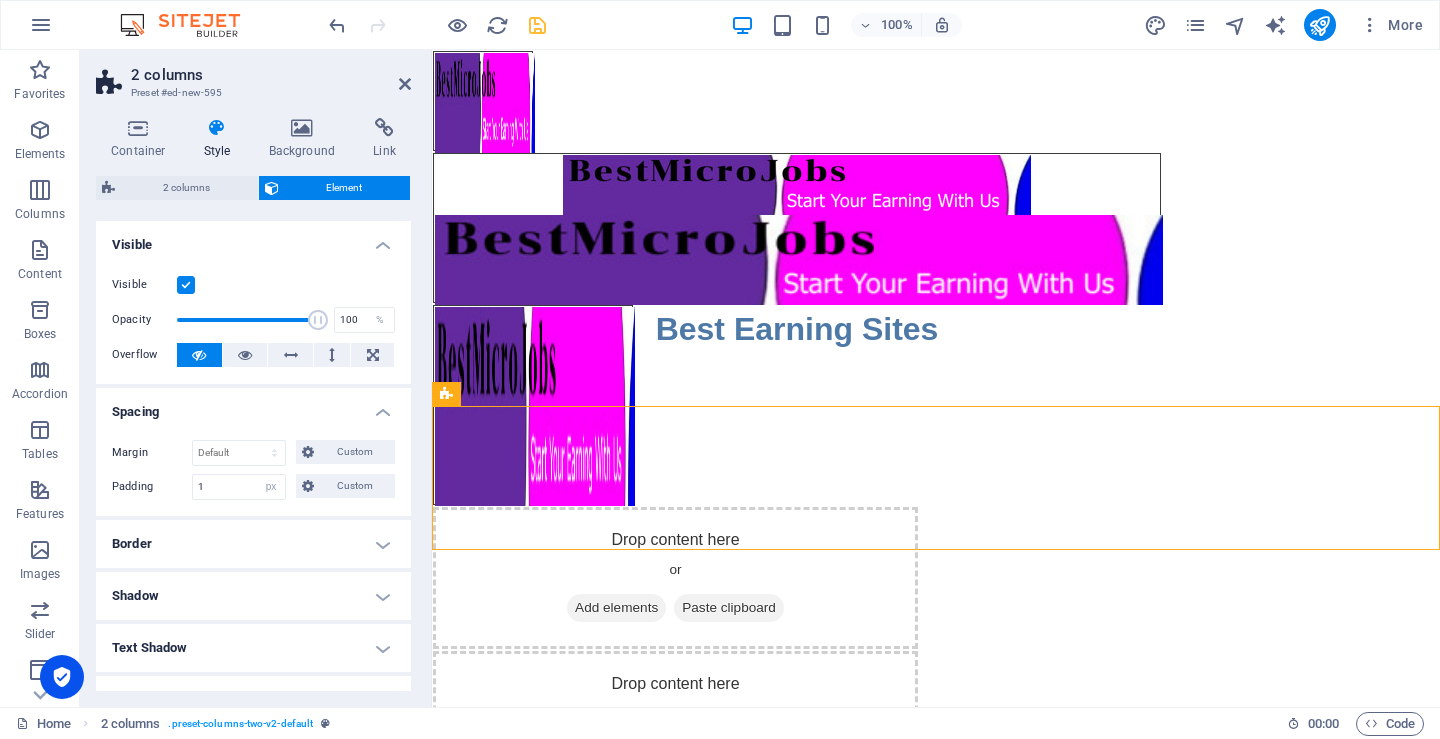 click on "Margin Default auto px % rem vw vh Custom Custom auto px % rem vw vh auto px % rem vw vh auto px % rem vw vh auto px % rem vw vh Padding 1 Default px rem % vh vw Custom Custom 1 px rem % vh vw 1 px rem % vh vw 1 px rem % vh vw 1 px rem % vh vw" at bounding box center [253, 470] 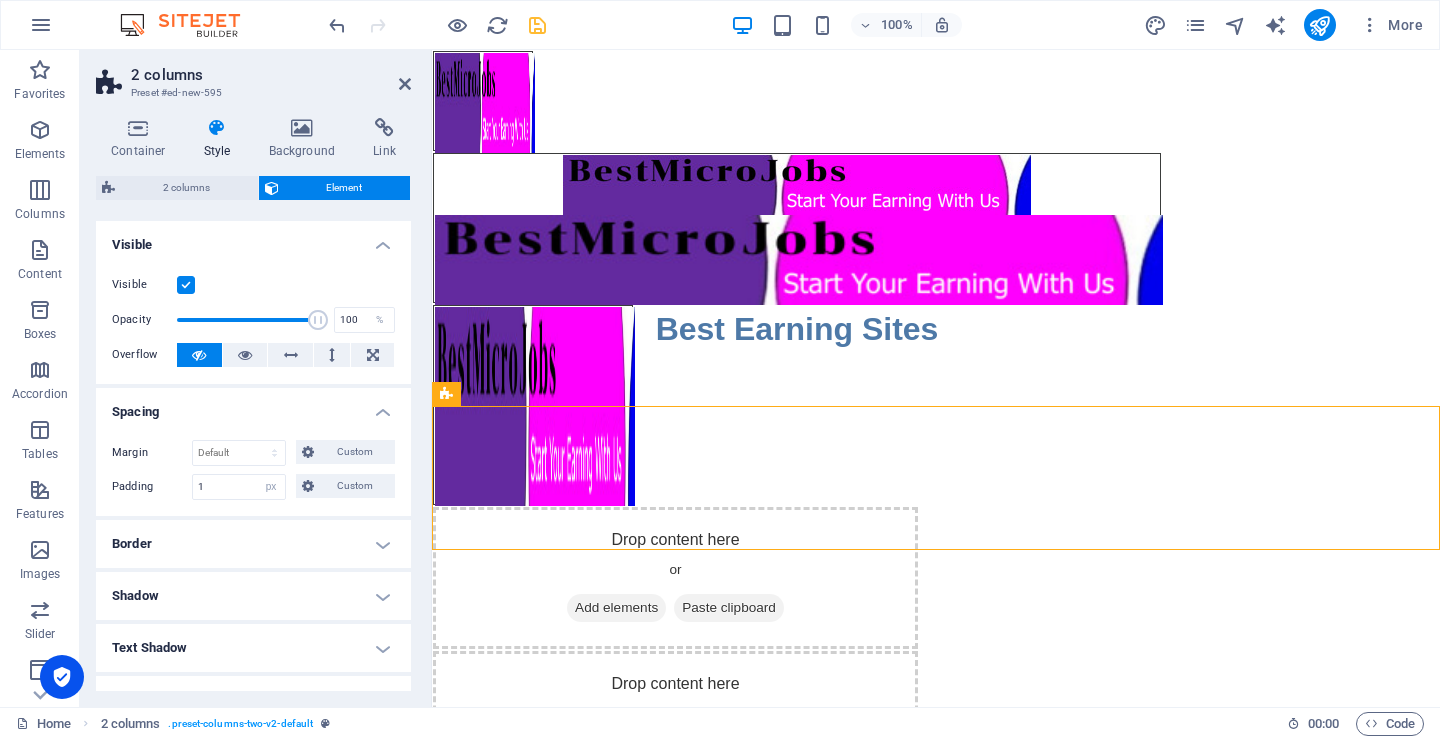 click on "Border" at bounding box center [253, 544] 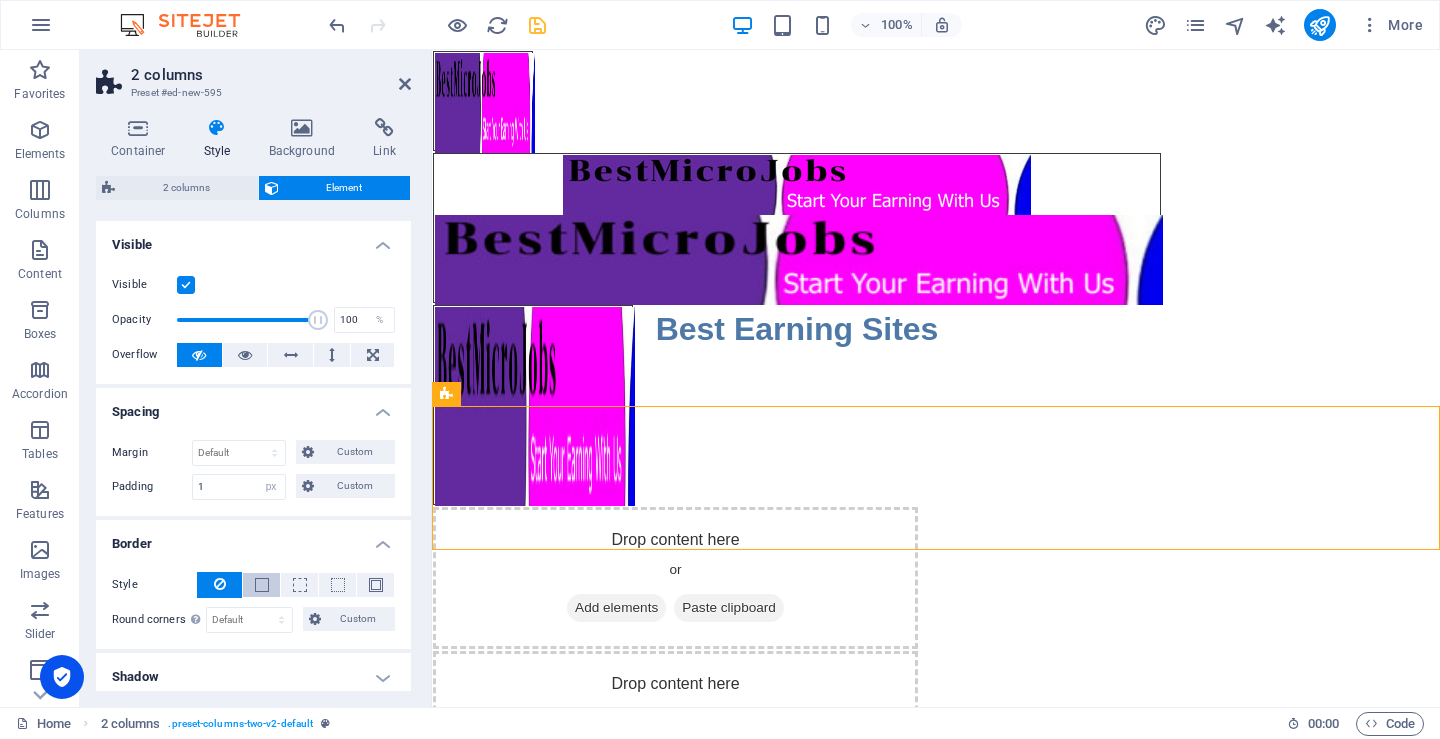 click at bounding box center [261, 585] 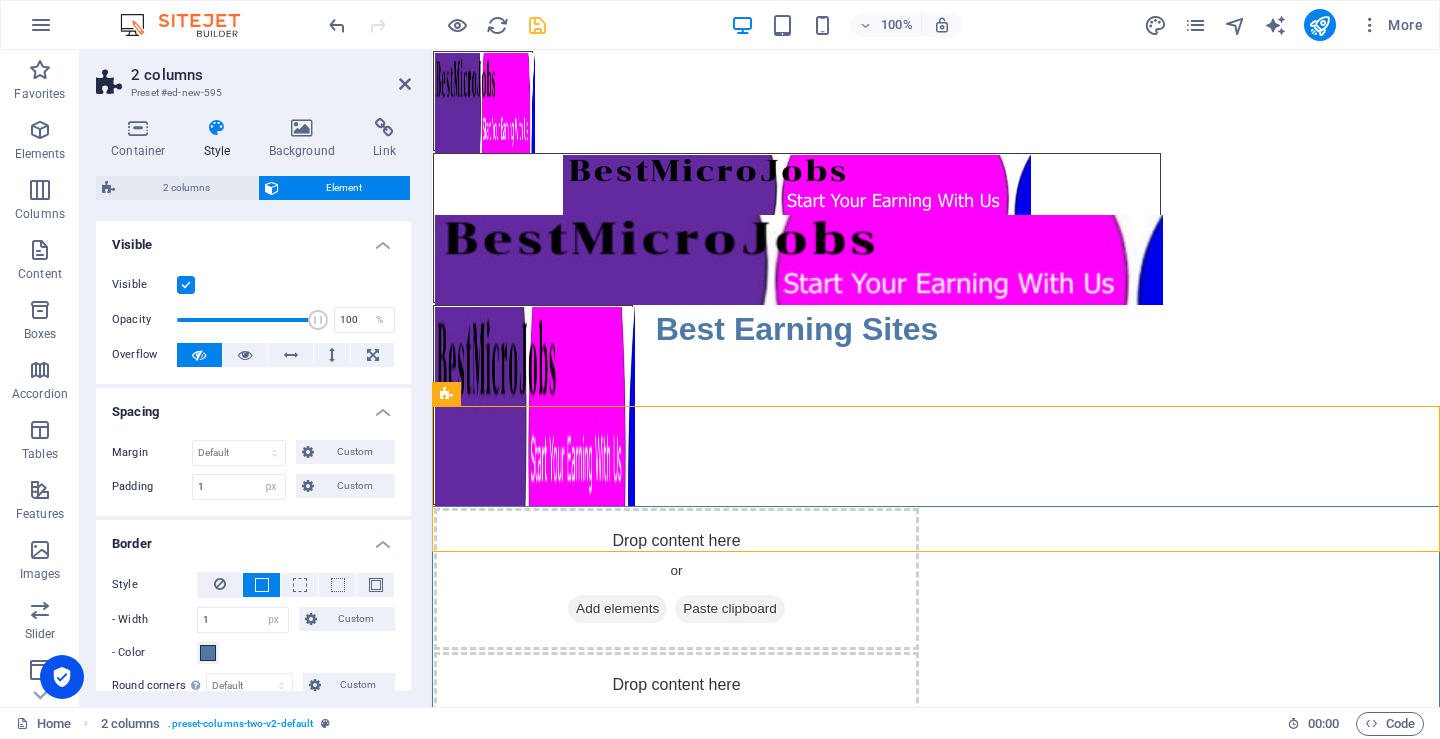 click on "Margin Default auto px % rem vw vh Custom Custom auto px % rem vw vh auto px % rem vw vh auto px % rem vw vh auto px % rem vw vh Padding 1 Default px rem % vh vw Custom Custom 1 px rem % vh vw 1 px rem % vh vw 1 px rem % vh vw 1 px rem % vh vw" at bounding box center (253, 470) 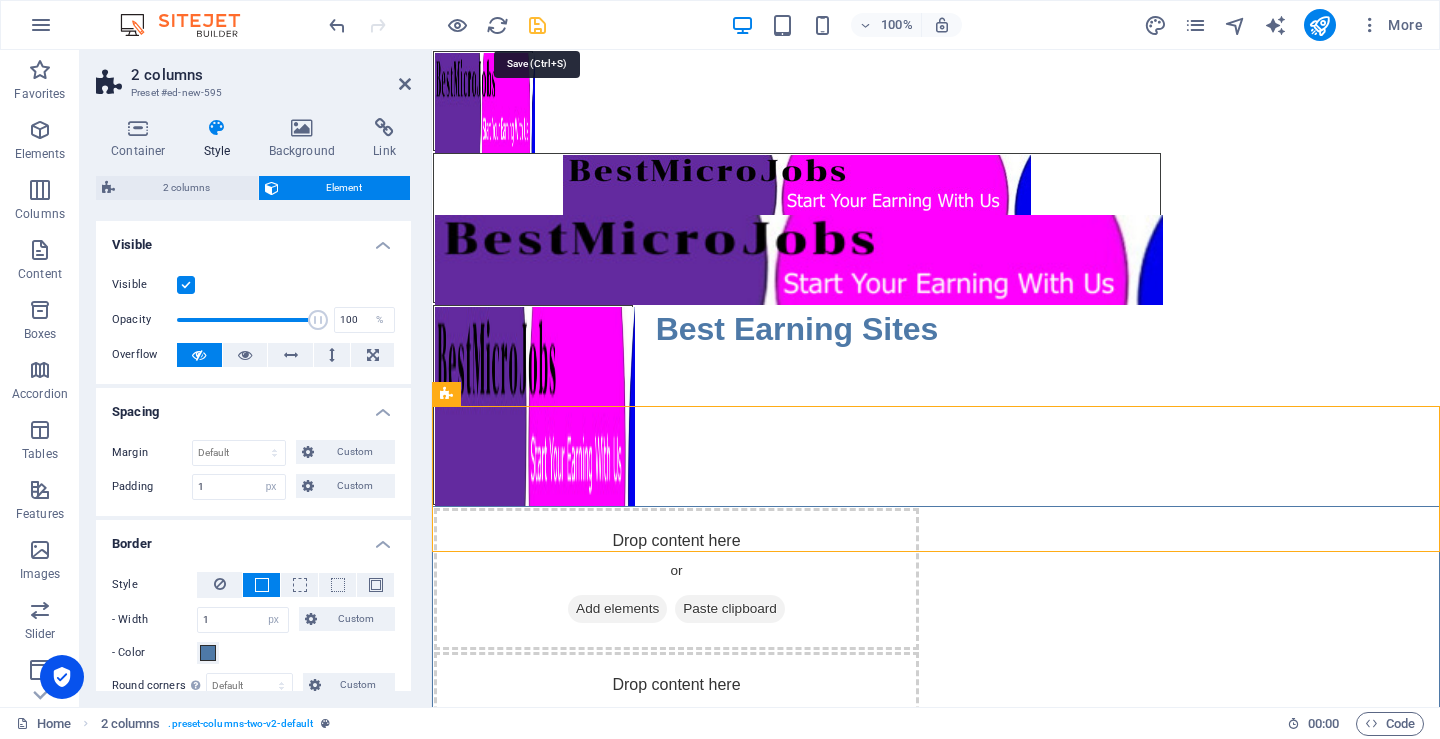 click at bounding box center [537, 25] 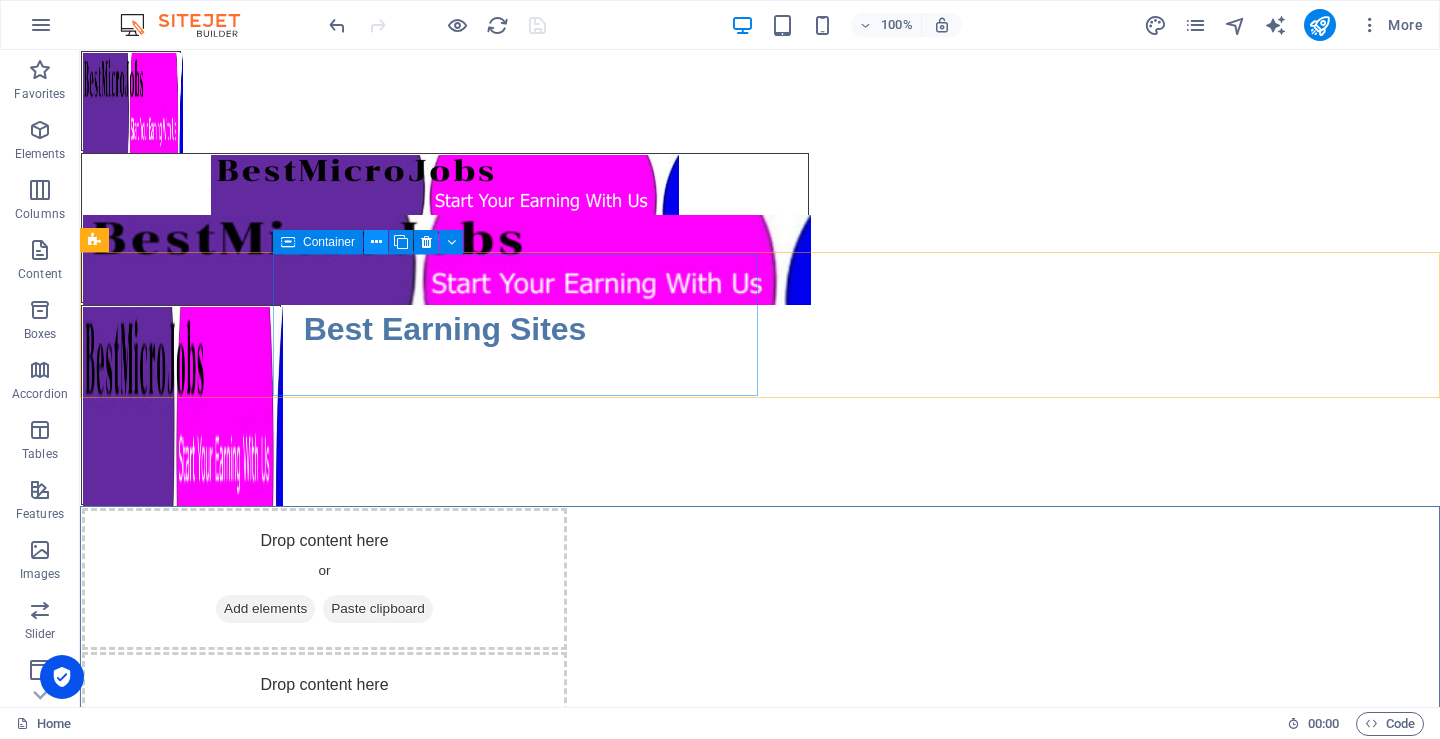 click at bounding box center [376, 242] 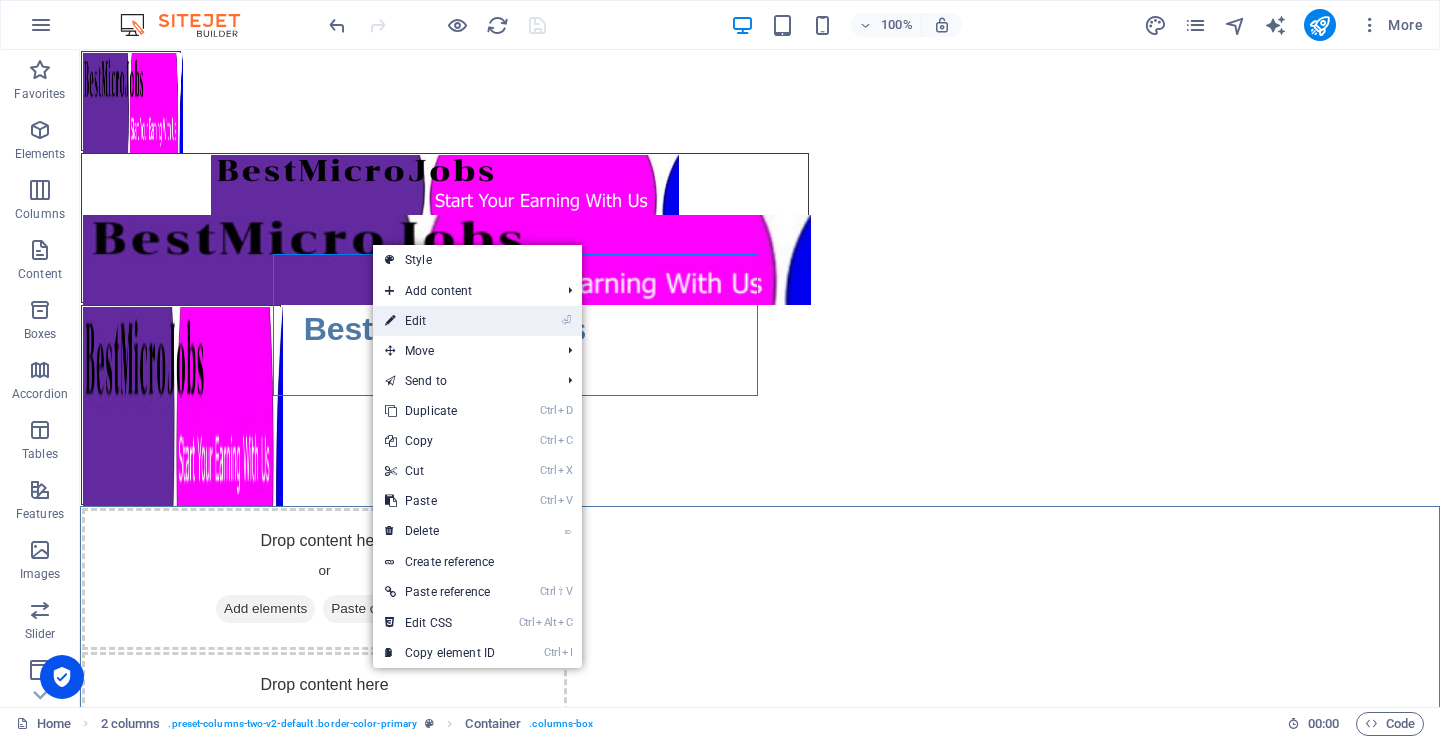 drag, startPoint x: 420, startPoint y: 320, endPoint x: 14, endPoint y: 456, distance: 428.17285 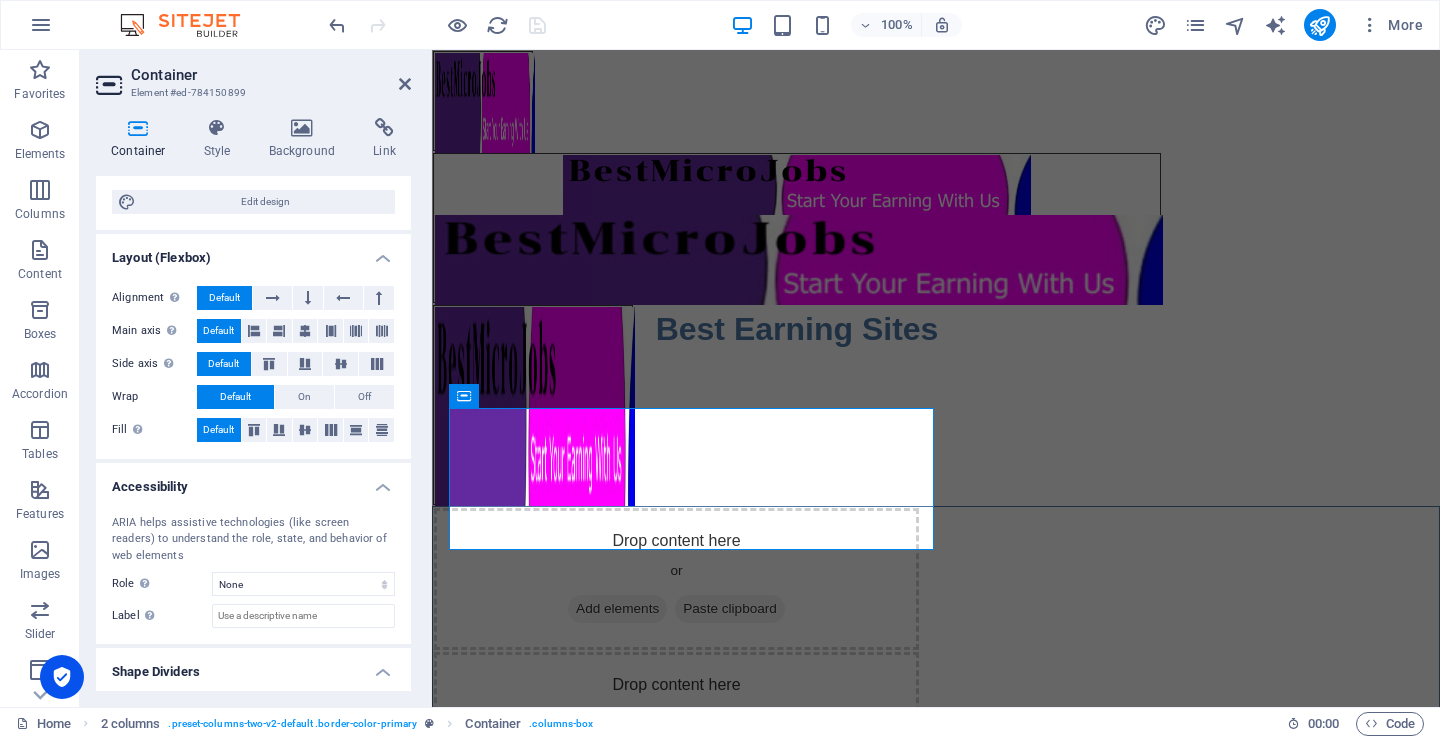 scroll, scrollTop: 294, scrollLeft: 0, axis: vertical 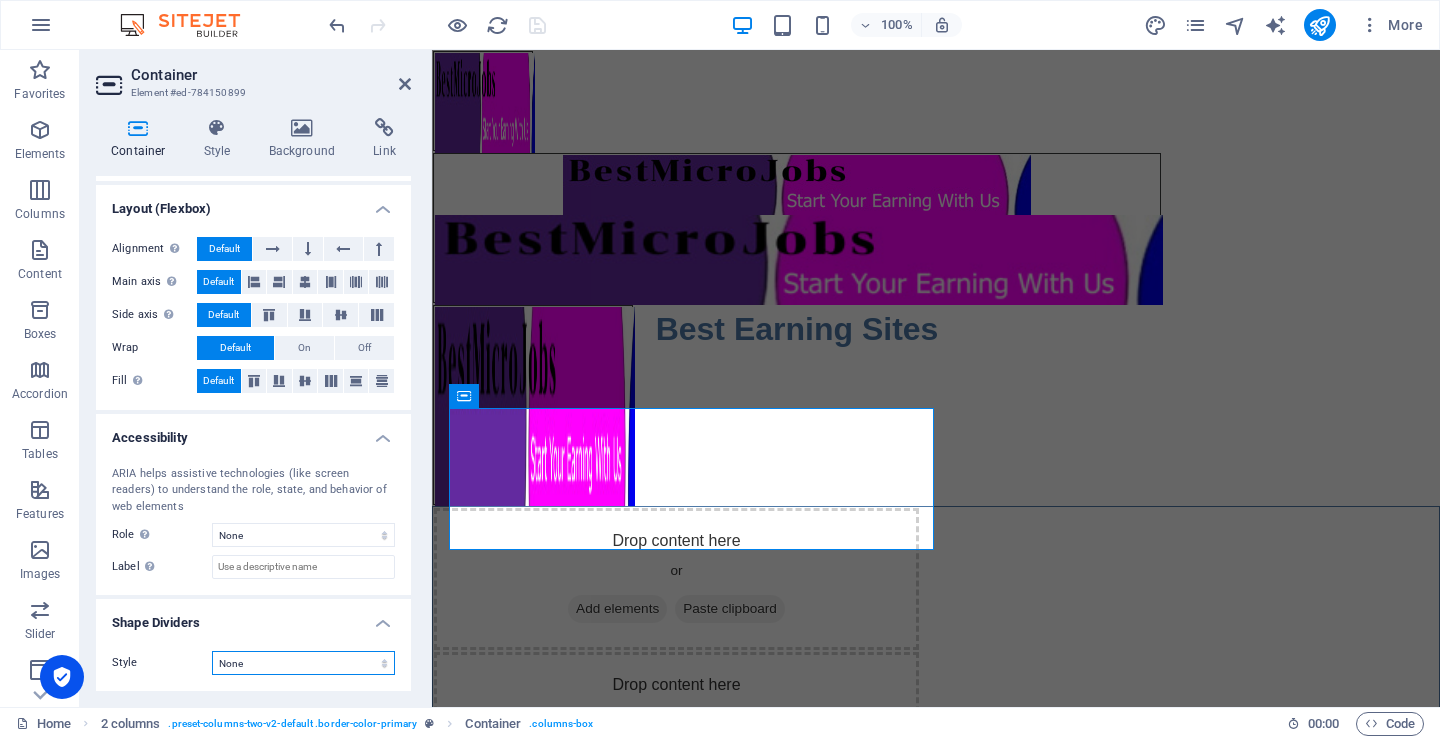 click on "None Triangle Square Diagonal Polygon 1 Polygon 2 Zigzag Multiple Zigzags Waves Multiple Waves Half Circle Circle Circle Shadow Blocks Hexagons Clouds Multiple Clouds Fan Pyramids Book Paint Drip Fire Shredded Paper Arrow" at bounding box center (303, 663) 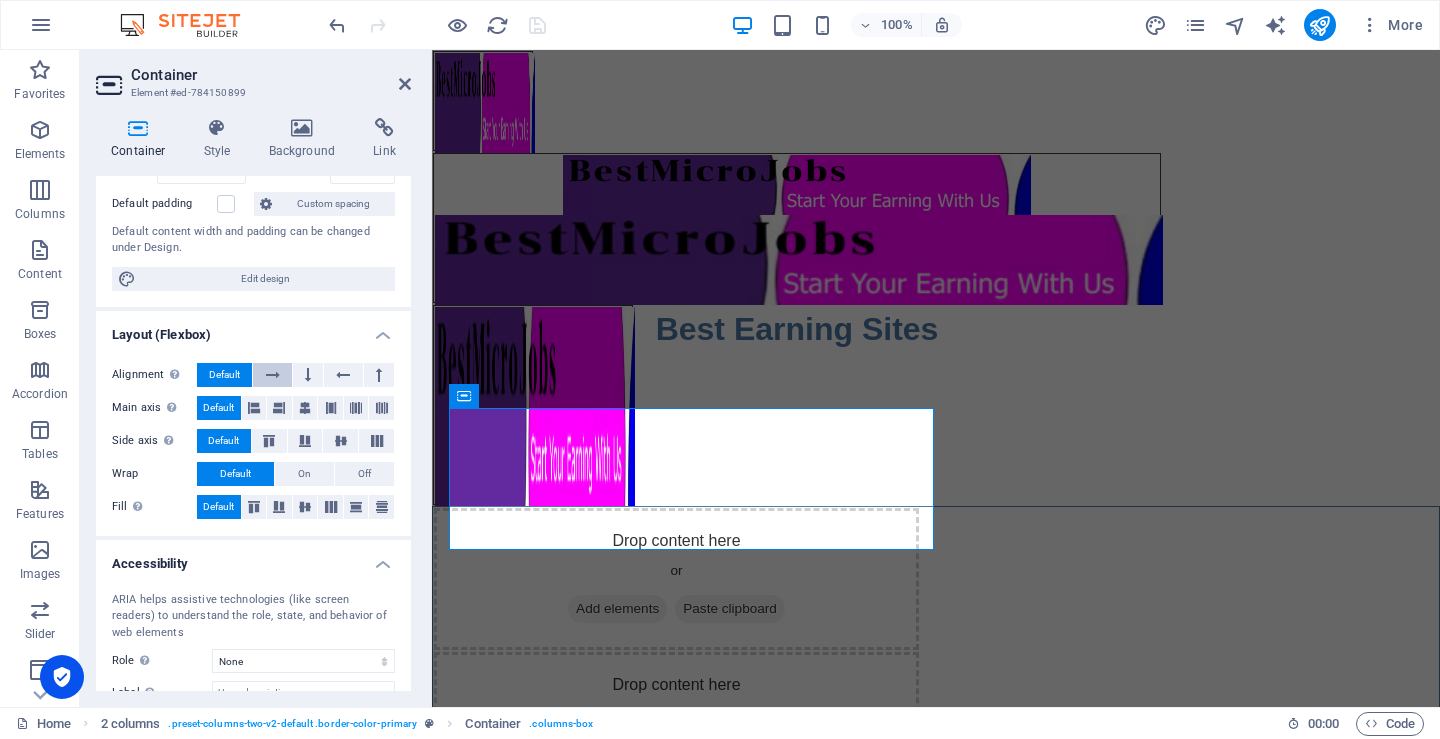 scroll, scrollTop: 0, scrollLeft: 0, axis: both 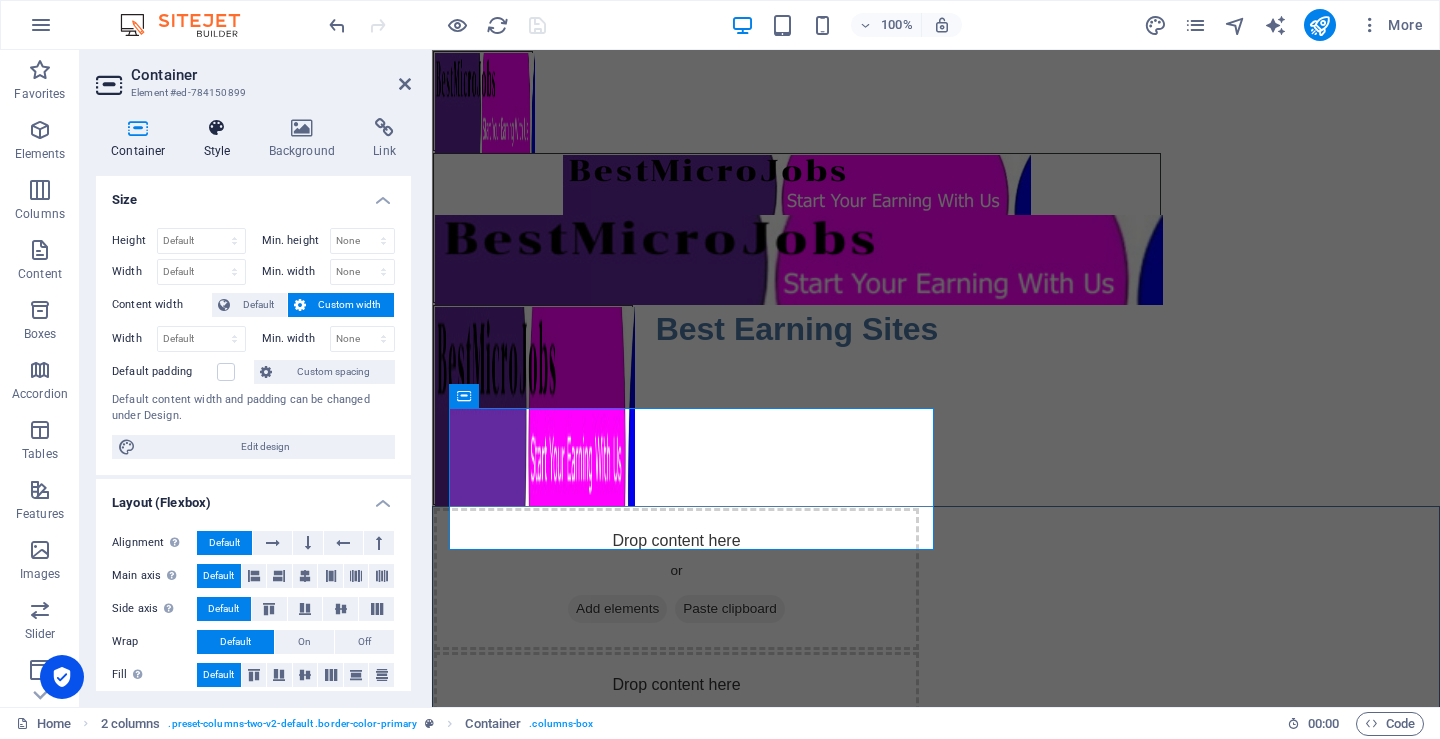 click on "Style" at bounding box center [221, 139] 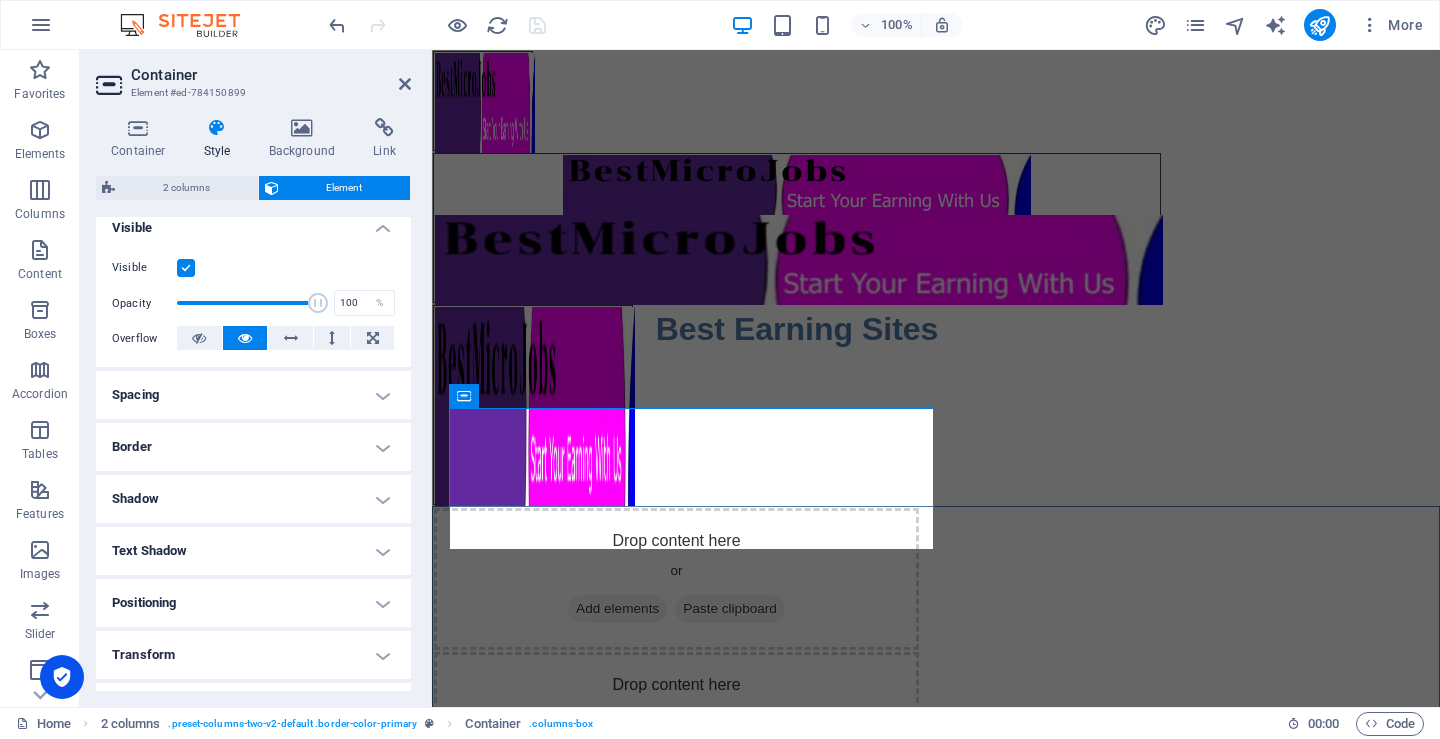 scroll, scrollTop: 200, scrollLeft: 0, axis: vertical 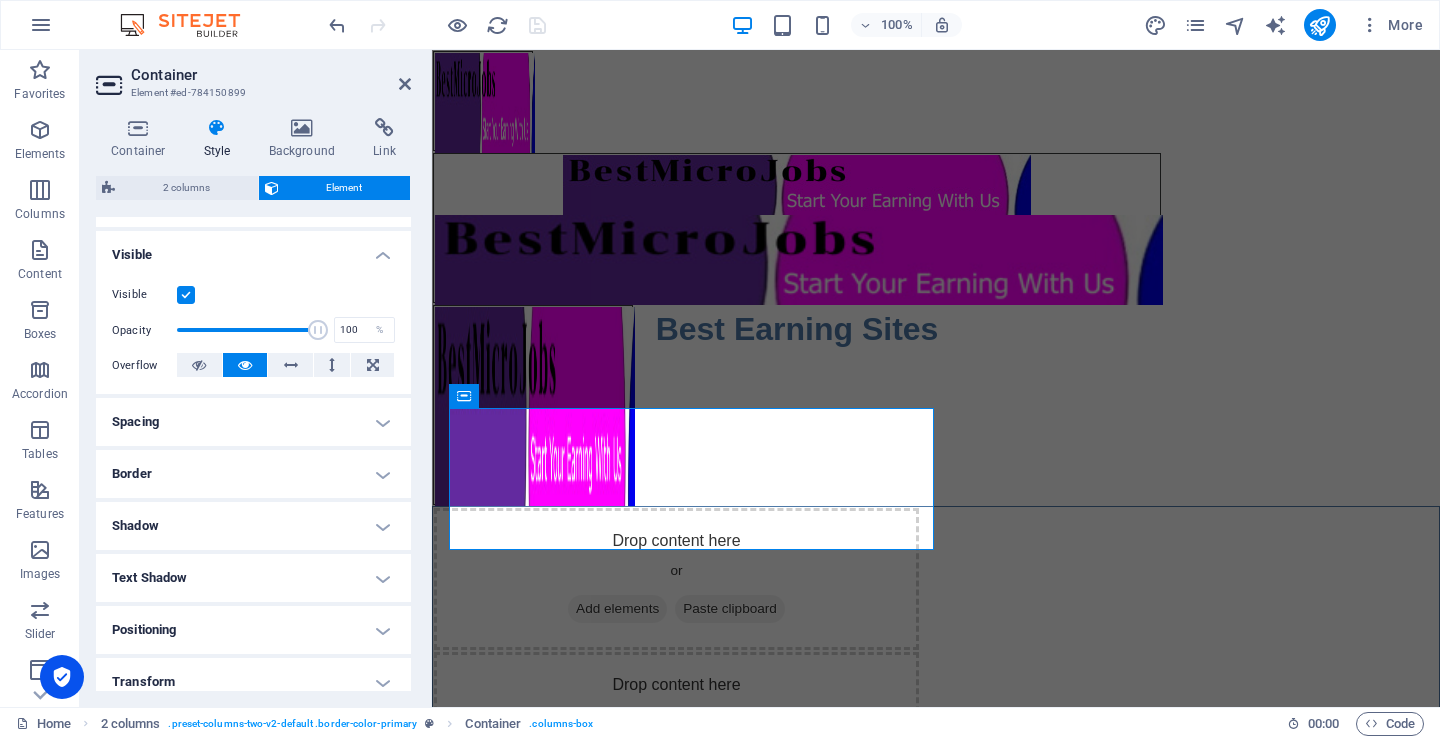 click on "Spacing" at bounding box center [253, 422] 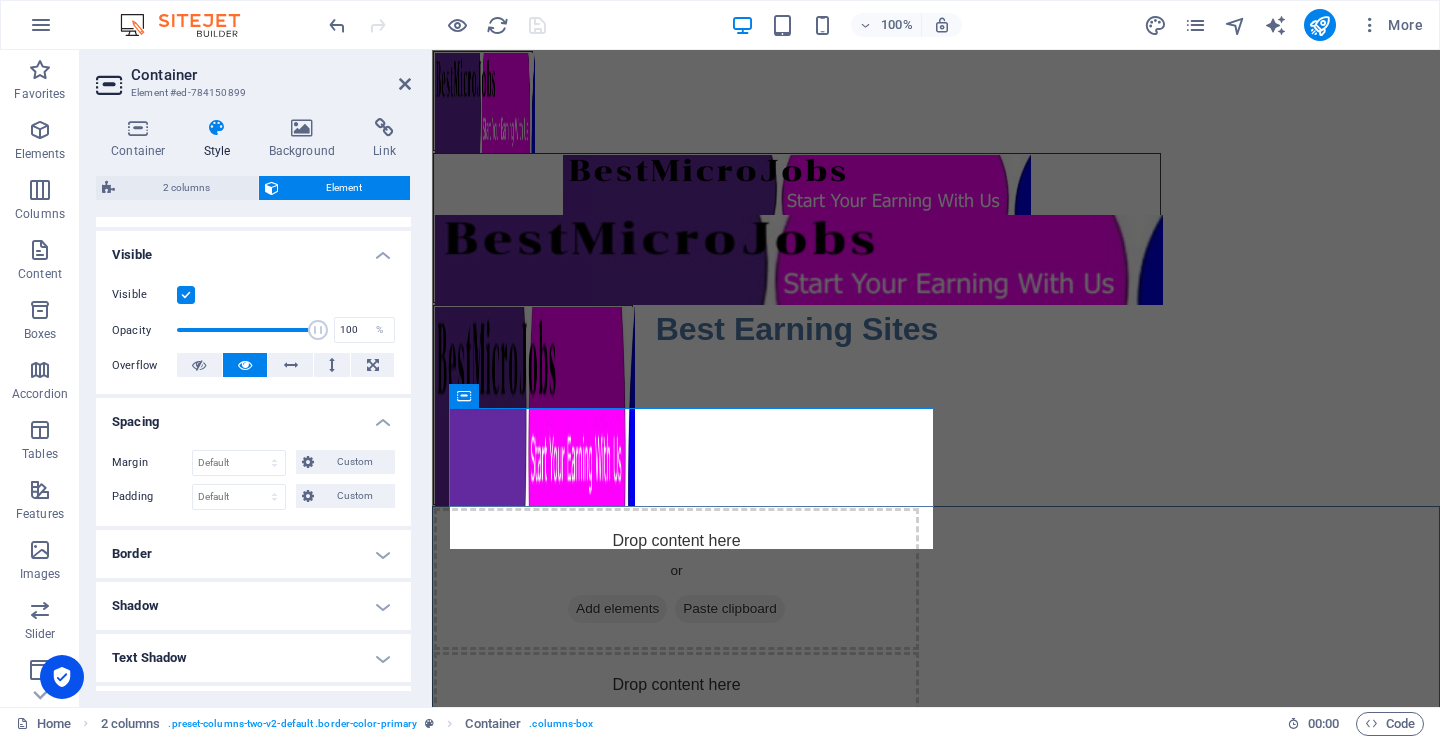 click on "Spacing" at bounding box center (253, 416) 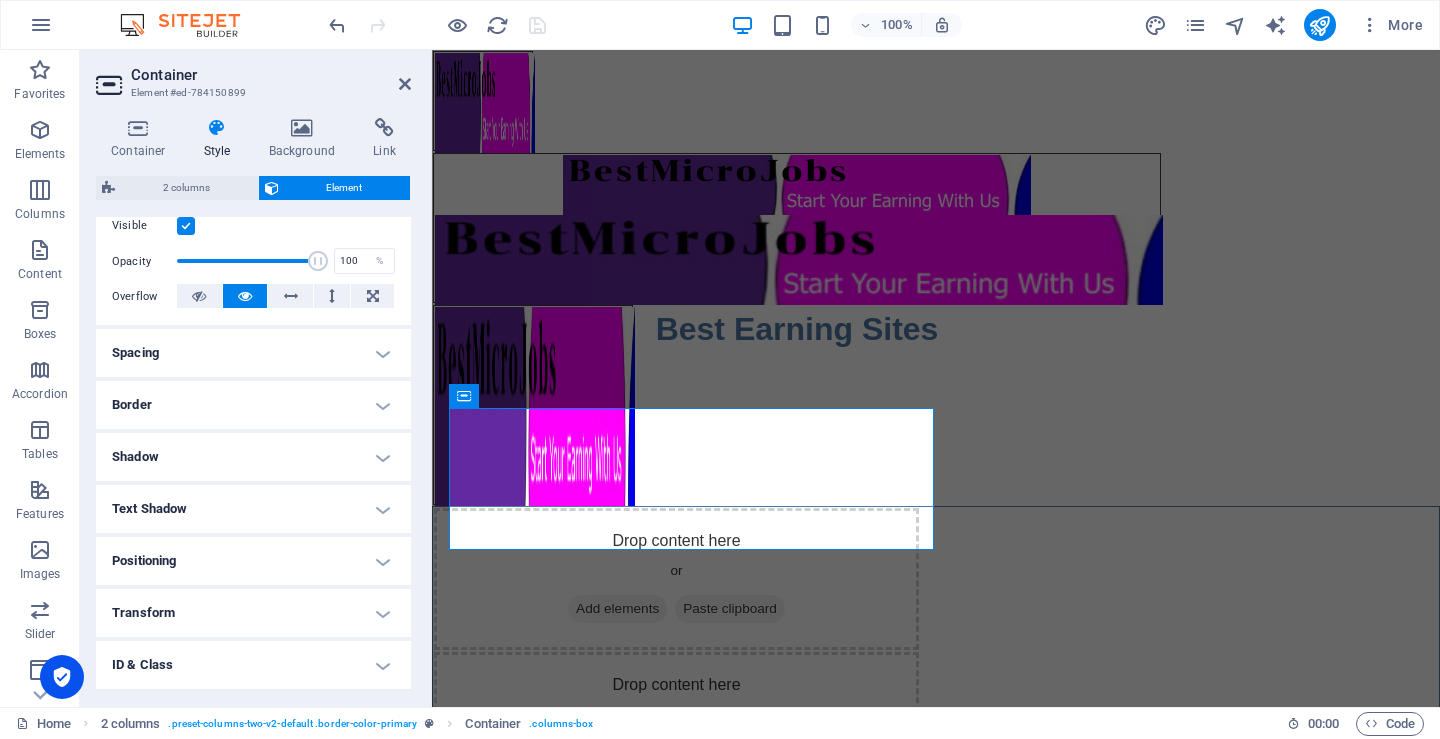 scroll, scrollTop: 371, scrollLeft: 0, axis: vertical 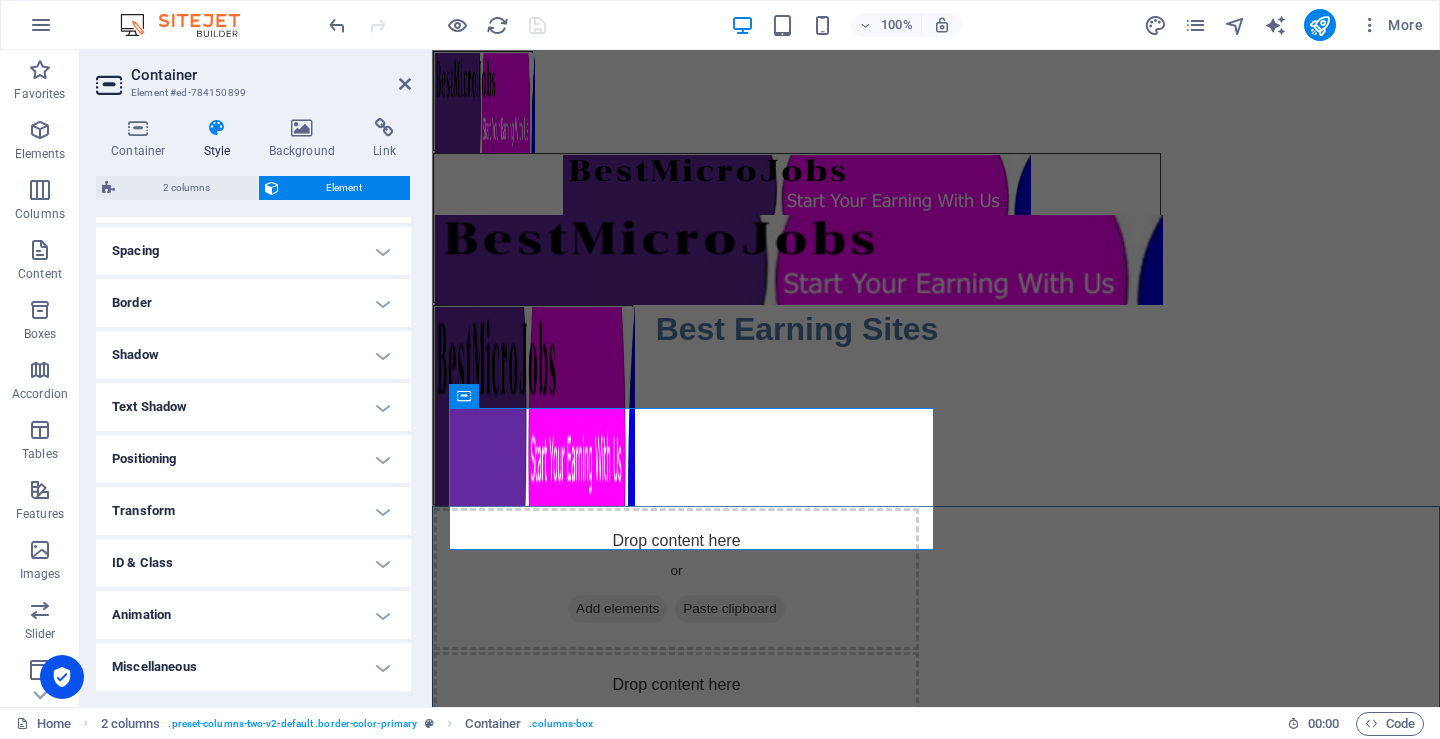 click on "Animation" at bounding box center (253, 615) 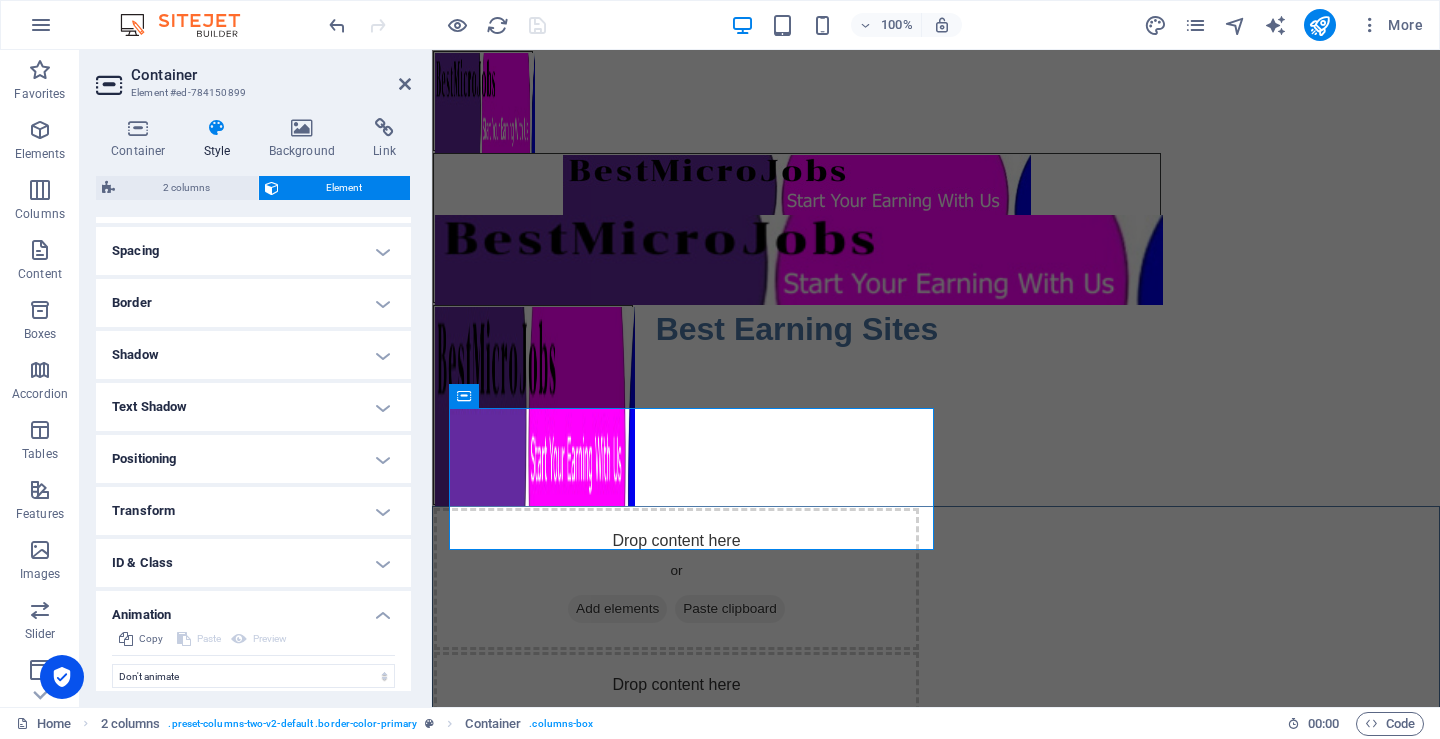 click on "Positioning" at bounding box center (253, 459) 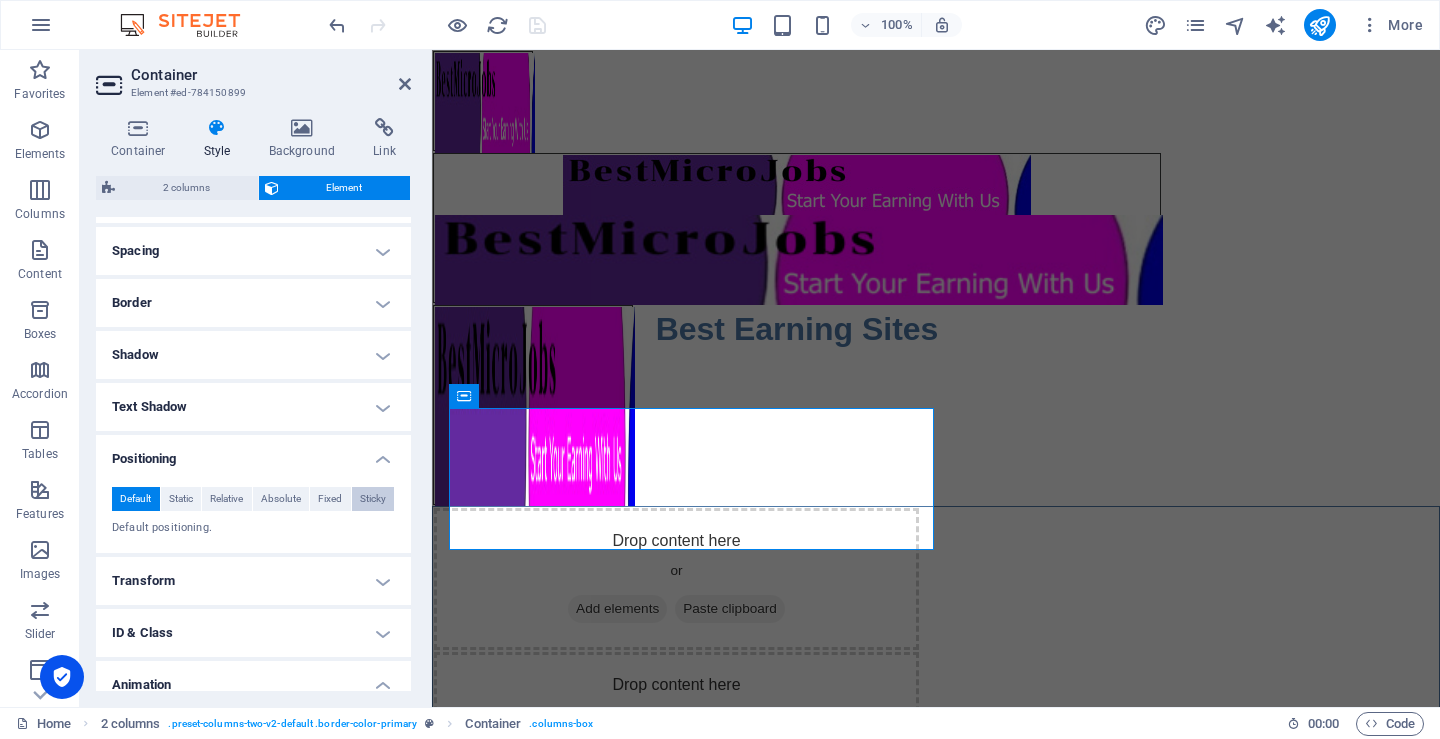 click on "Sticky" at bounding box center (373, 499) 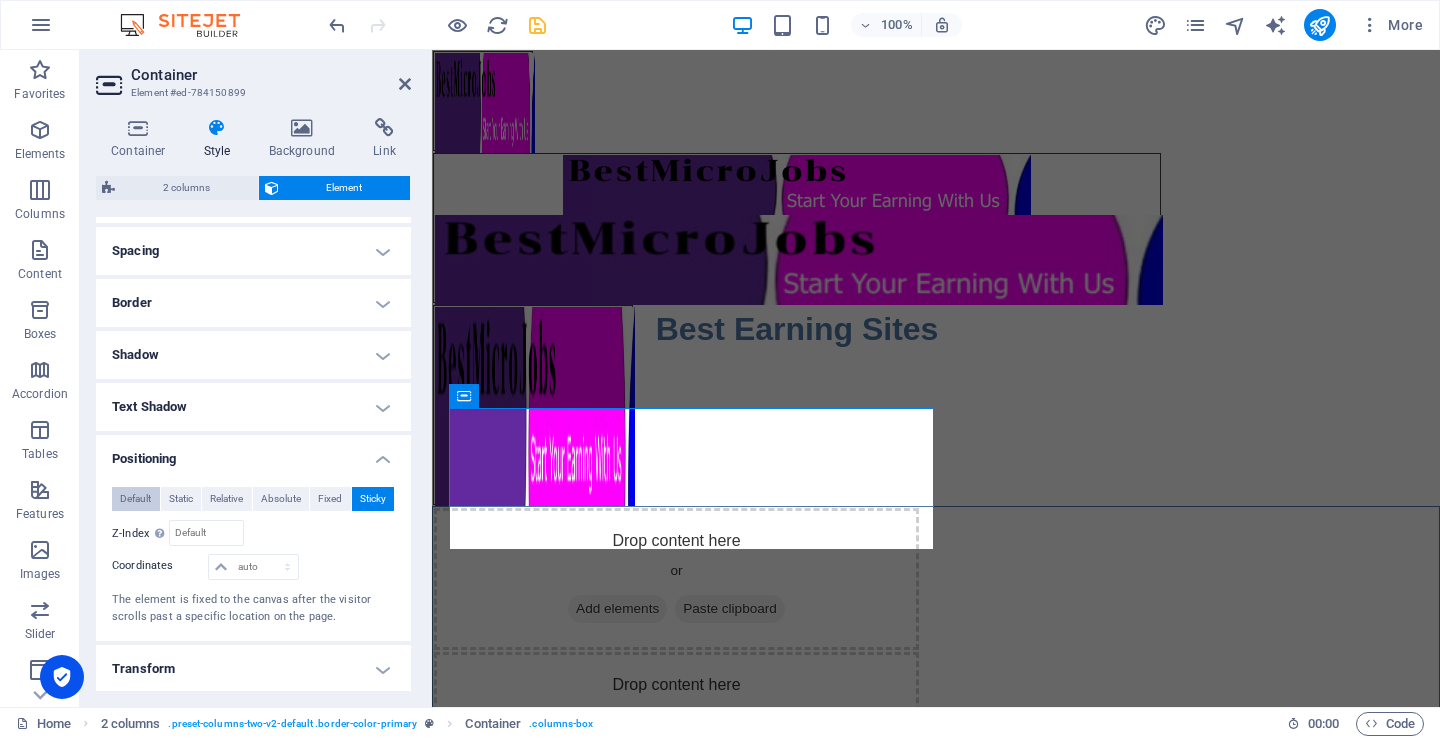 click on "Default" at bounding box center [135, 499] 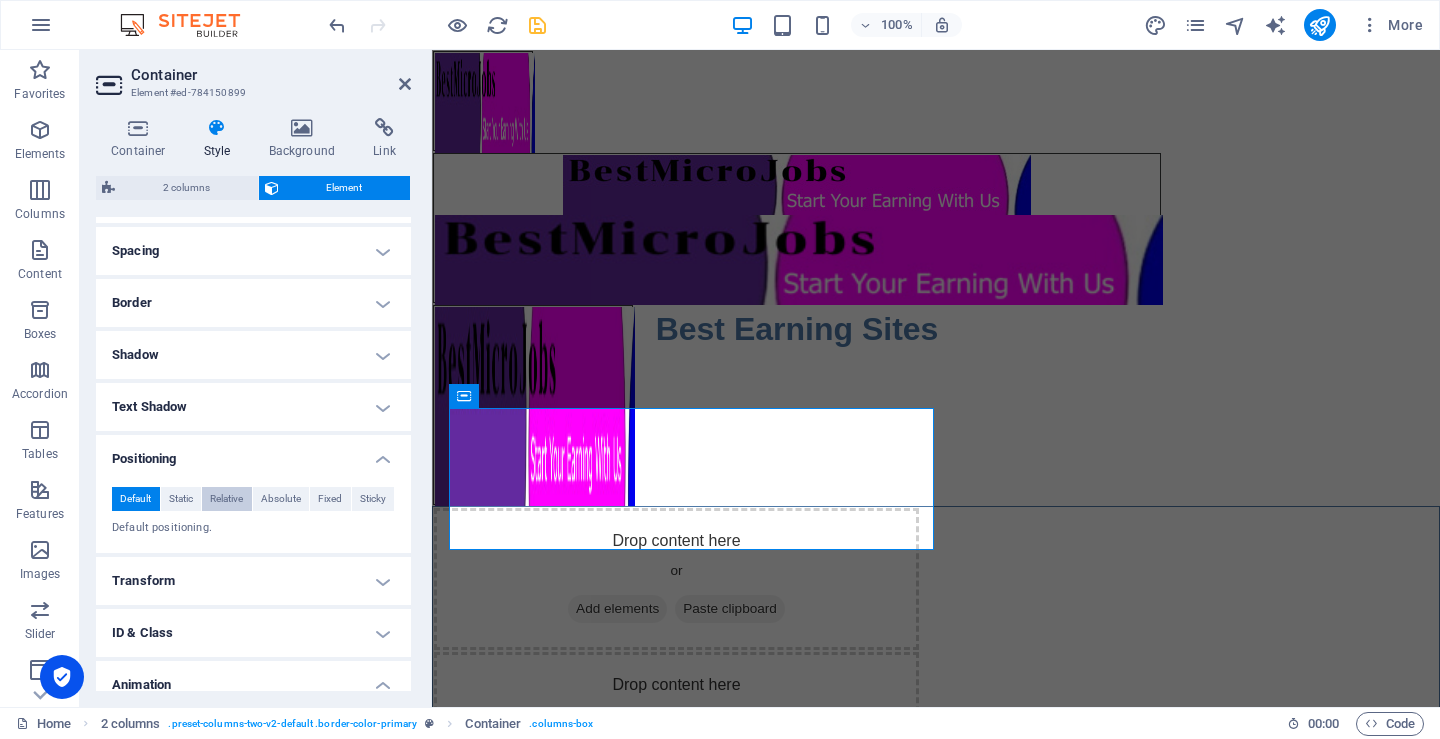 click on "Relative" at bounding box center [226, 499] 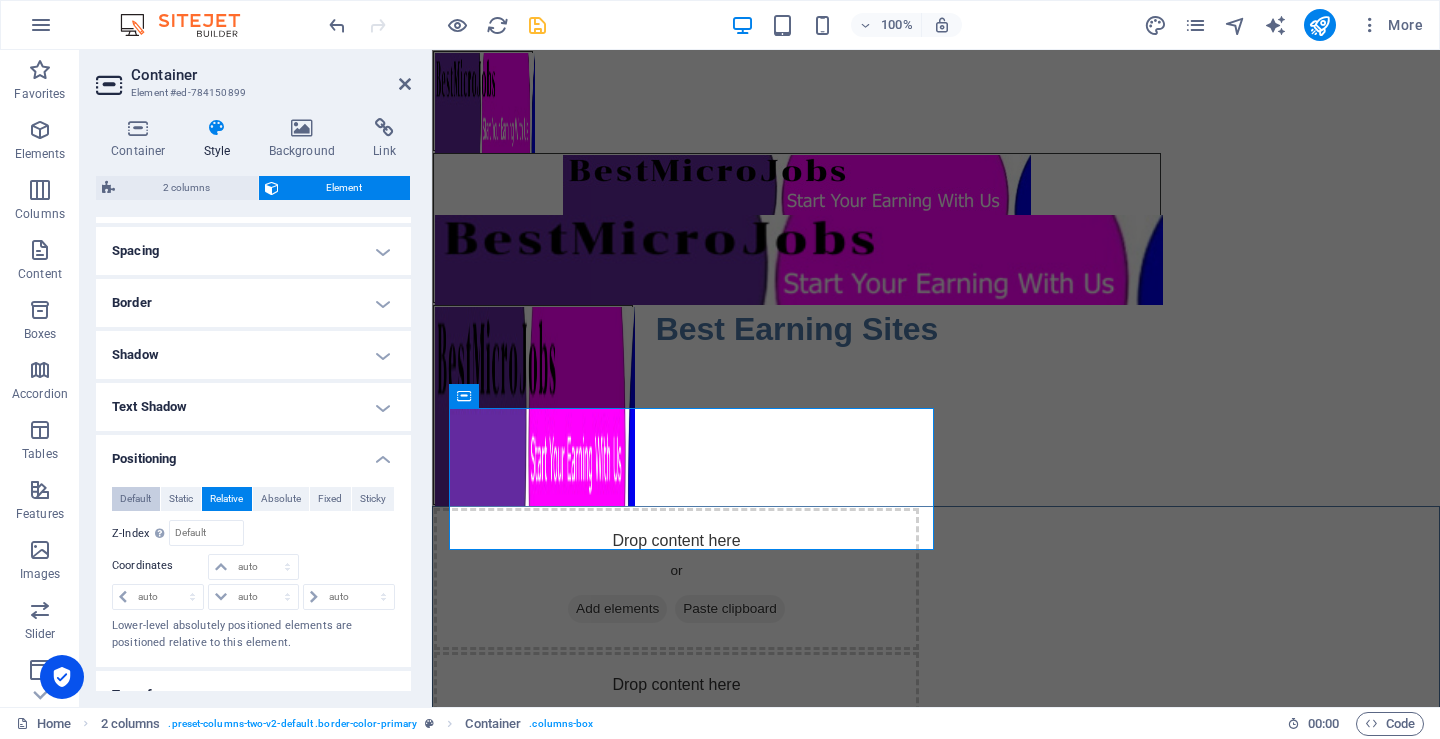 click on "Default" at bounding box center (135, 499) 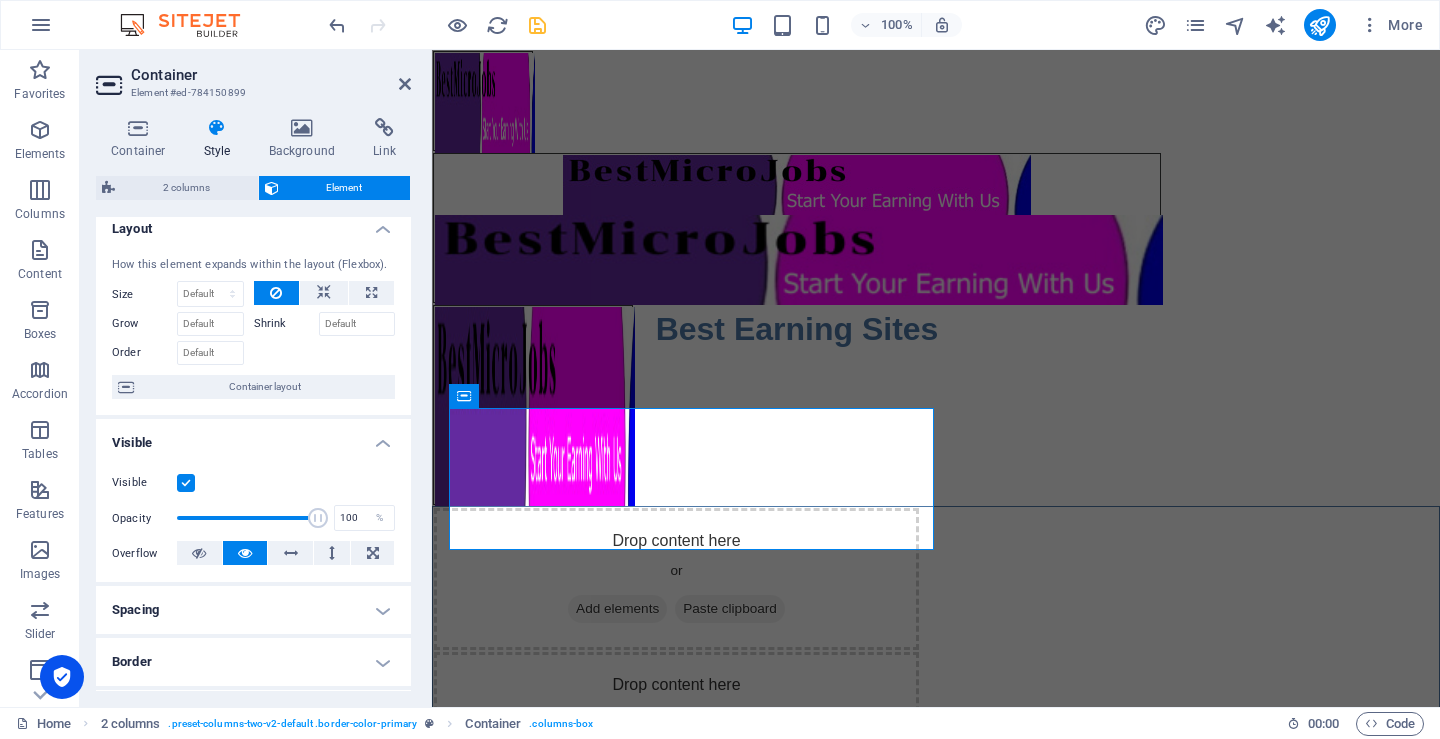 scroll, scrollTop: 0, scrollLeft: 0, axis: both 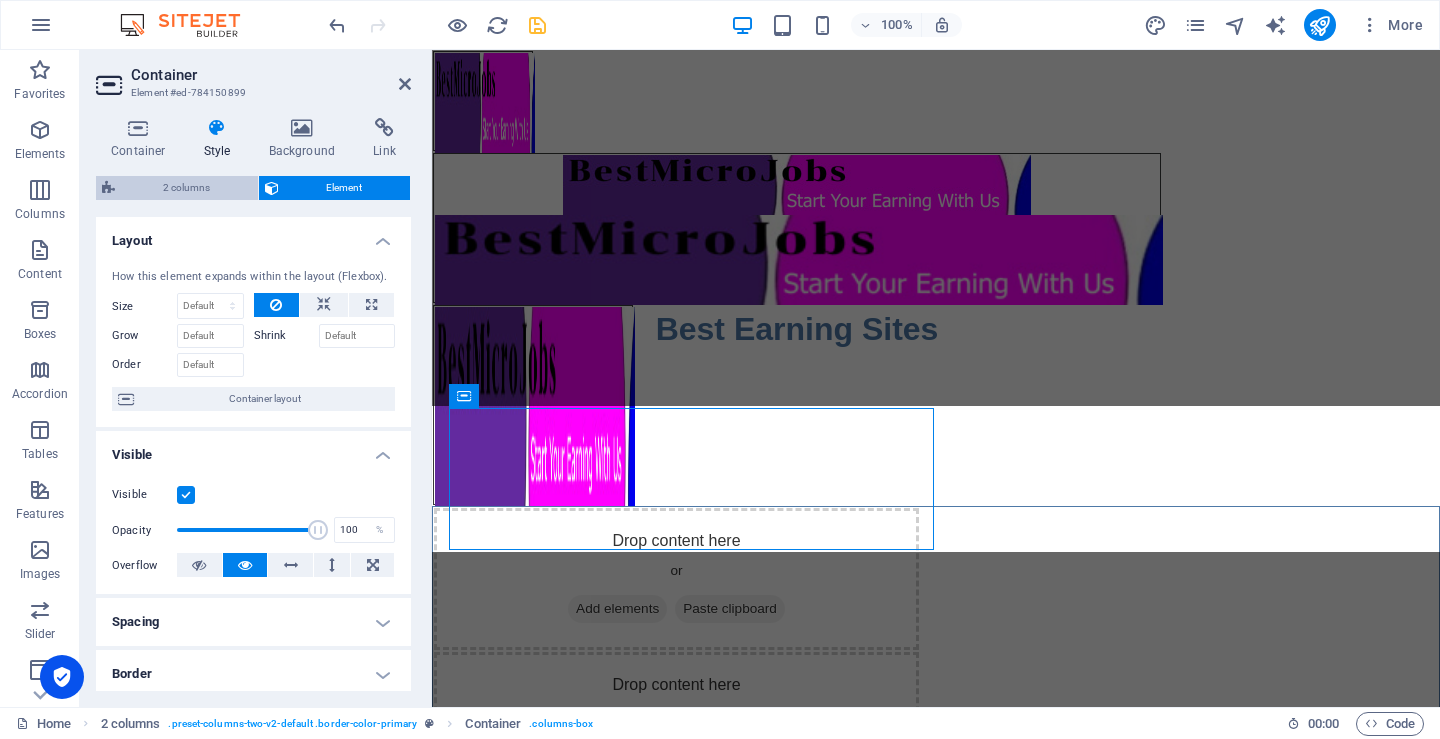 click on "2 columns" at bounding box center [186, 188] 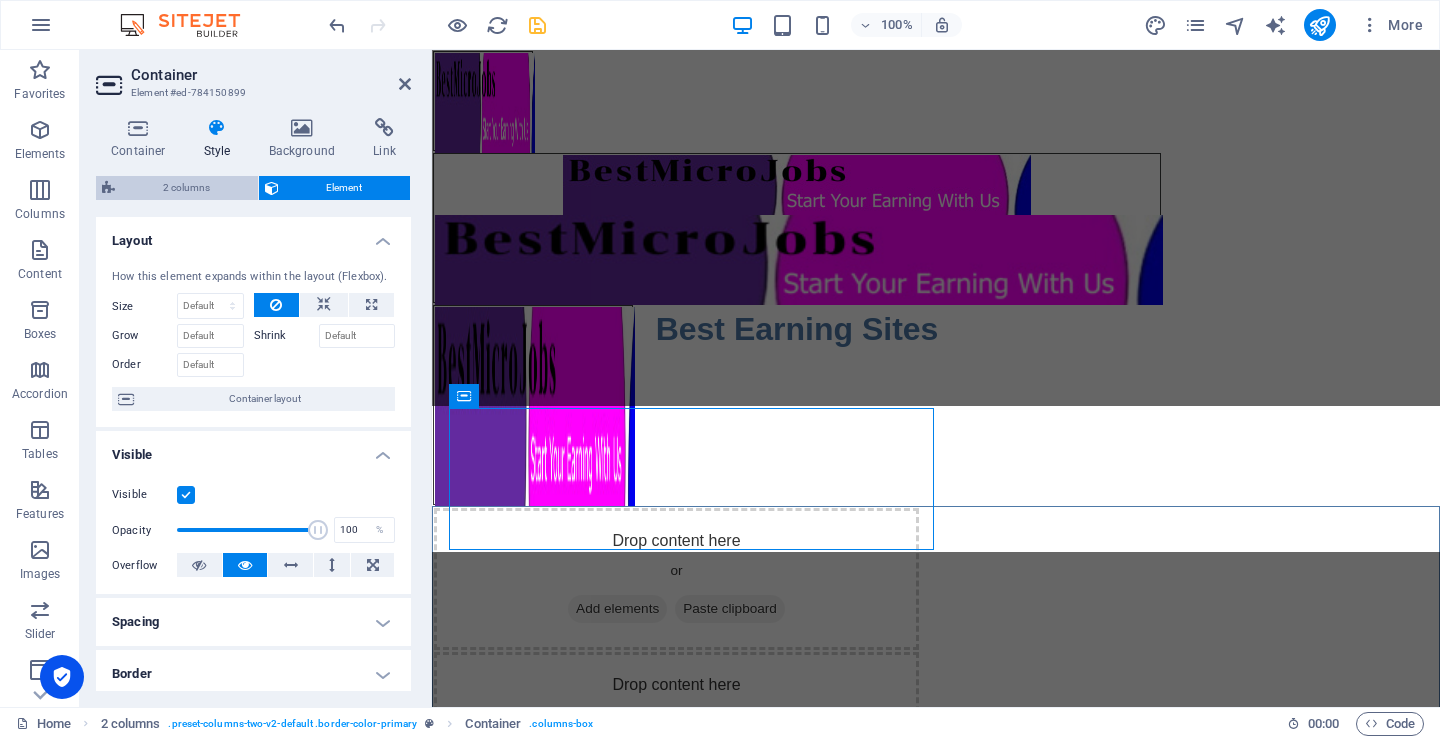 select on "rem" 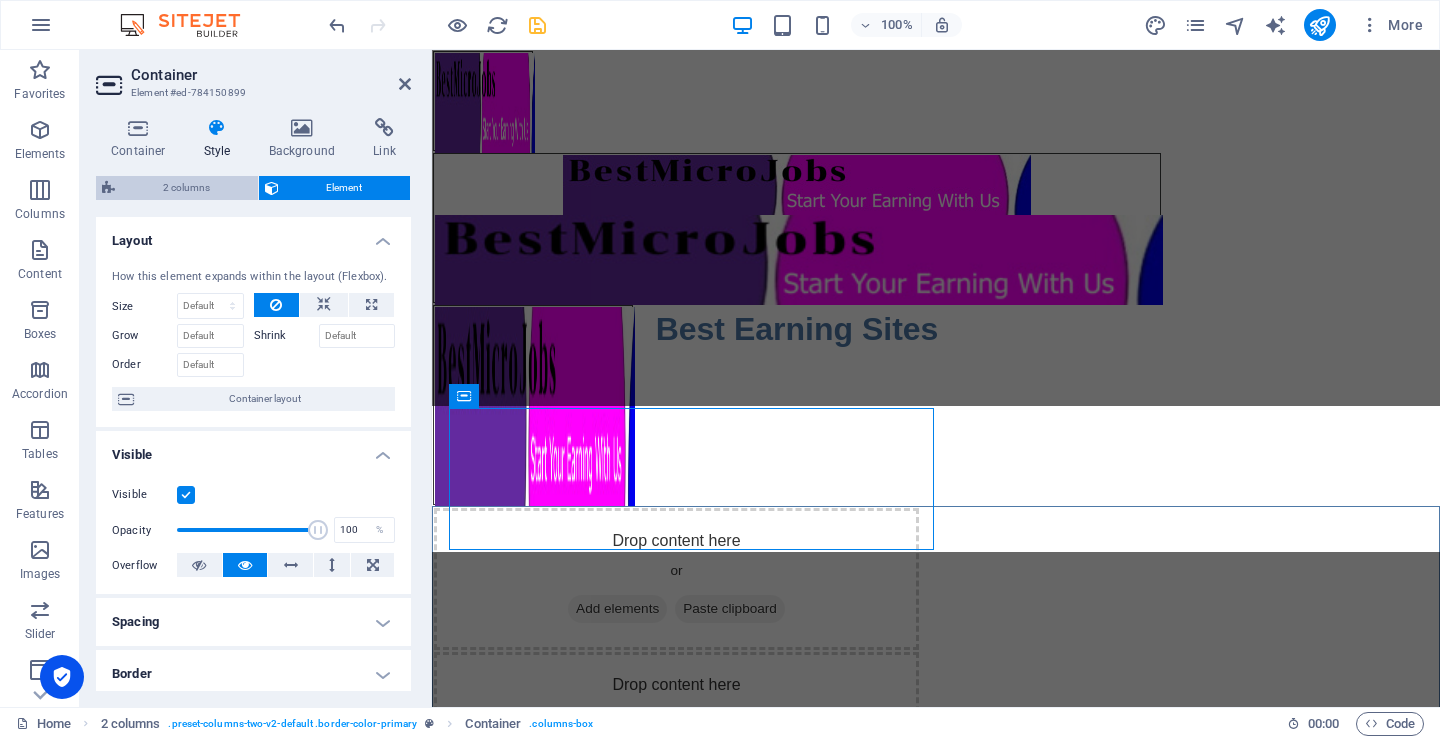 select on "rem" 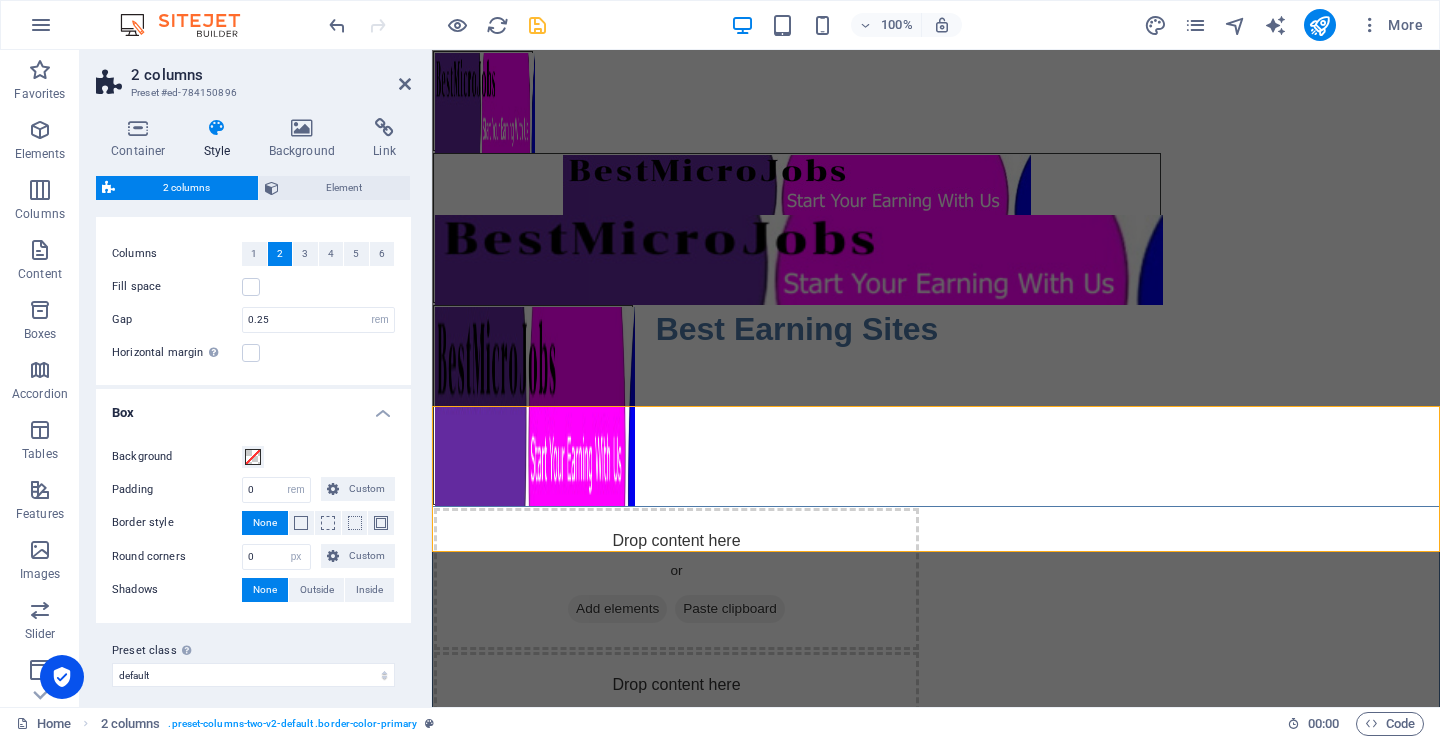 scroll, scrollTop: 43, scrollLeft: 0, axis: vertical 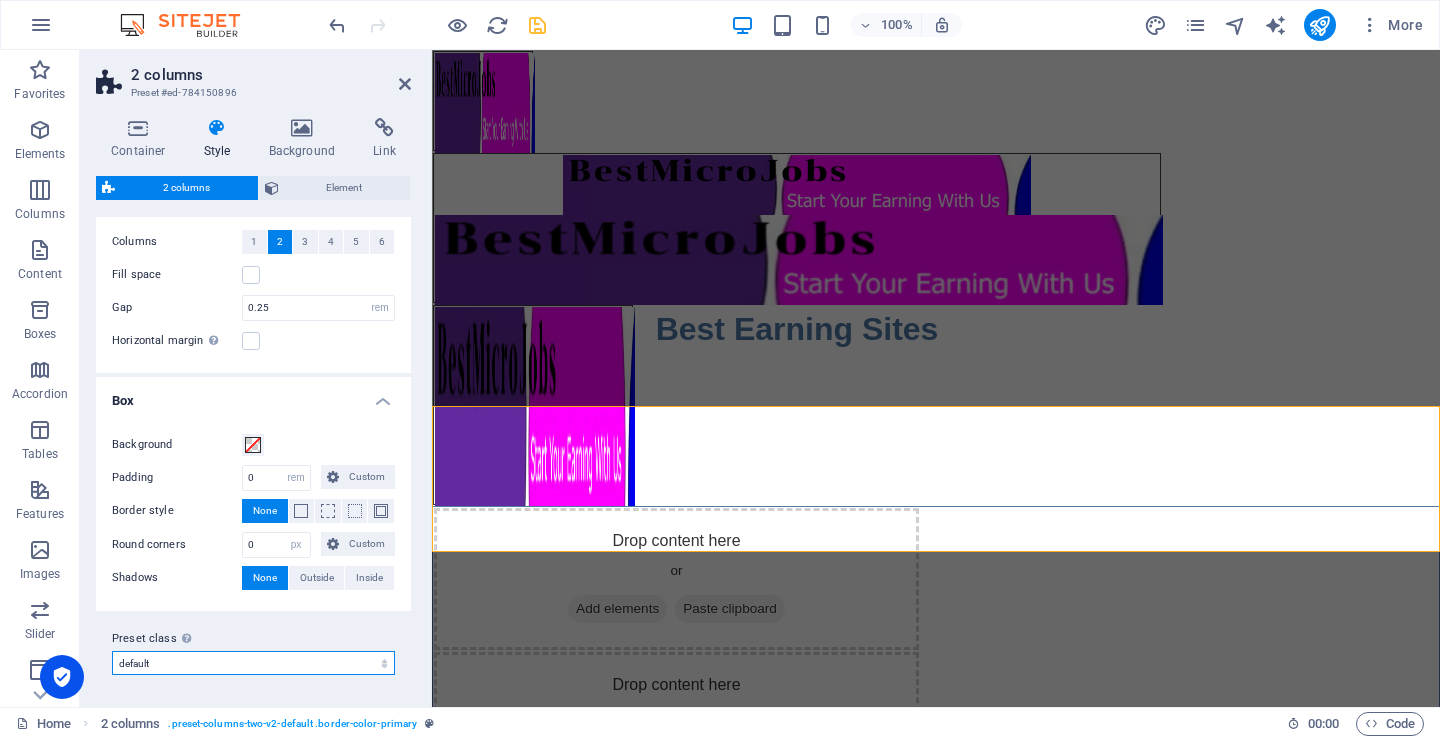 click on "default Add preset class" at bounding box center (253, 663) 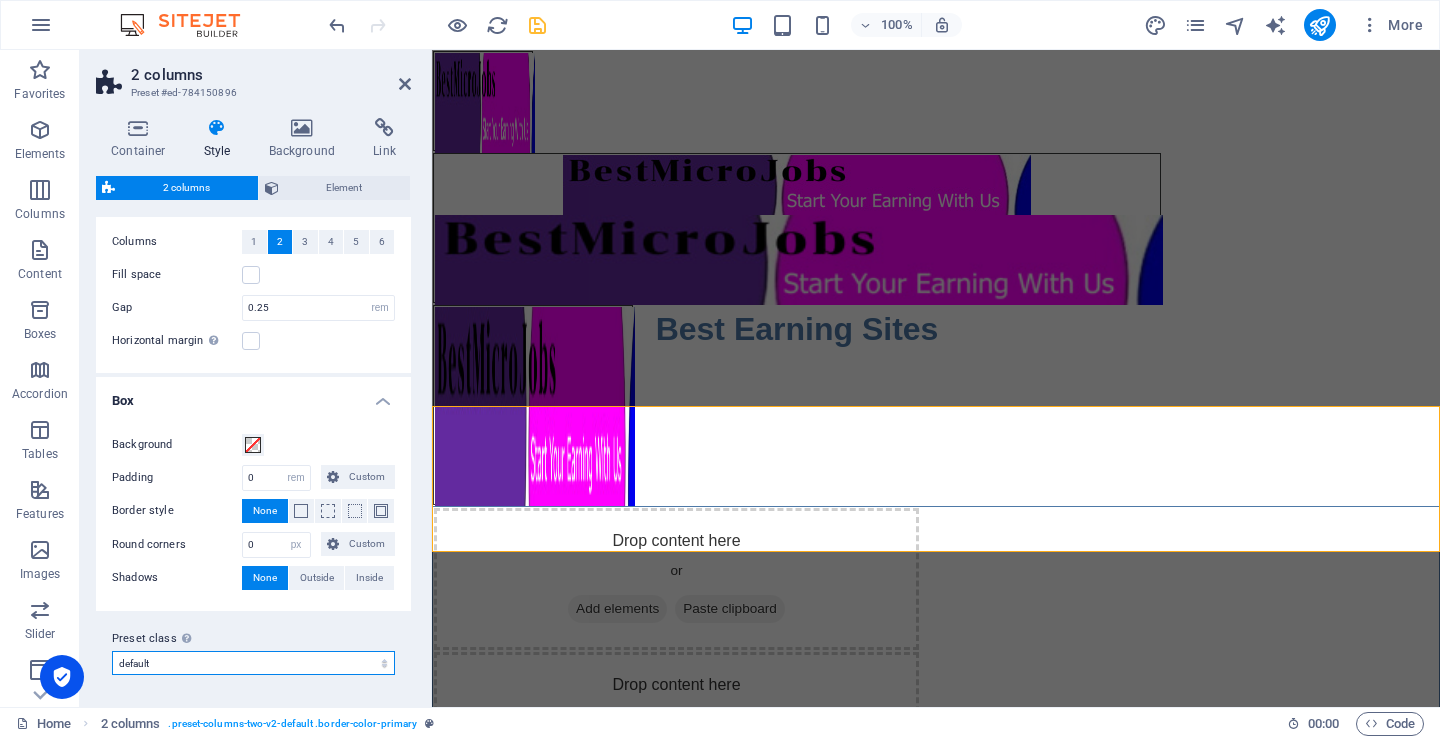 click on "default Add preset class" at bounding box center [253, 663] 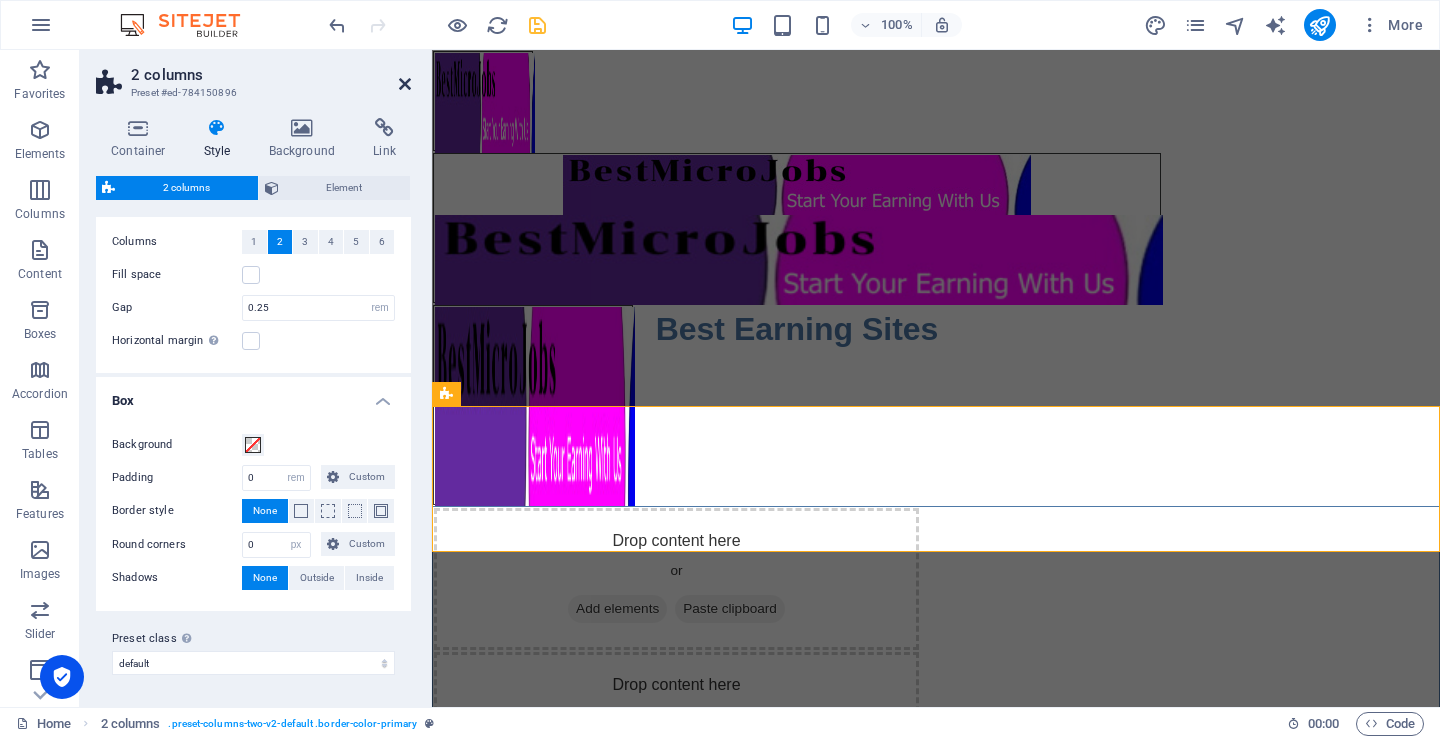 click at bounding box center (405, 84) 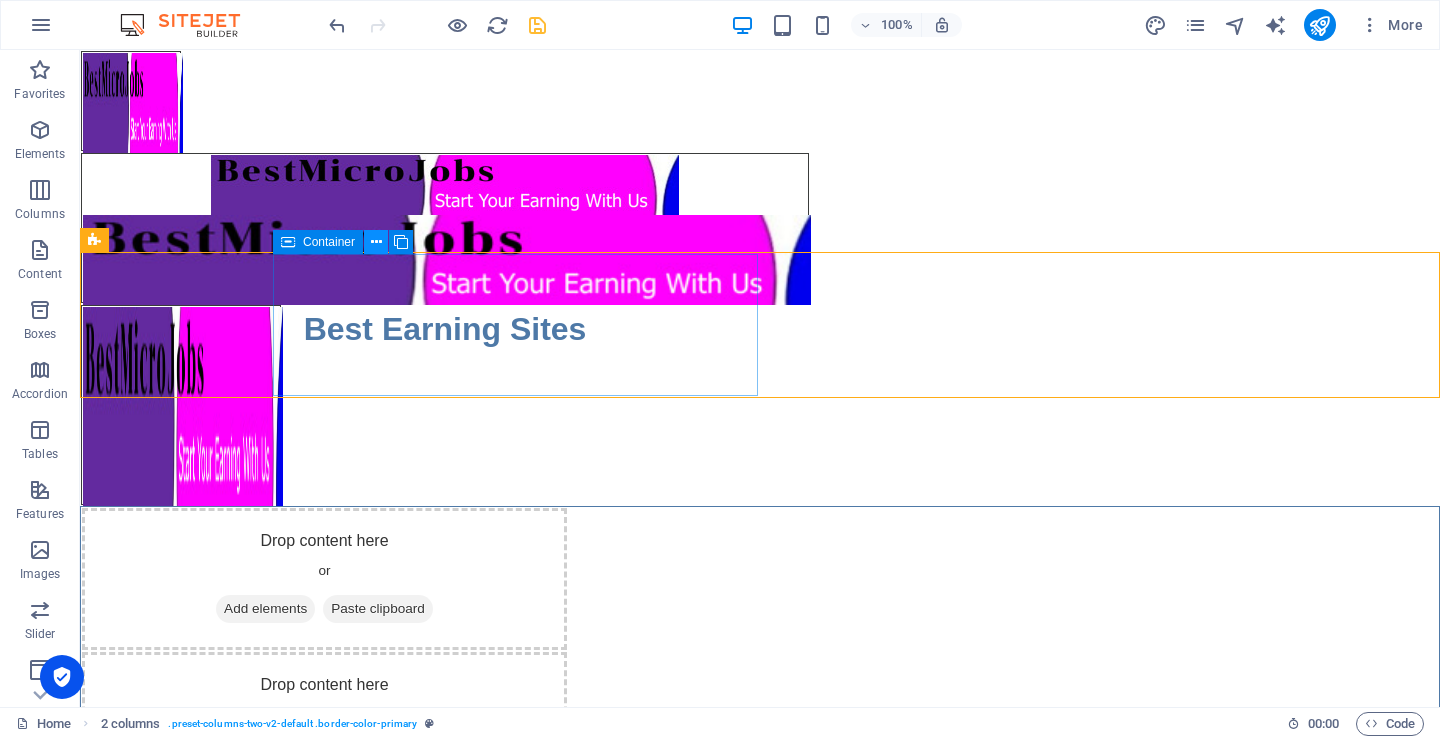 click at bounding box center (376, 242) 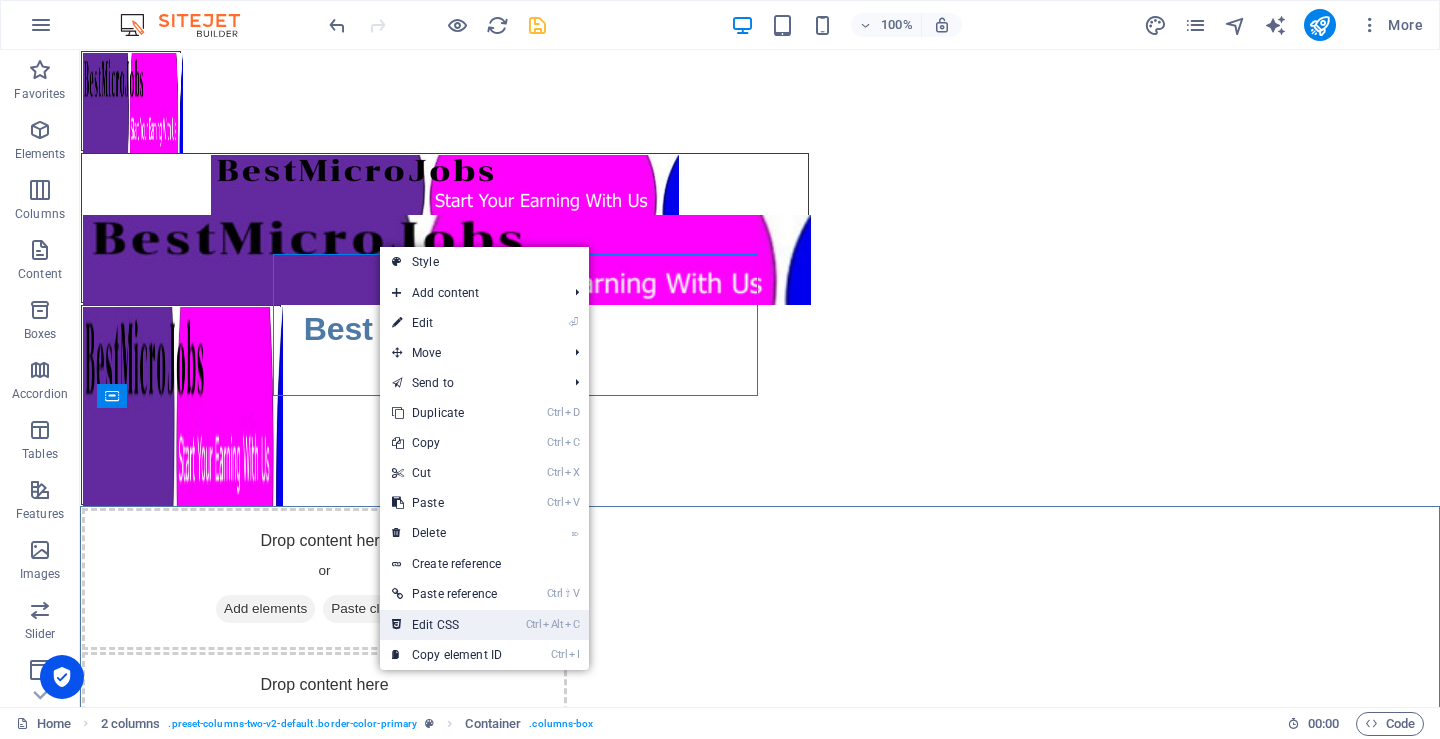 click on "Ctrl Alt C  Edit CSS" at bounding box center [447, 625] 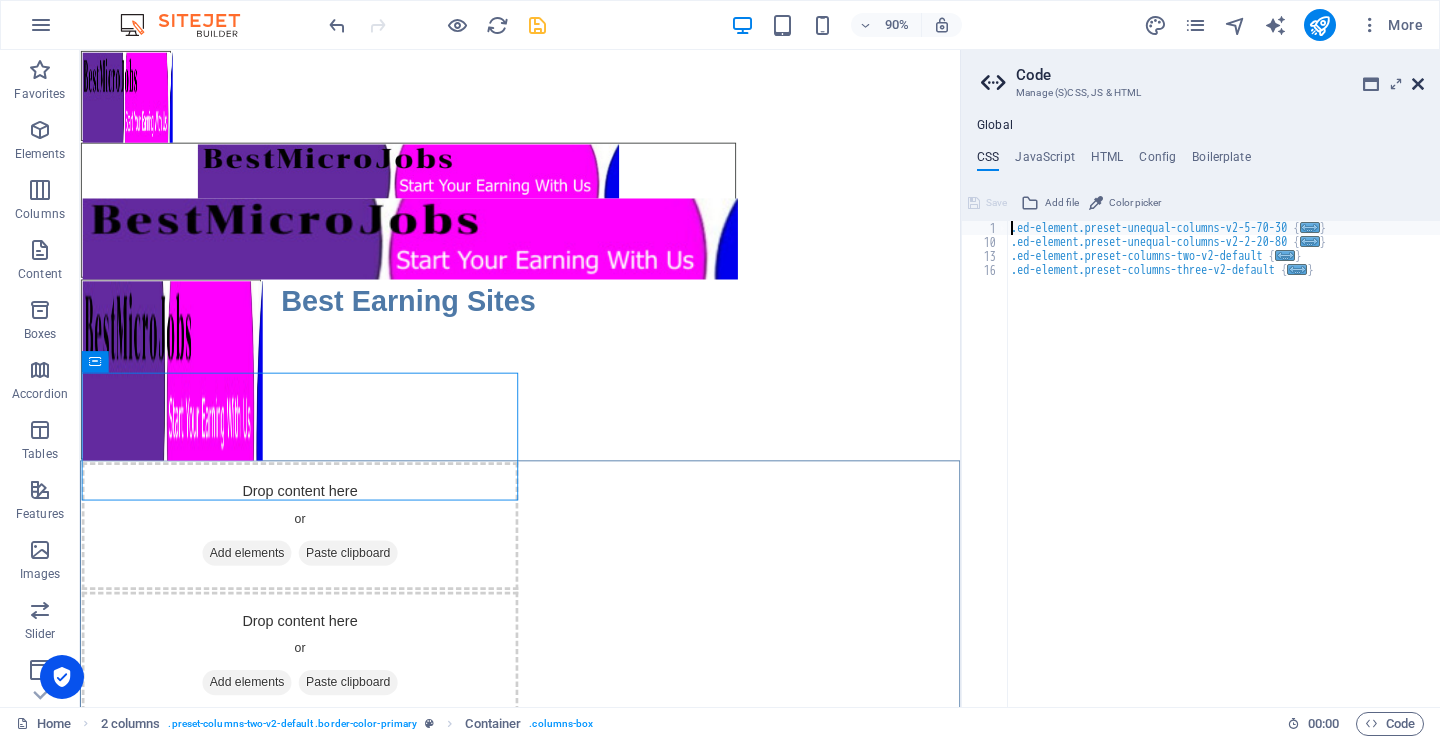 click at bounding box center (1418, 84) 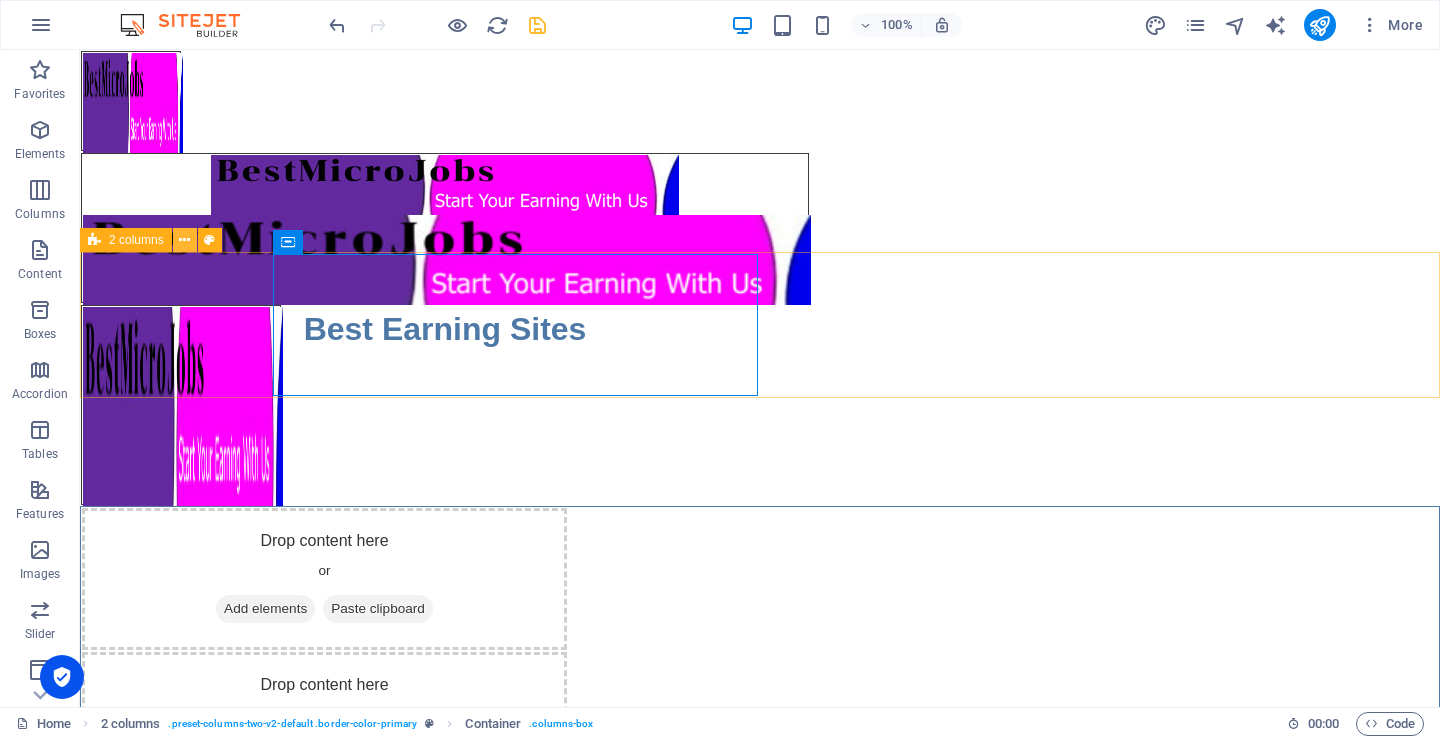 click at bounding box center (184, 240) 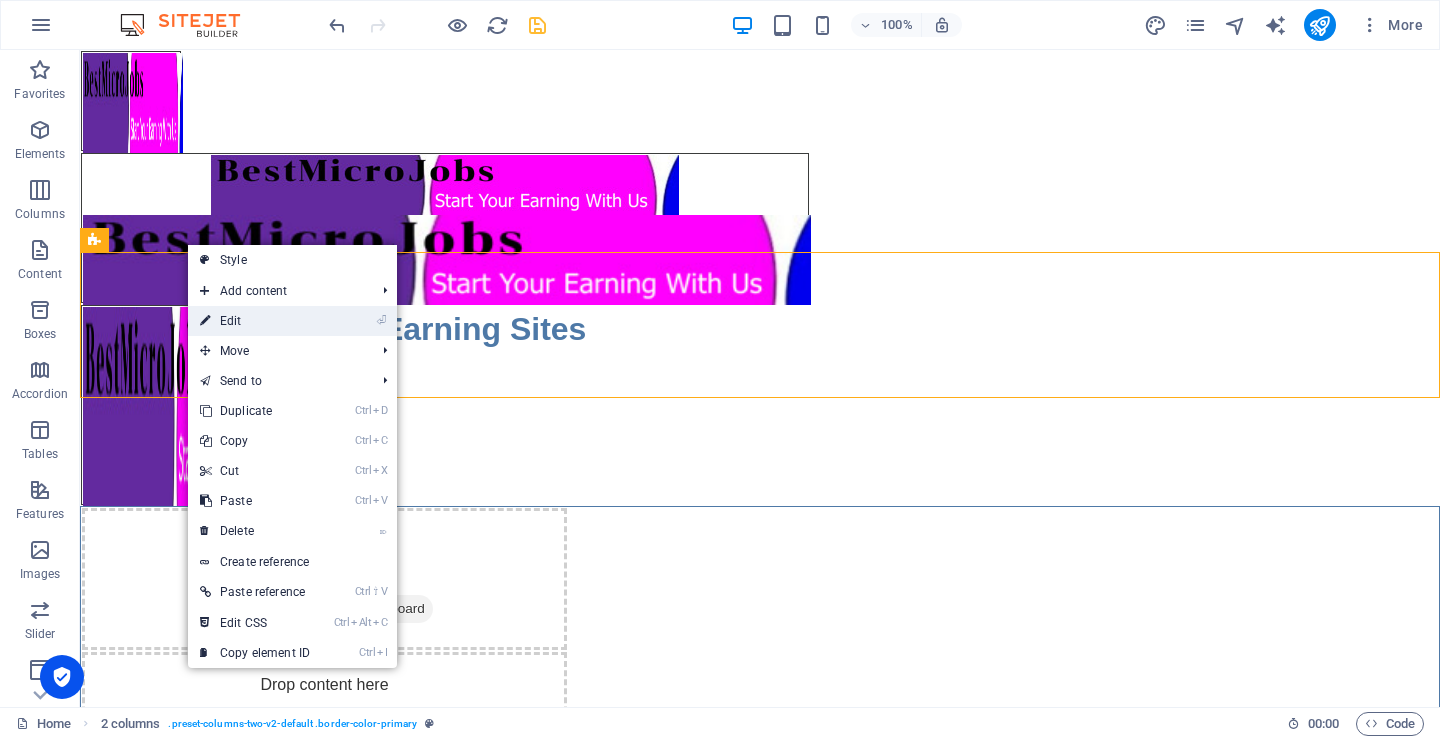 click on "⏎  Edit" at bounding box center [255, 321] 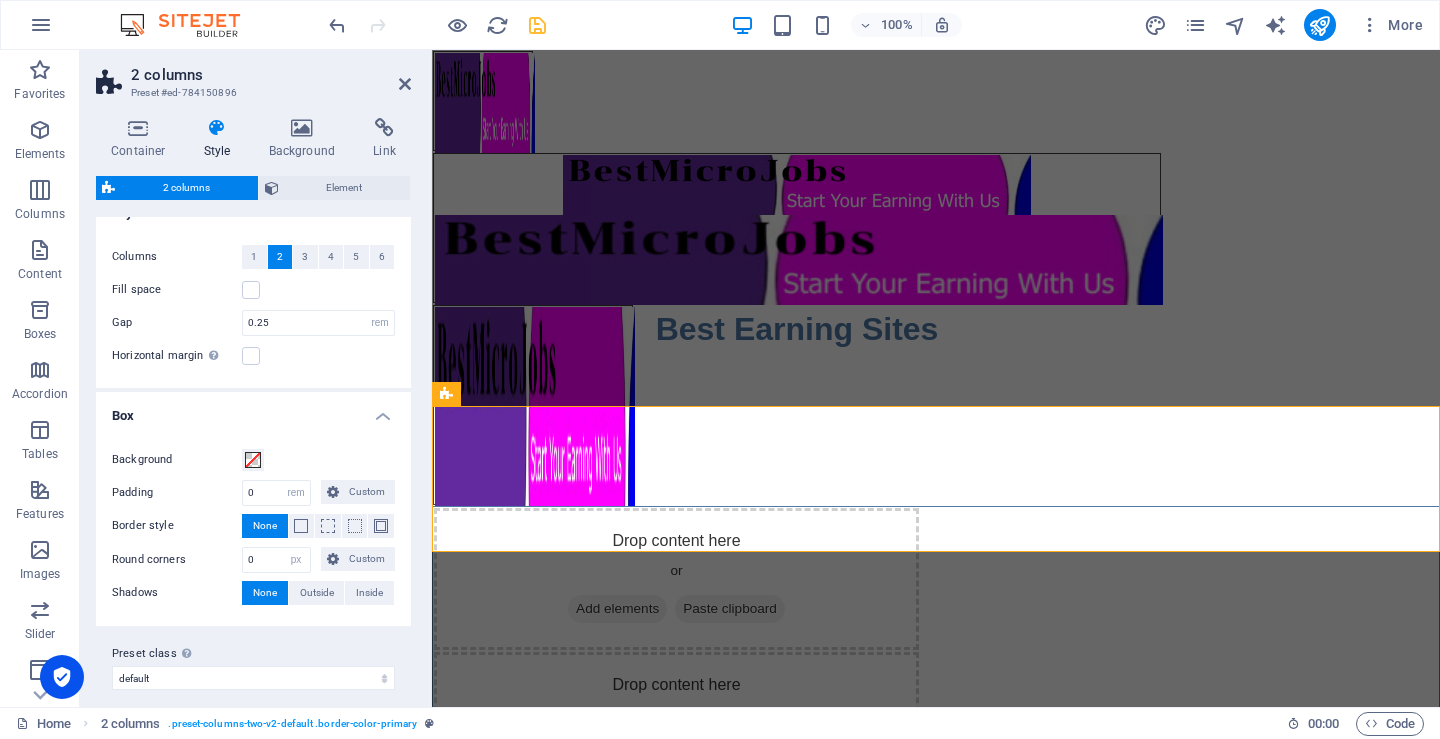 scroll, scrollTop: 43, scrollLeft: 0, axis: vertical 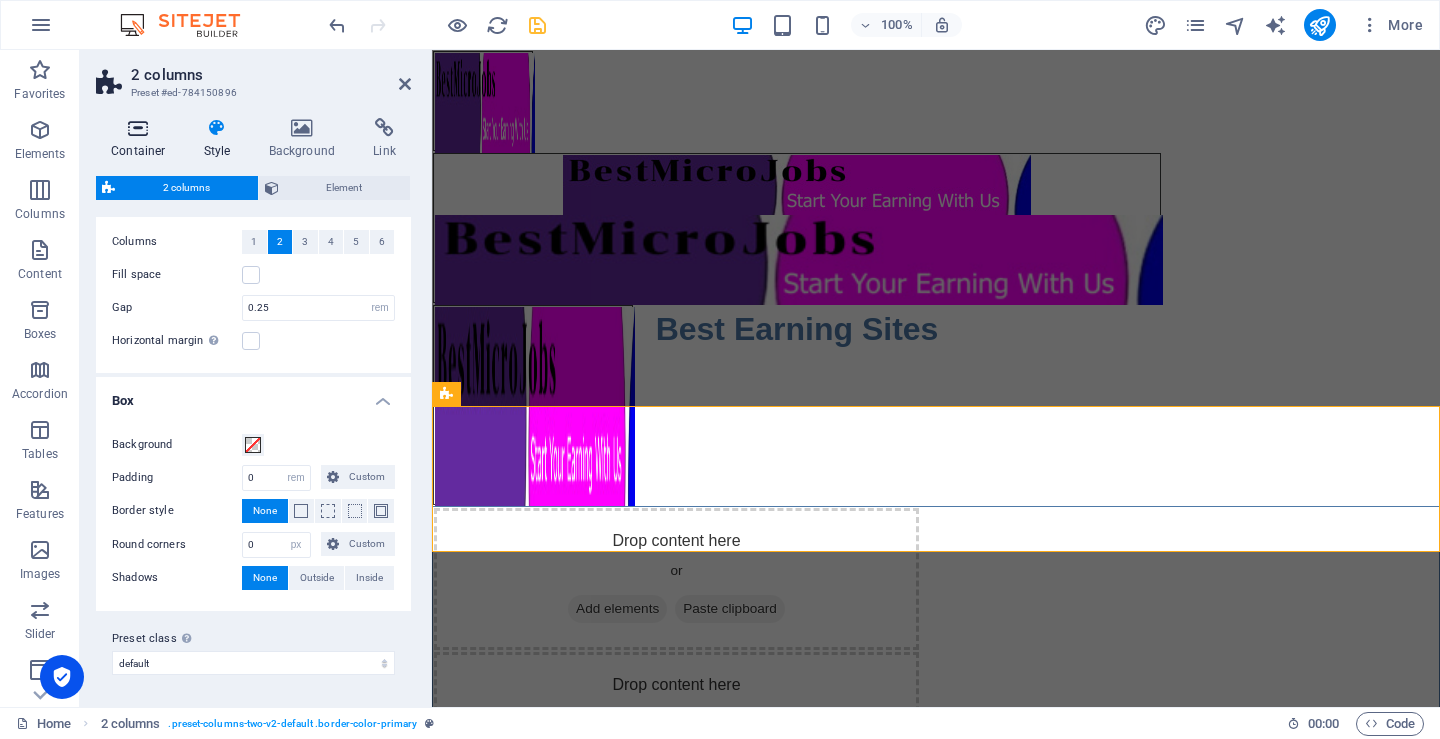 click on "Container" at bounding box center (142, 139) 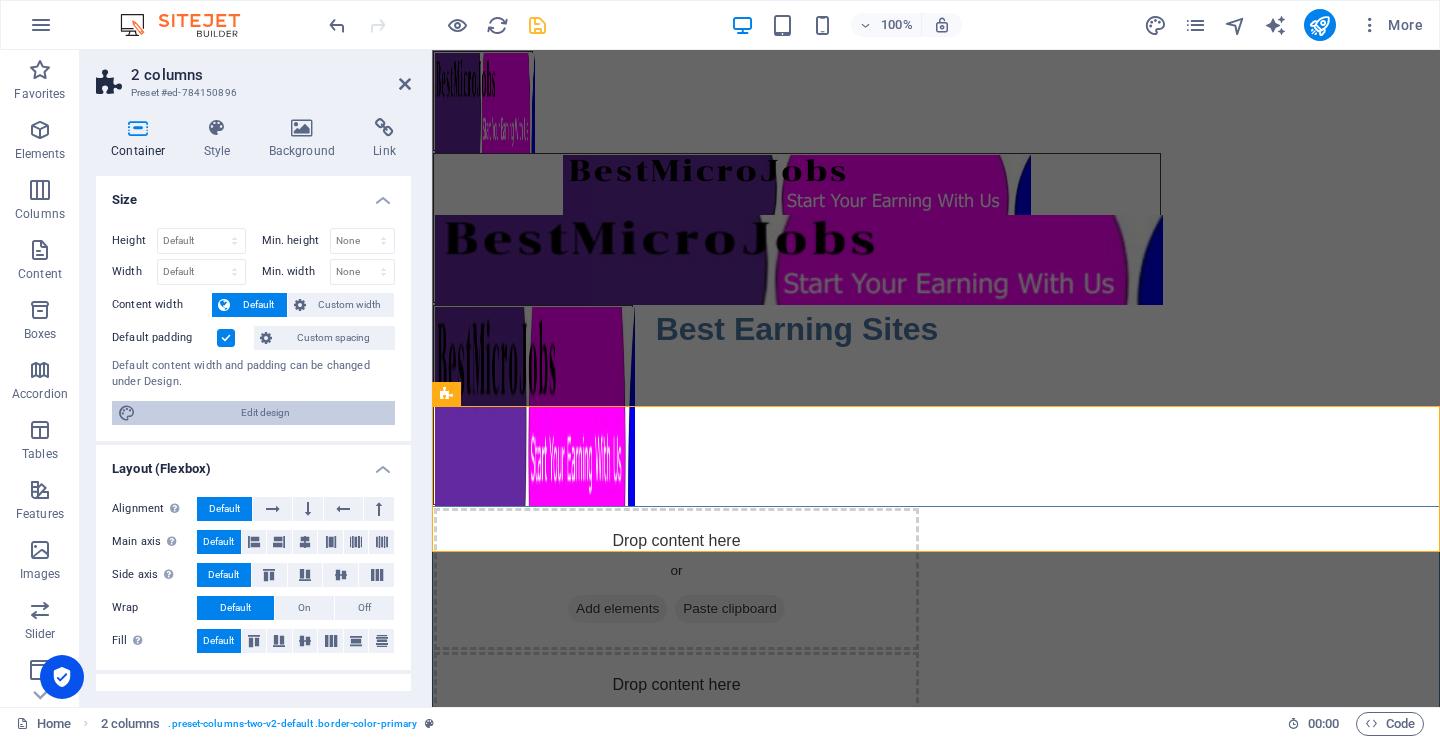 click on "Edit design" at bounding box center [265, 413] 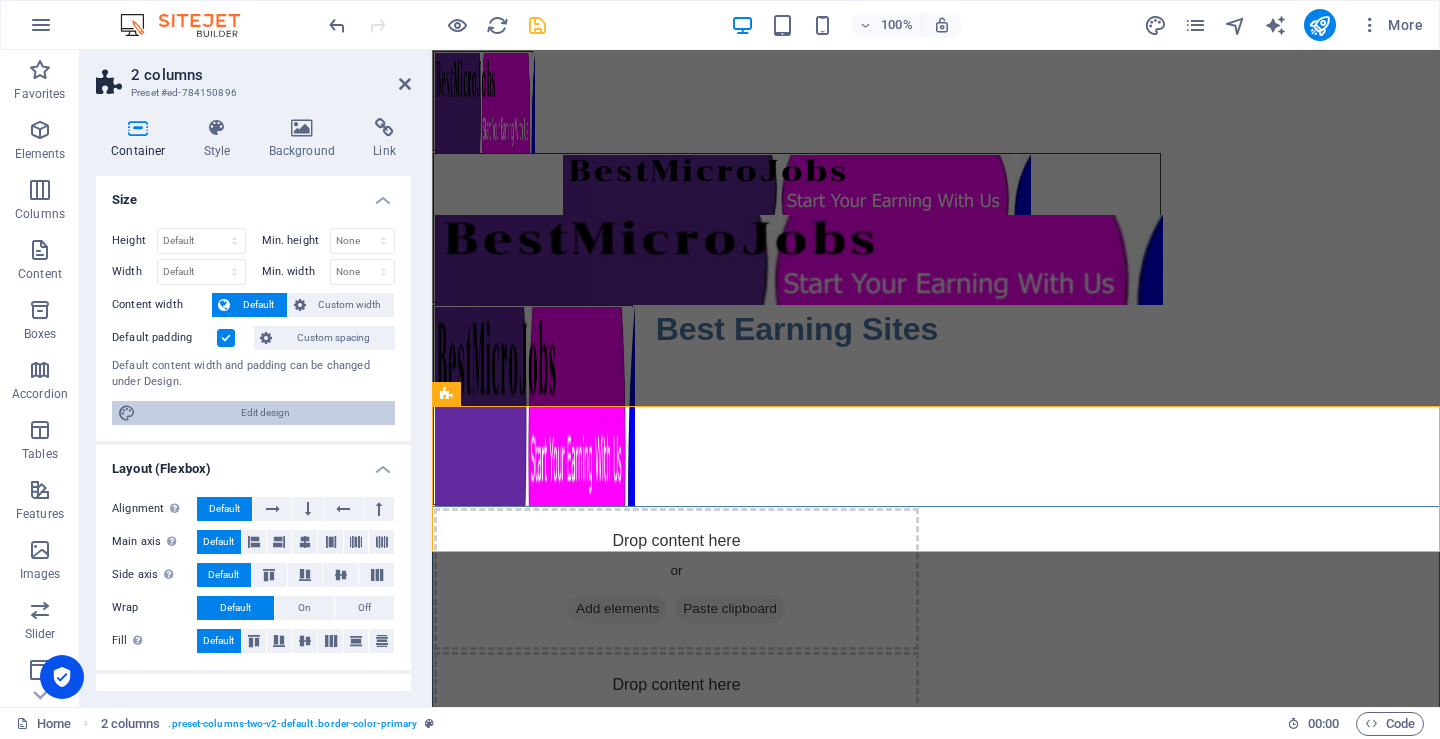select on "rem" 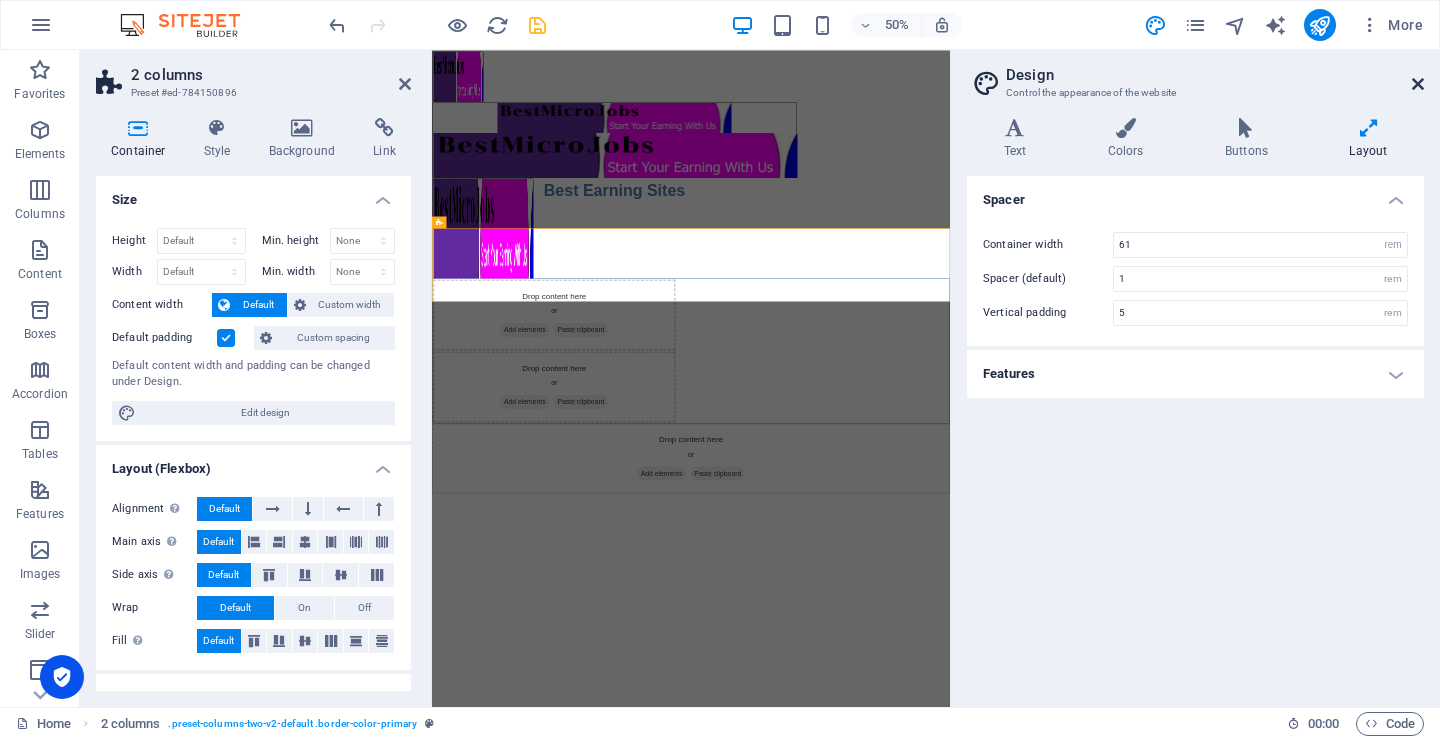 click at bounding box center [1418, 84] 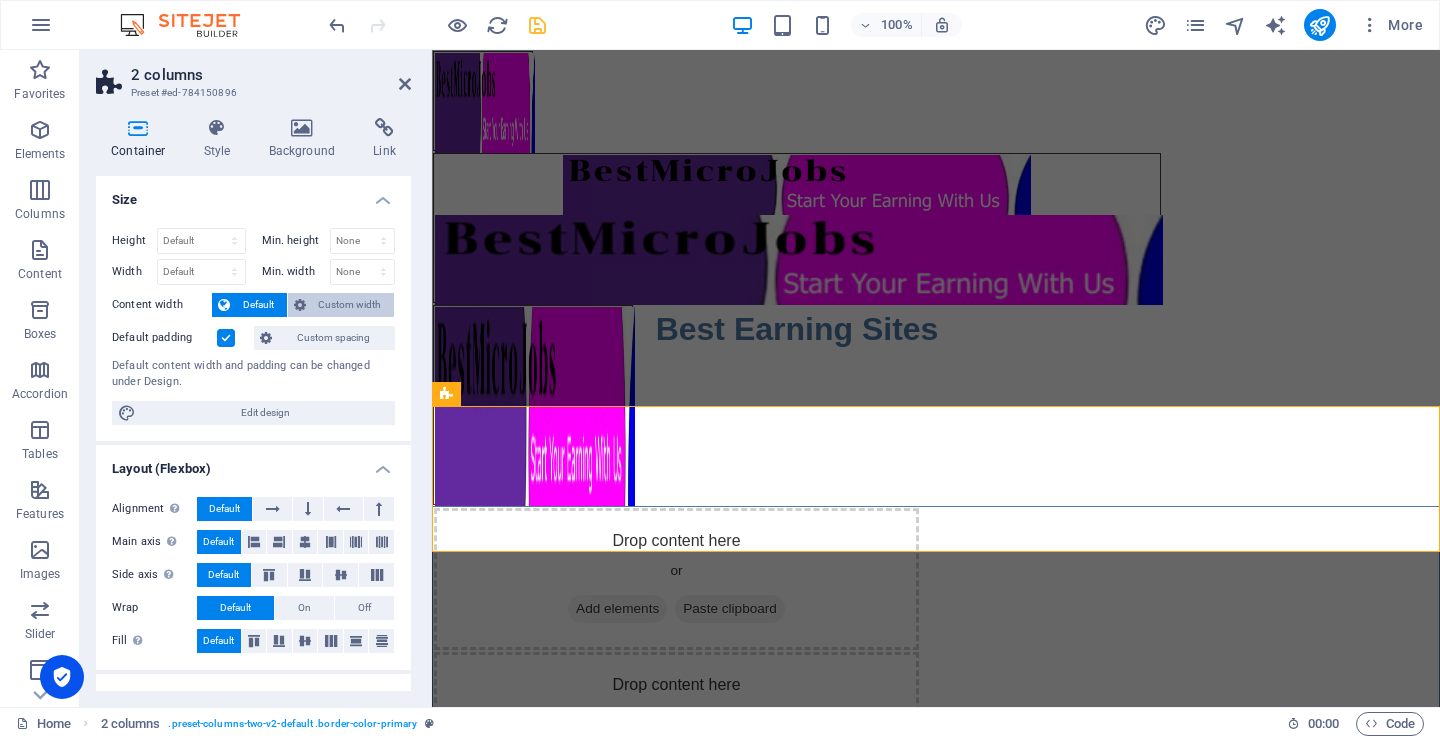 click on "Custom width" at bounding box center [341, 305] 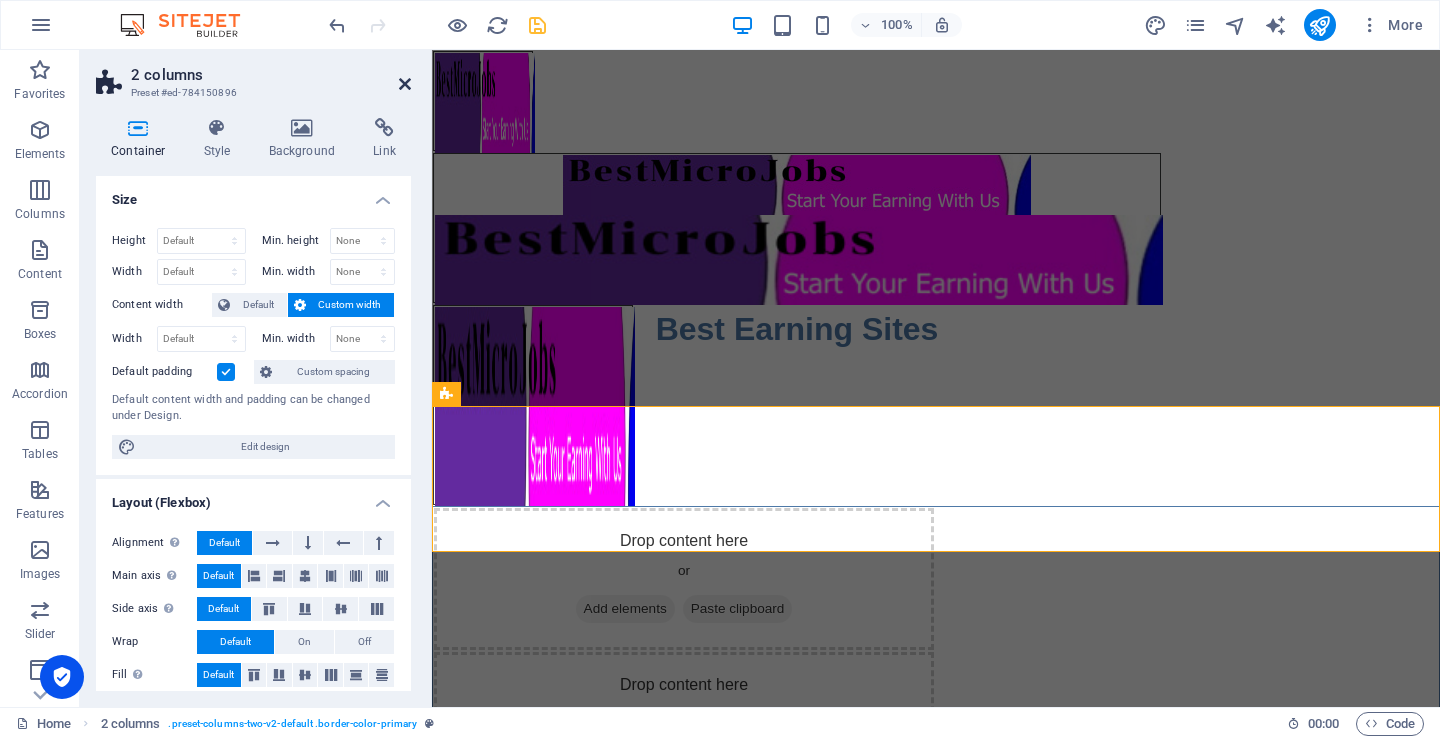 click at bounding box center [405, 84] 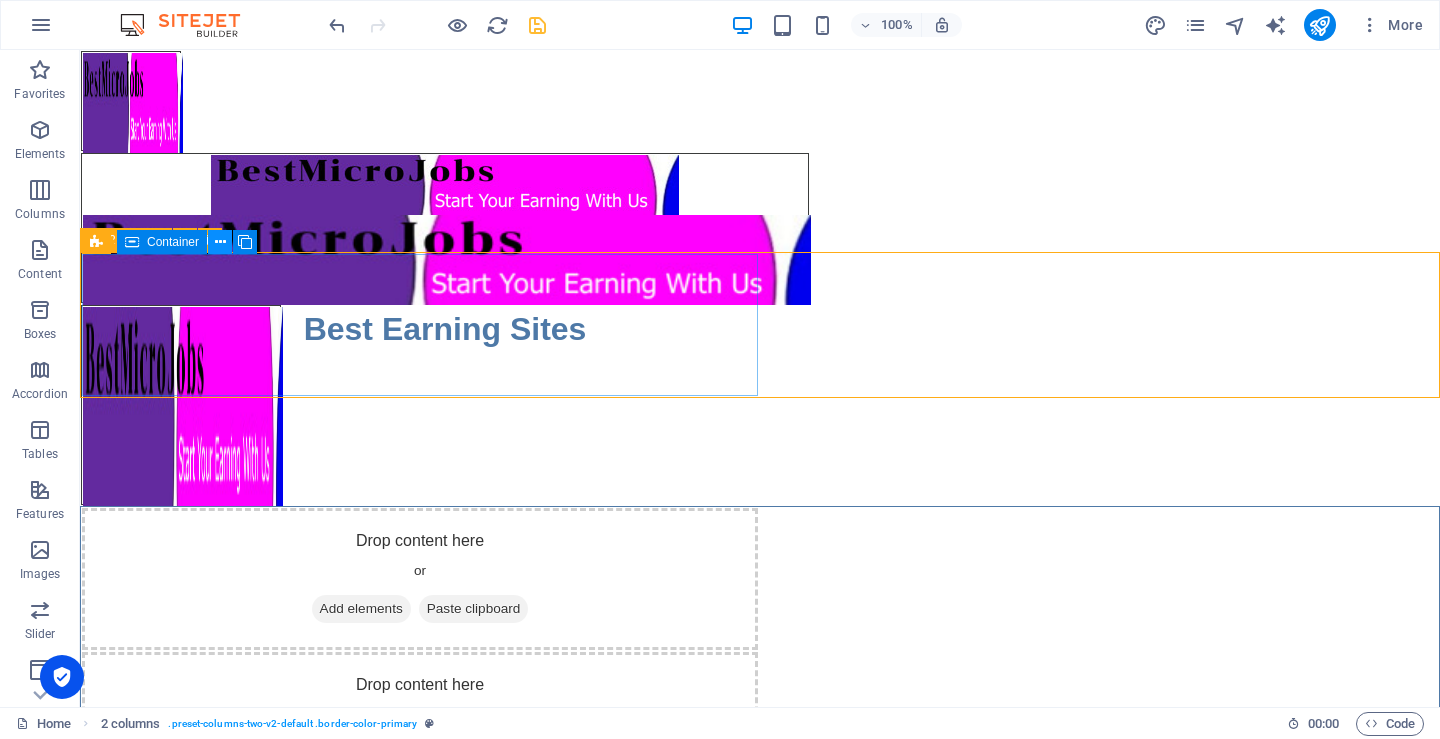 click at bounding box center (220, 242) 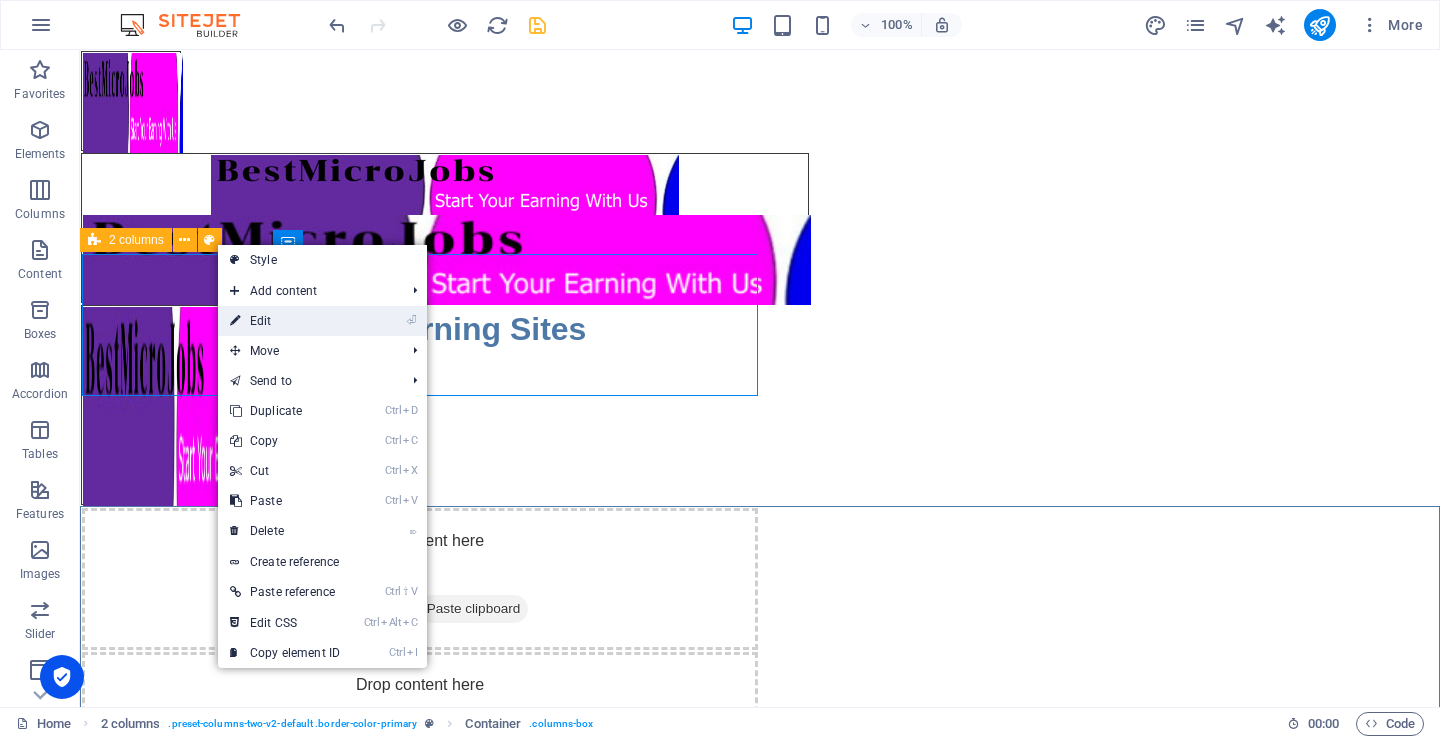 click on "⏎  Edit" at bounding box center [285, 321] 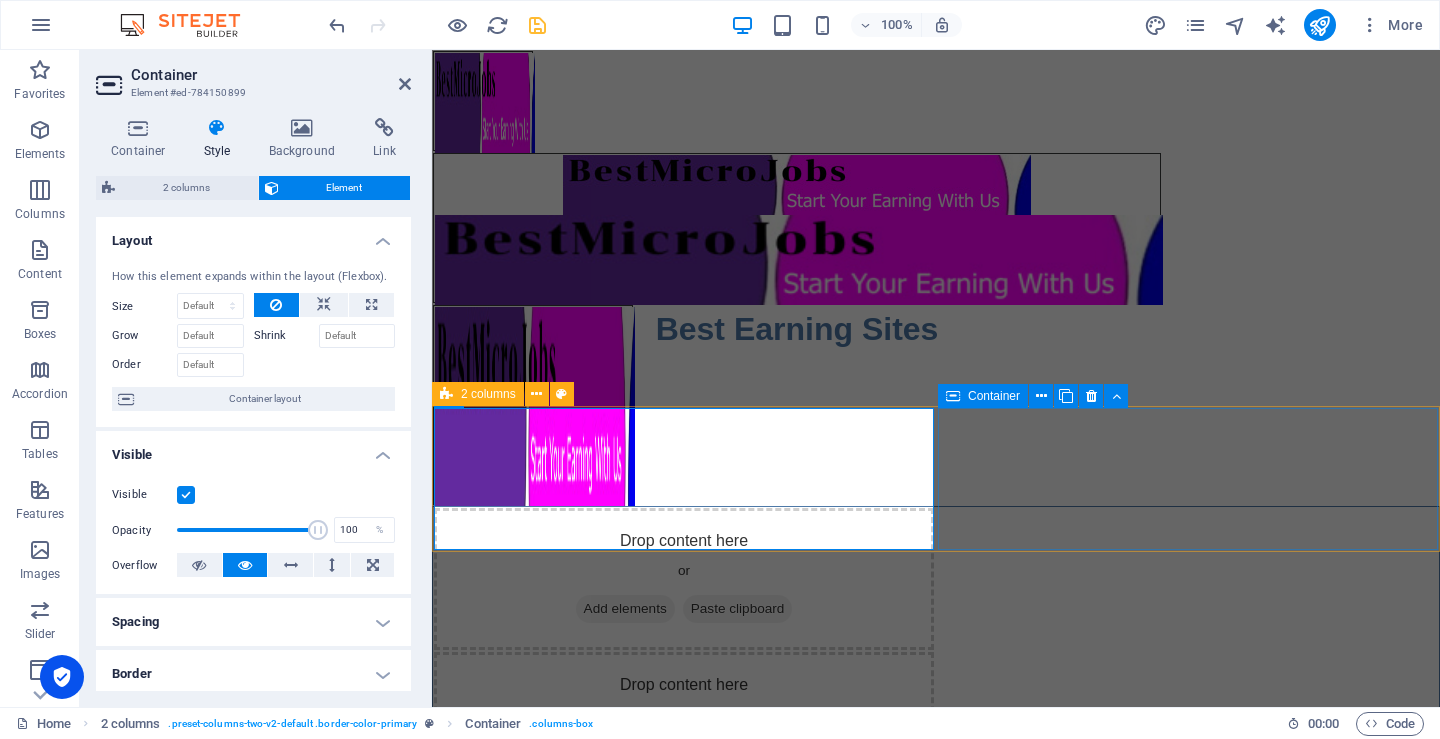 click on "Drop content here or  Add elements  Paste clipboard" at bounding box center (684, 723) 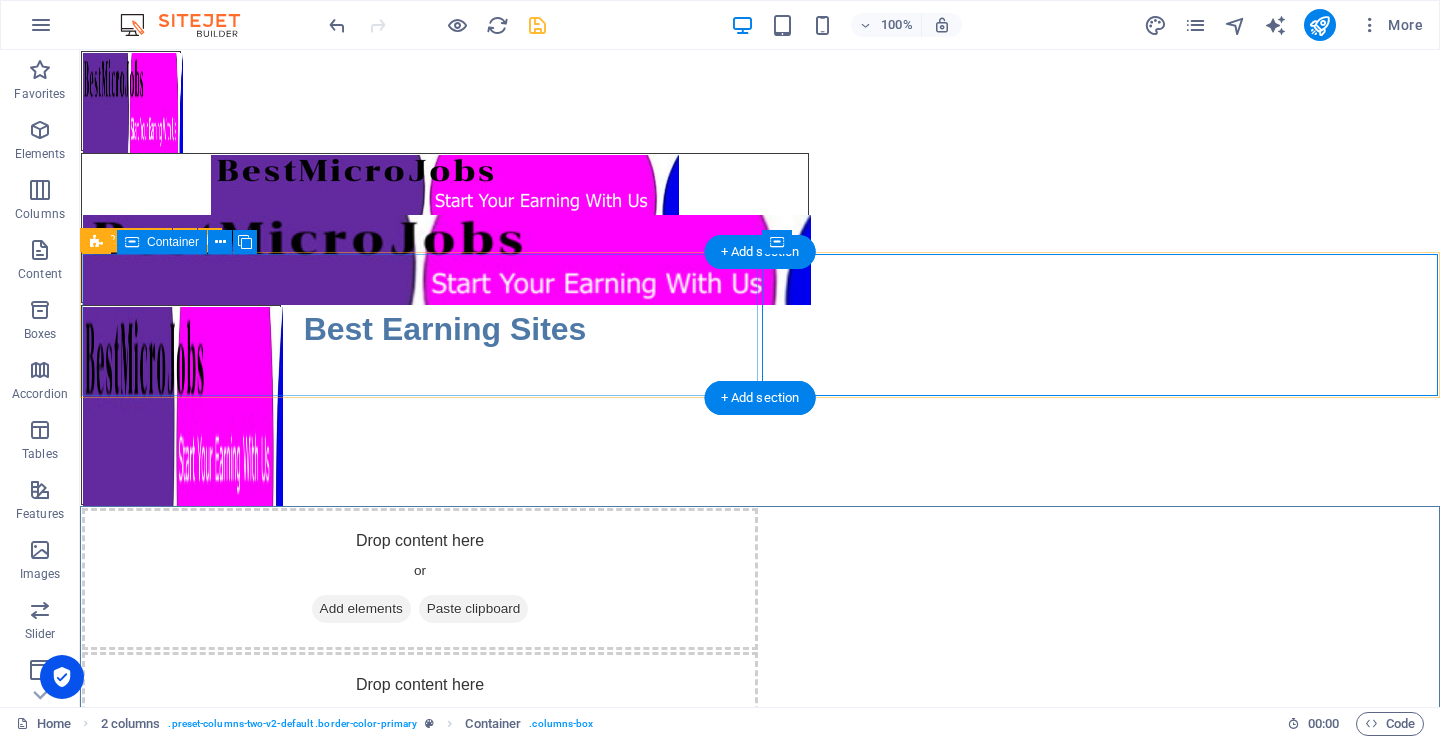 click on "Drop content here or  Add elements  Paste clipboard" at bounding box center (420, 579) 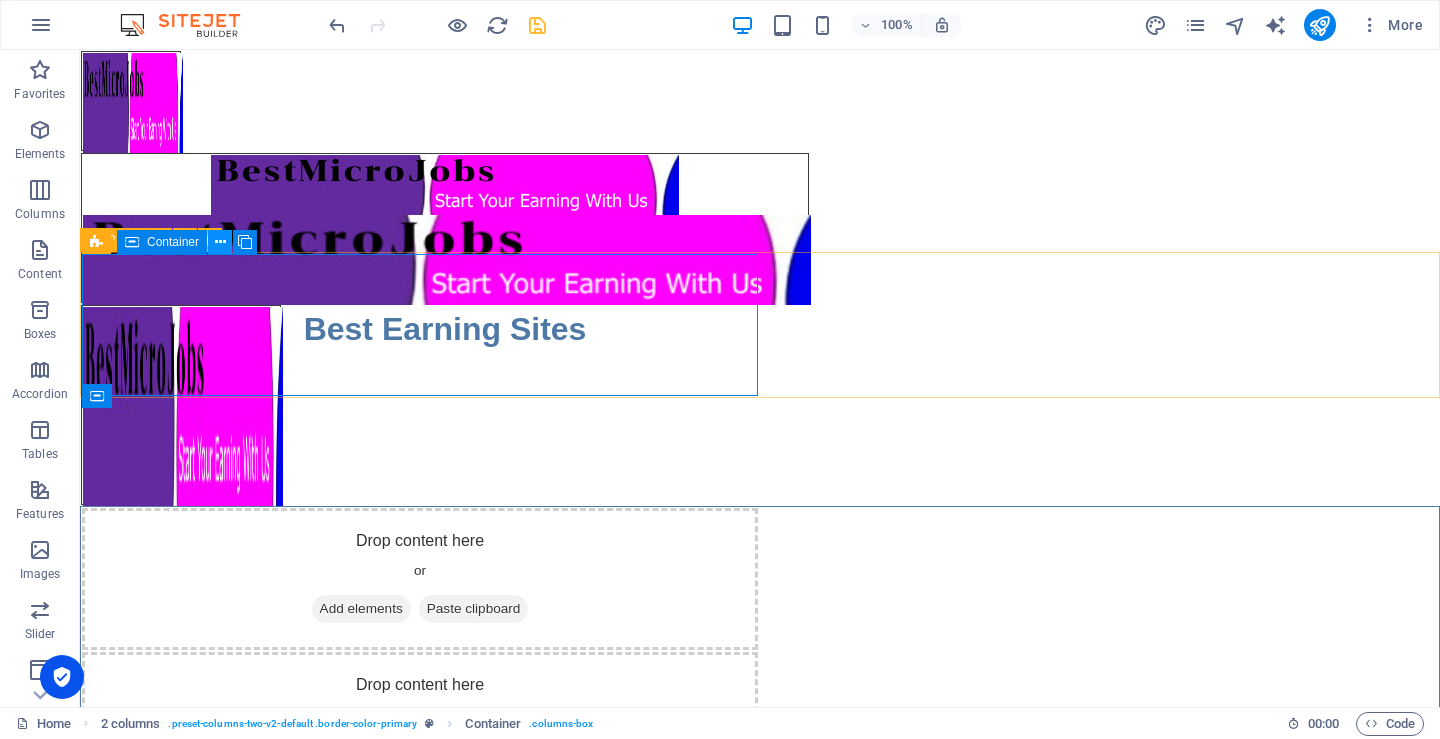 click at bounding box center [220, 242] 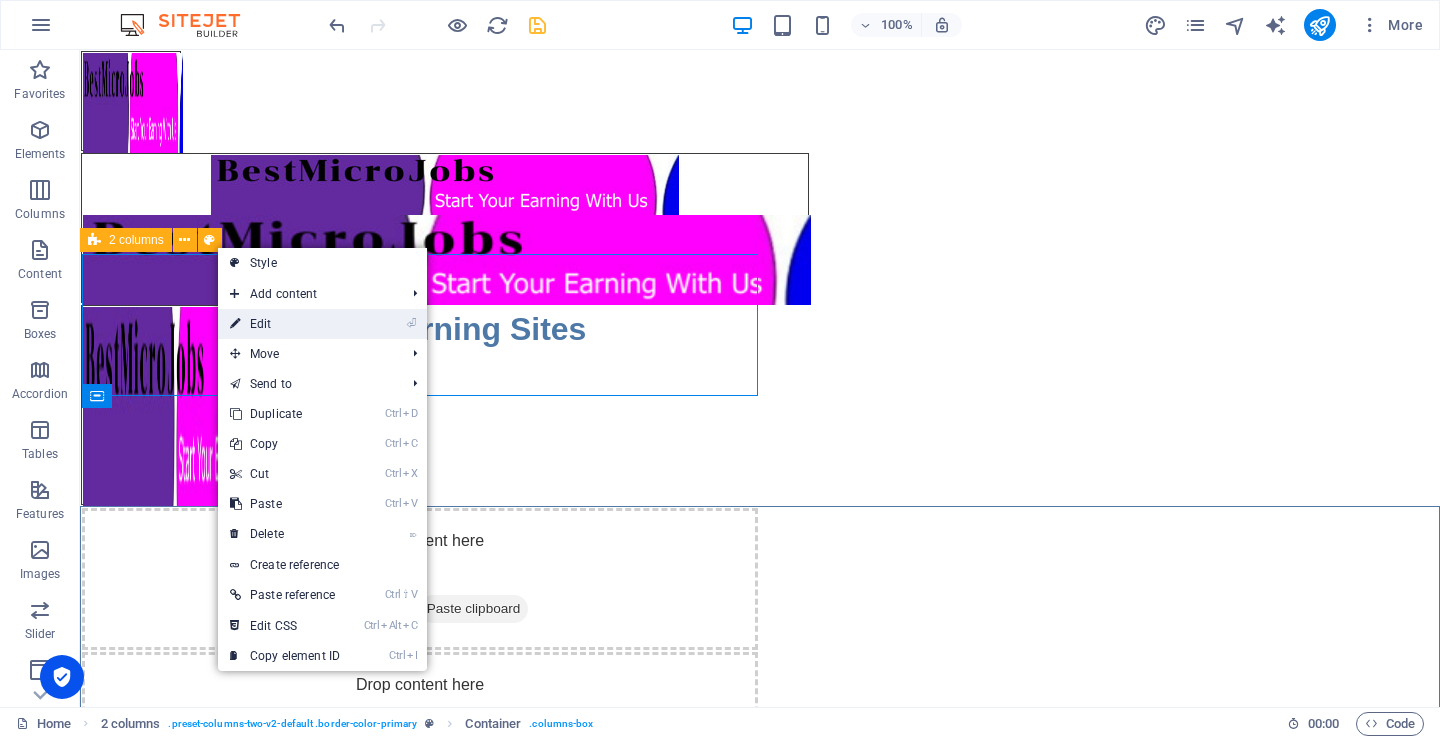 click on "⏎  Edit" at bounding box center (285, 324) 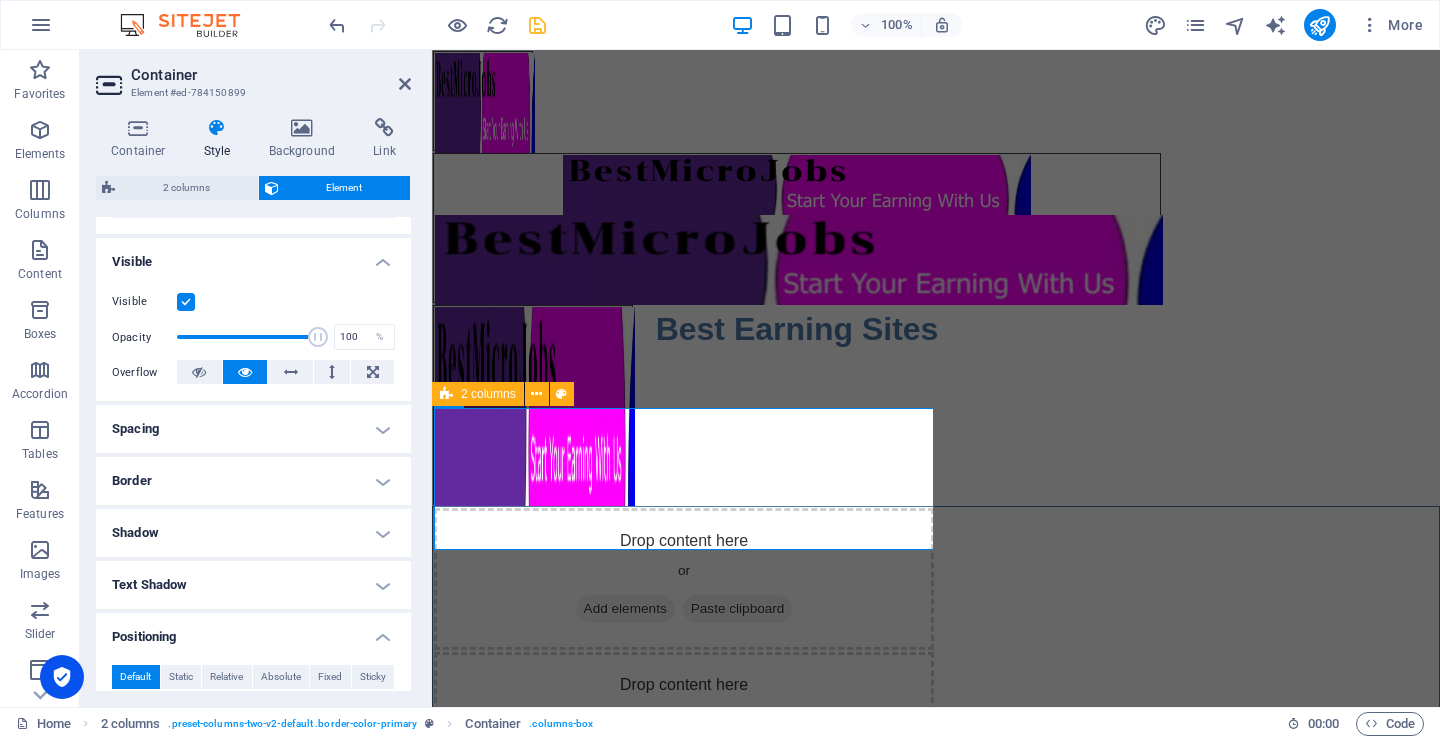 scroll, scrollTop: 200, scrollLeft: 0, axis: vertical 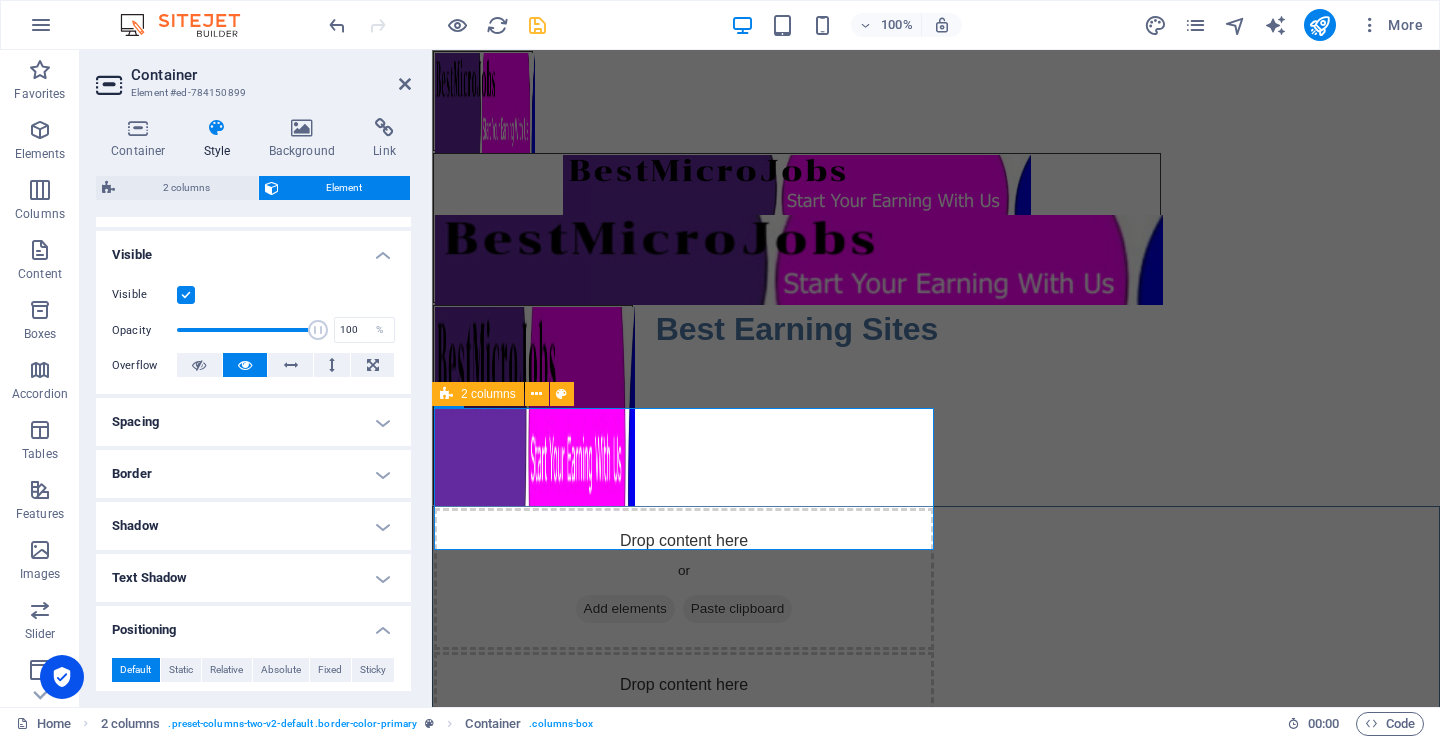 click on "Spacing" at bounding box center [253, 422] 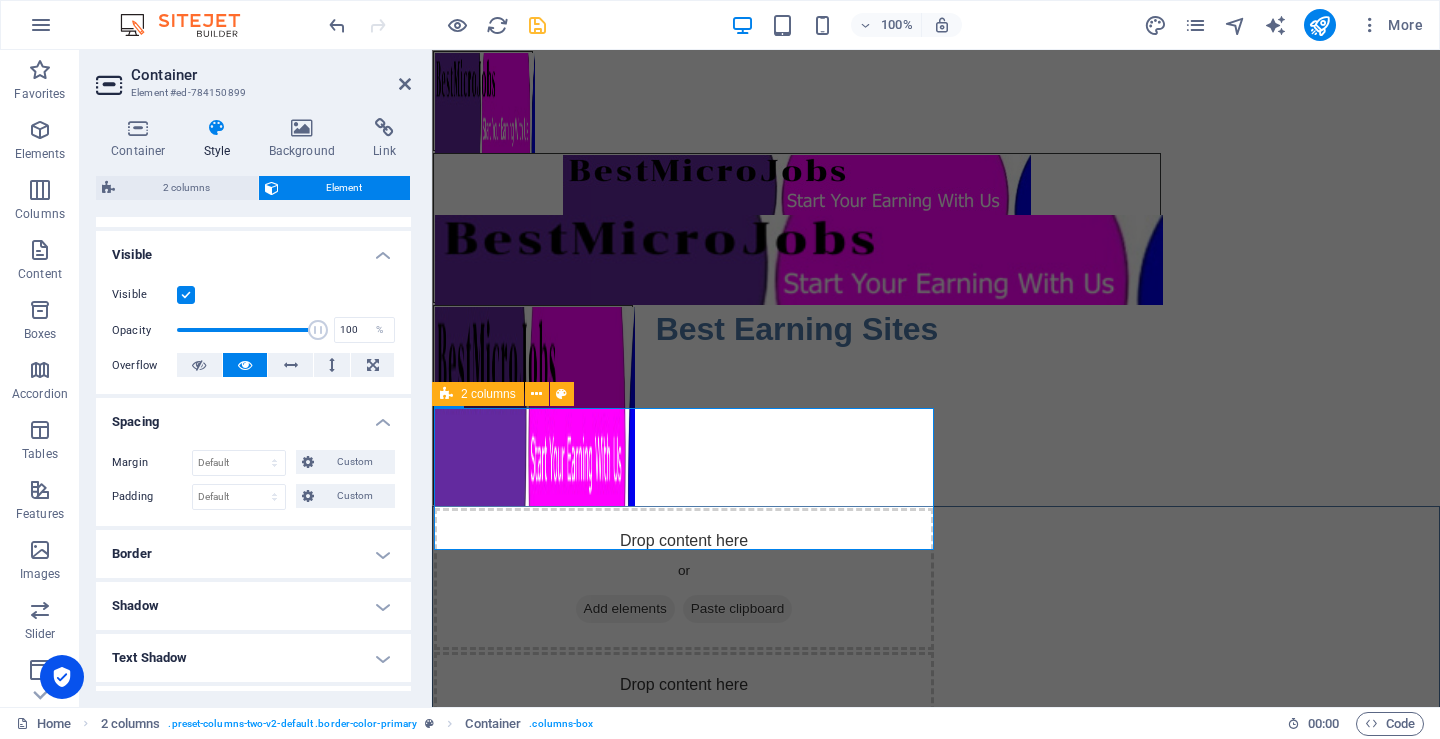 click on "Spacing" at bounding box center [253, 416] 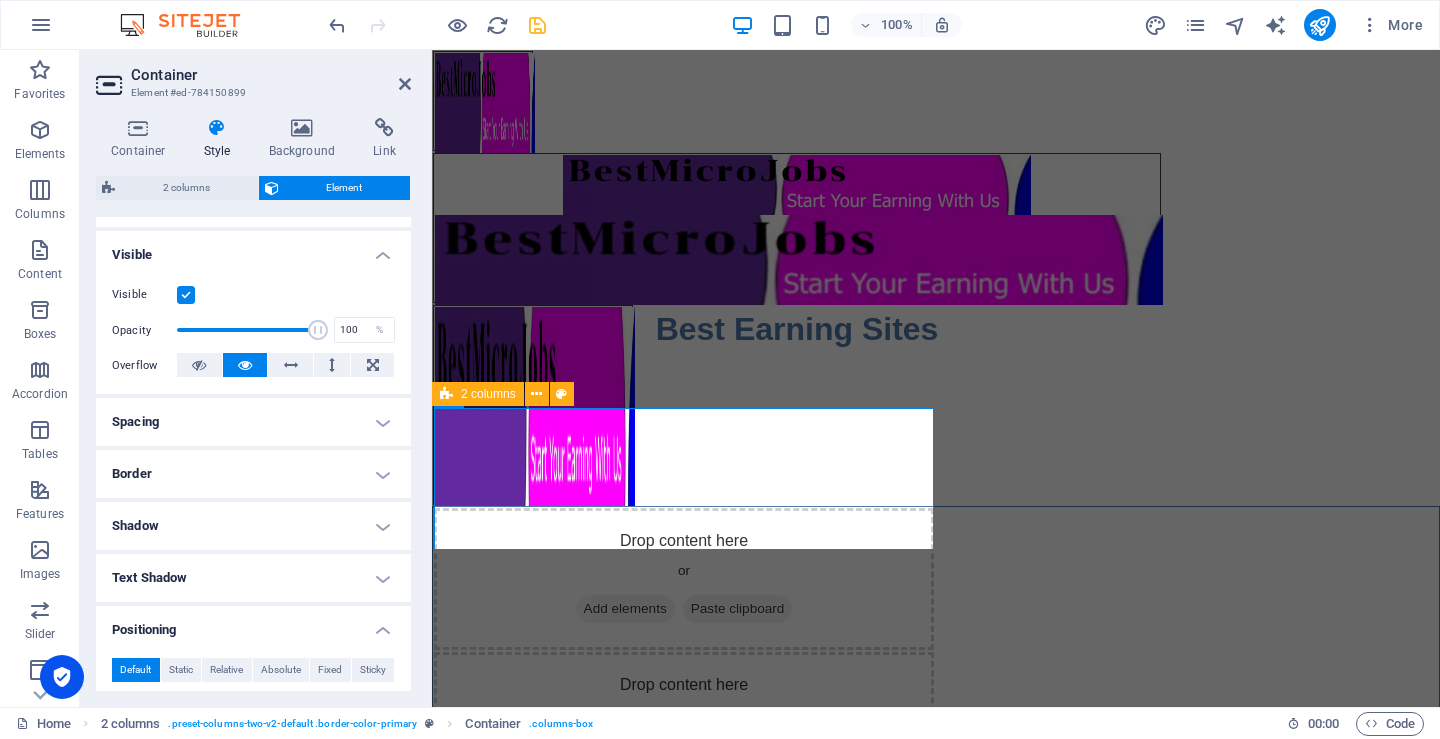 click on "Border" at bounding box center (253, 474) 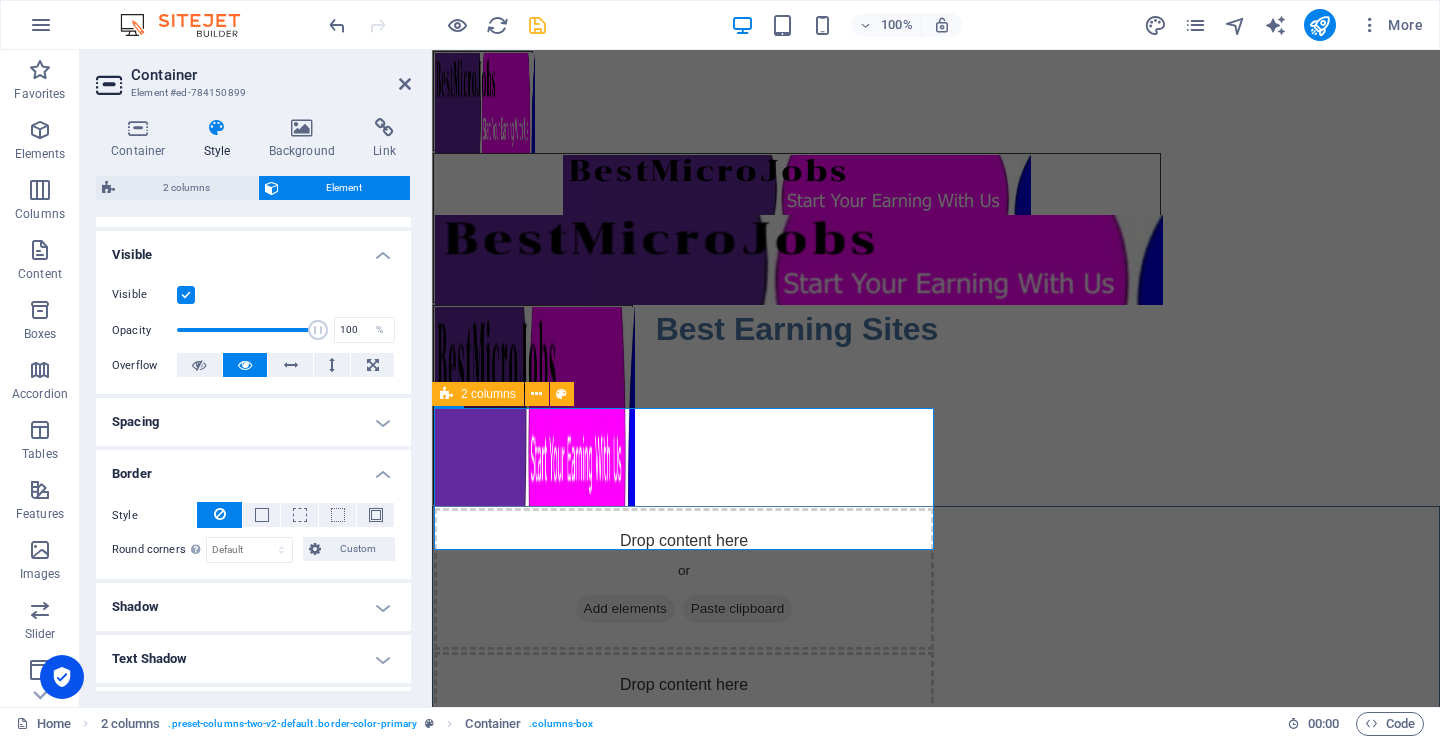 click on "Border" at bounding box center (253, 468) 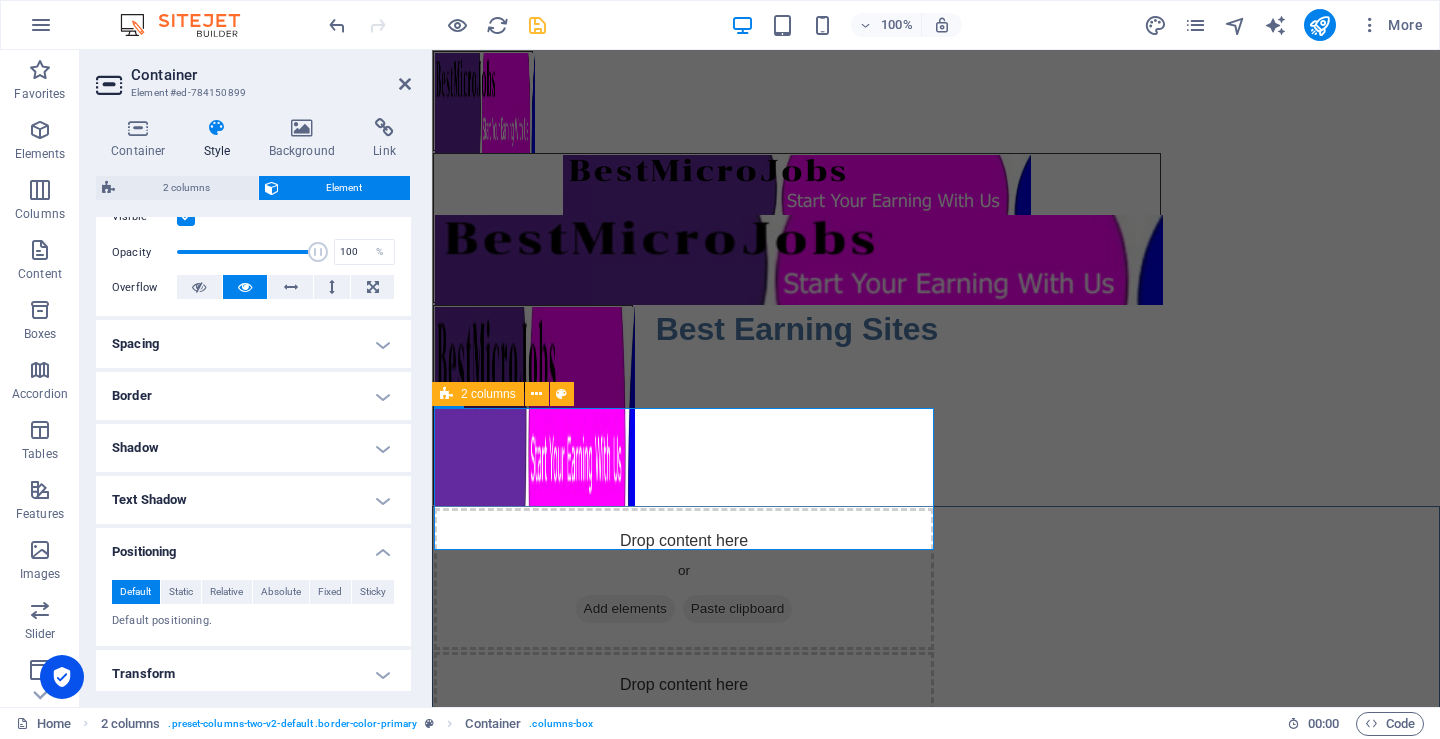 scroll, scrollTop: 400, scrollLeft: 0, axis: vertical 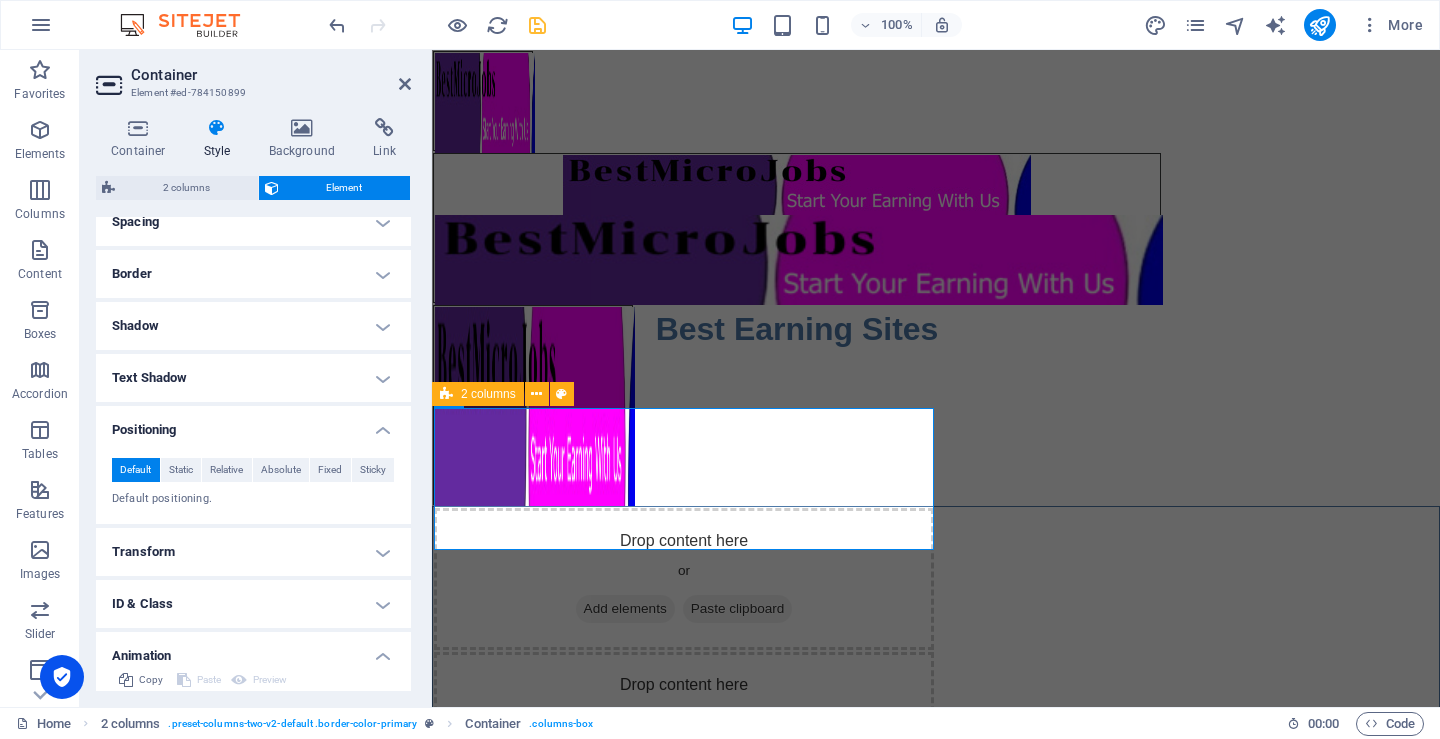 click on "Transform" at bounding box center (253, 552) 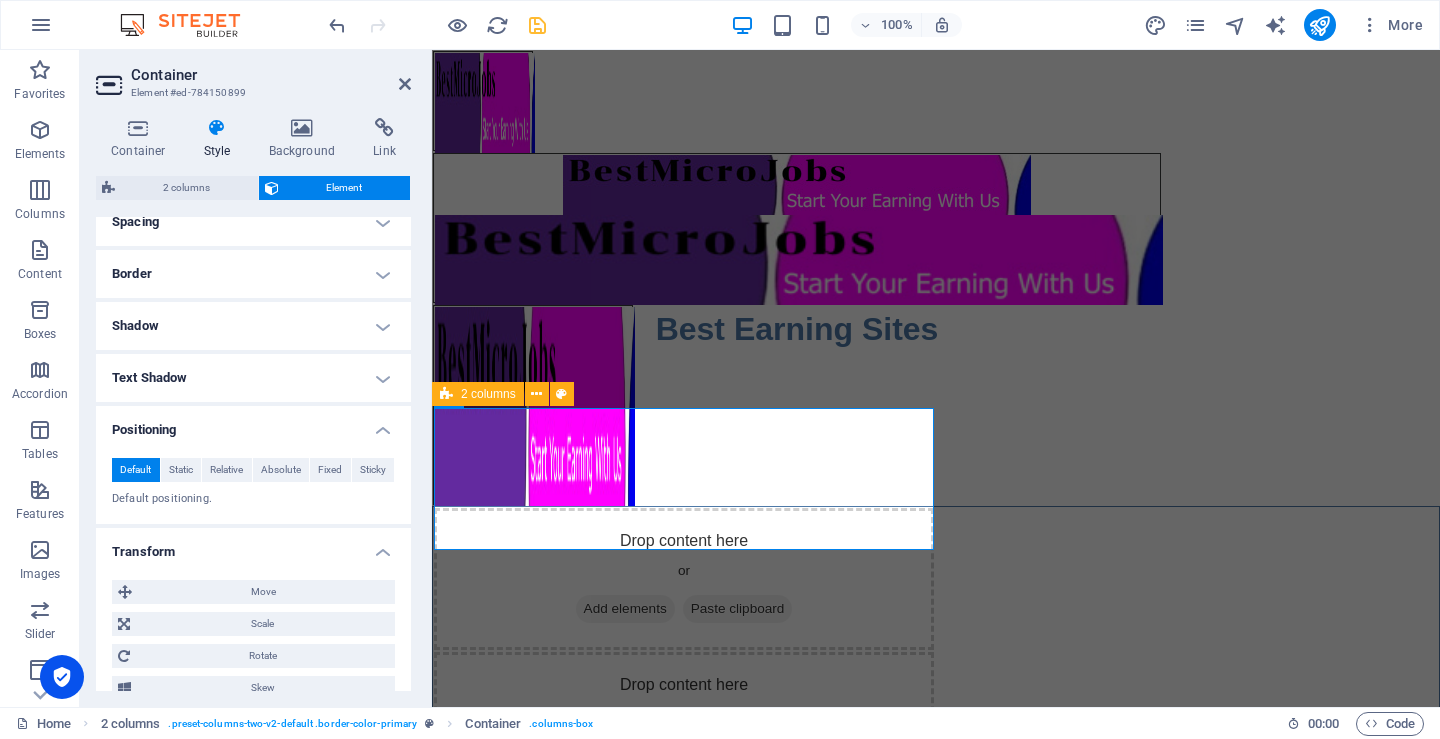 scroll, scrollTop: 500, scrollLeft: 0, axis: vertical 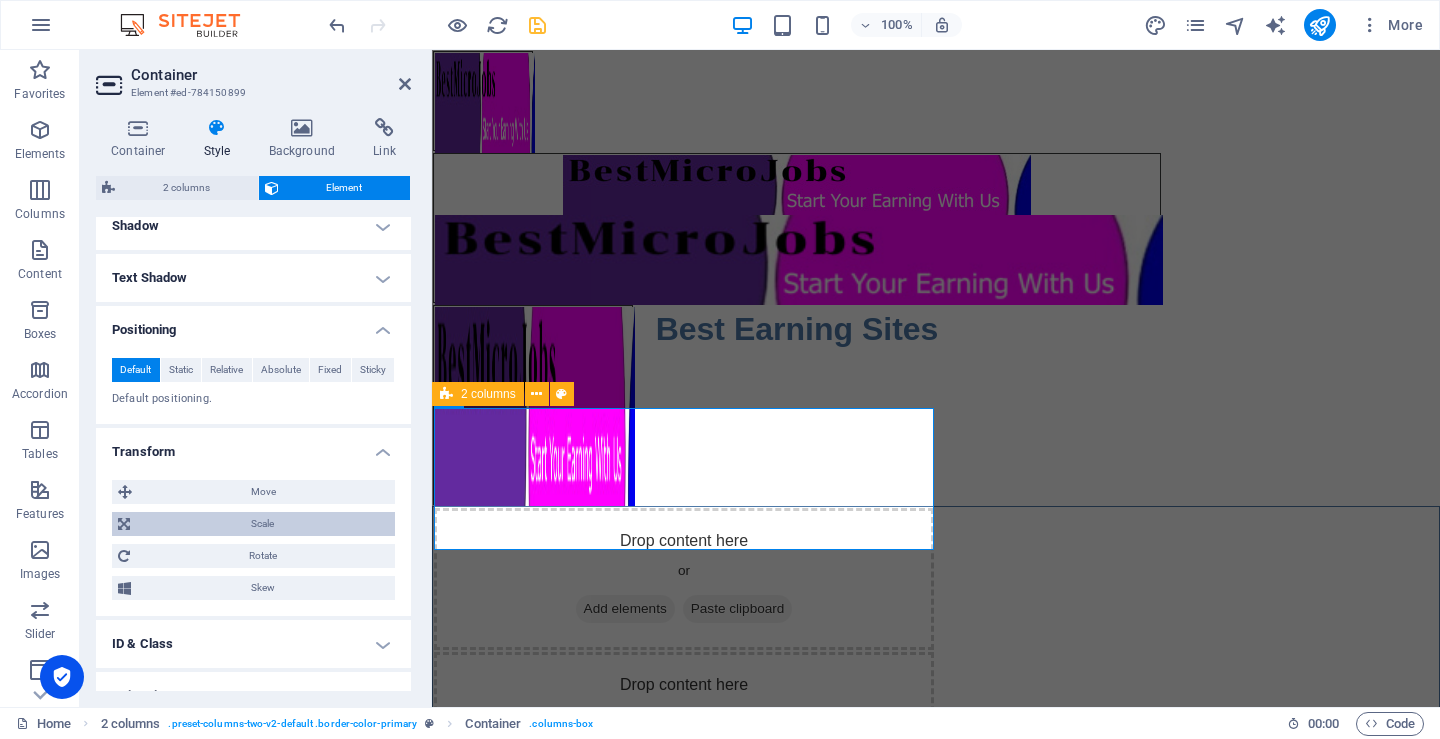 click on "Scale" at bounding box center [262, 524] 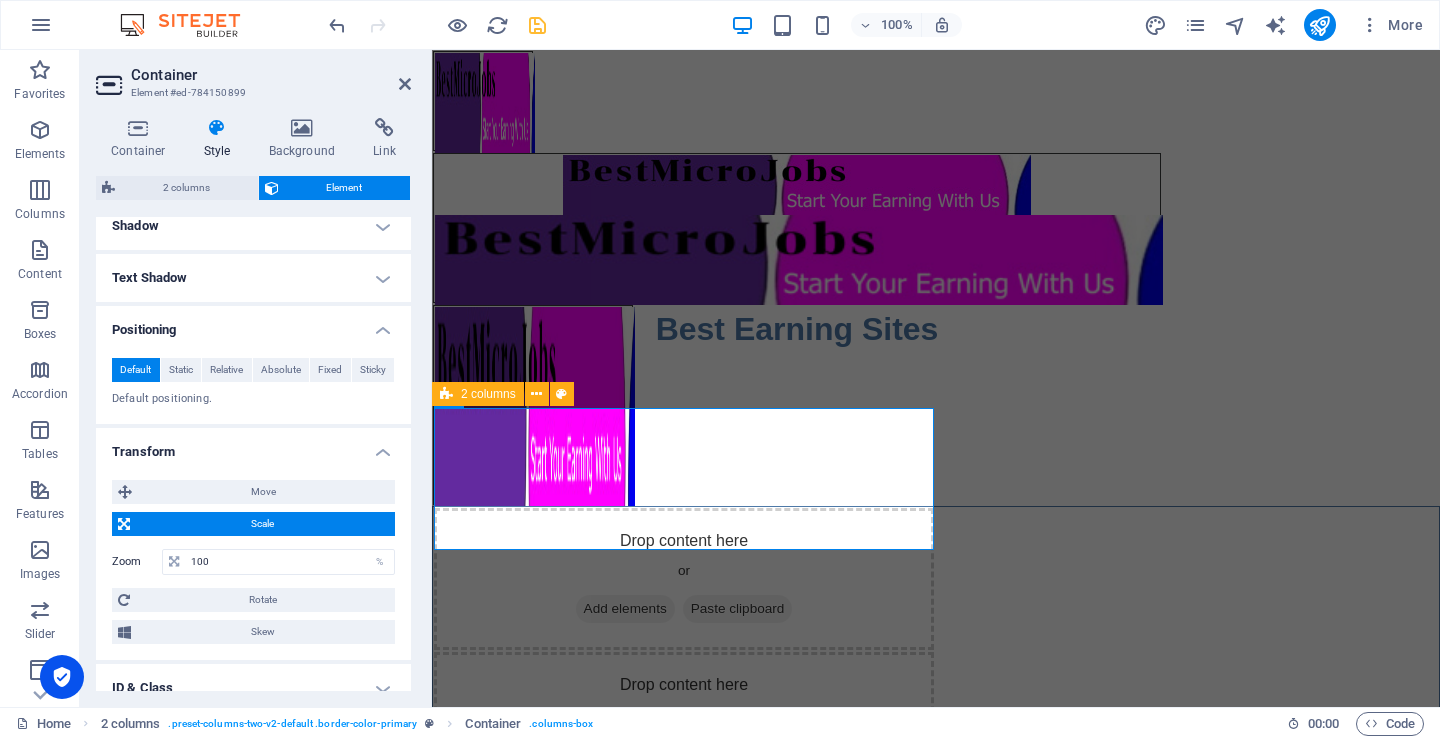 click on "Scale" at bounding box center [262, 524] 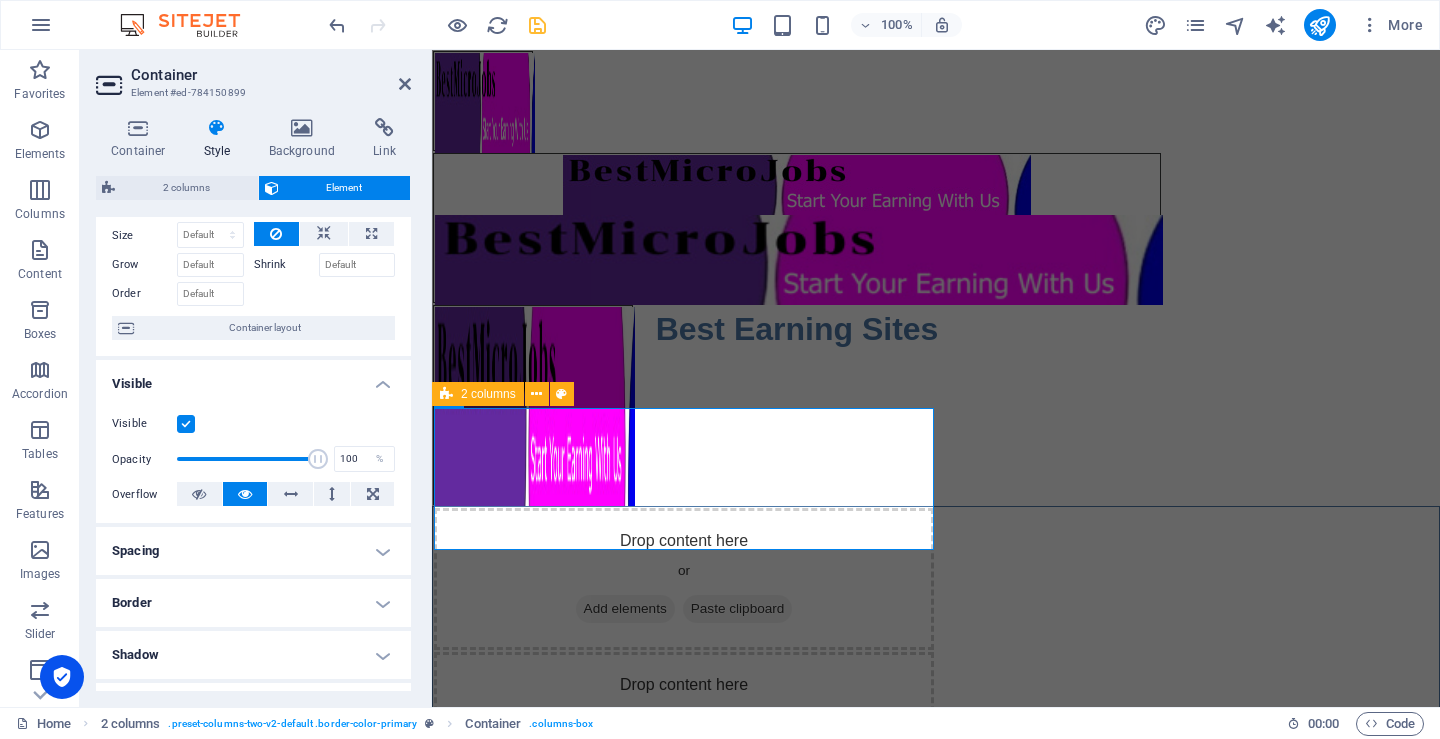 scroll, scrollTop: 0, scrollLeft: 0, axis: both 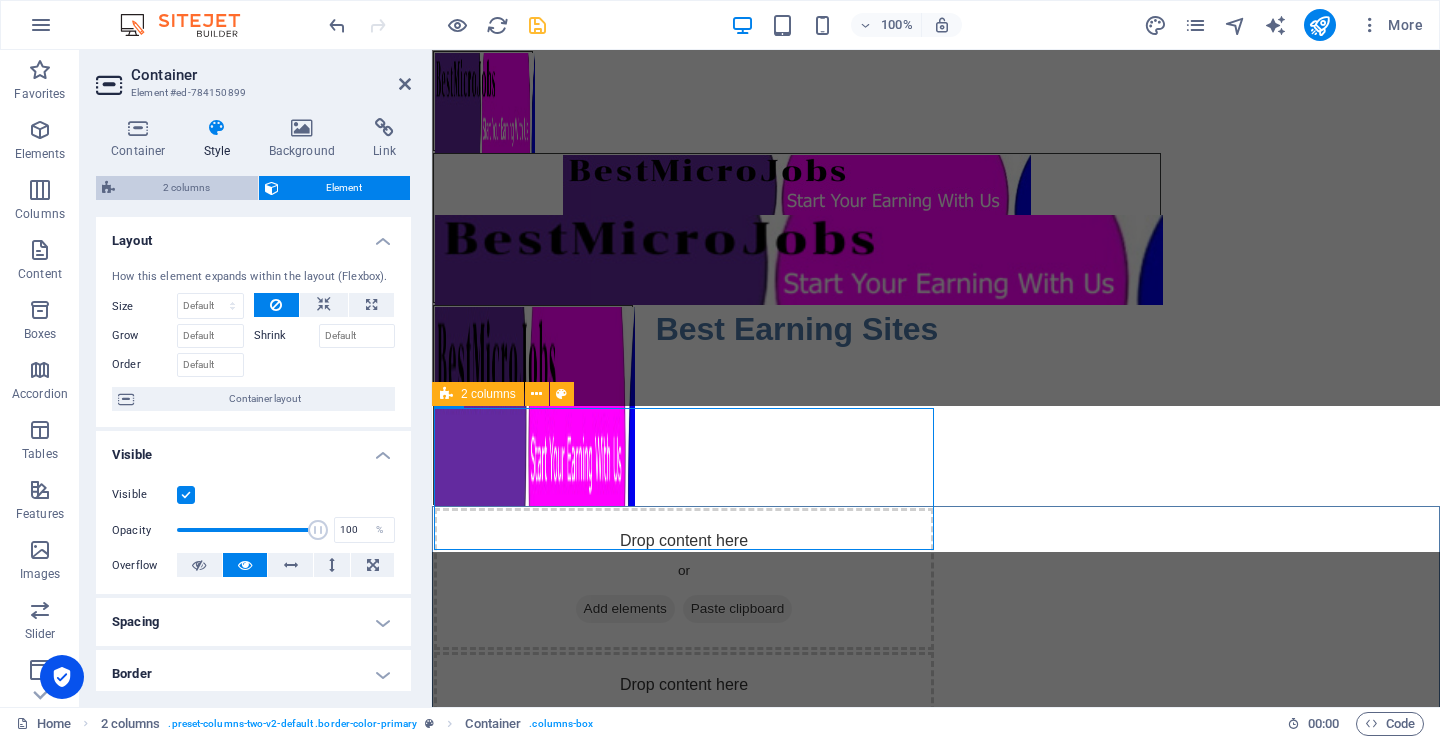 click on "2 columns" at bounding box center [186, 188] 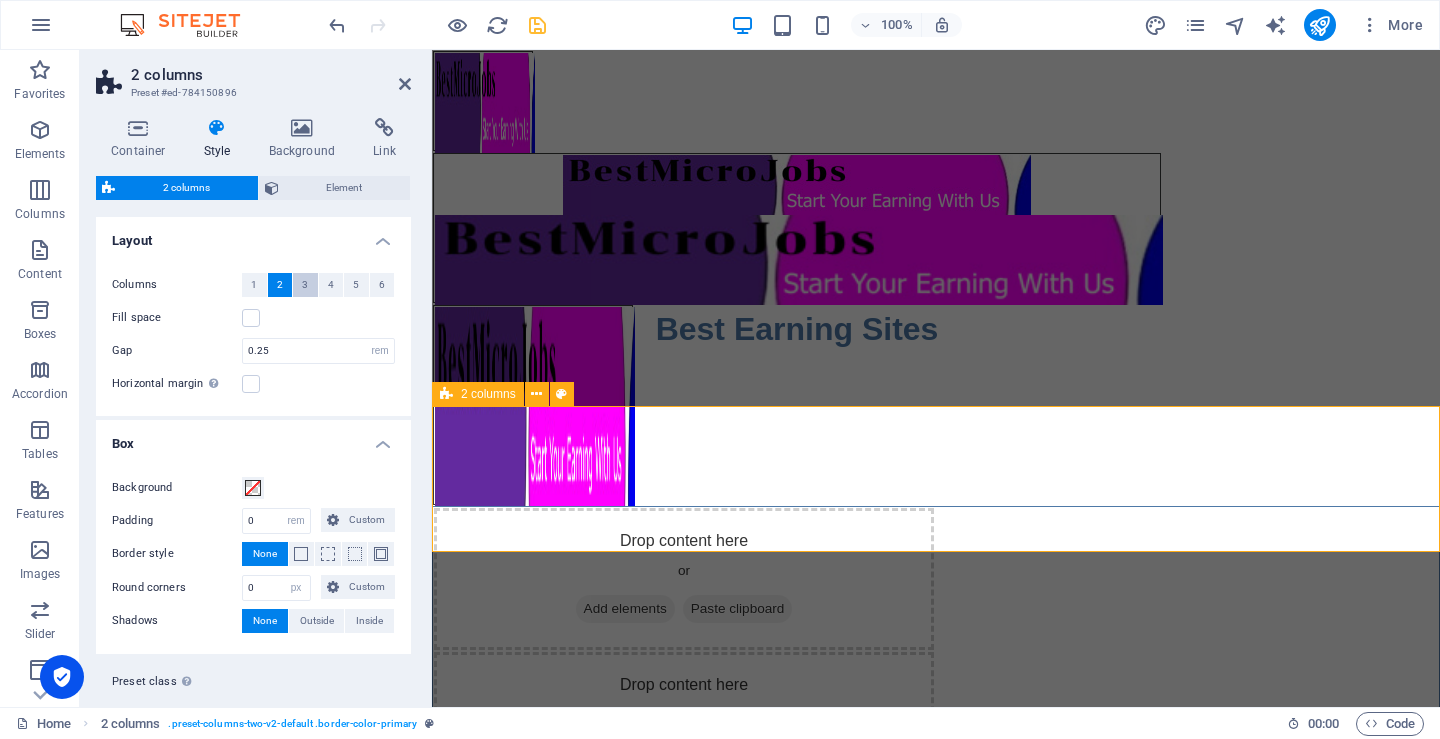 click on "3" at bounding box center (305, 285) 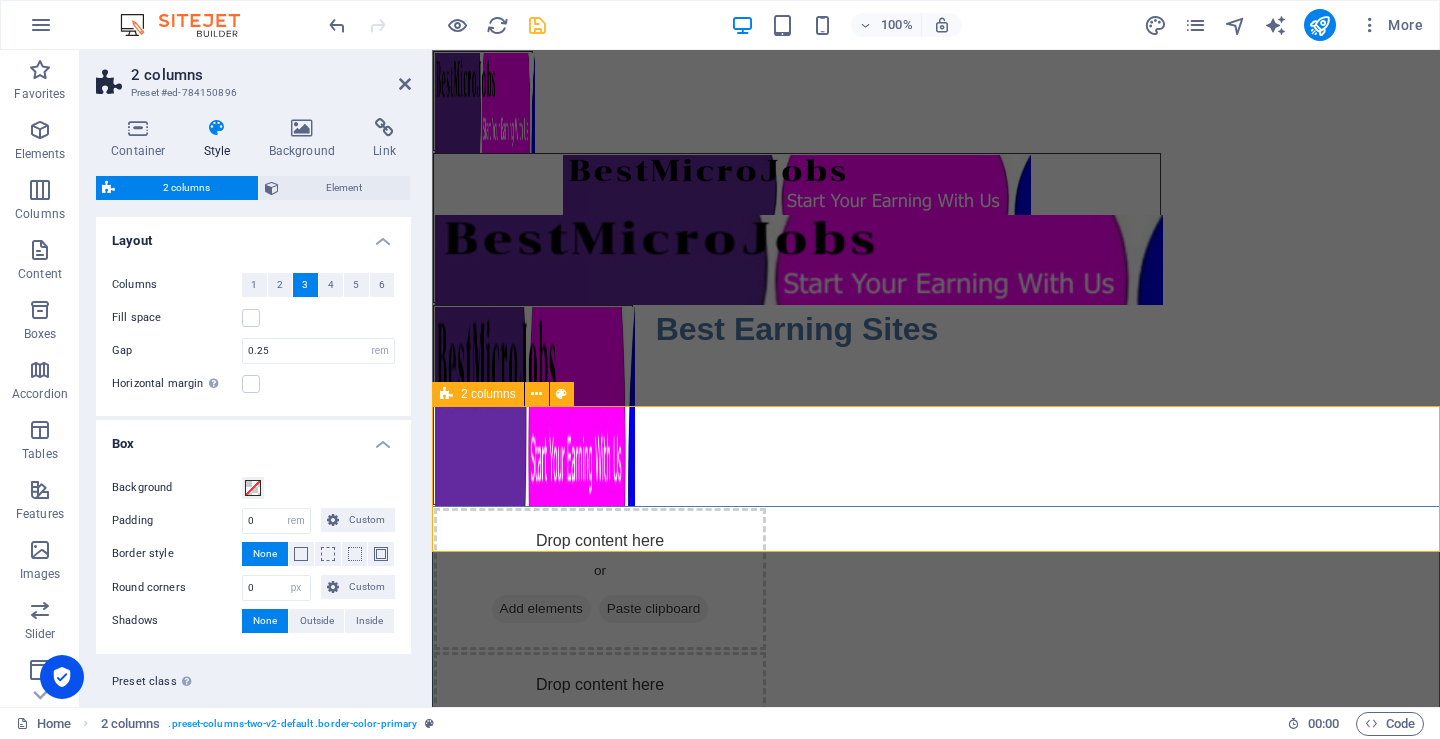 click on "Horizontal margin Only if the containers "Content width" is not set to "Default"" at bounding box center [253, 384] 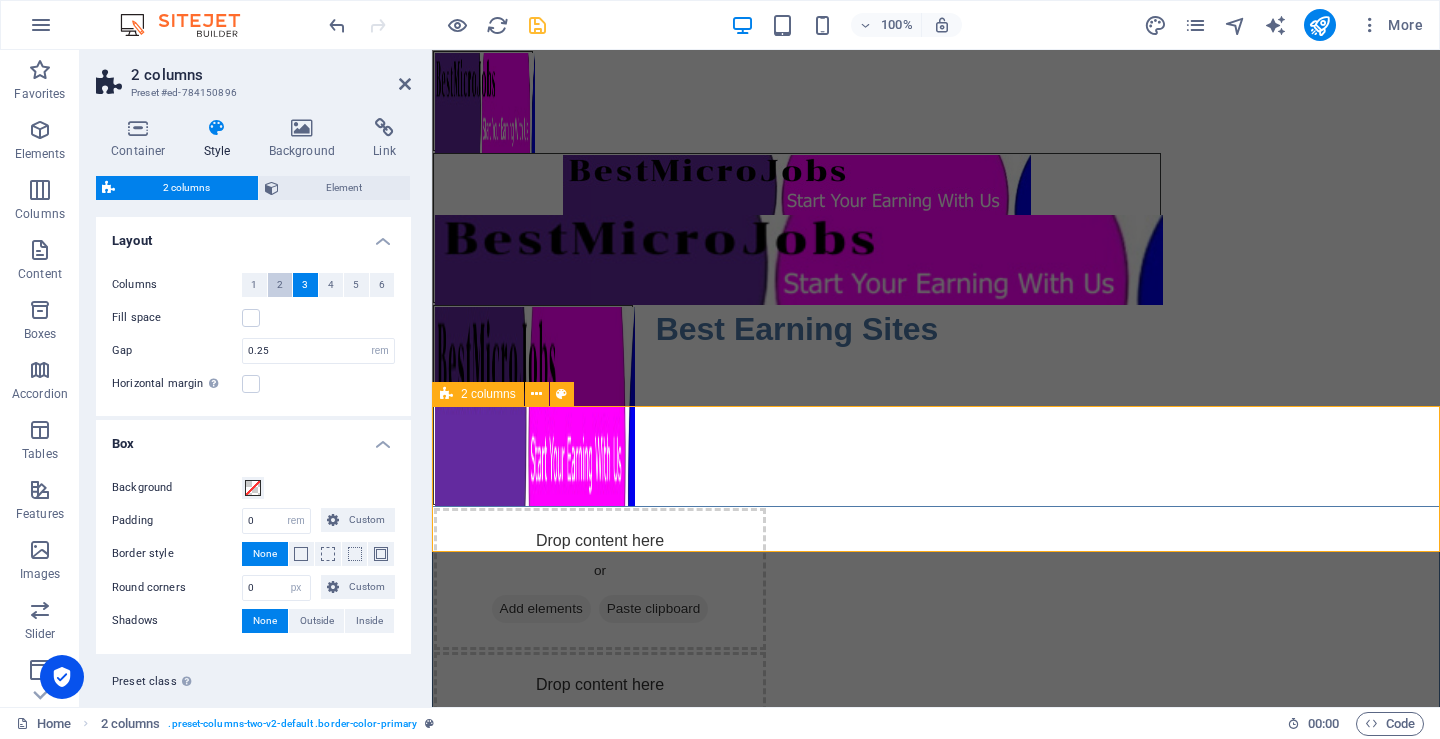 click on "2" at bounding box center (280, 285) 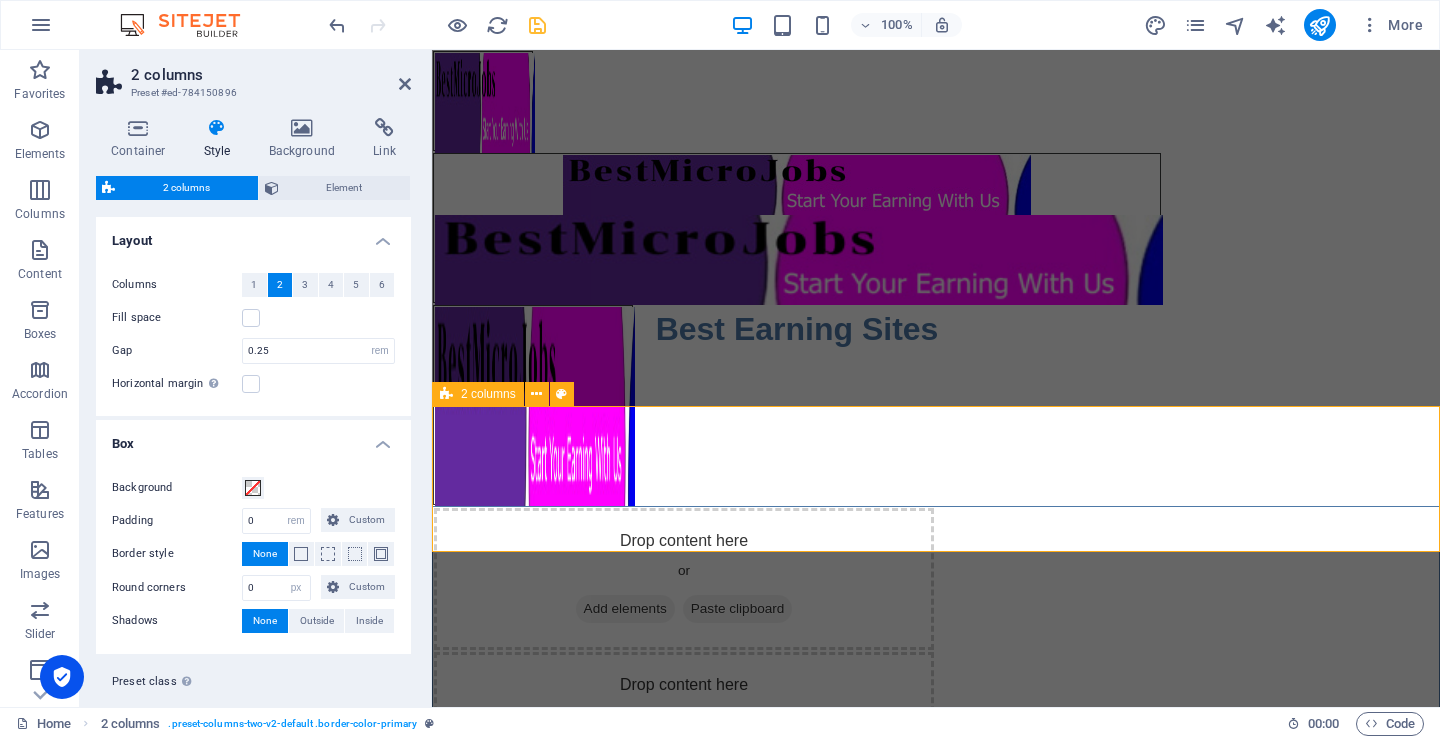 click on "Horizontal margin Only if the containers "Content width" is not set to "Default"" at bounding box center (253, 384) 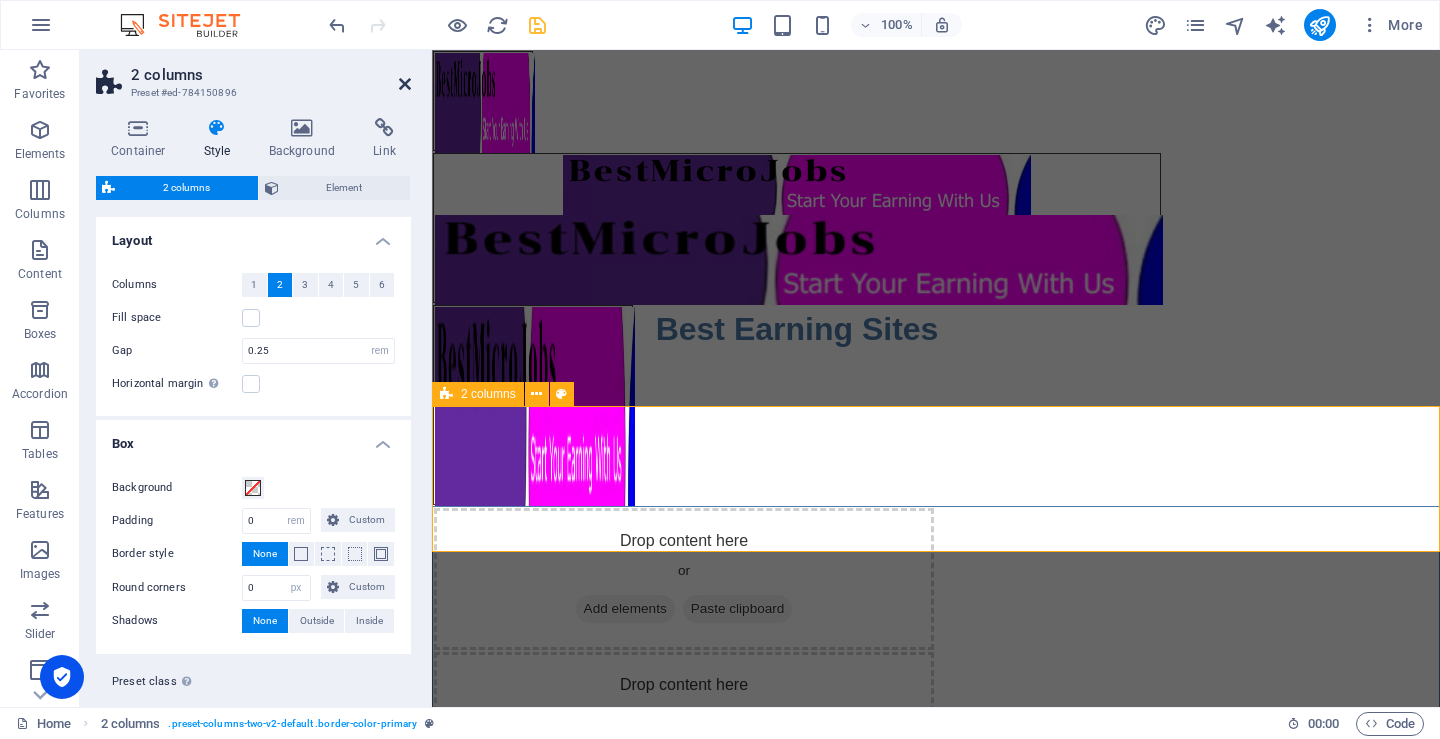 click at bounding box center [405, 84] 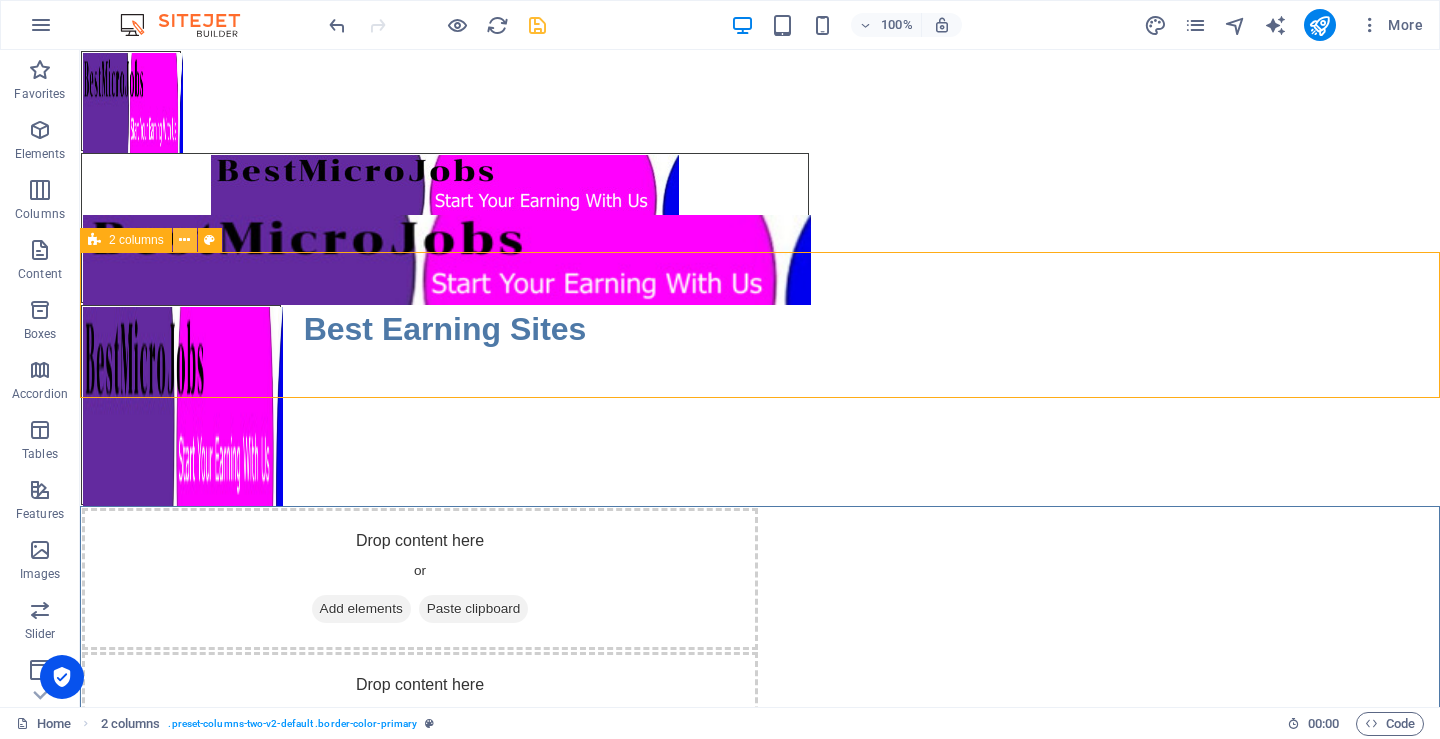click at bounding box center [184, 240] 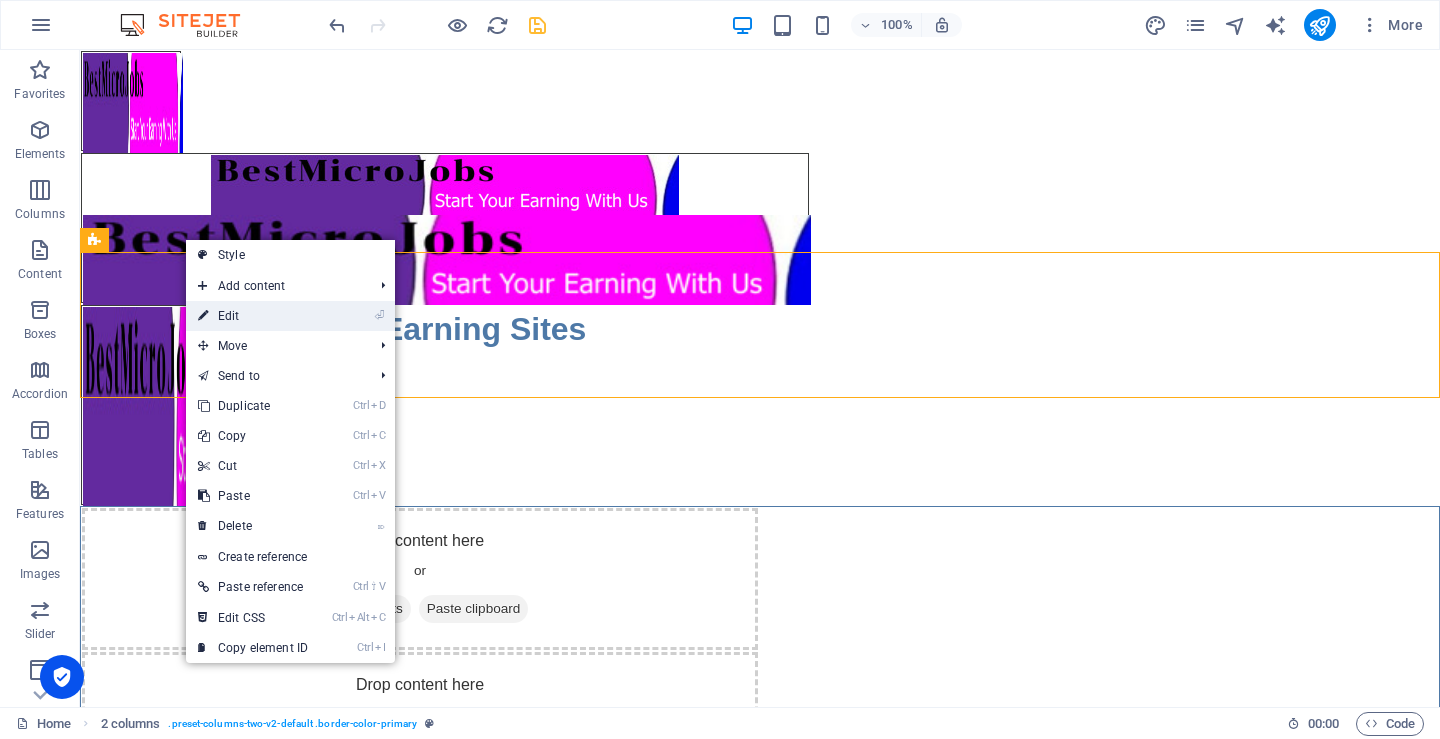 click on "⏎  Edit" at bounding box center [253, 316] 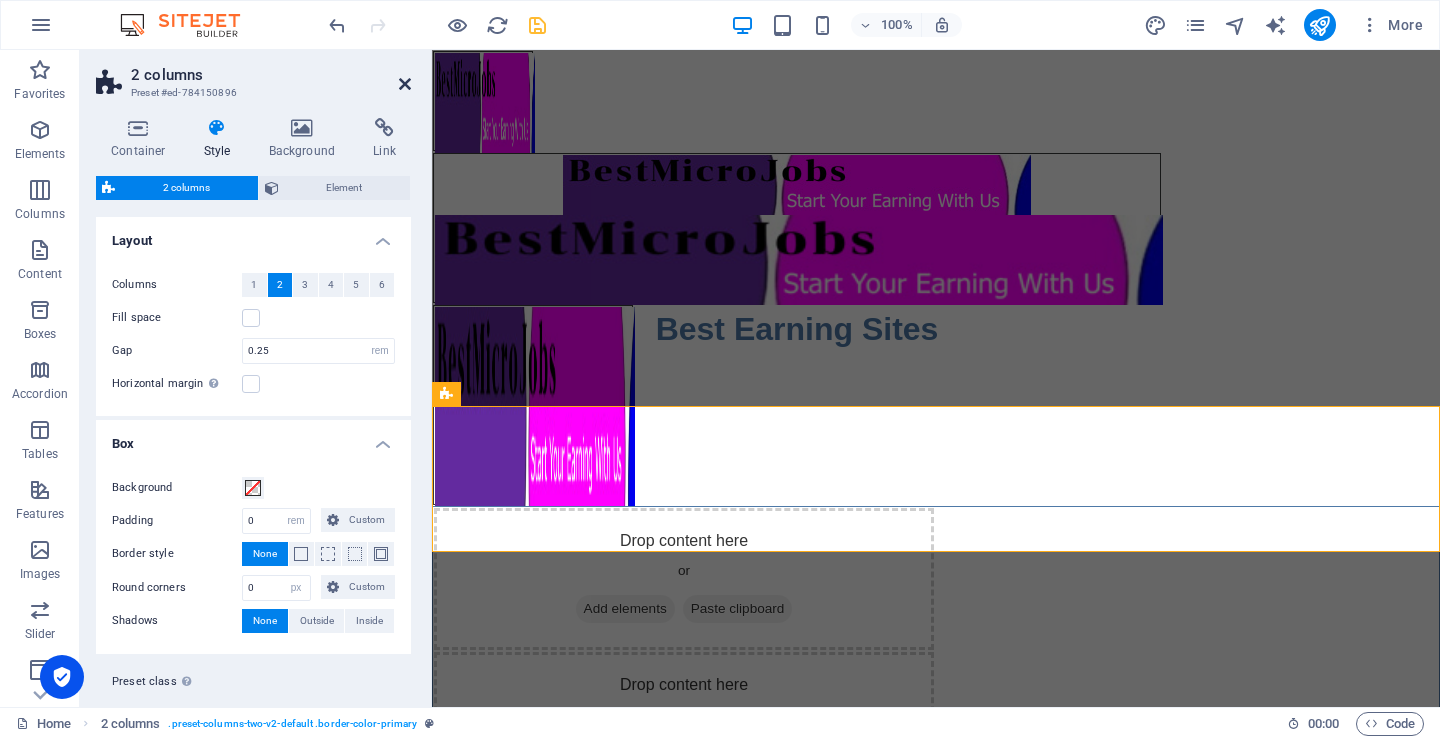 click at bounding box center [405, 84] 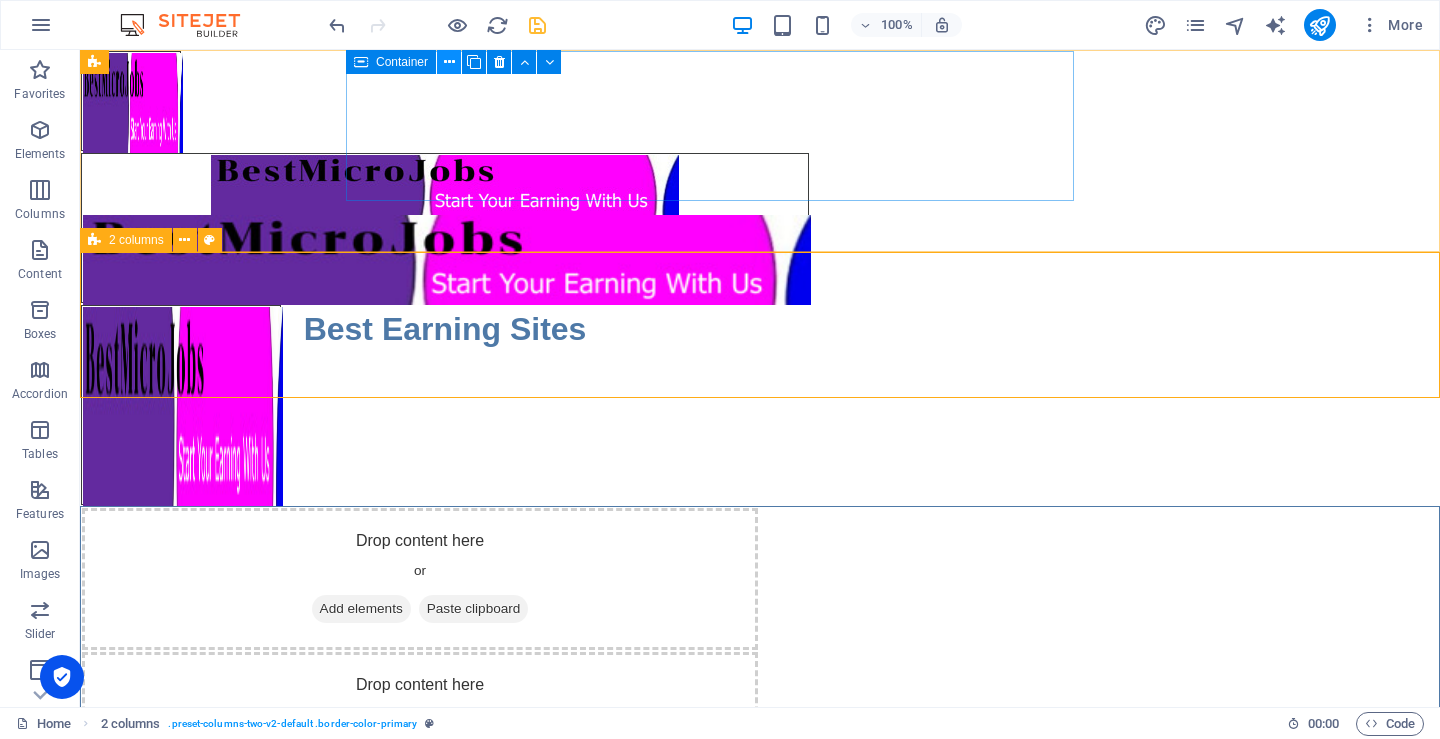 click at bounding box center [449, 62] 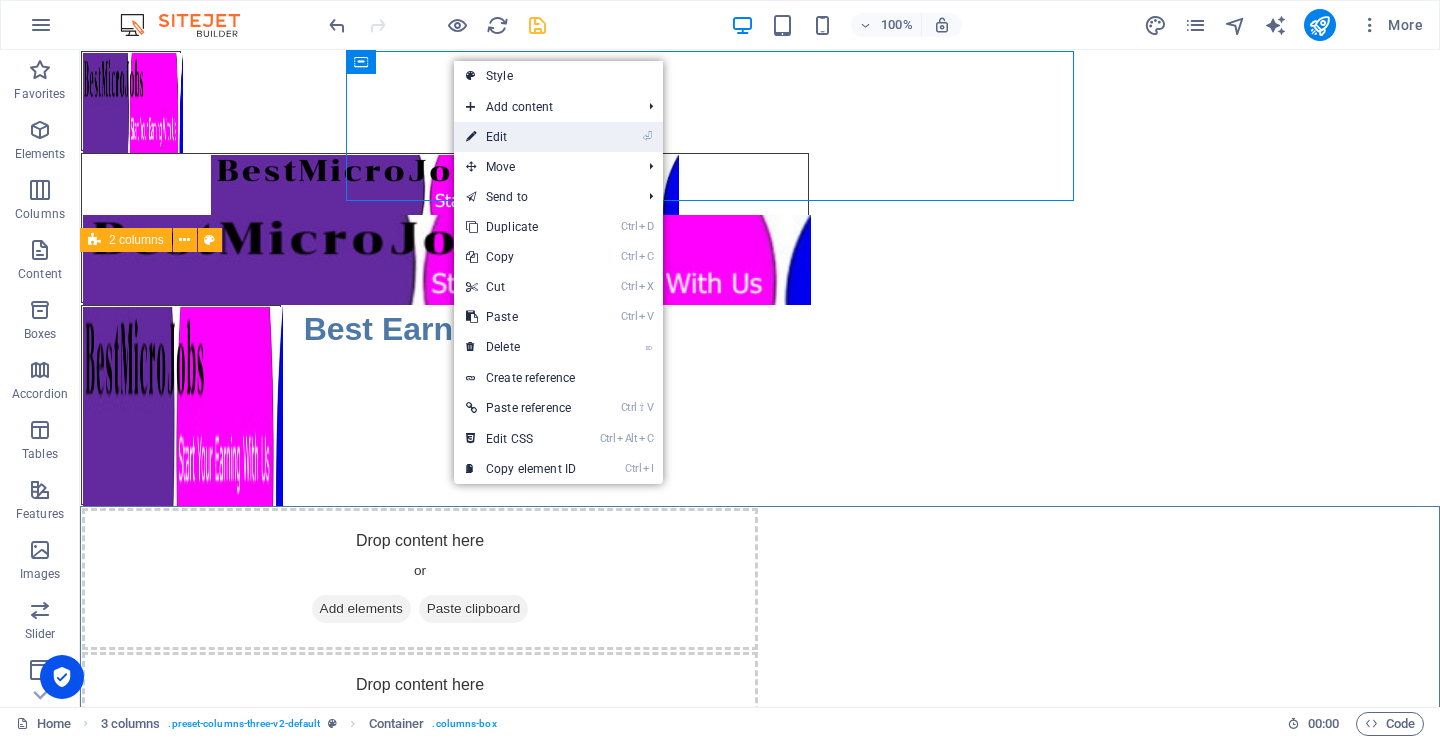 click on "⏎  Edit" at bounding box center [521, 137] 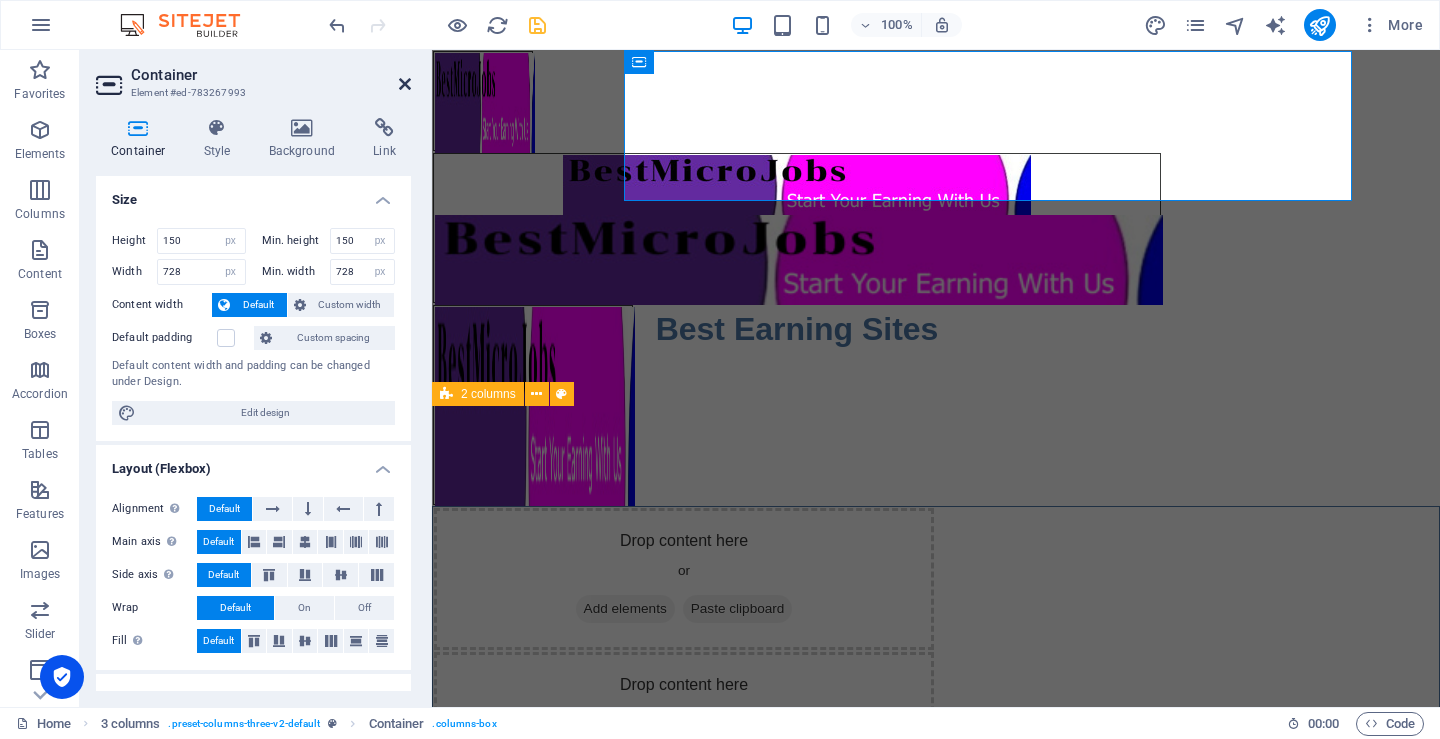click at bounding box center (405, 84) 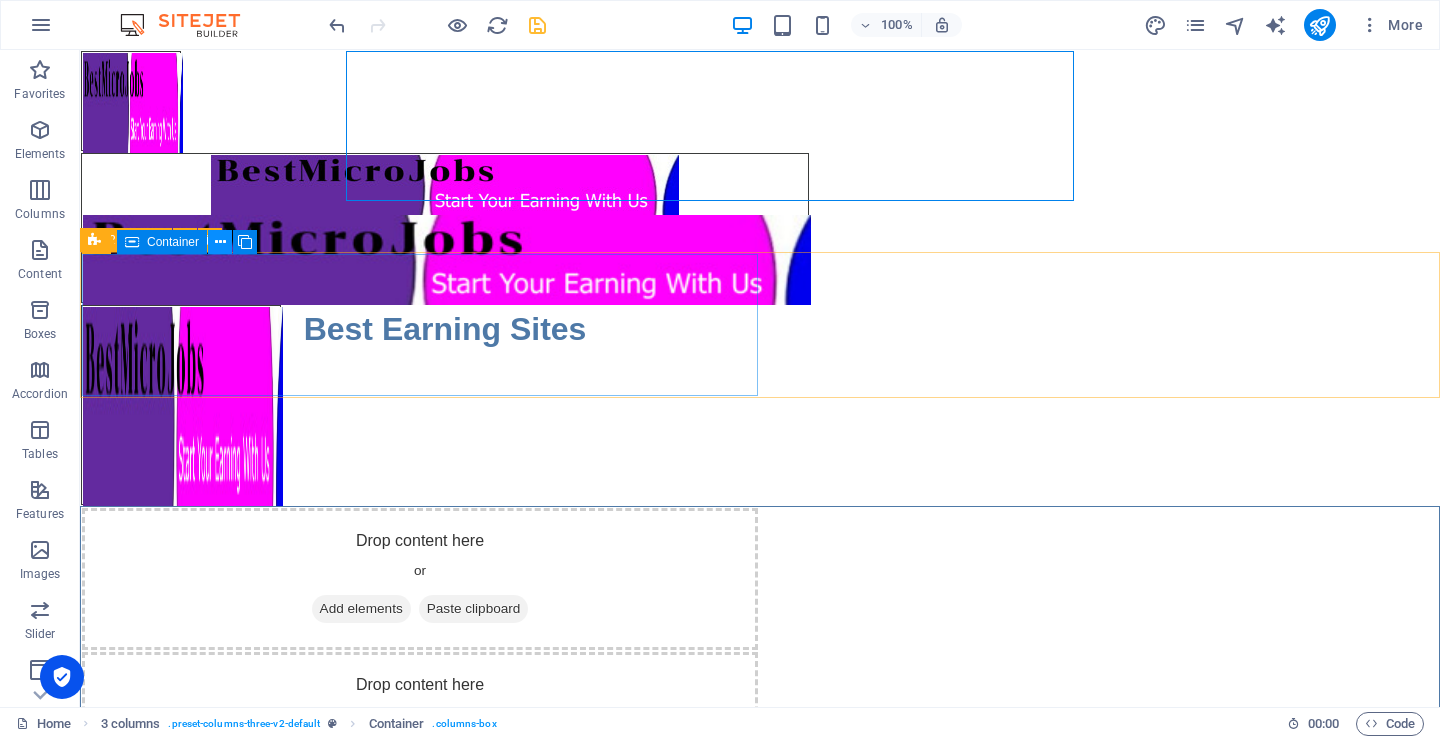 click at bounding box center [220, 242] 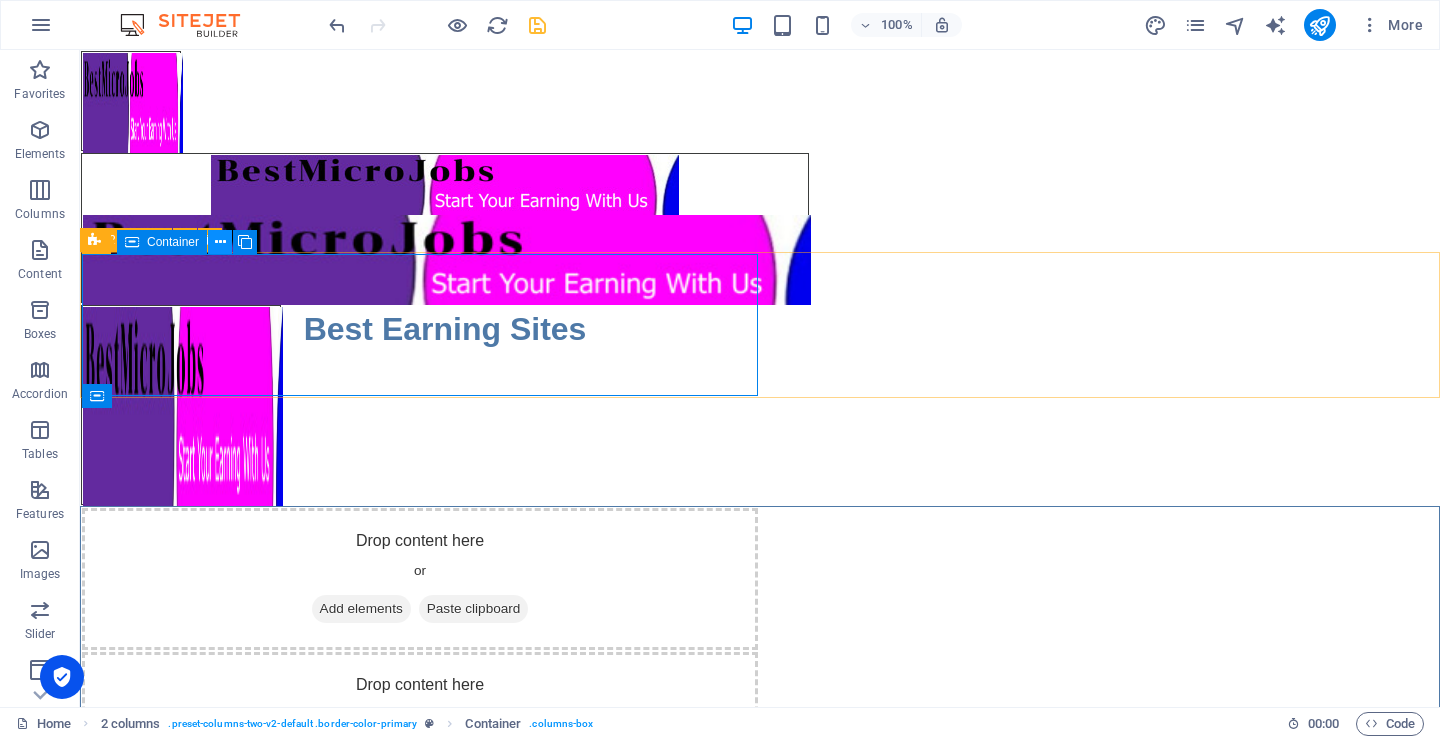 click at bounding box center (220, 242) 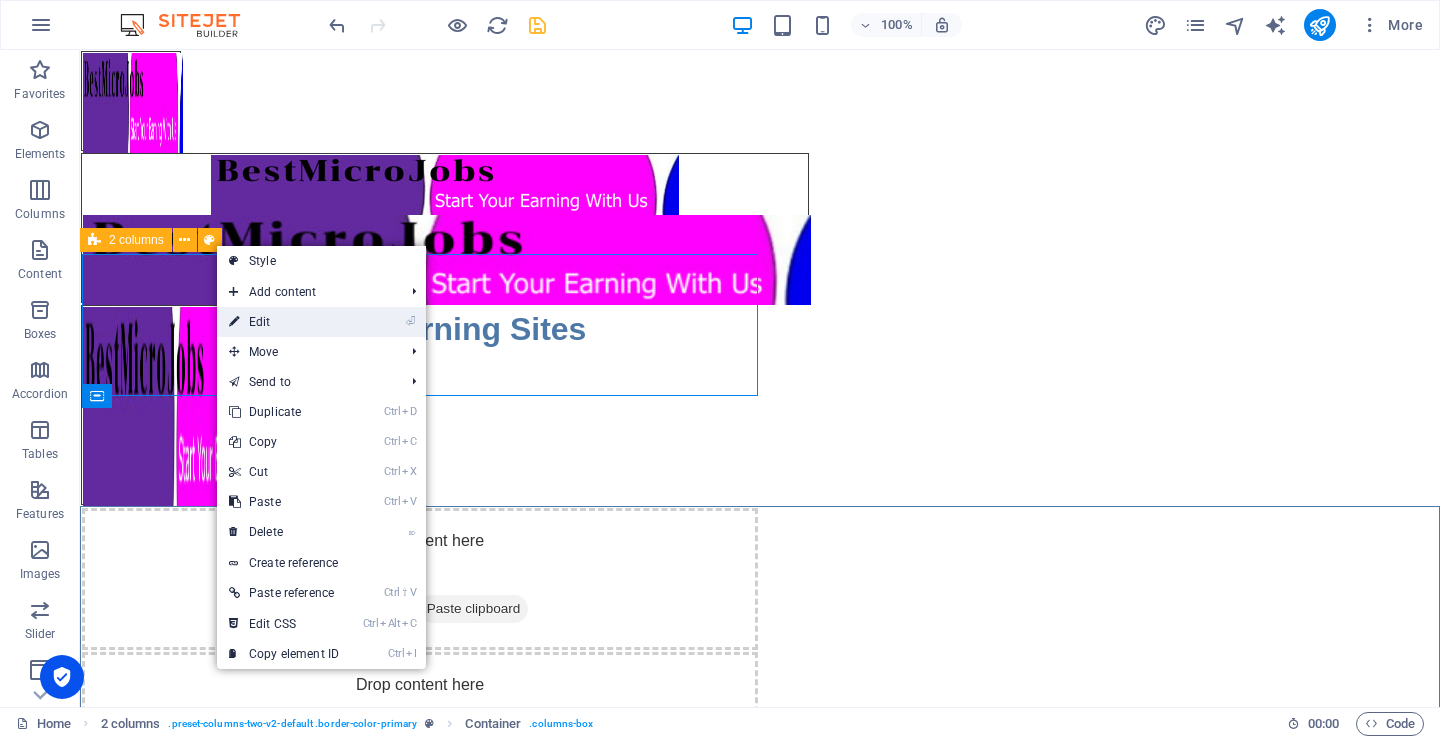 click on "⏎  Edit" at bounding box center [284, 322] 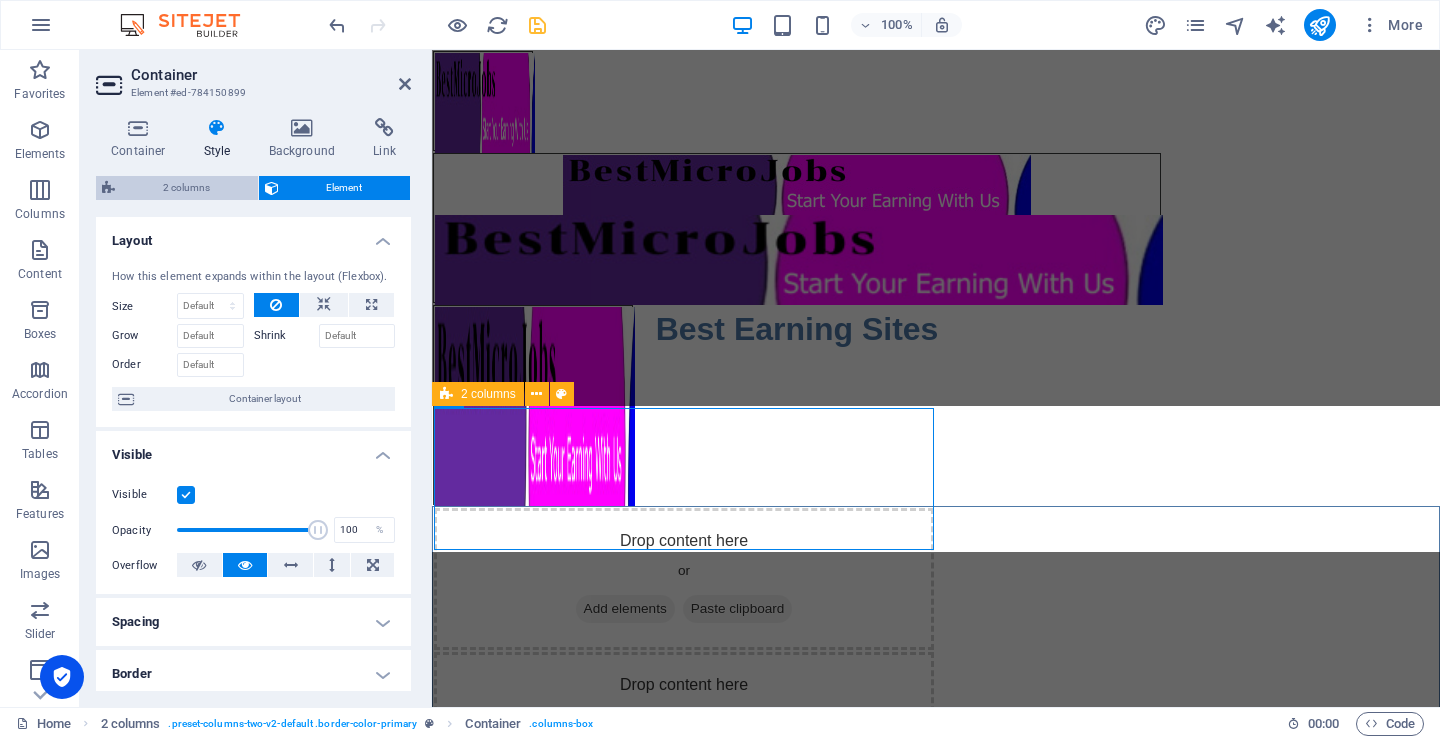 click on "2 columns" at bounding box center (186, 188) 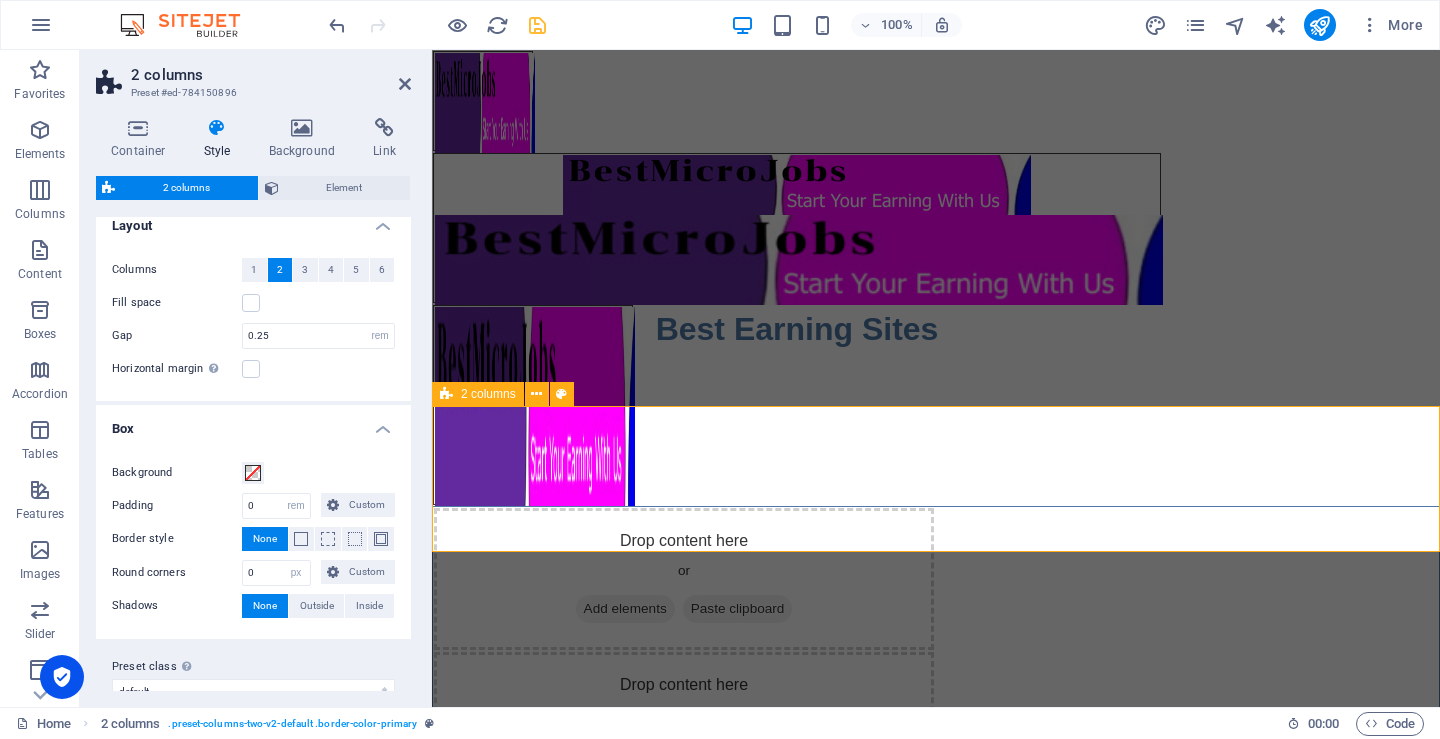 scroll, scrollTop: 0, scrollLeft: 0, axis: both 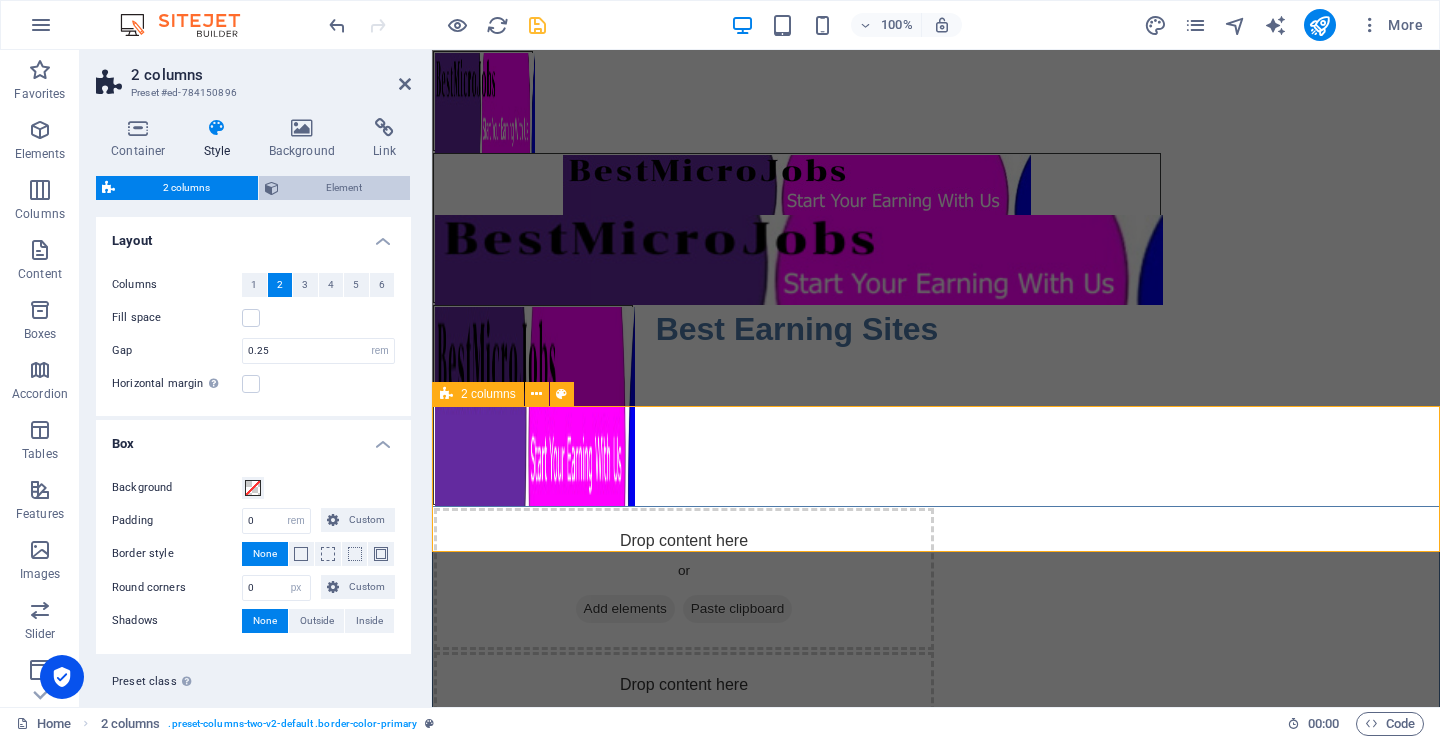 click on "Element" at bounding box center (345, 188) 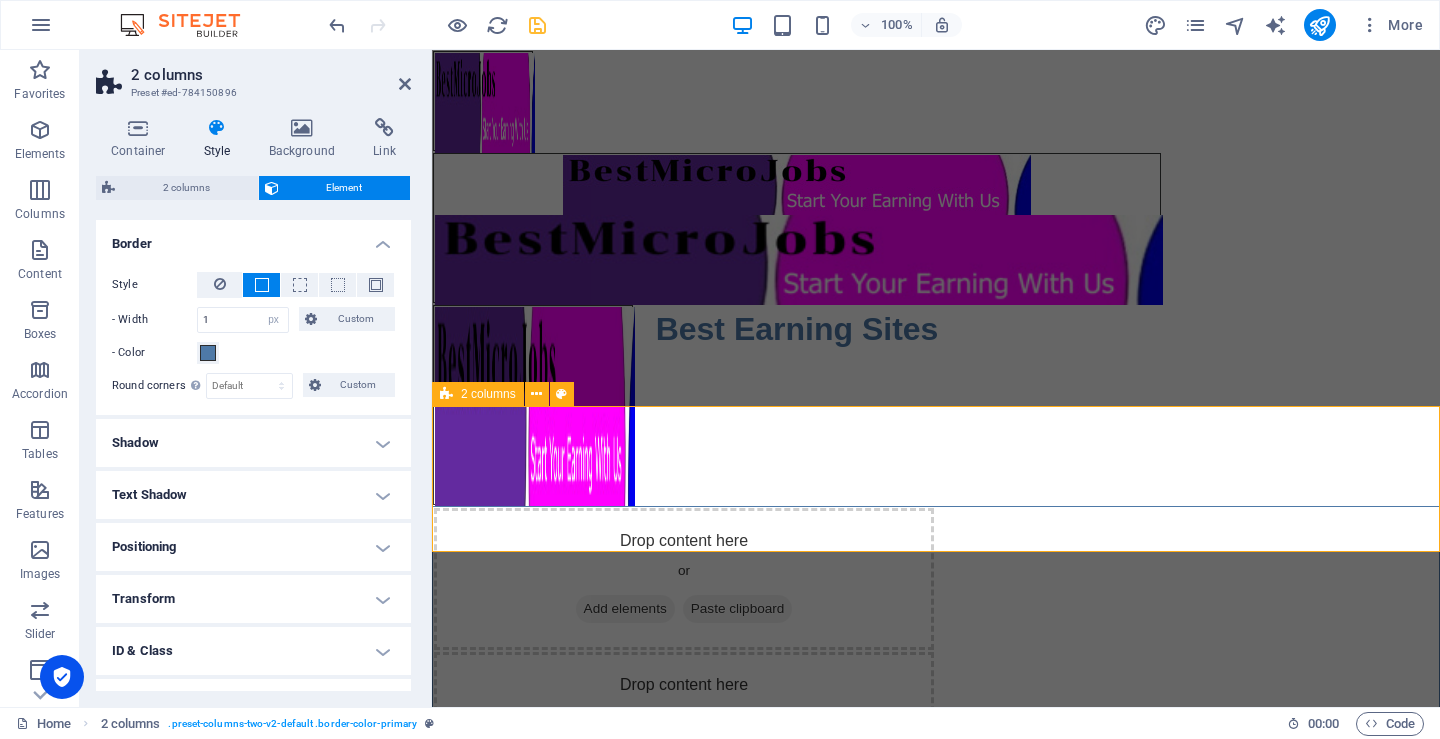 scroll, scrollTop: 0, scrollLeft: 0, axis: both 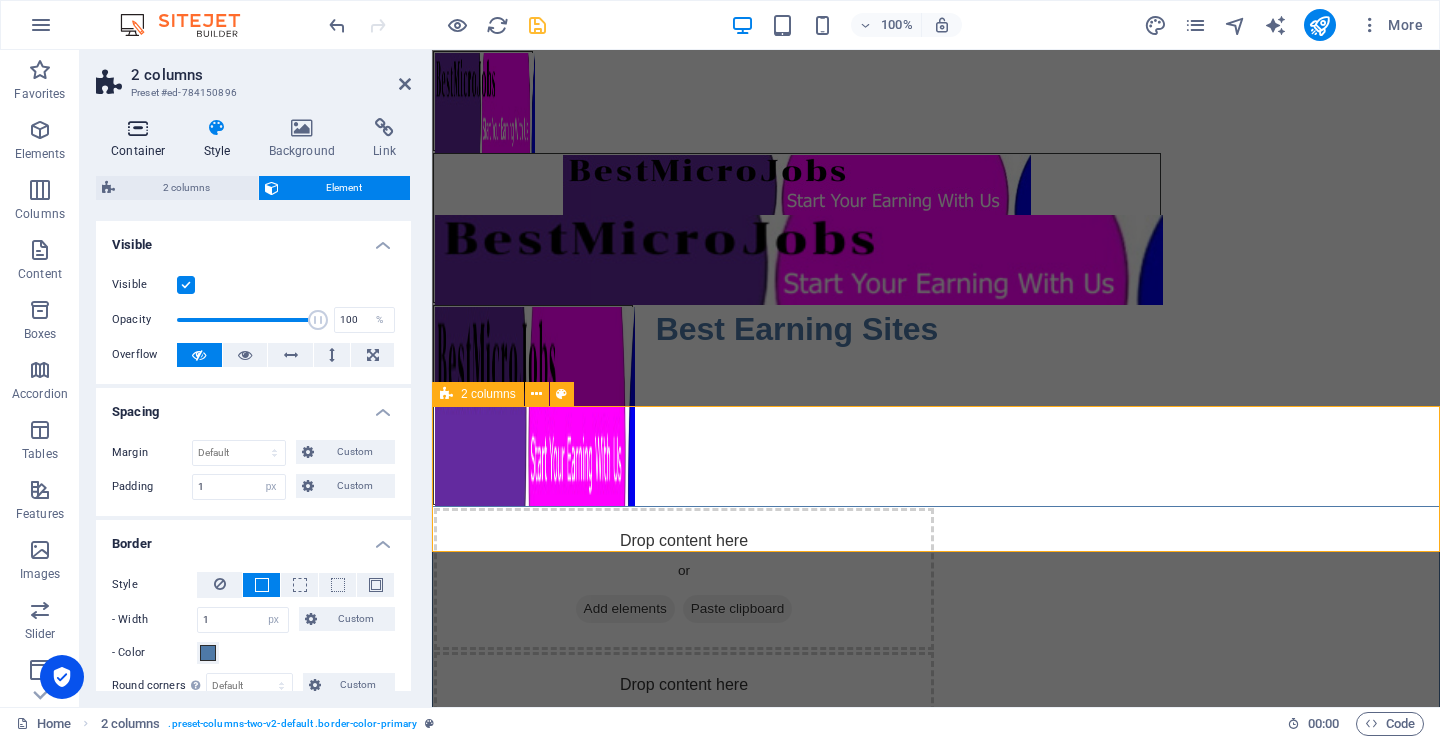 click on "Container" at bounding box center [142, 139] 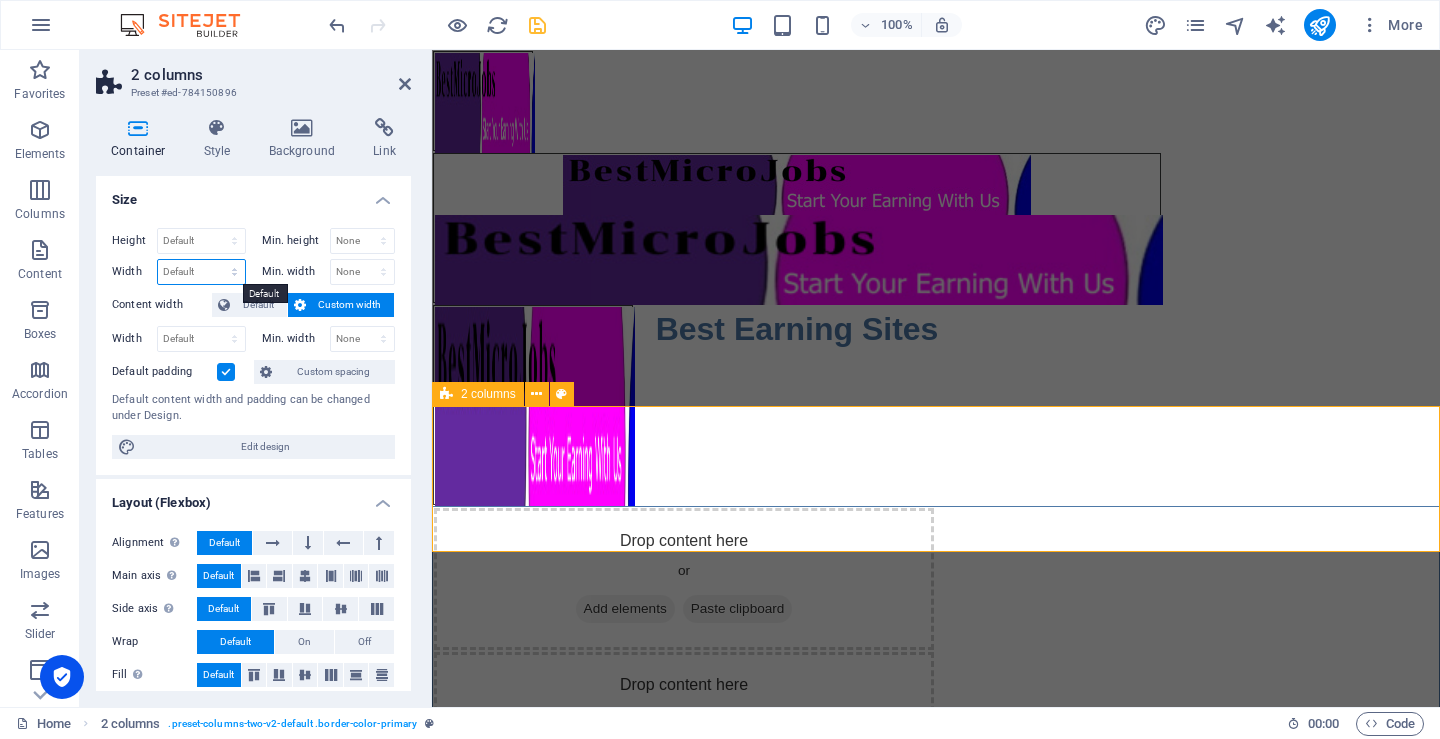 click on "Default px rem % em vh vw" at bounding box center [201, 272] 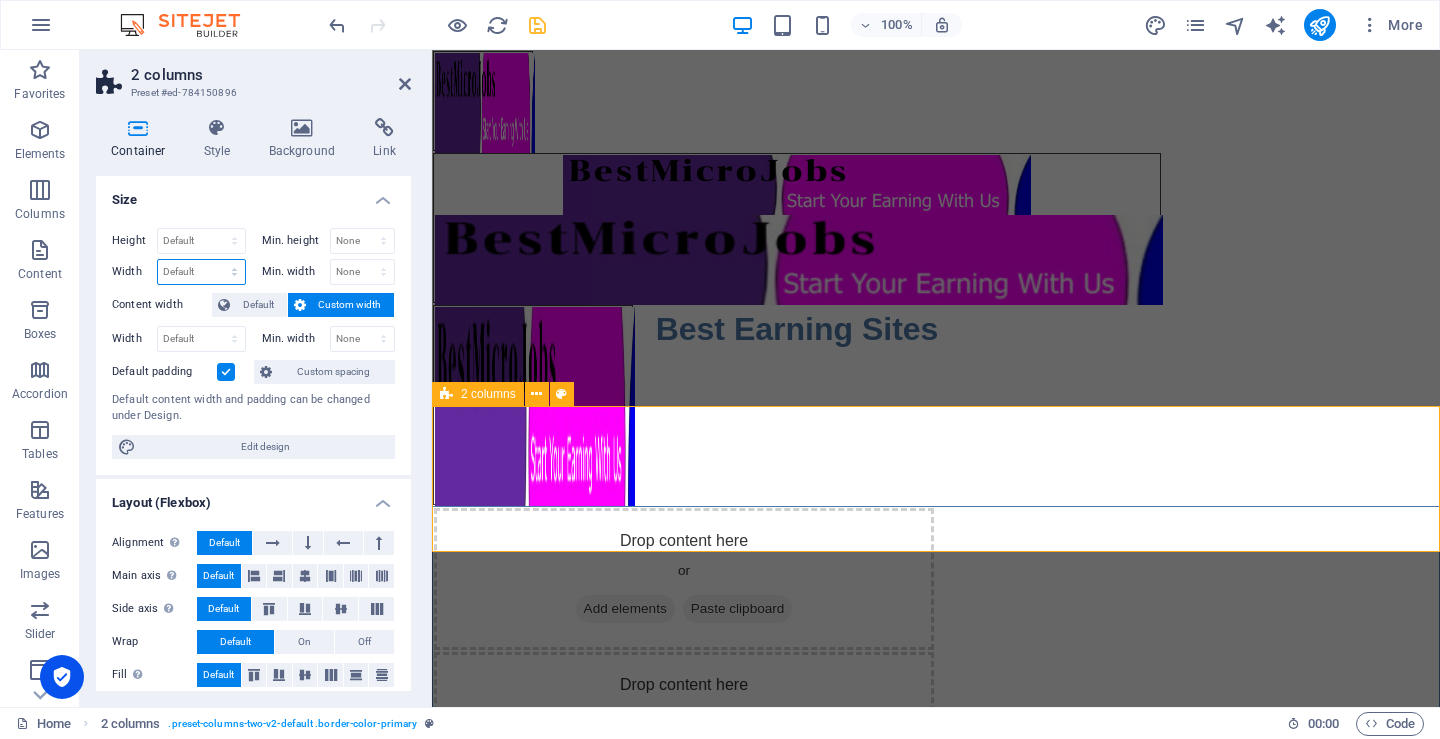 select on "px" 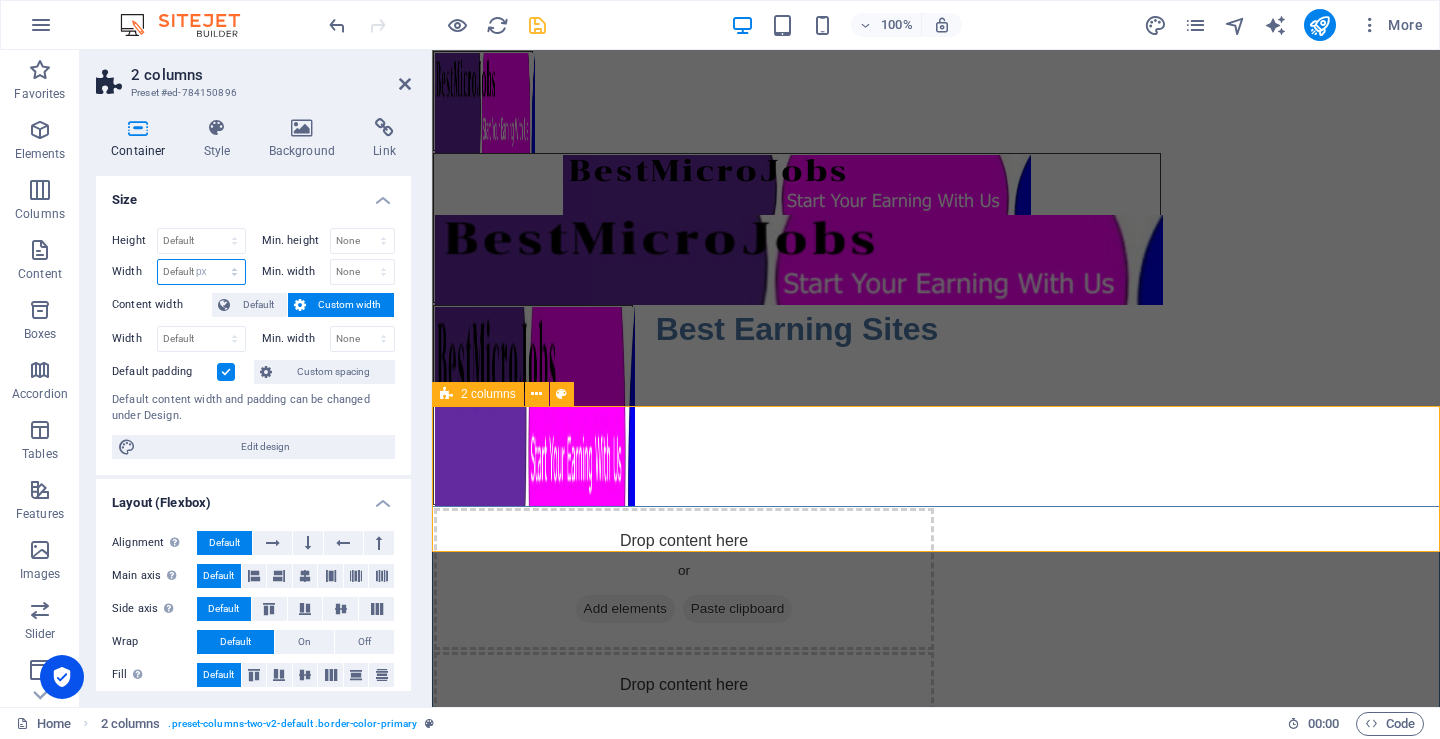 click on "Default px rem % em vh vw" at bounding box center [201, 272] 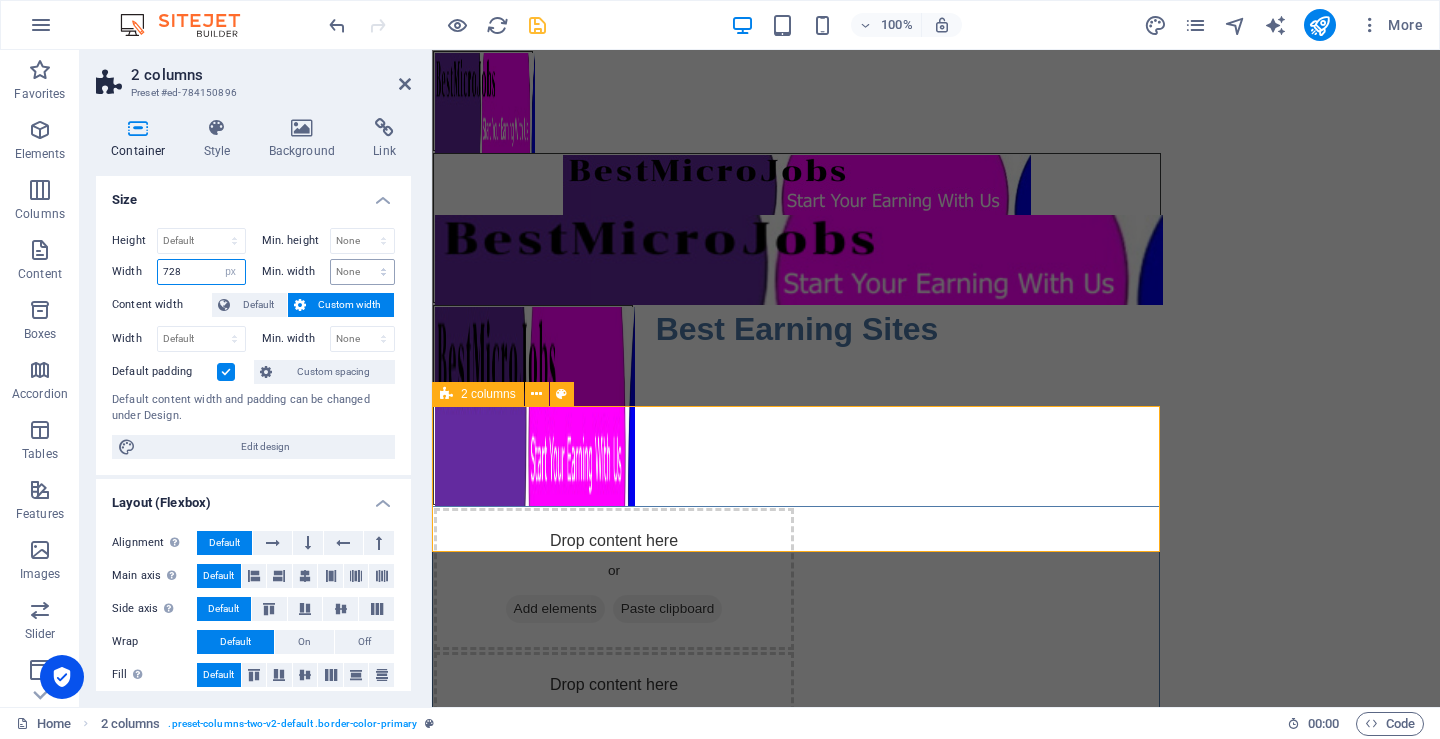 type on "728" 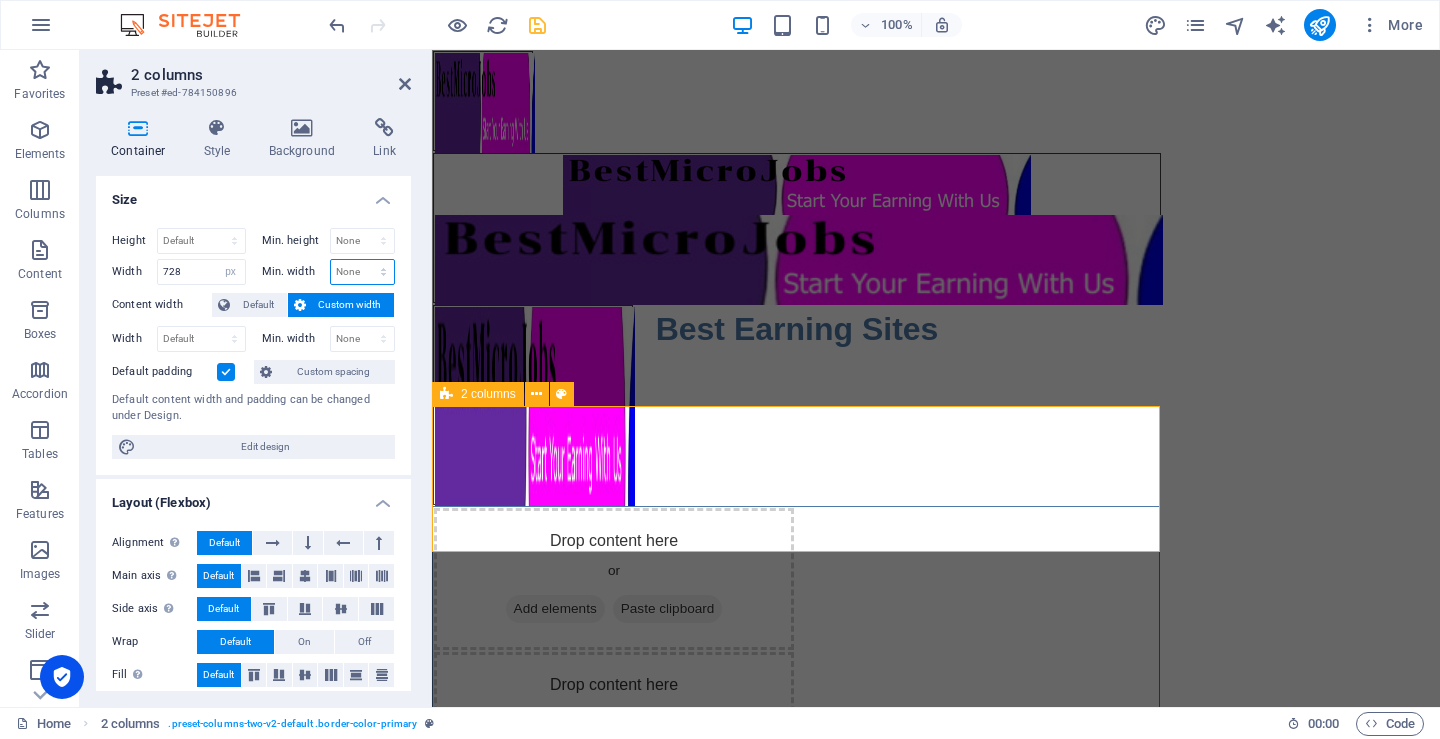 click on "None px rem % vh vw" at bounding box center (363, 272) 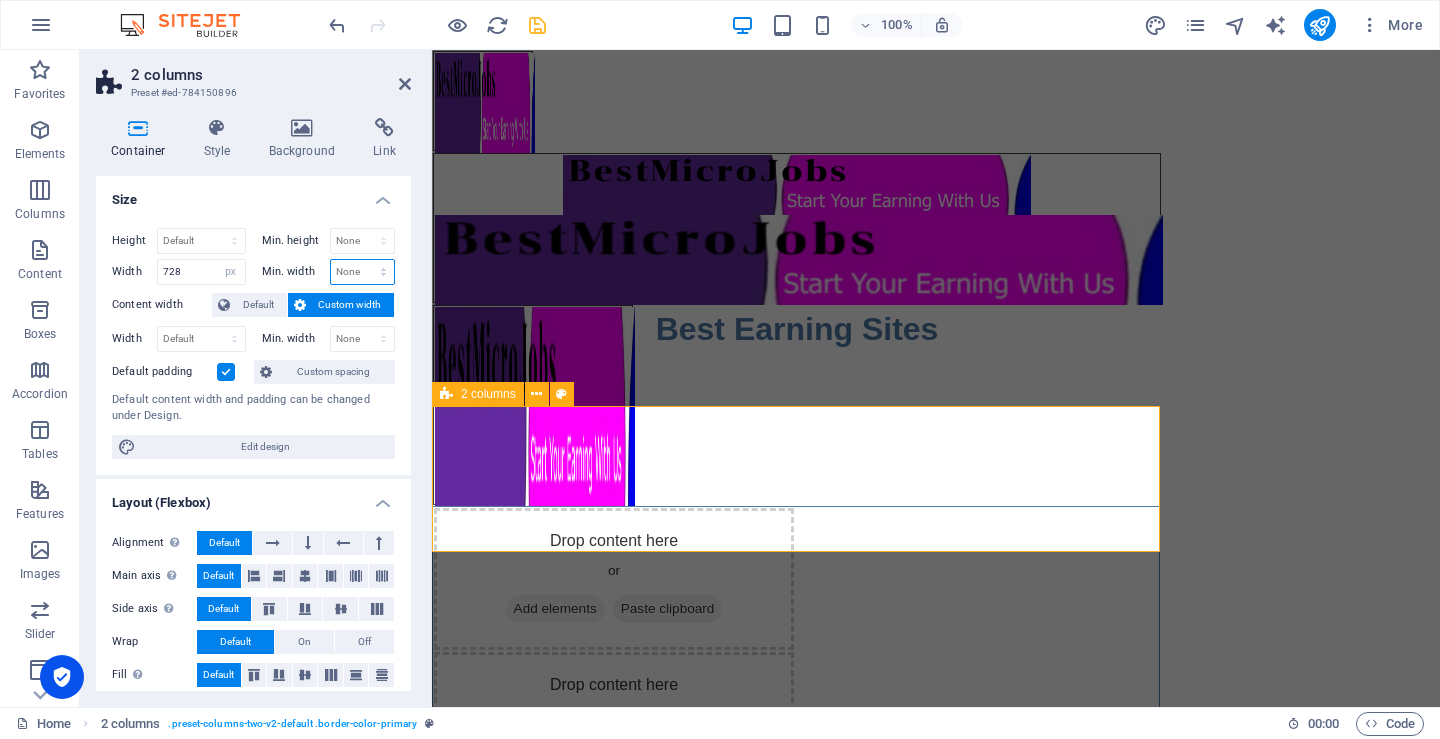 select on "px" 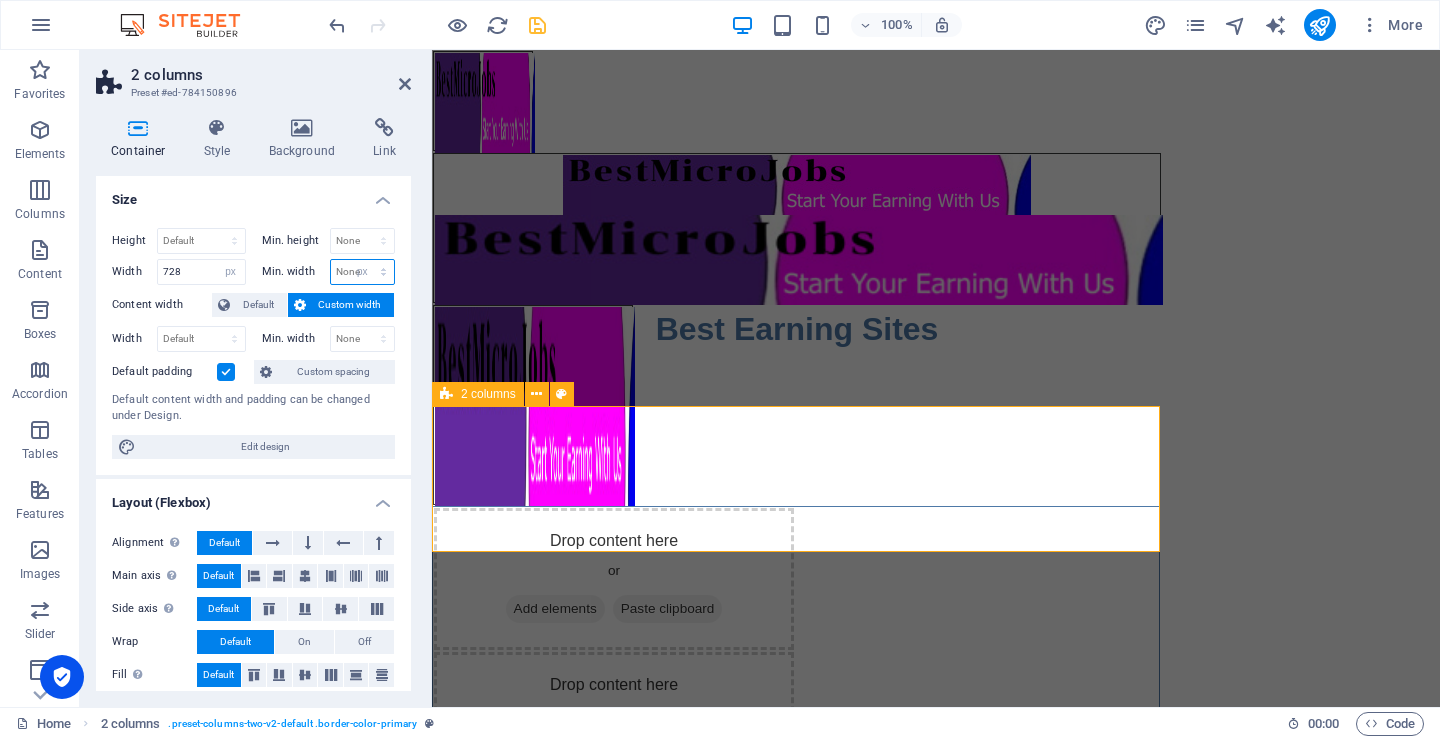 click on "None px rem % vh vw" at bounding box center [363, 272] 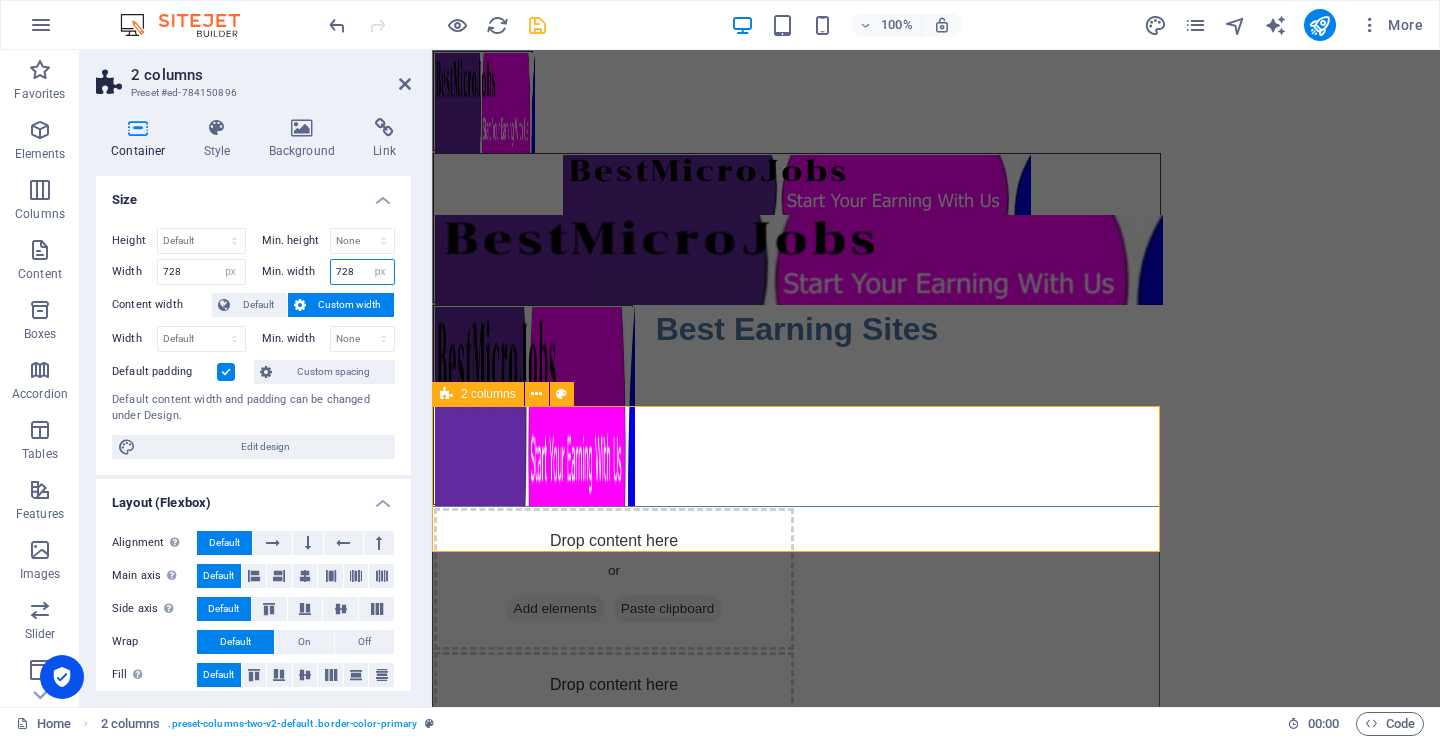 type on "728" 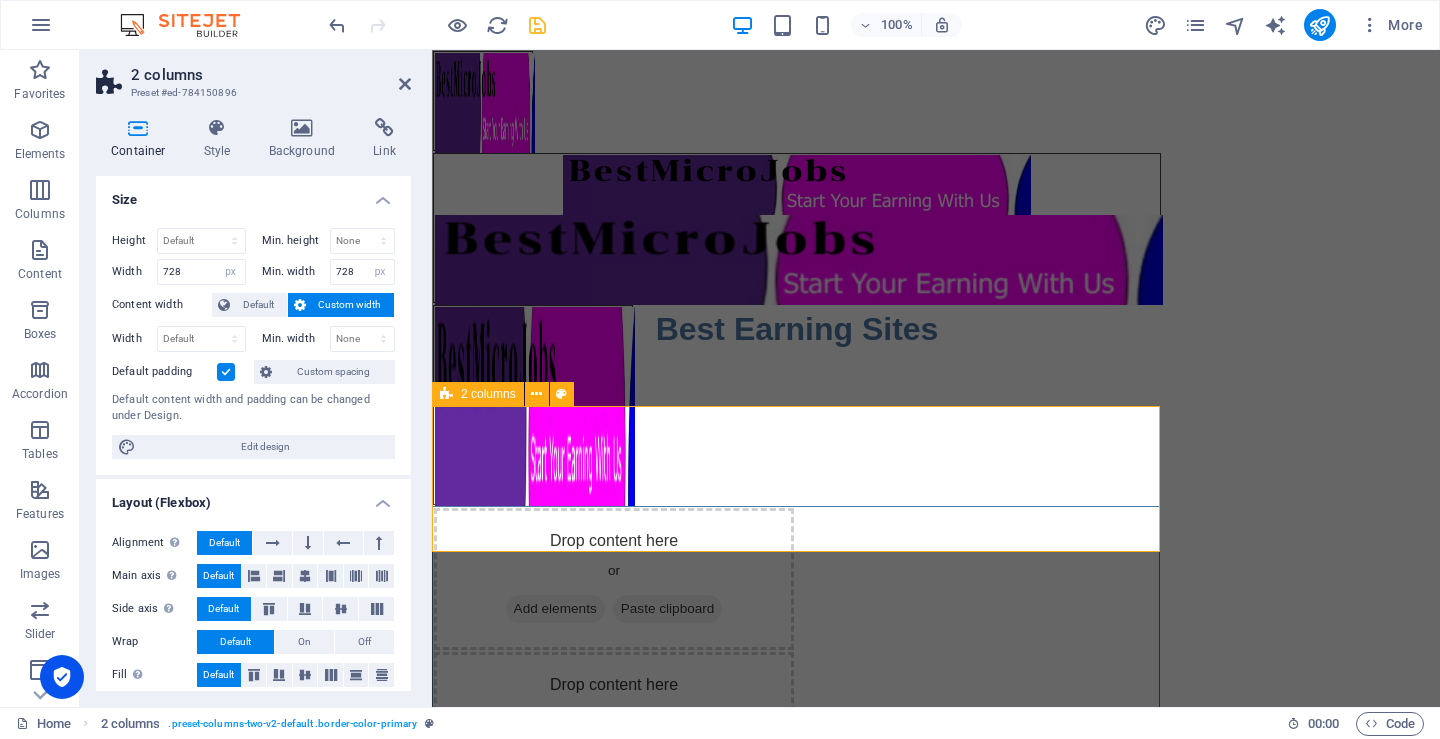 click on "Default content width and padding can be changed under Design." at bounding box center [253, 408] 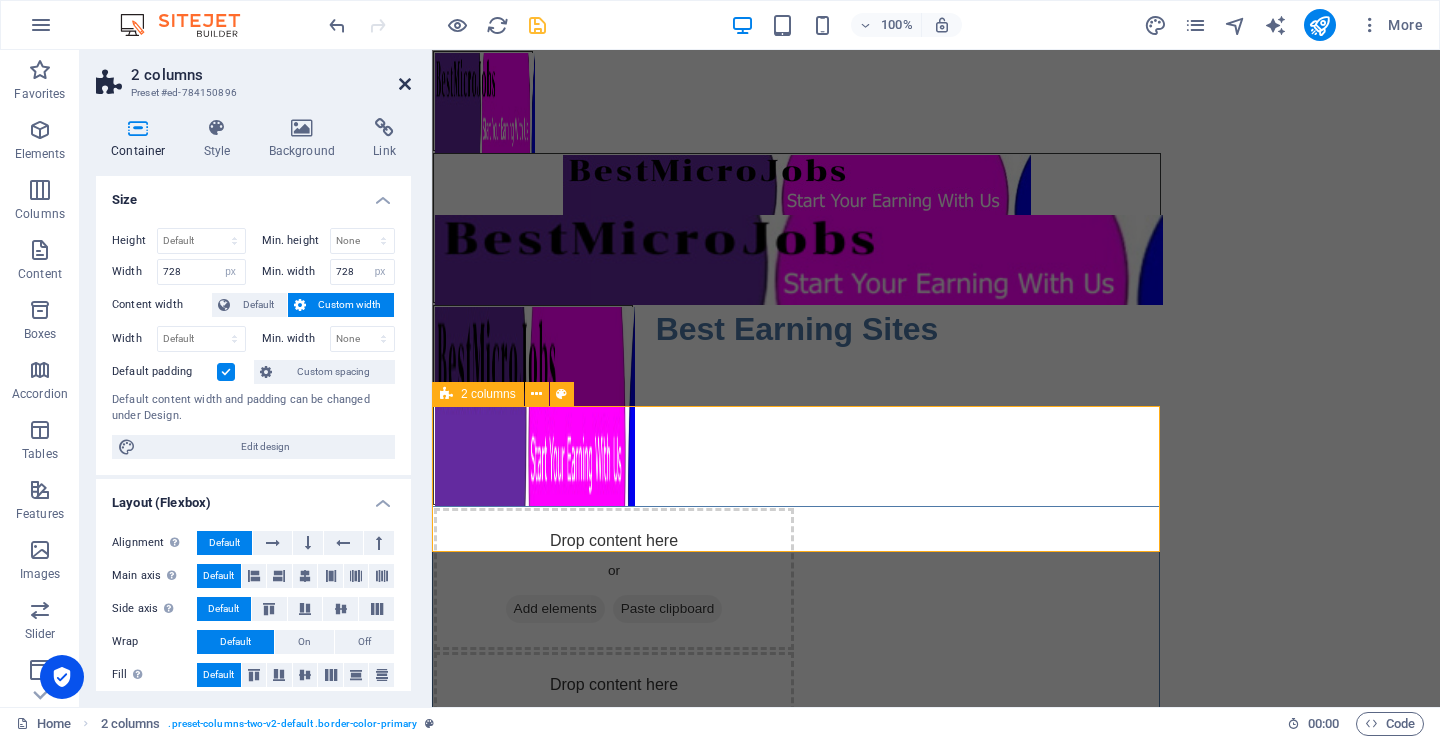 click at bounding box center [405, 84] 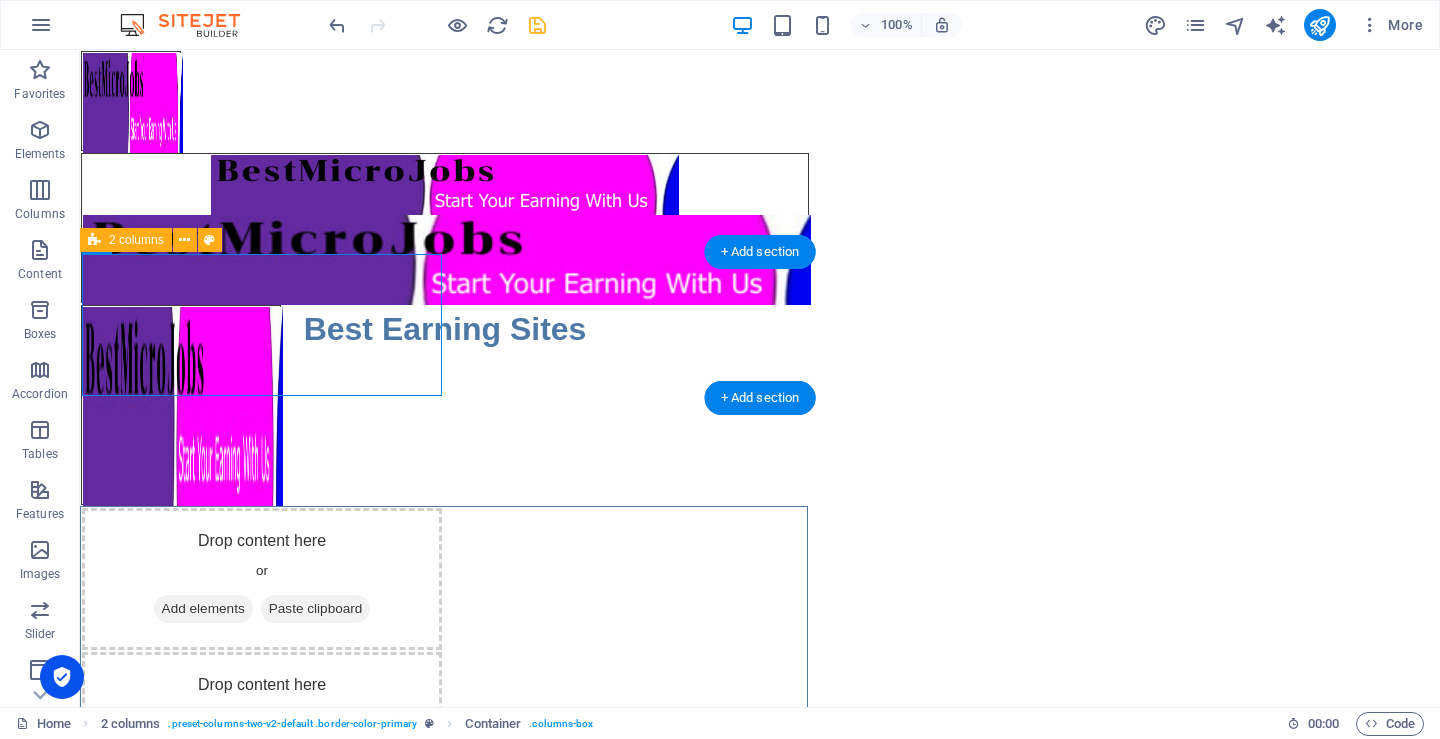 drag, startPoint x: 238, startPoint y: 294, endPoint x: 422, endPoint y: 273, distance: 185.19449 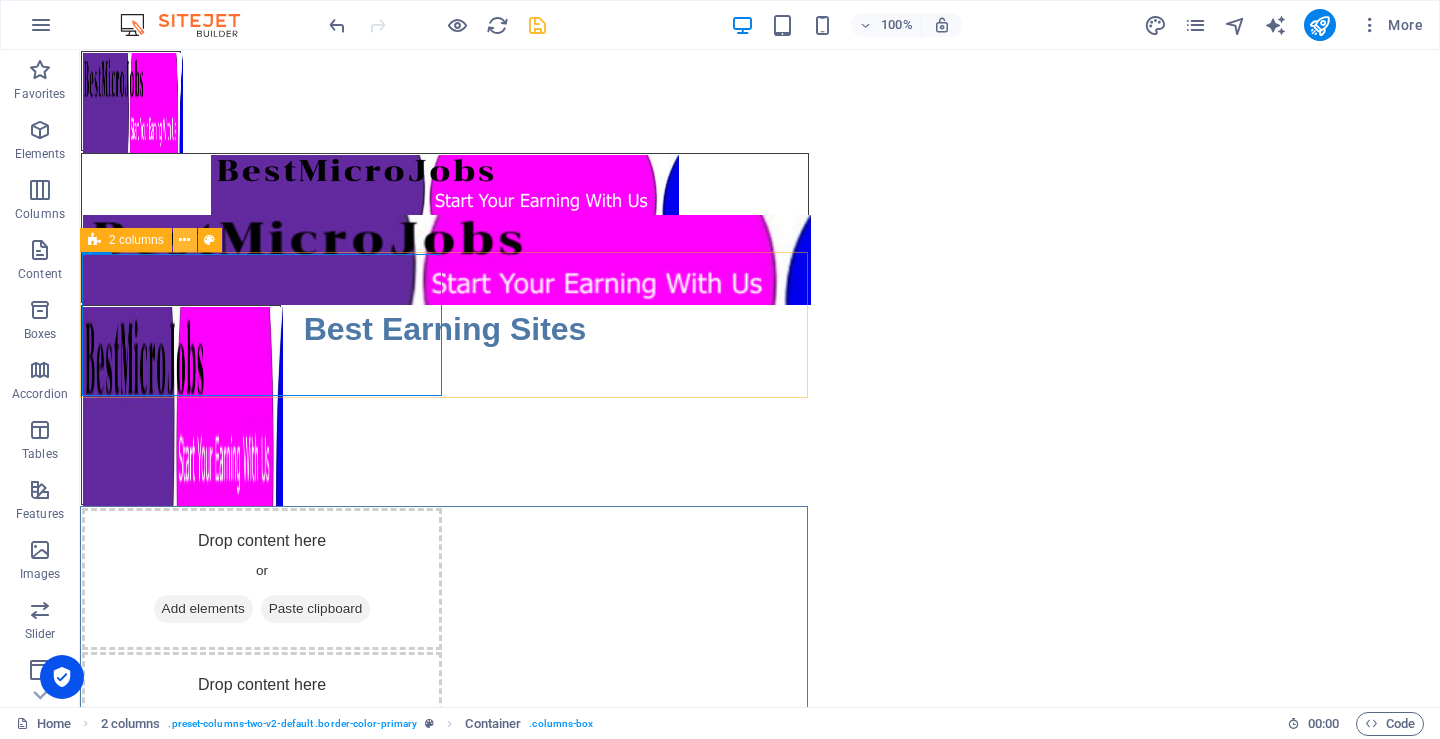 click at bounding box center [184, 240] 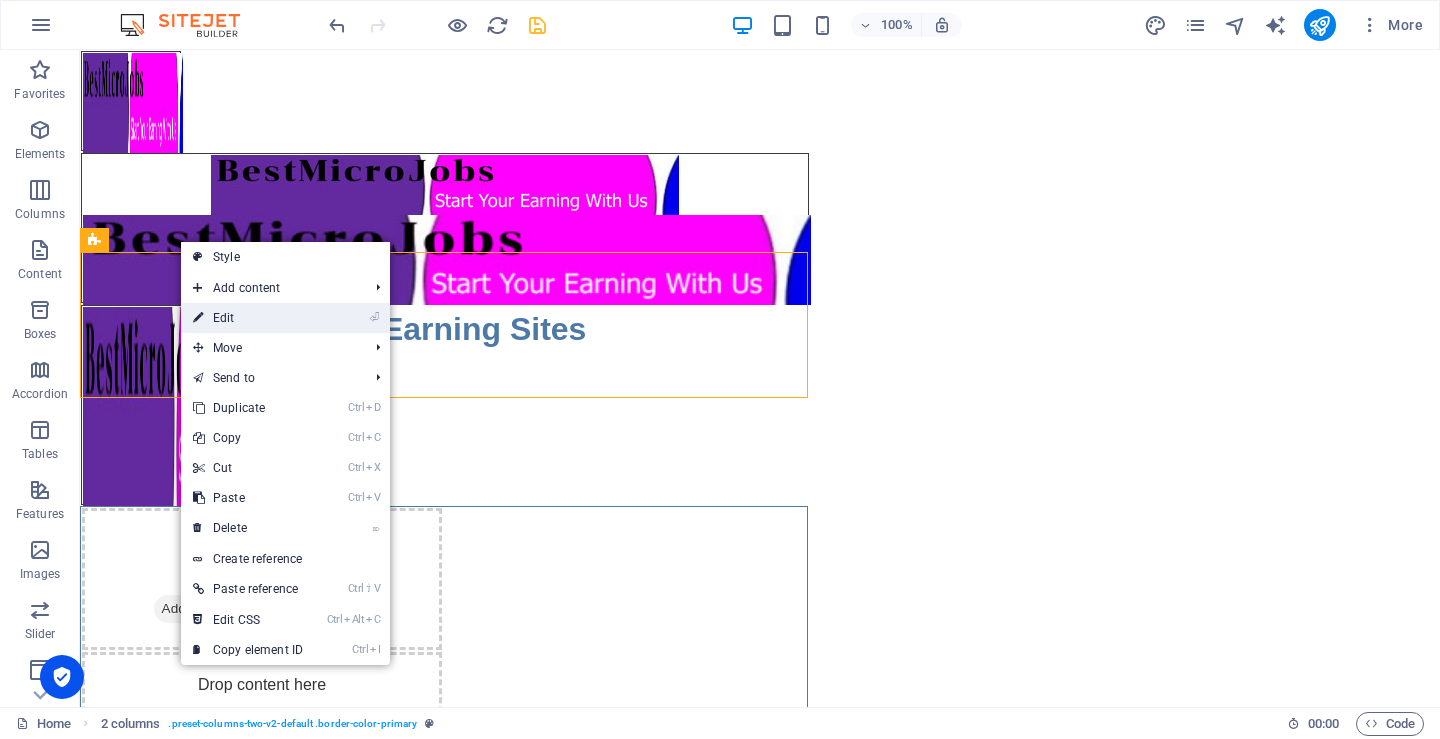 click on "⏎  Edit" at bounding box center (248, 318) 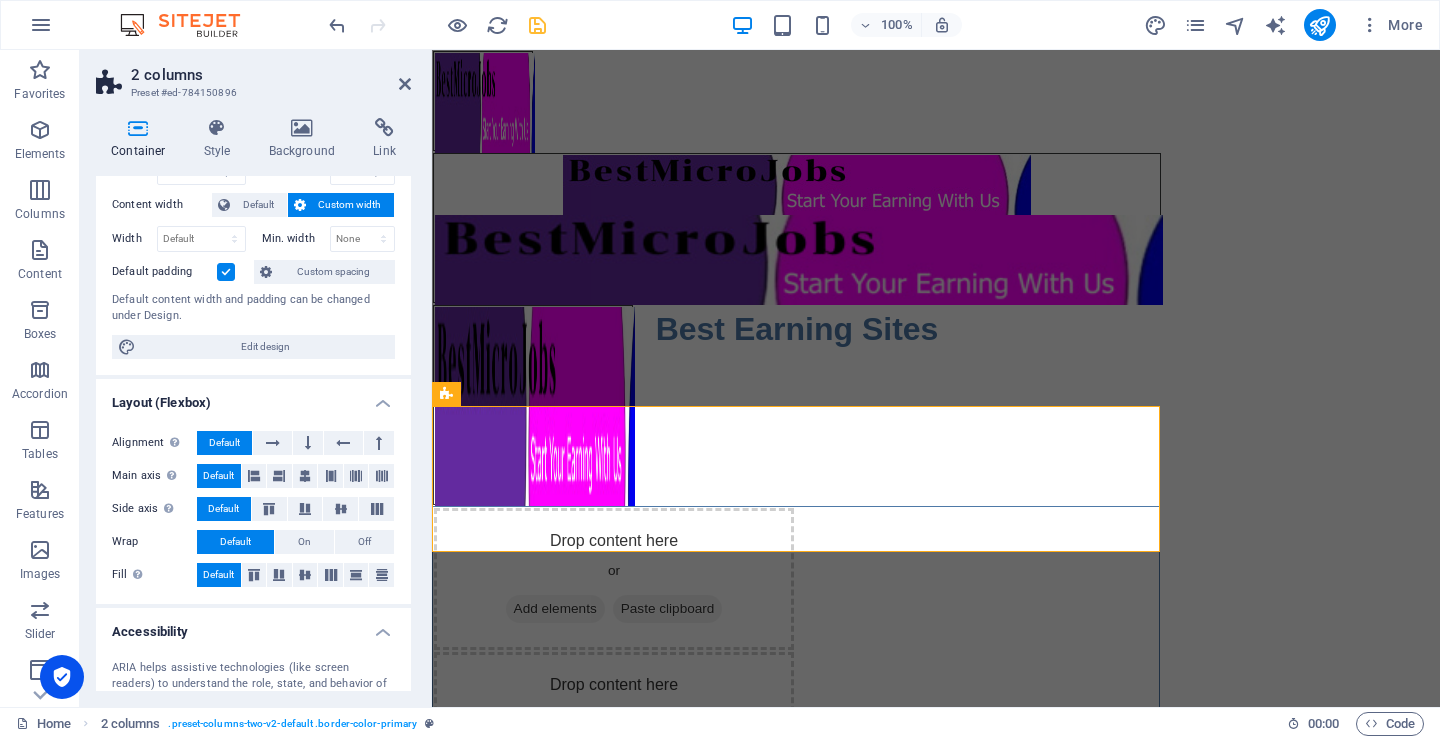 scroll, scrollTop: 0, scrollLeft: 0, axis: both 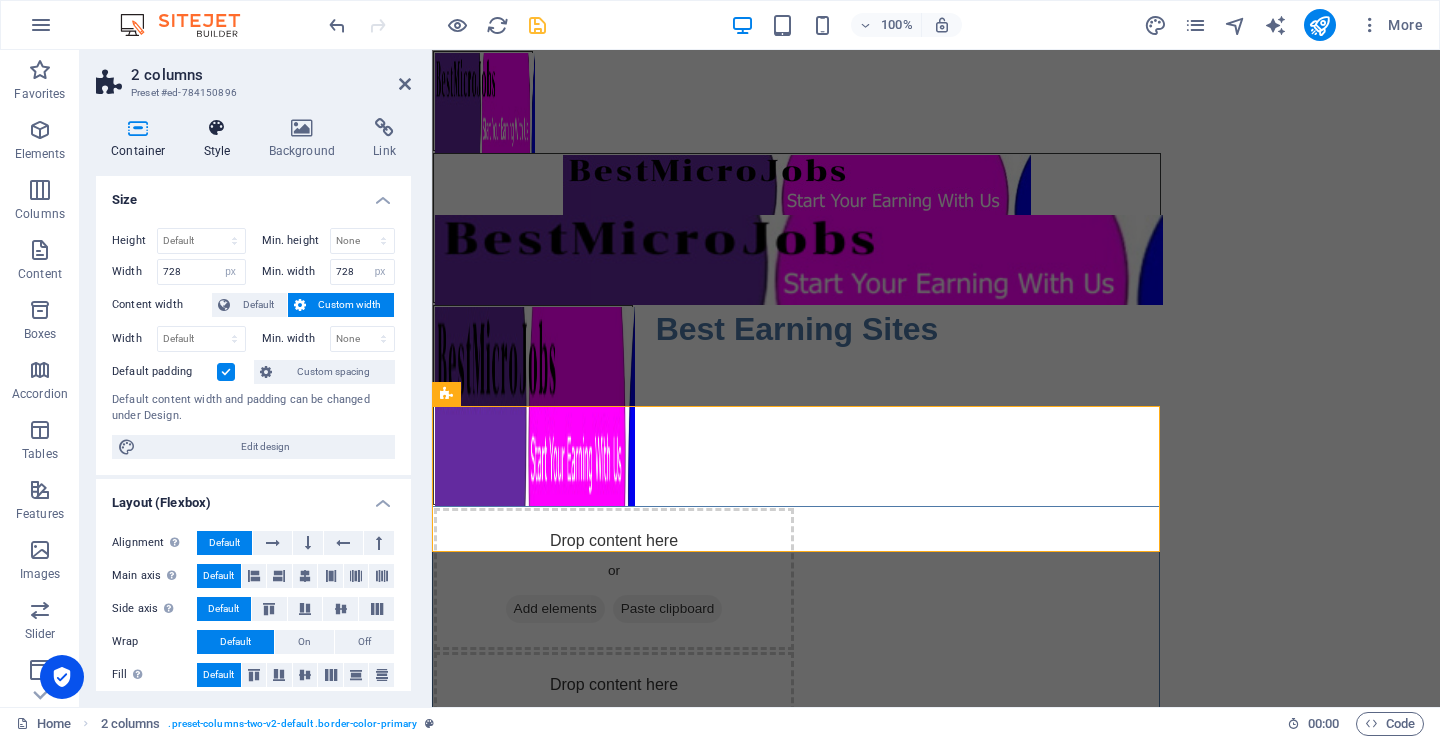 click at bounding box center (217, 128) 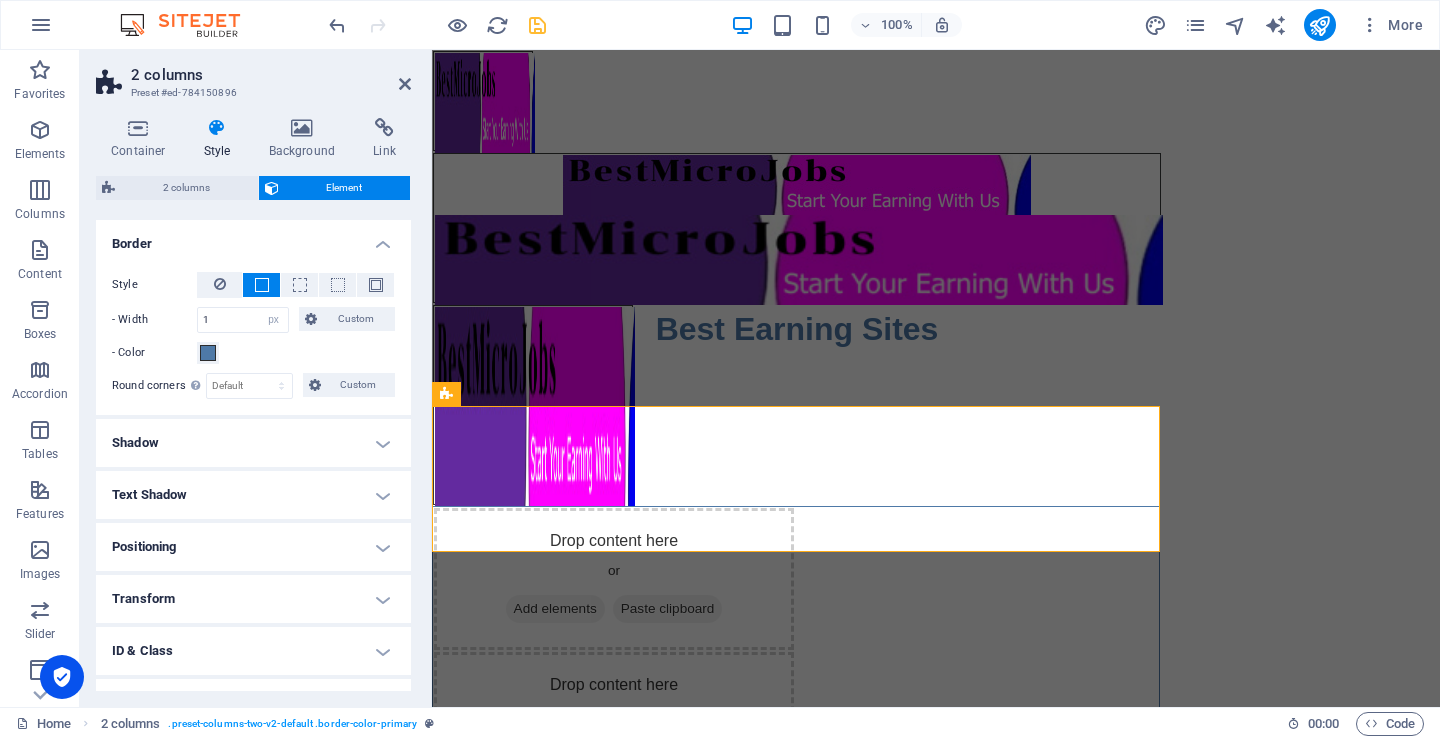 scroll, scrollTop: 0, scrollLeft: 0, axis: both 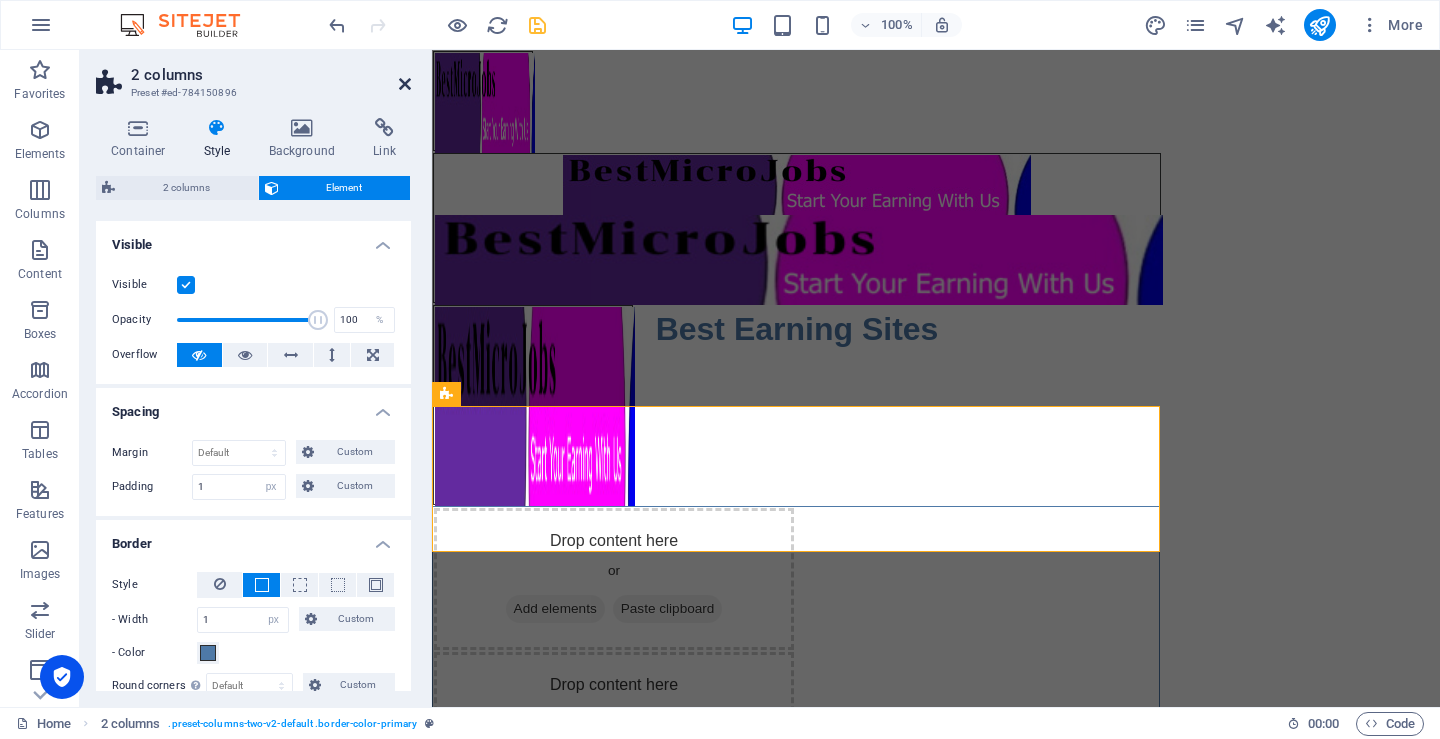 click at bounding box center [405, 84] 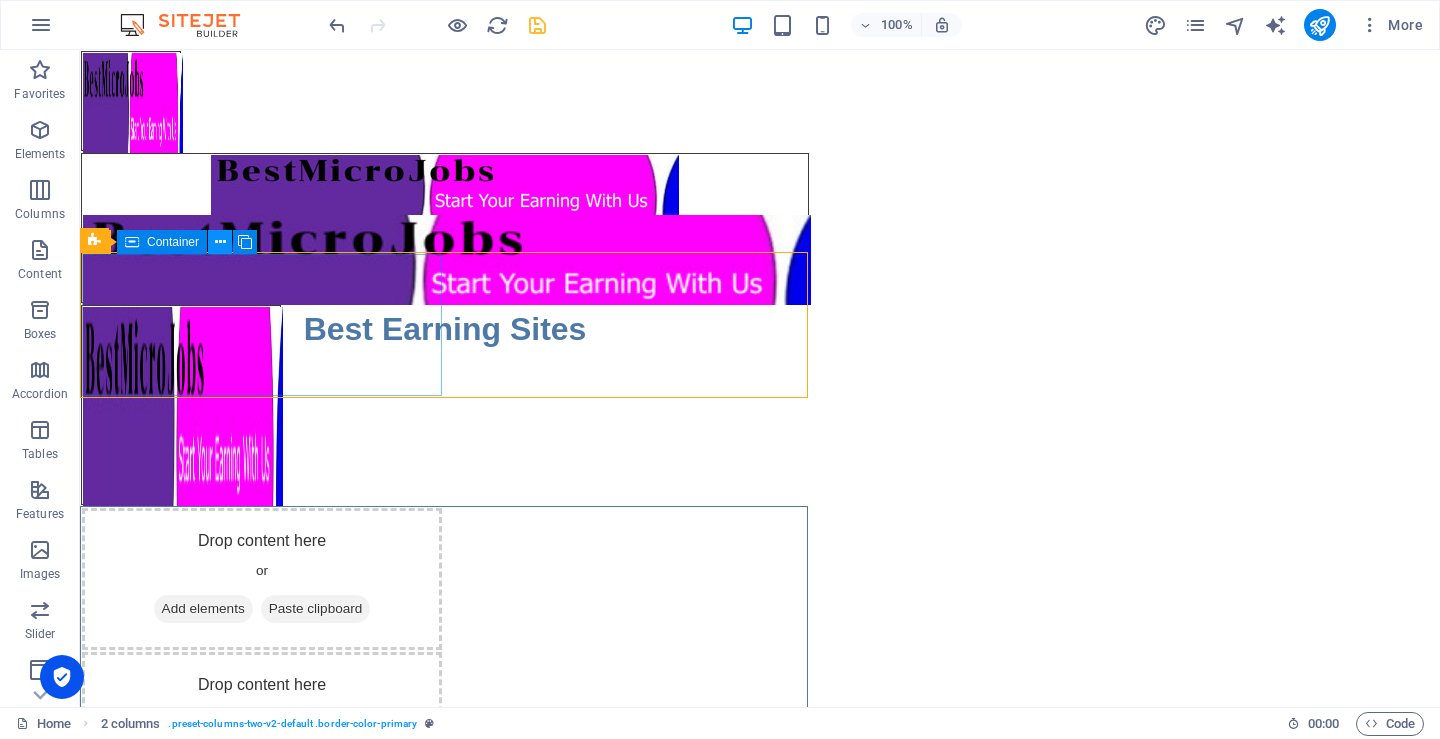 click at bounding box center (220, 242) 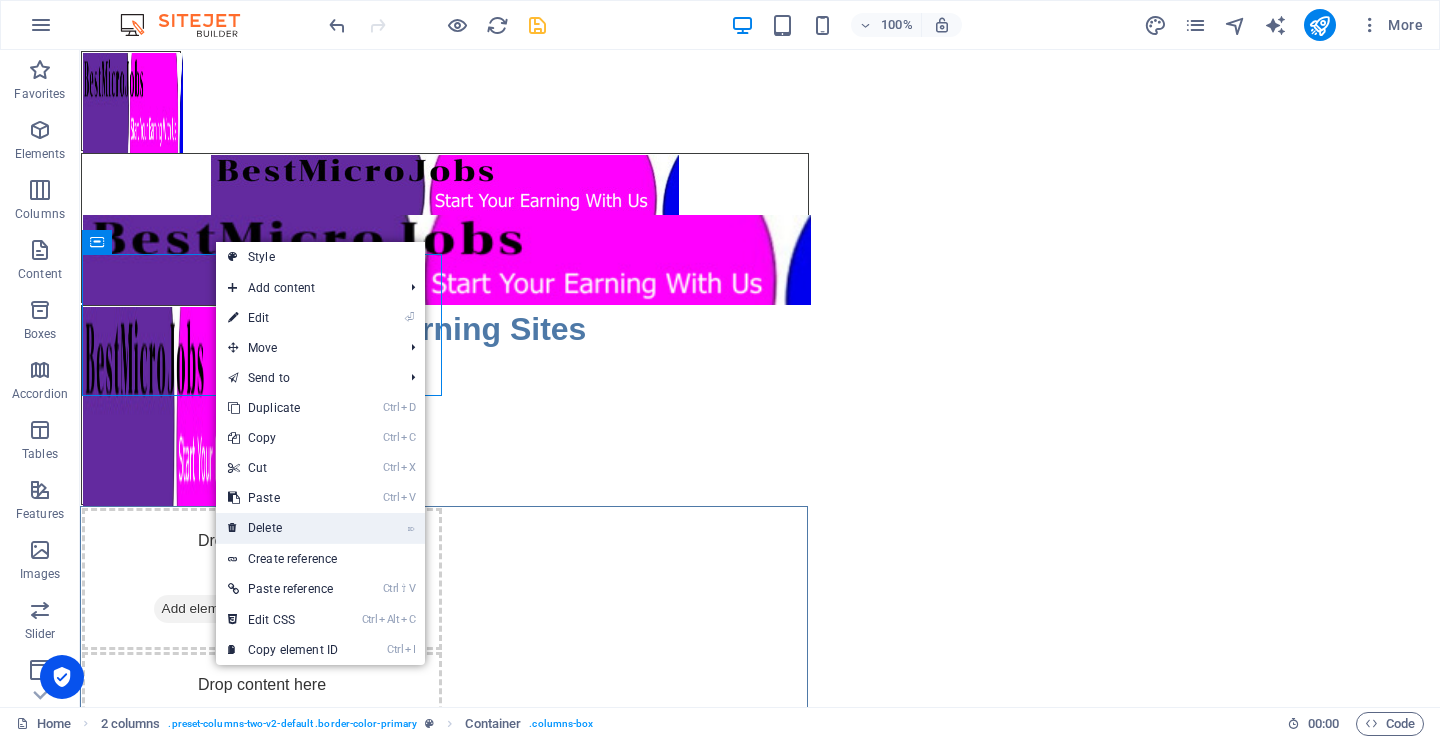 click on "⌦  Delete" at bounding box center [283, 528] 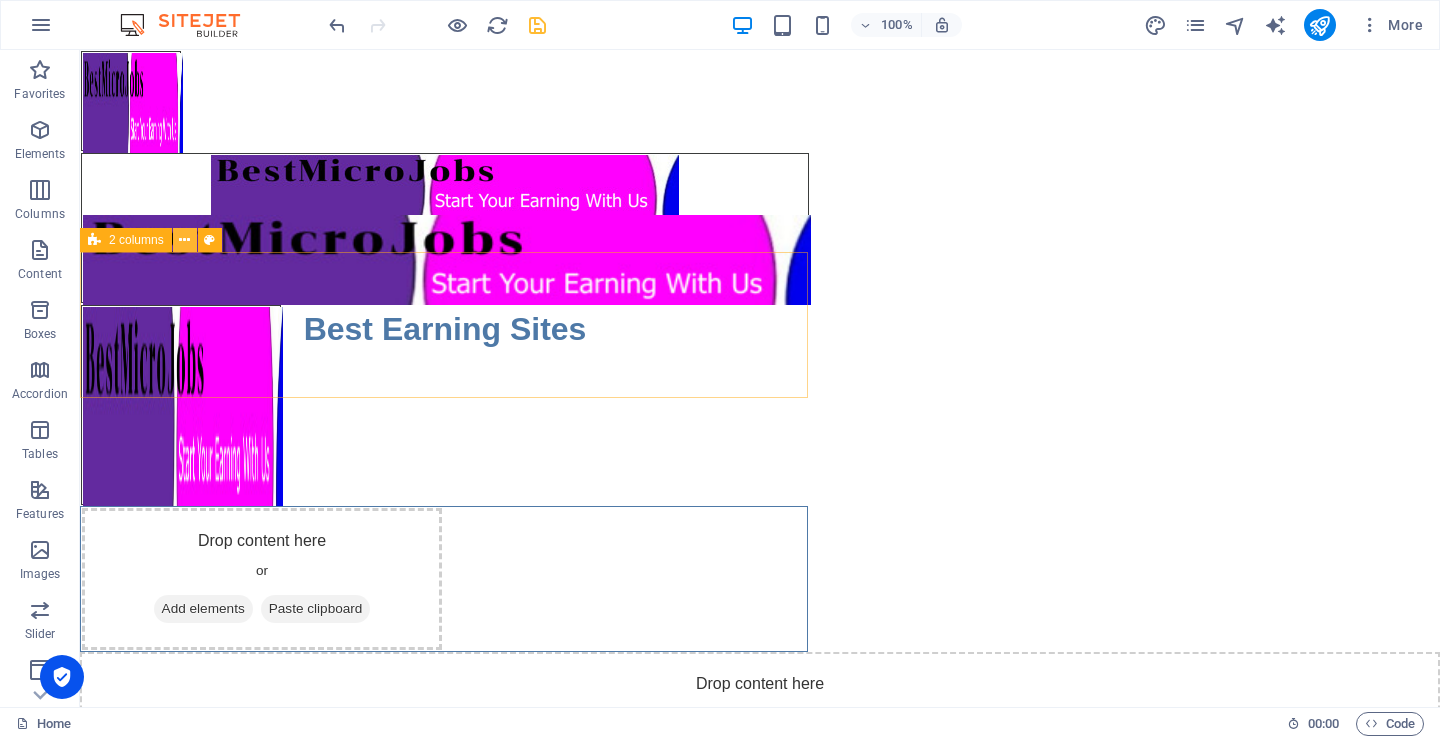 click at bounding box center [184, 240] 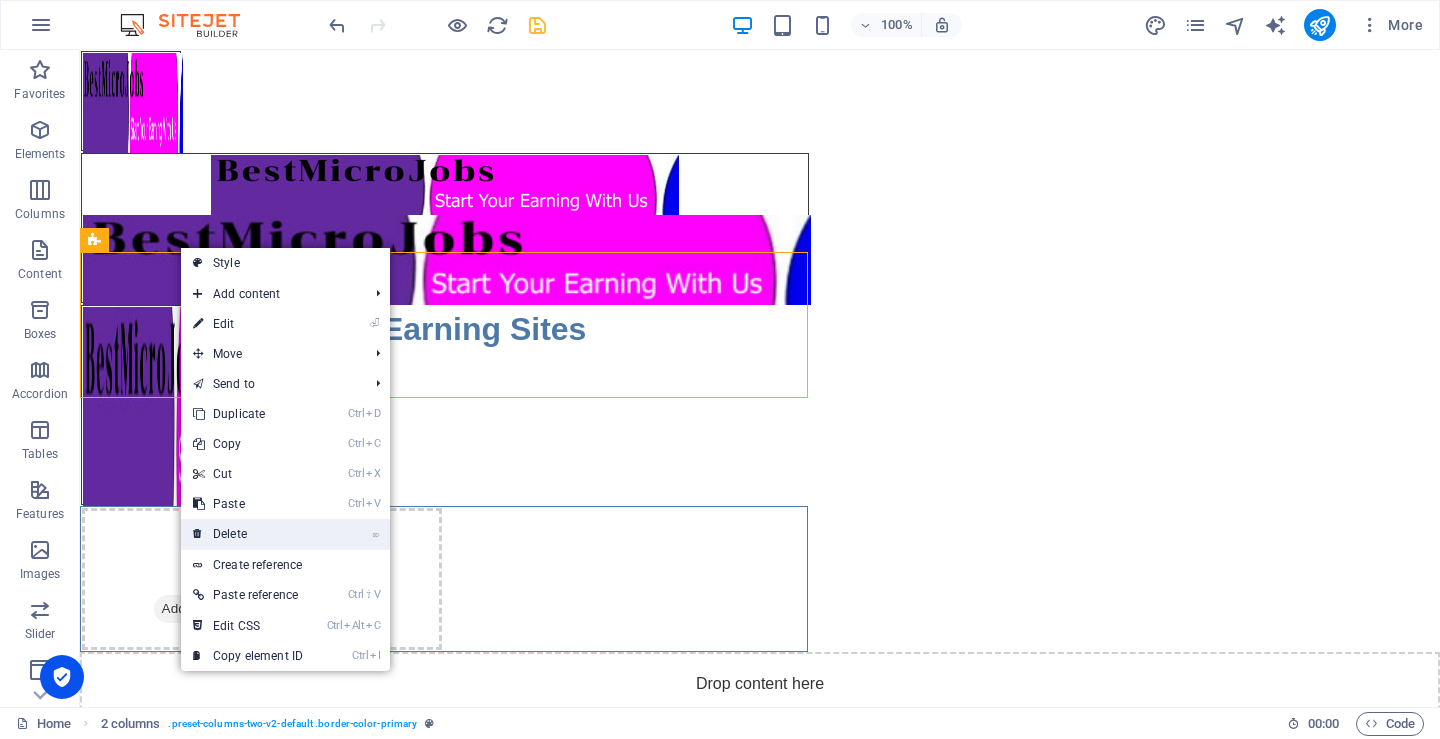 click on "⌦  Delete" at bounding box center [248, 534] 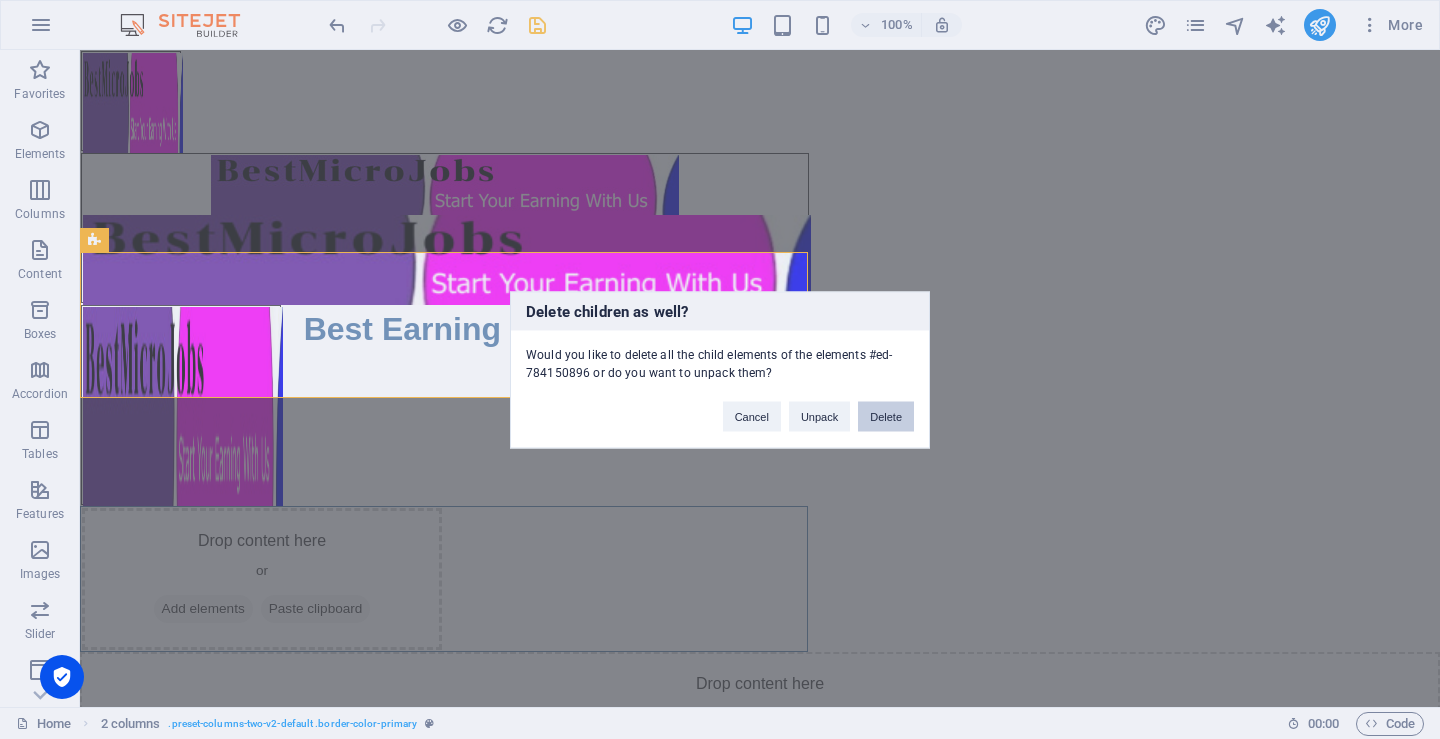 click on "Delete" at bounding box center (886, 416) 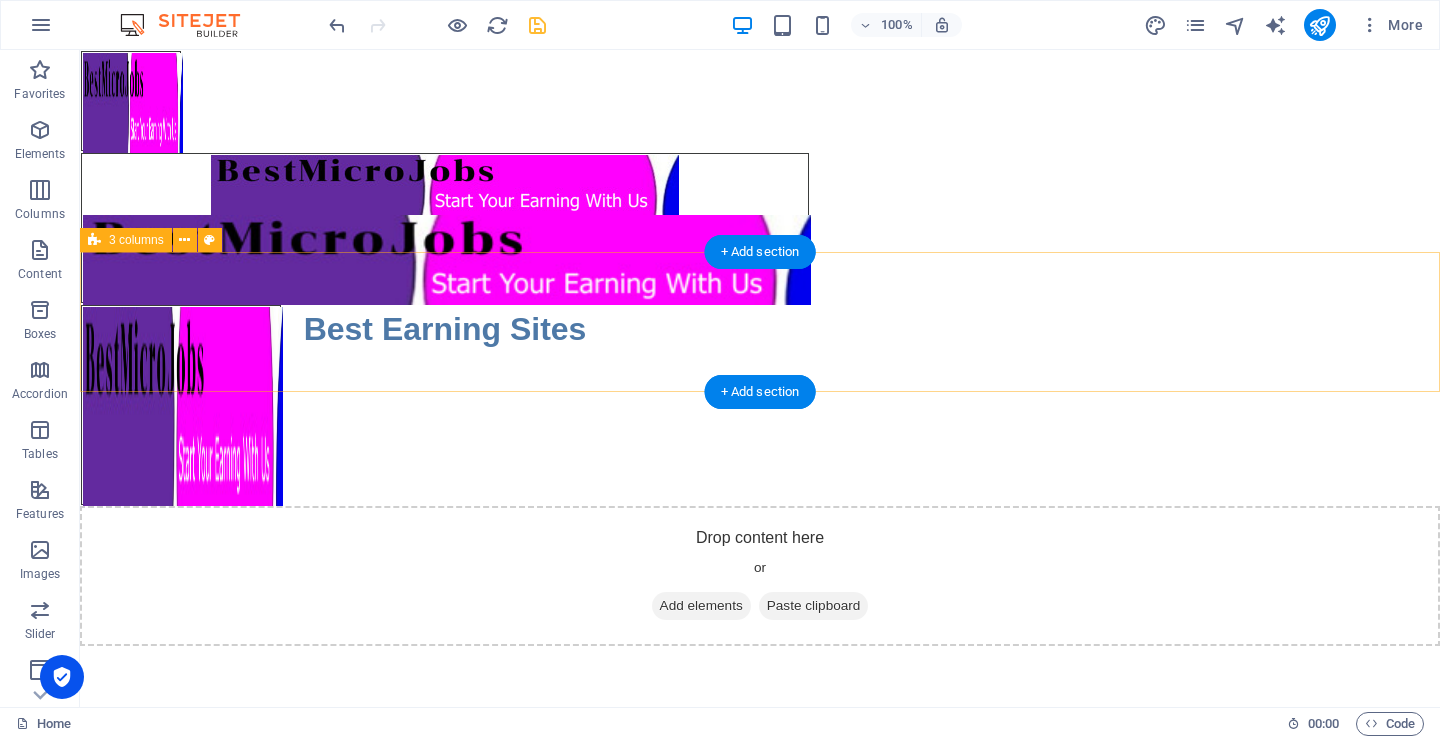 drag, startPoint x: 117, startPoint y: 487, endPoint x: 338, endPoint y: 348, distance: 261.07852 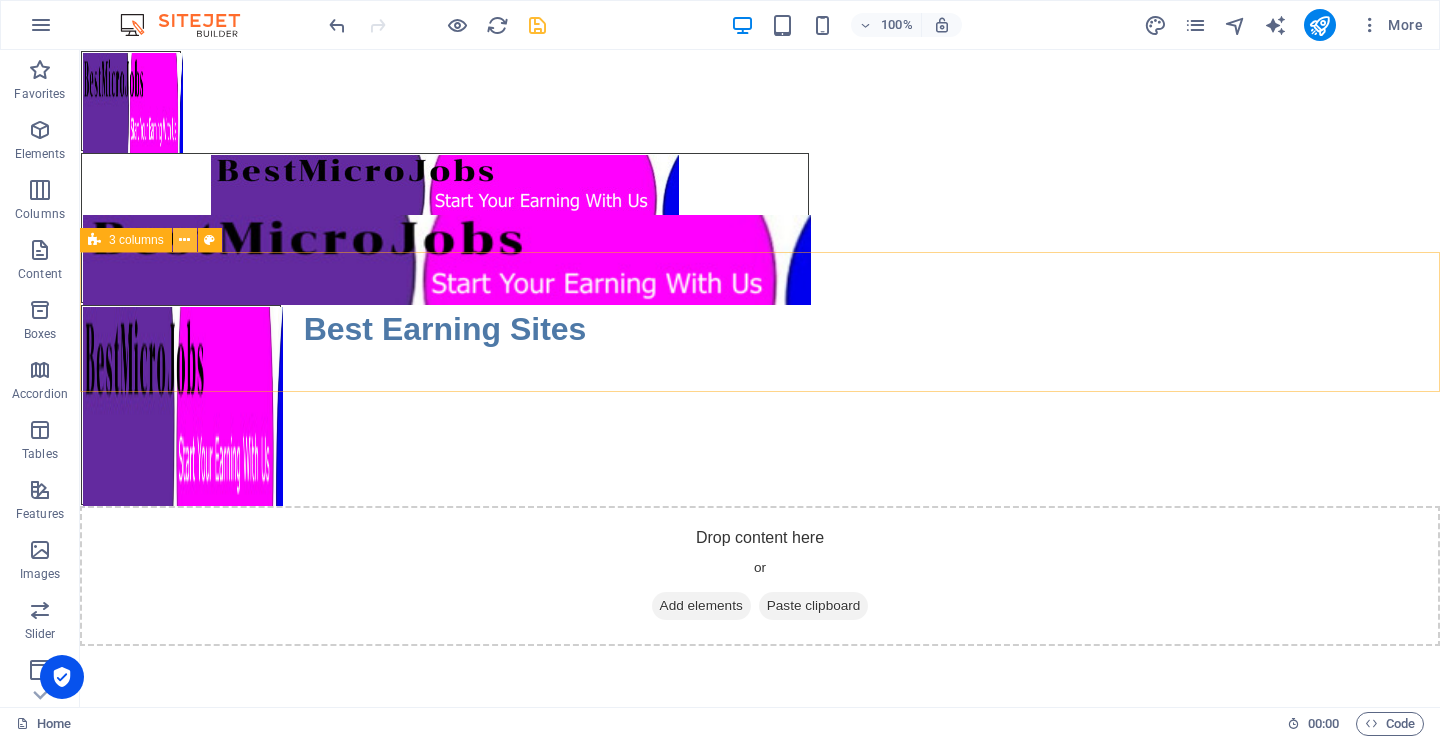 click at bounding box center [184, 240] 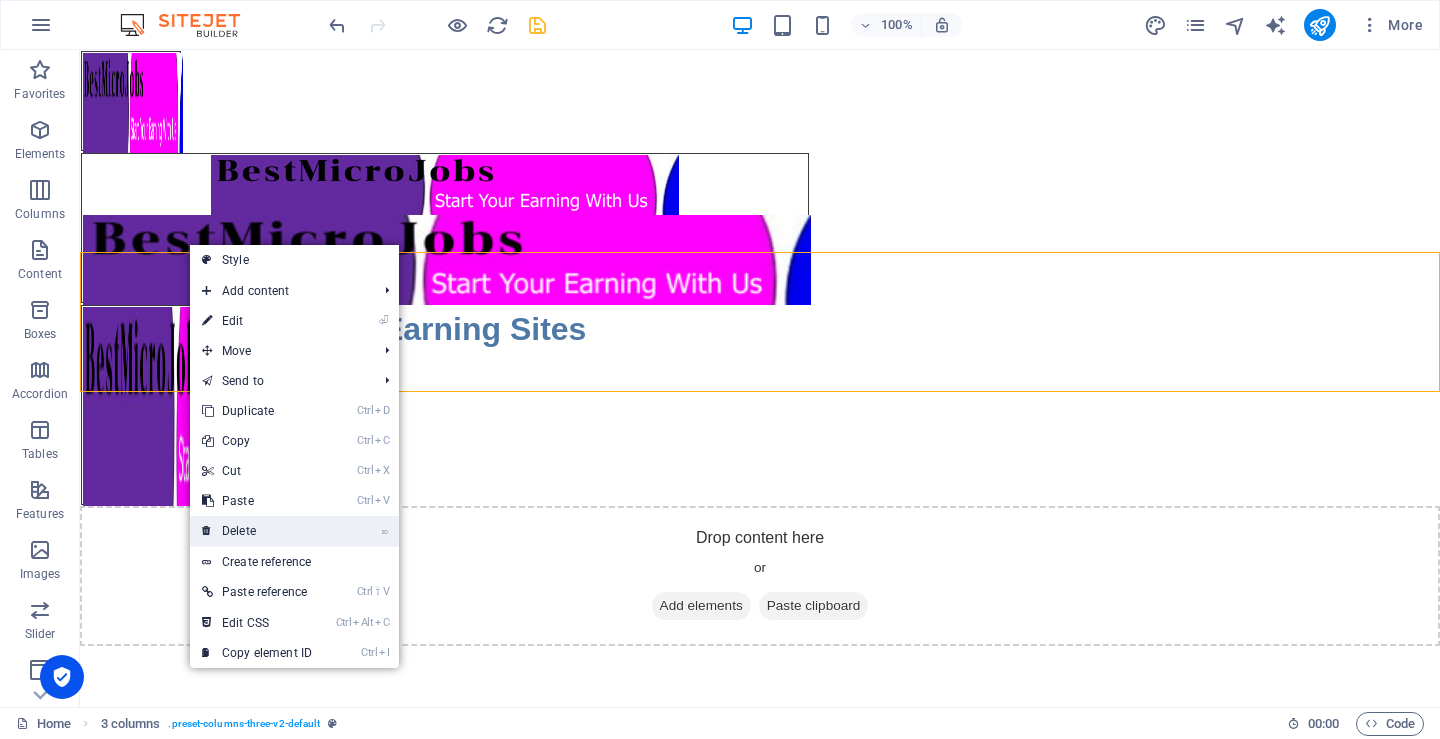 click on "⌦  Delete" at bounding box center (257, 531) 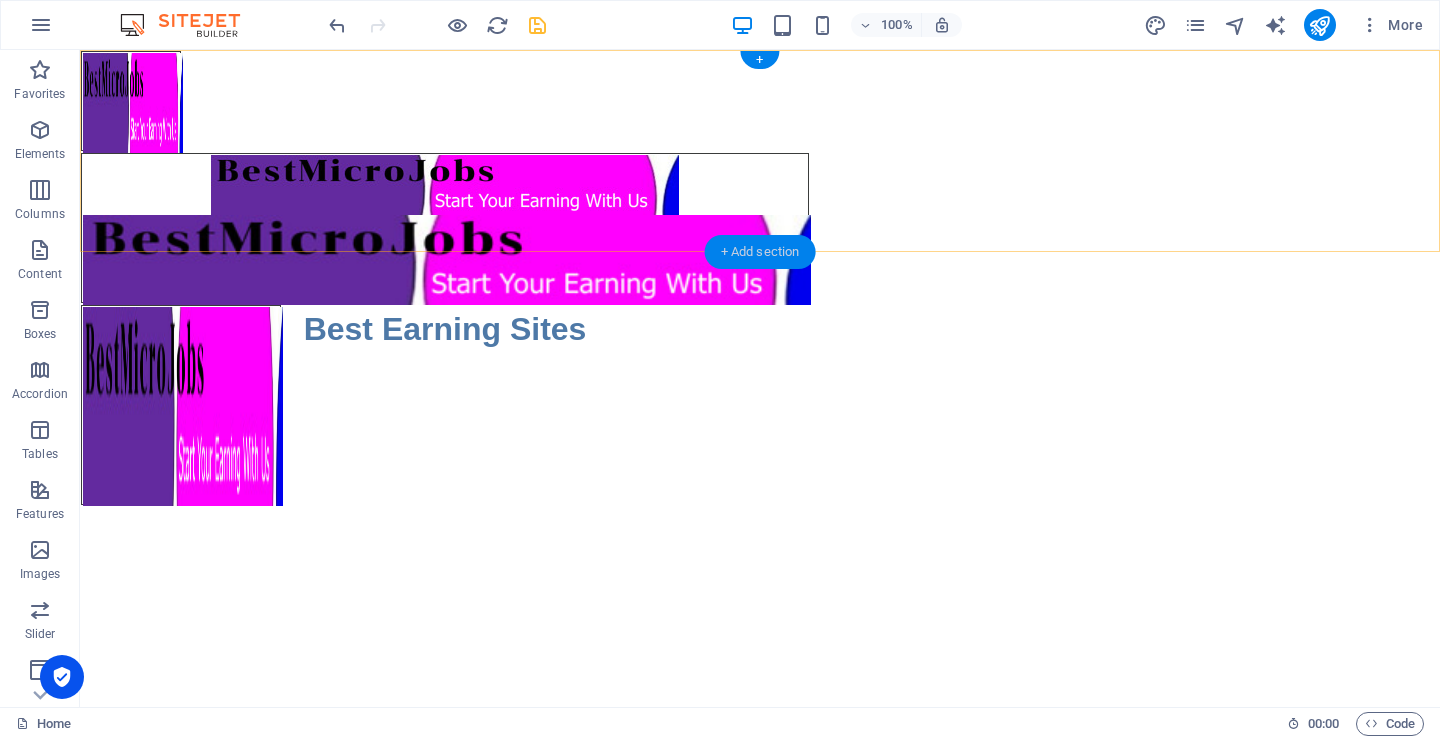 click on "+ Add section" at bounding box center [760, 252] 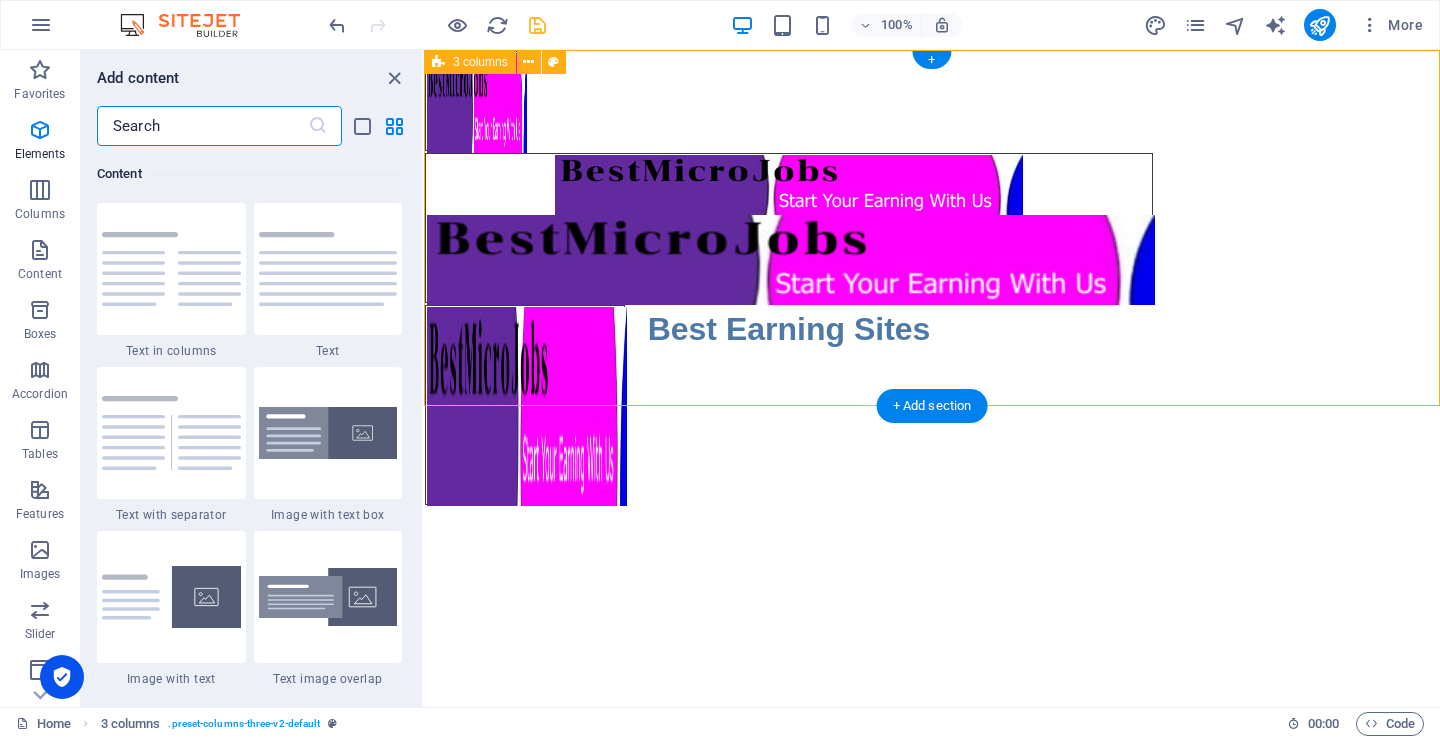 scroll, scrollTop: 3499, scrollLeft: 0, axis: vertical 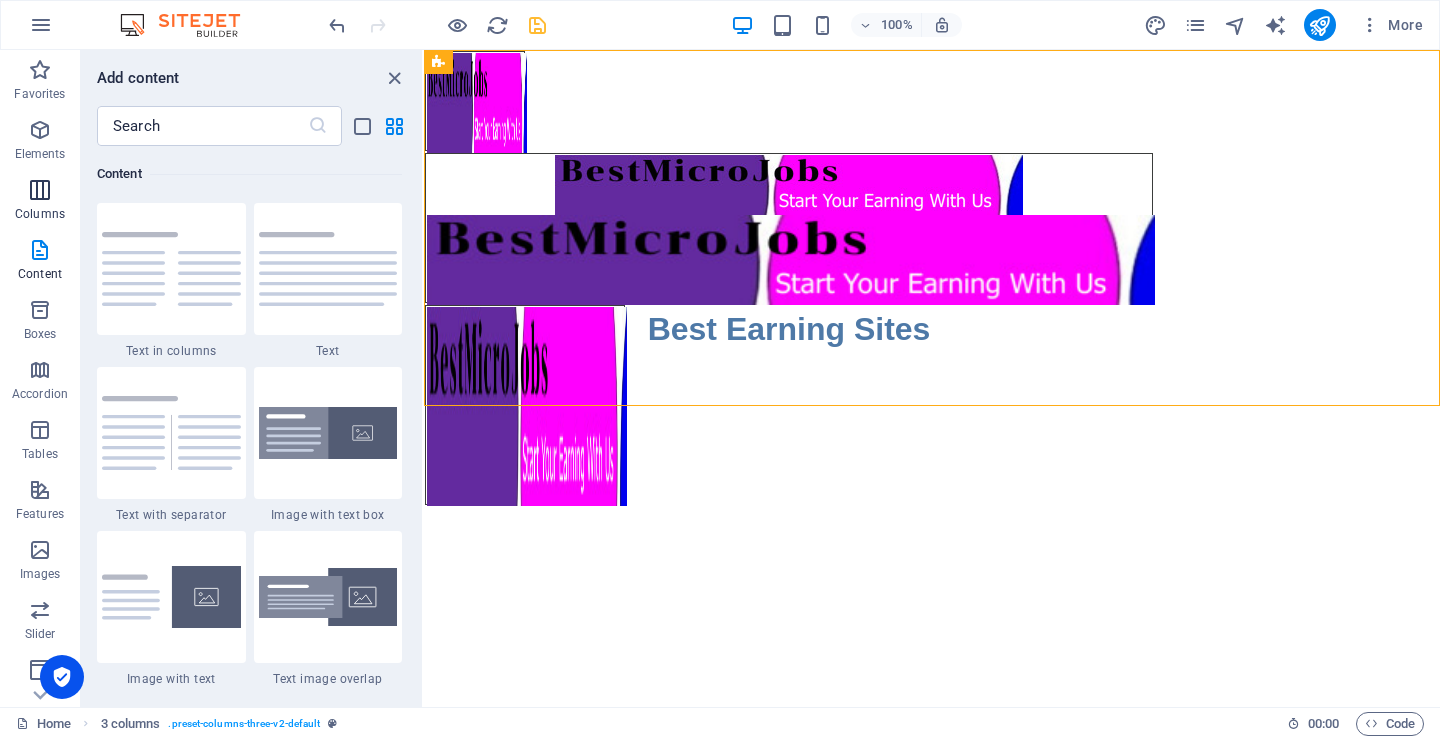 click at bounding box center (40, 190) 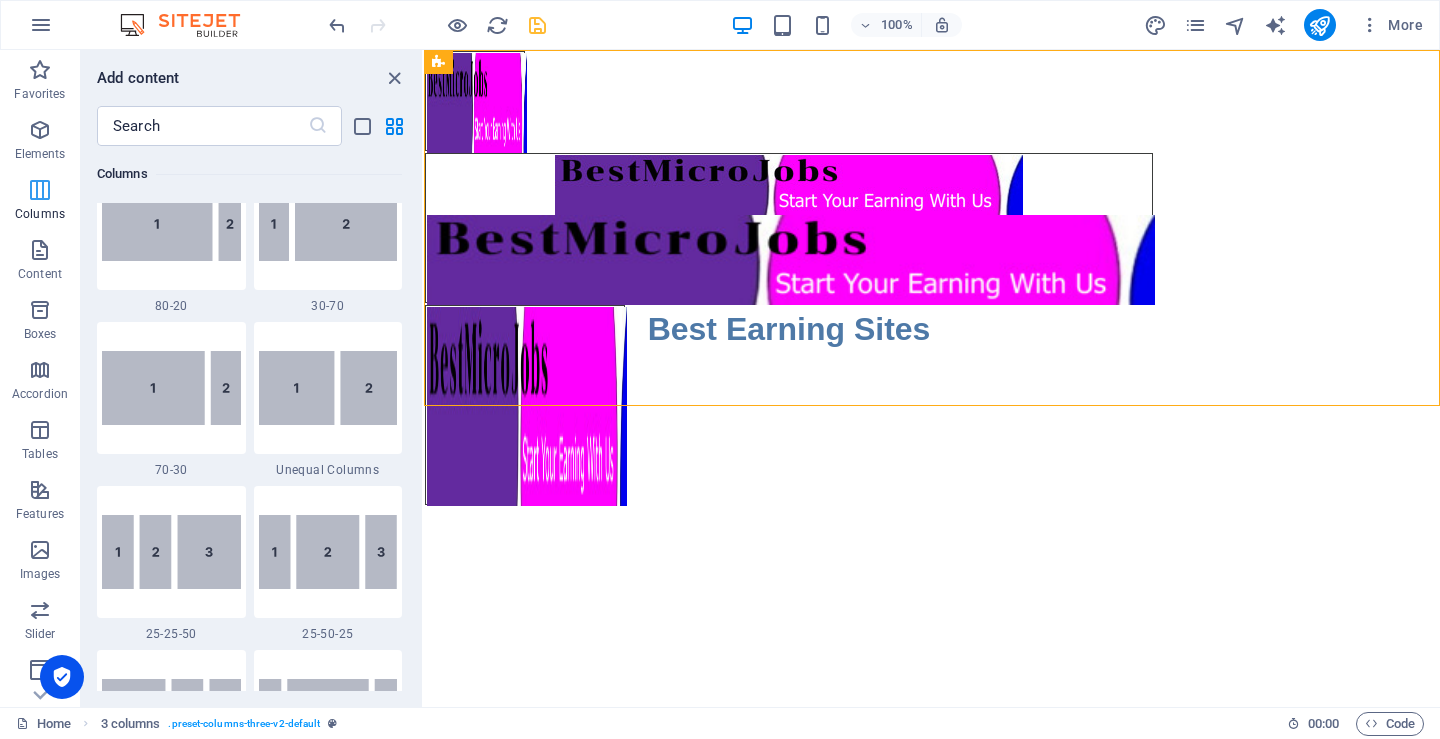 scroll, scrollTop: 990, scrollLeft: 0, axis: vertical 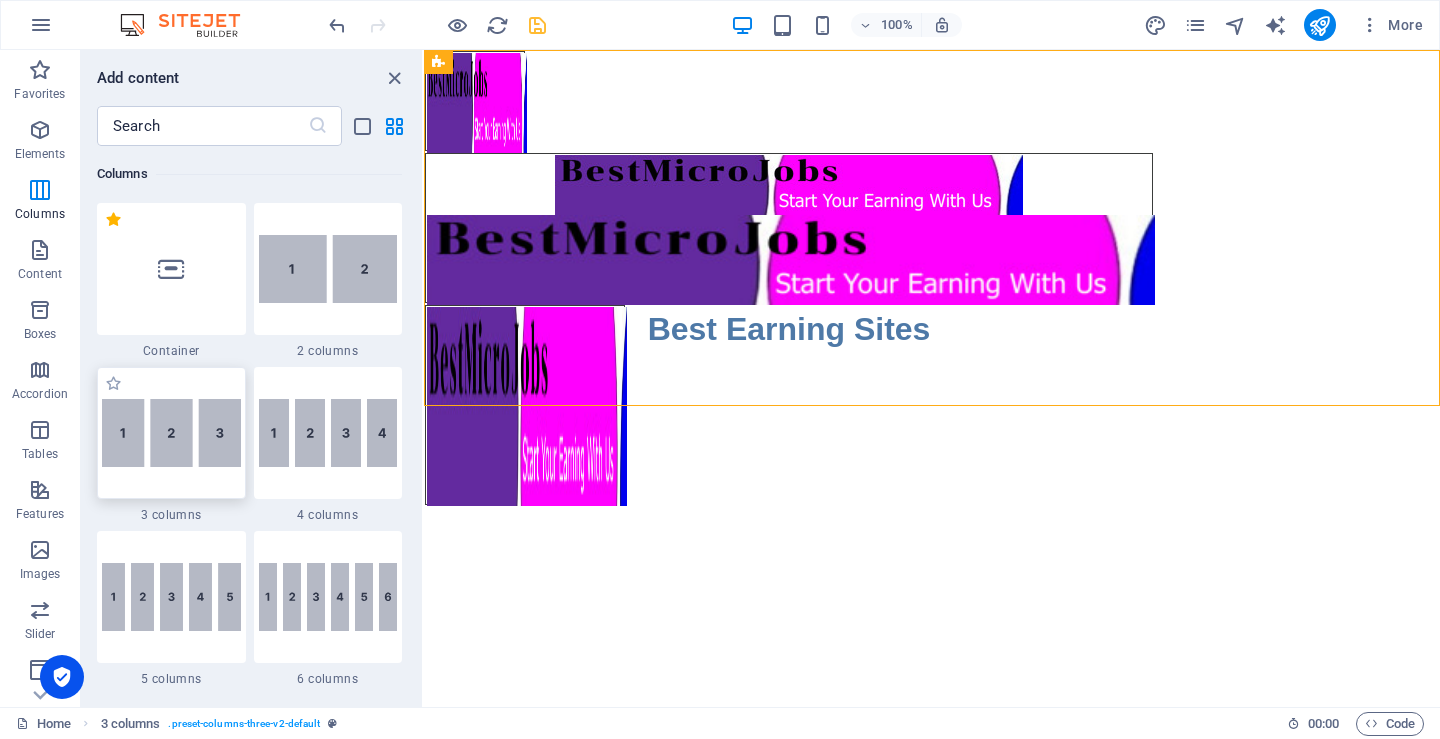 click at bounding box center (171, 433) 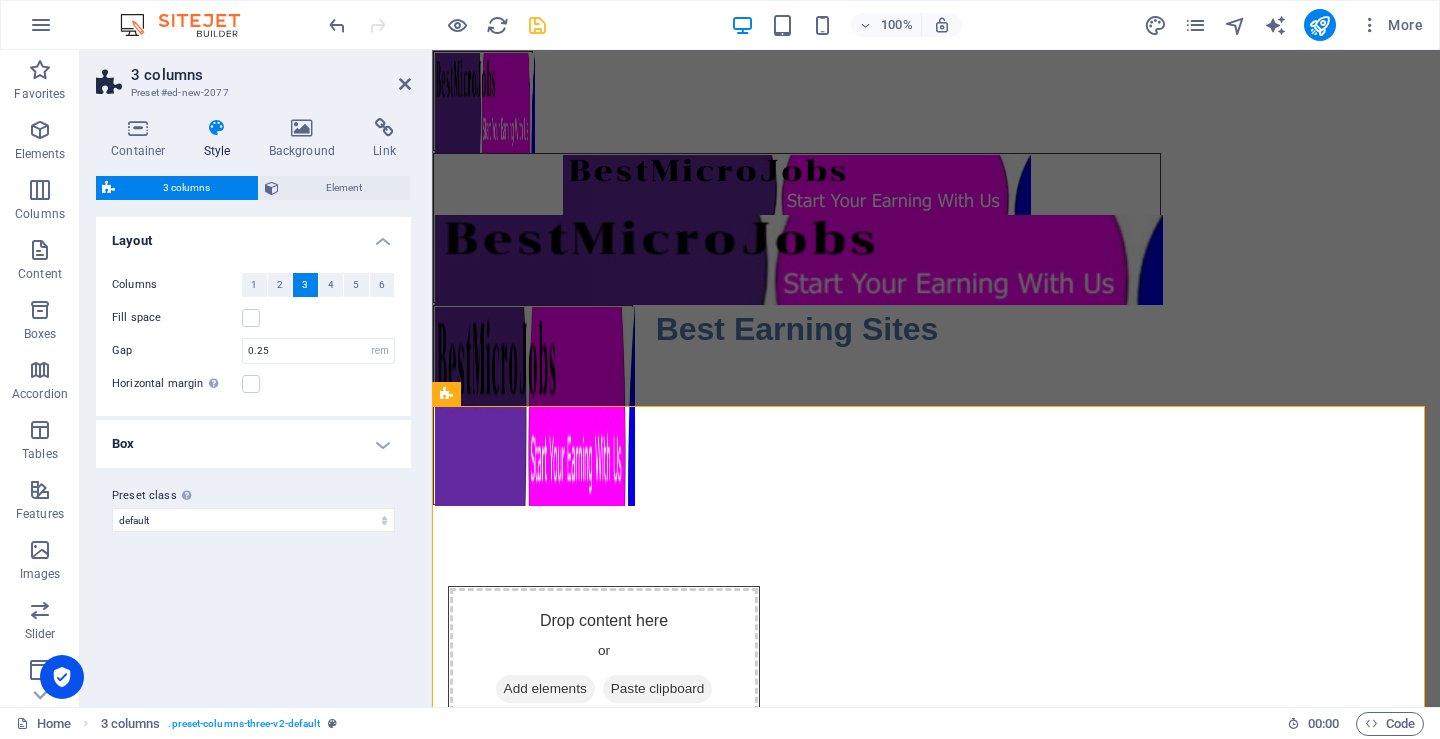 click on "Box" at bounding box center [253, 444] 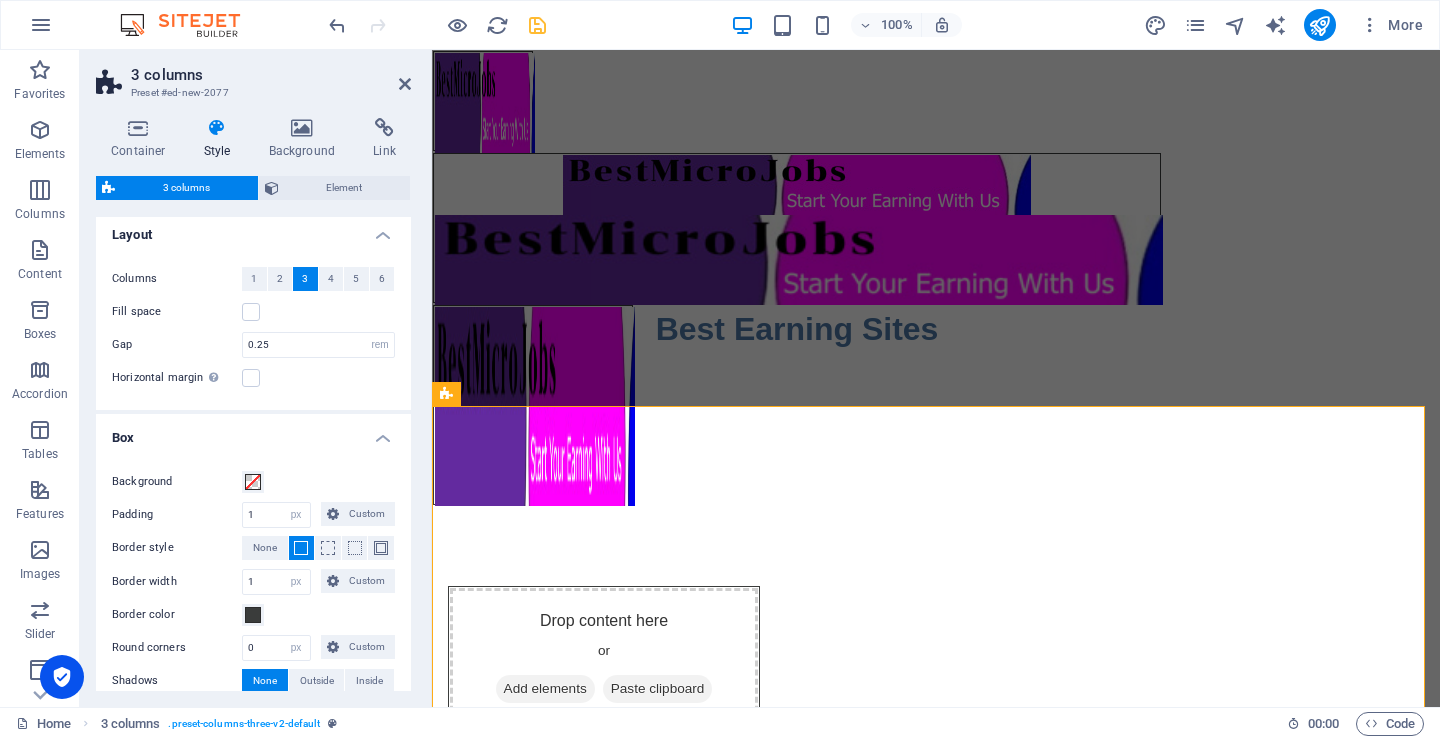scroll, scrollTop: 0, scrollLeft: 0, axis: both 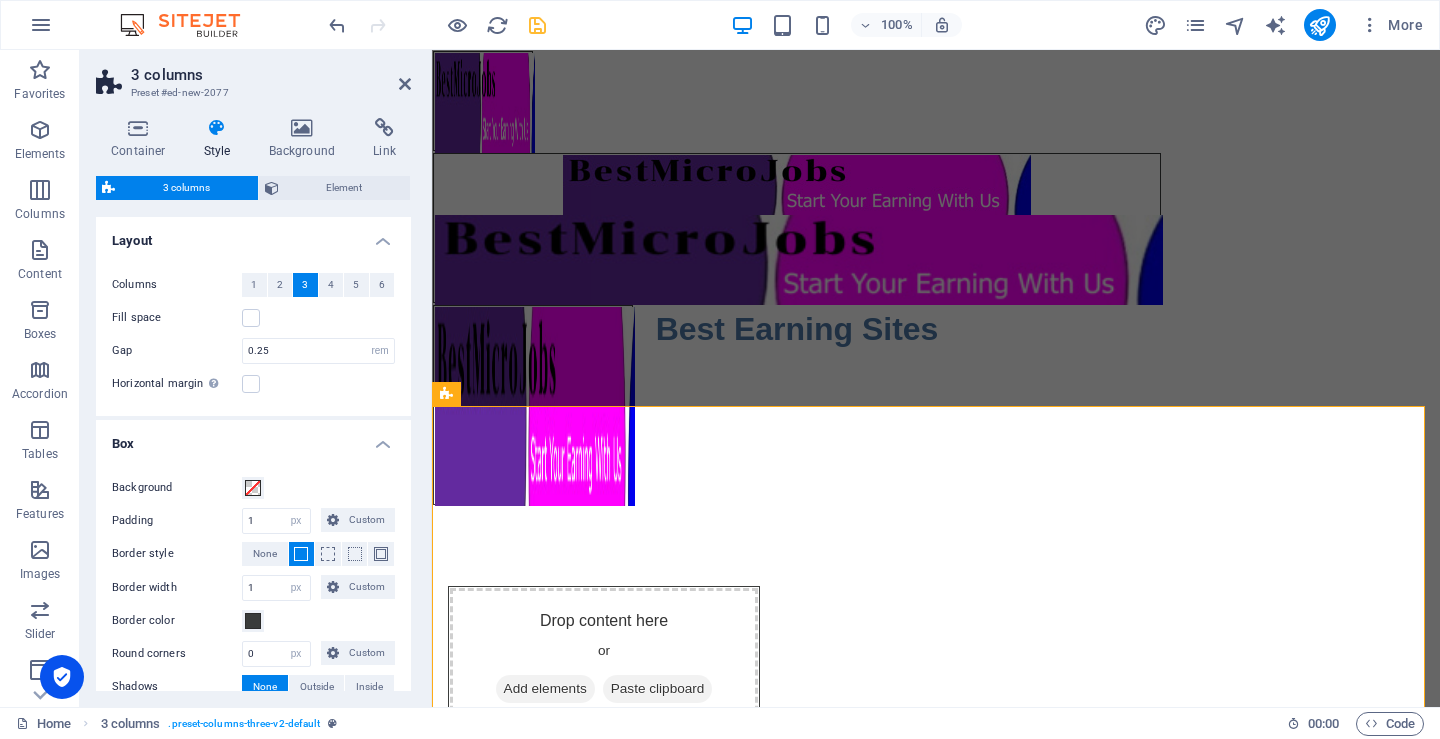 click on "Layout" at bounding box center (253, 235) 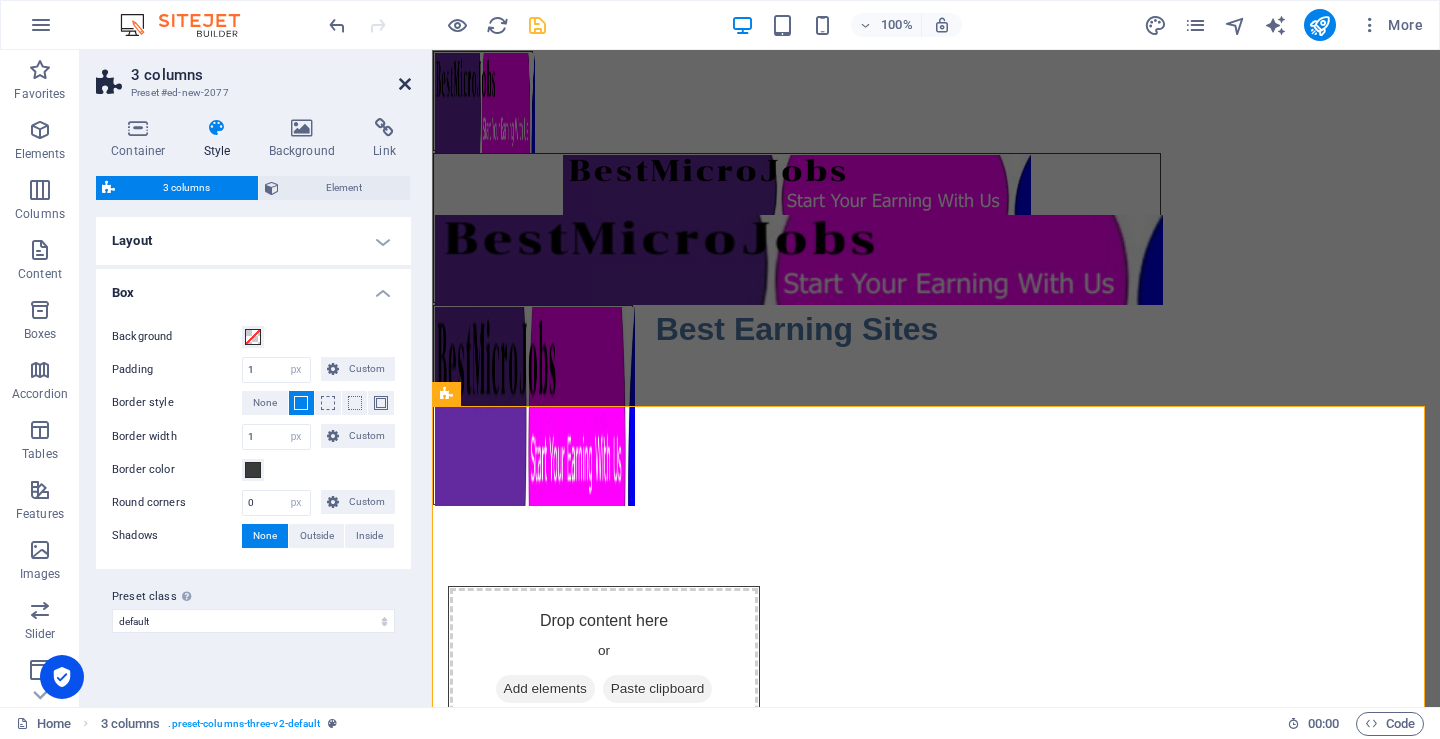 click at bounding box center [405, 84] 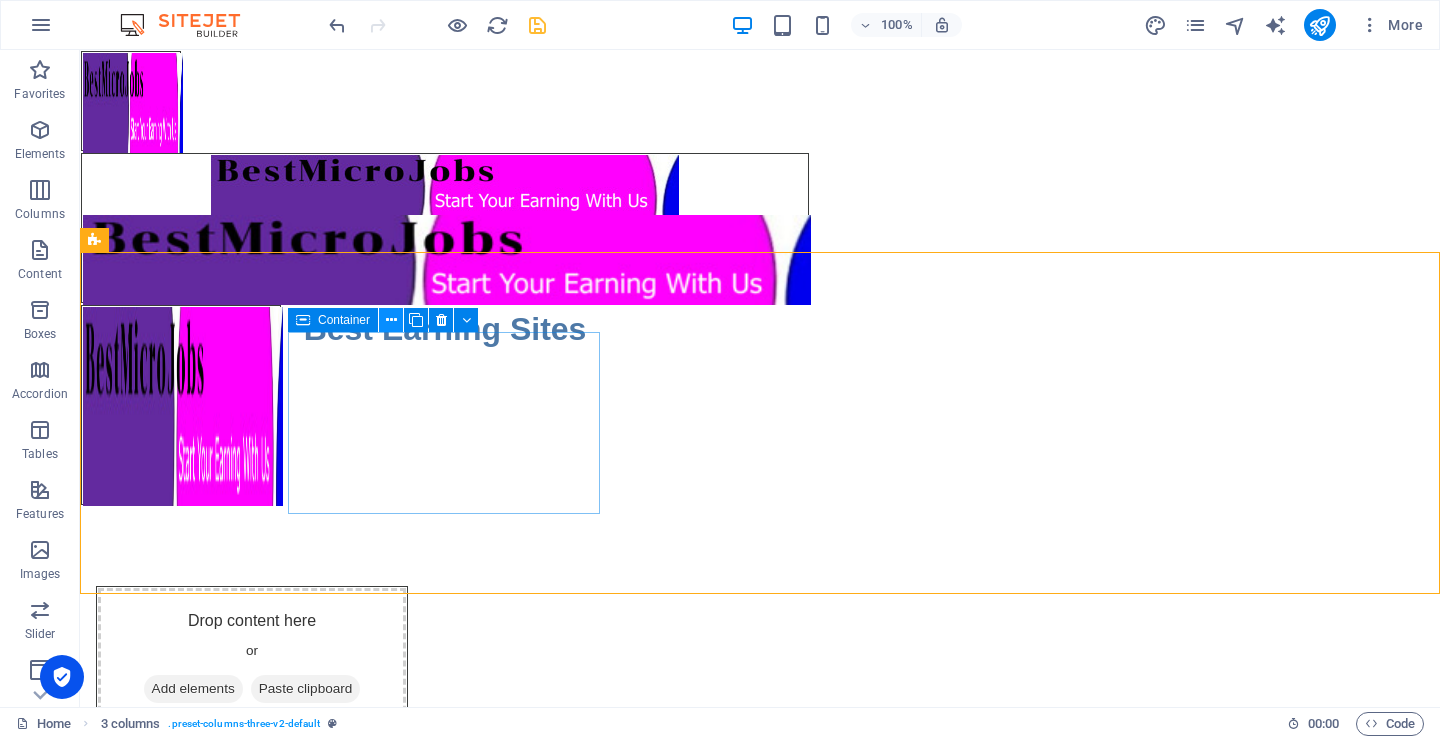 click at bounding box center [391, 320] 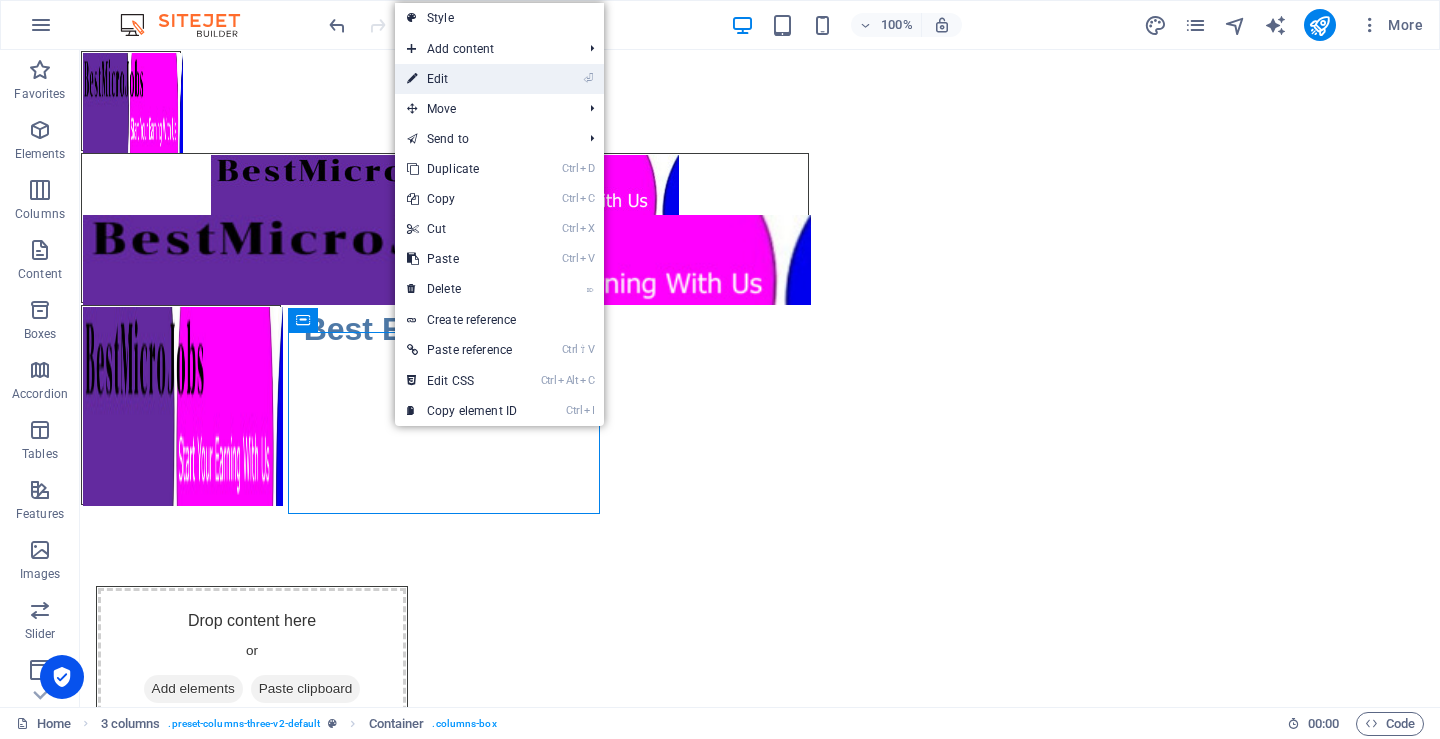 click on "⏎  Edit" at bounding box center [462, 79] 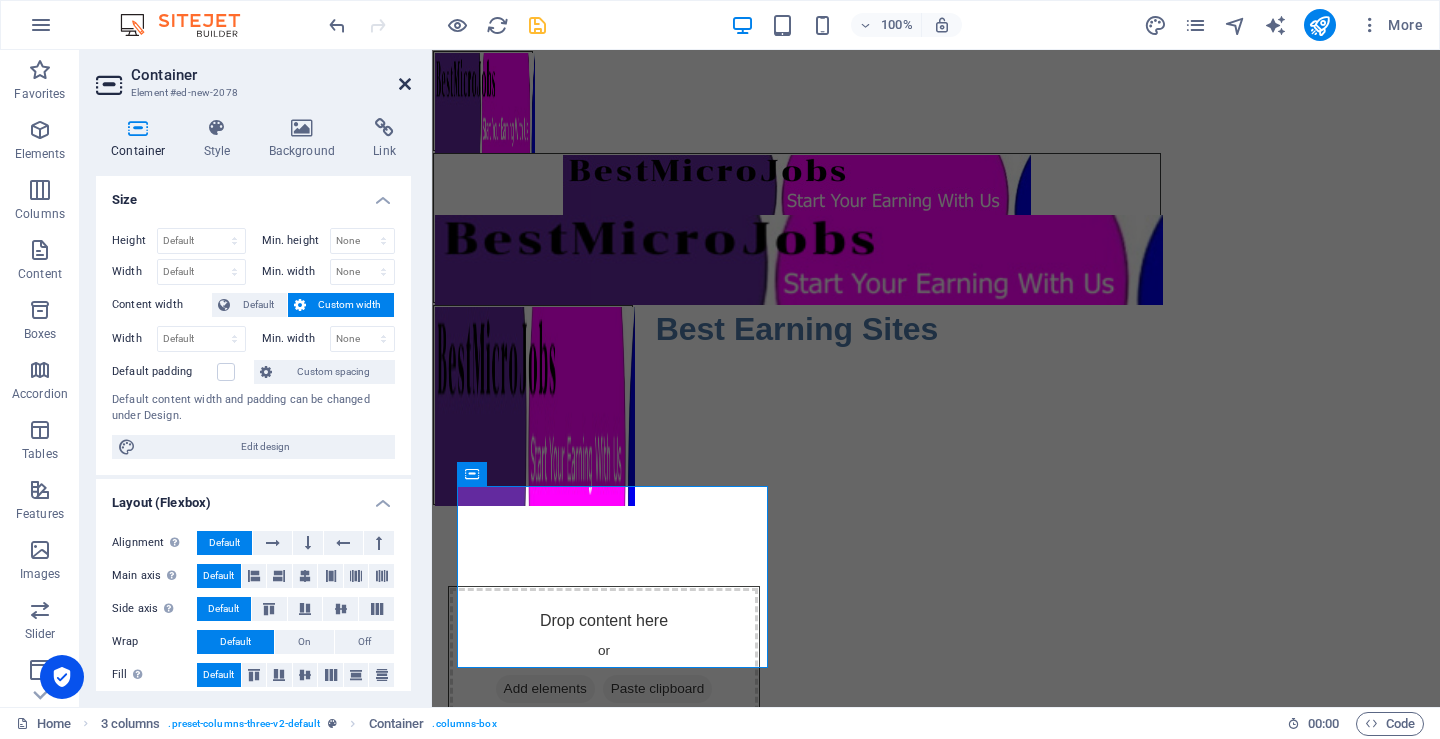 click at bounding box center [405, 84] 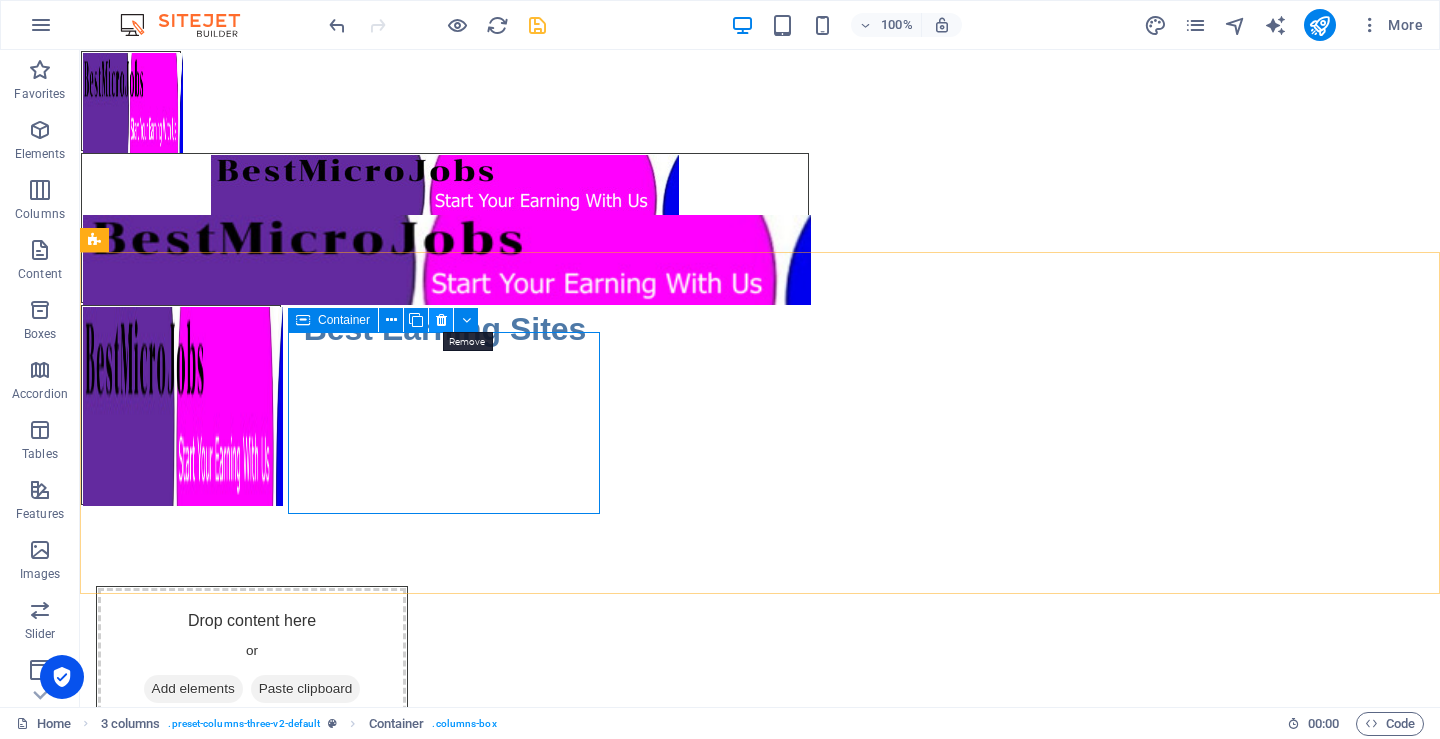 click at bounding box center (441, 320) 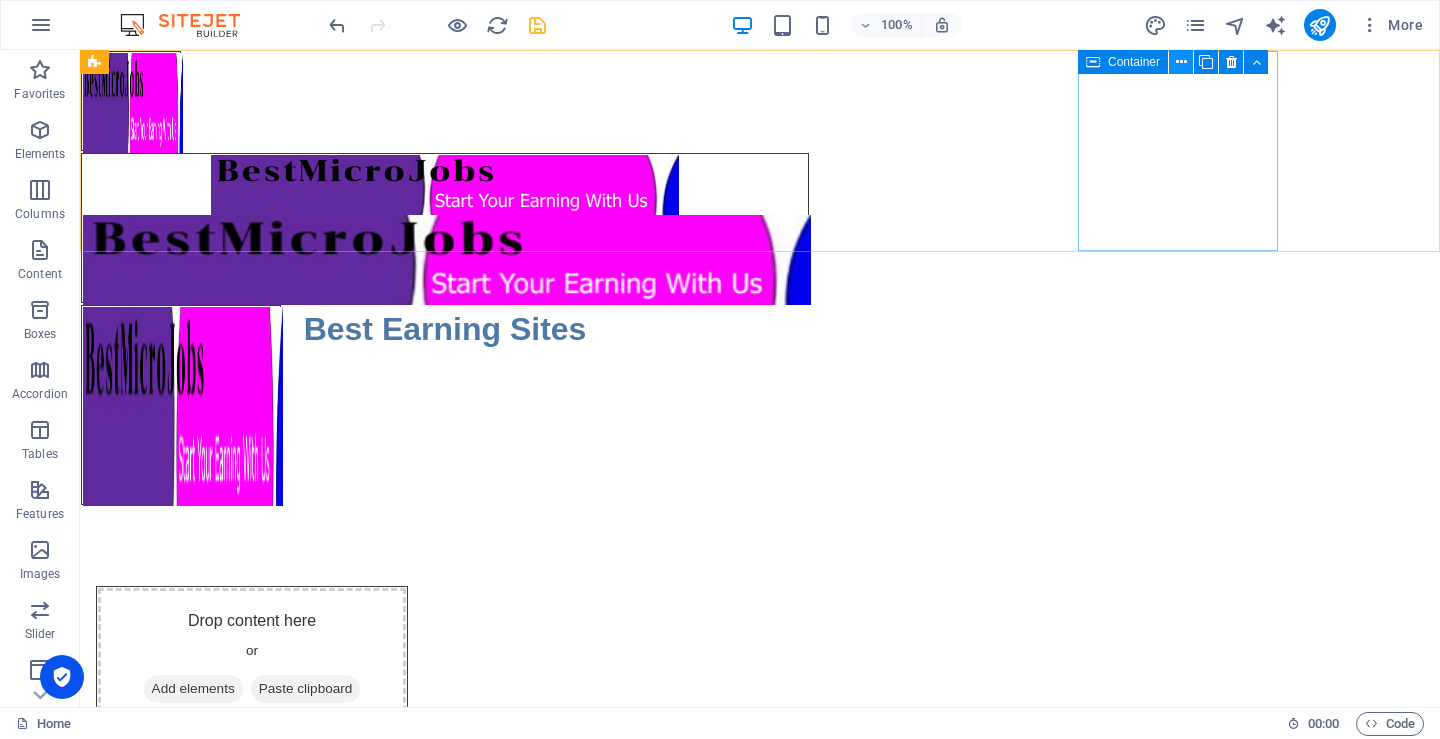 click at bounding box center (1181, 62) 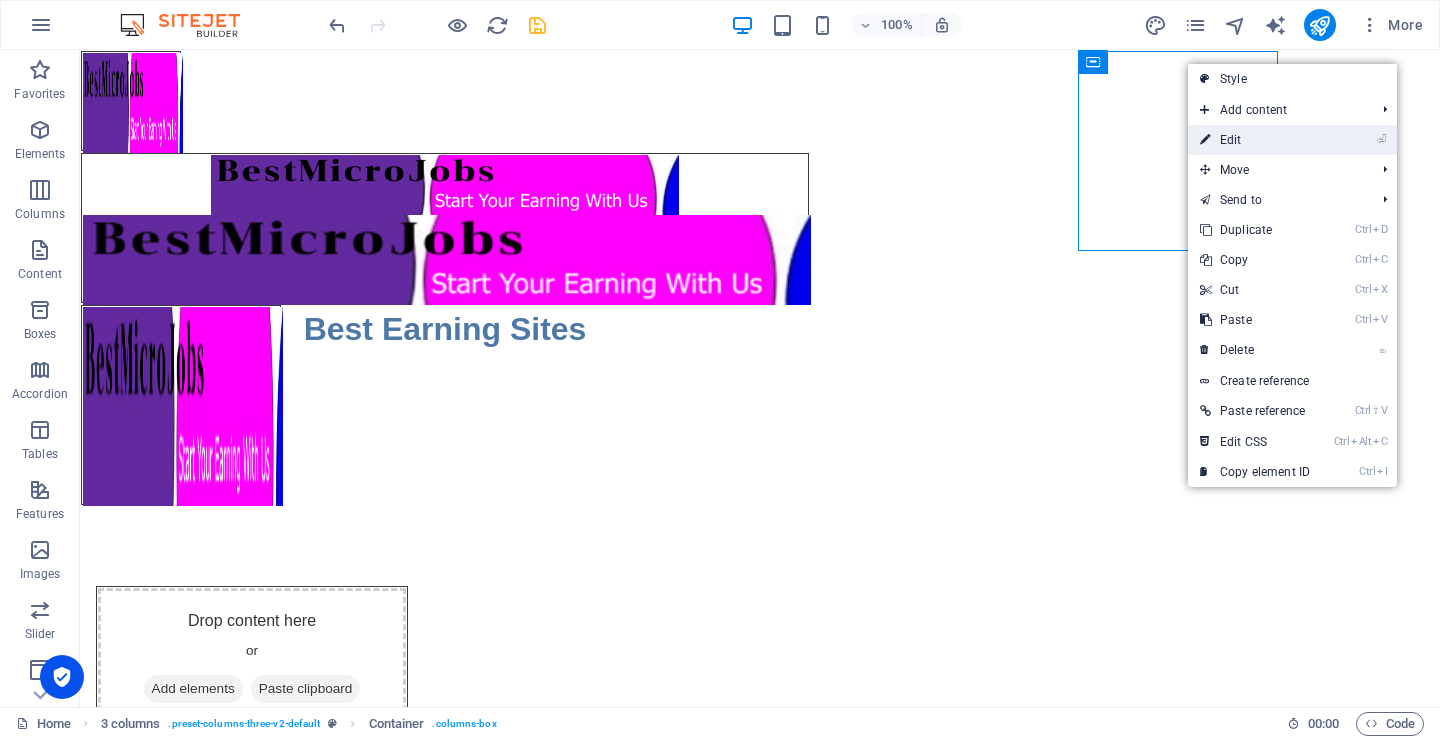 click on "⏎  Edit" at bounding box center [1255, 140] 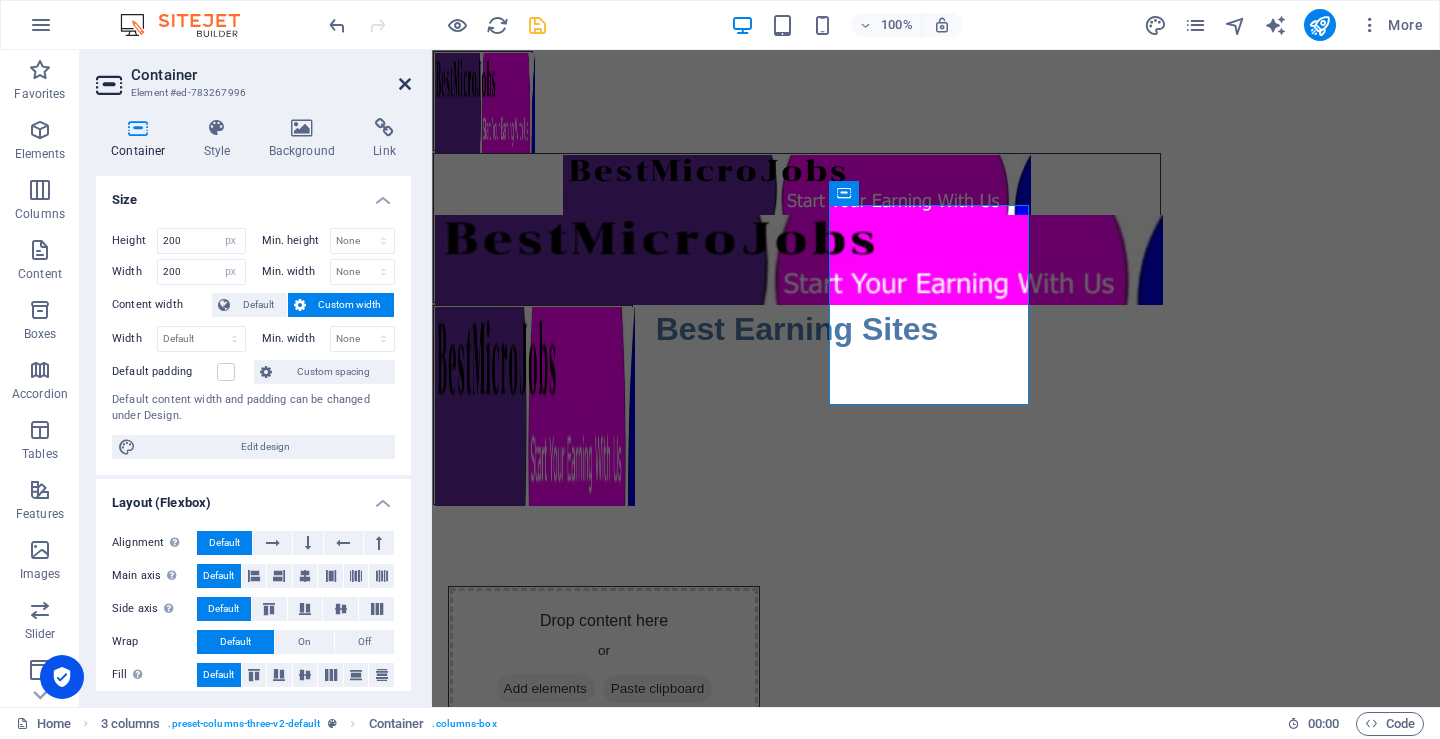 click at bounding box center [405, 84] 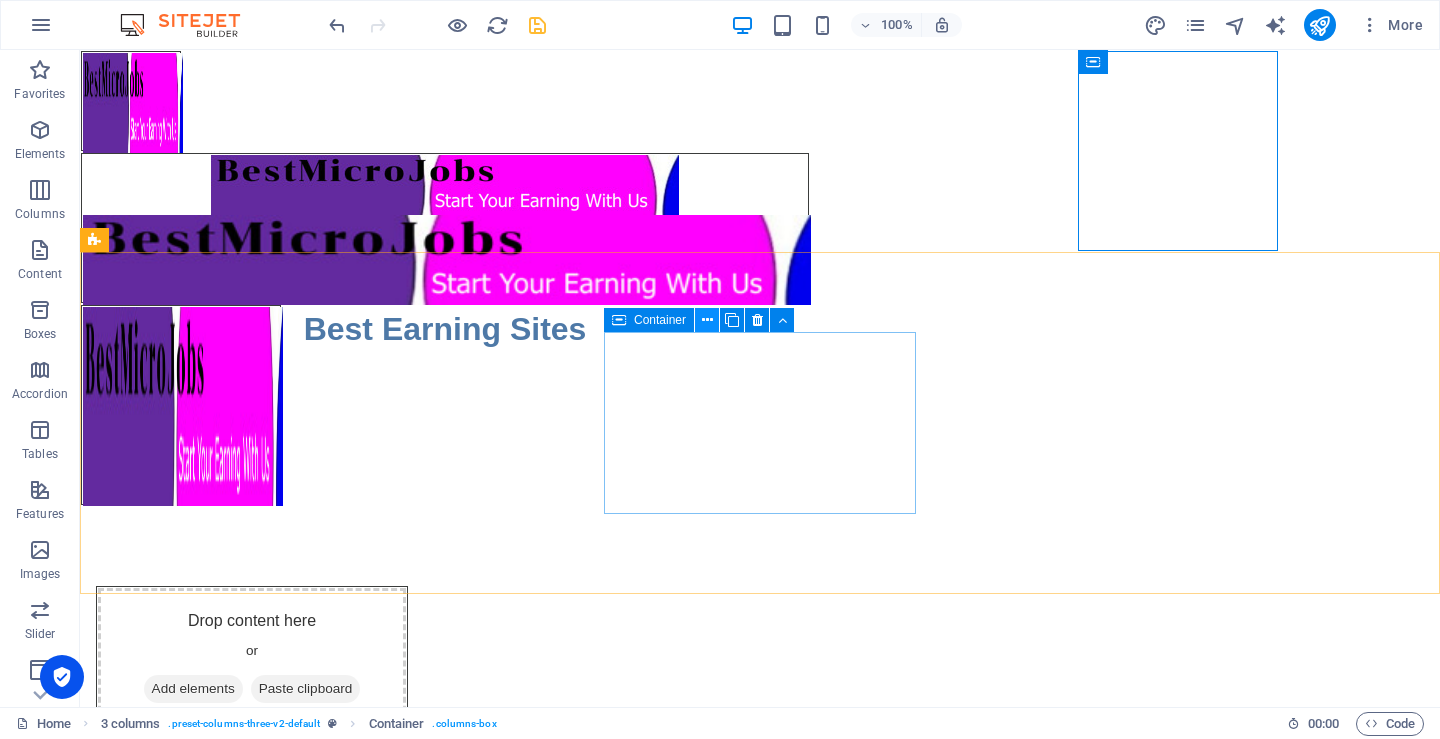 click at bounding box center (707, 320) 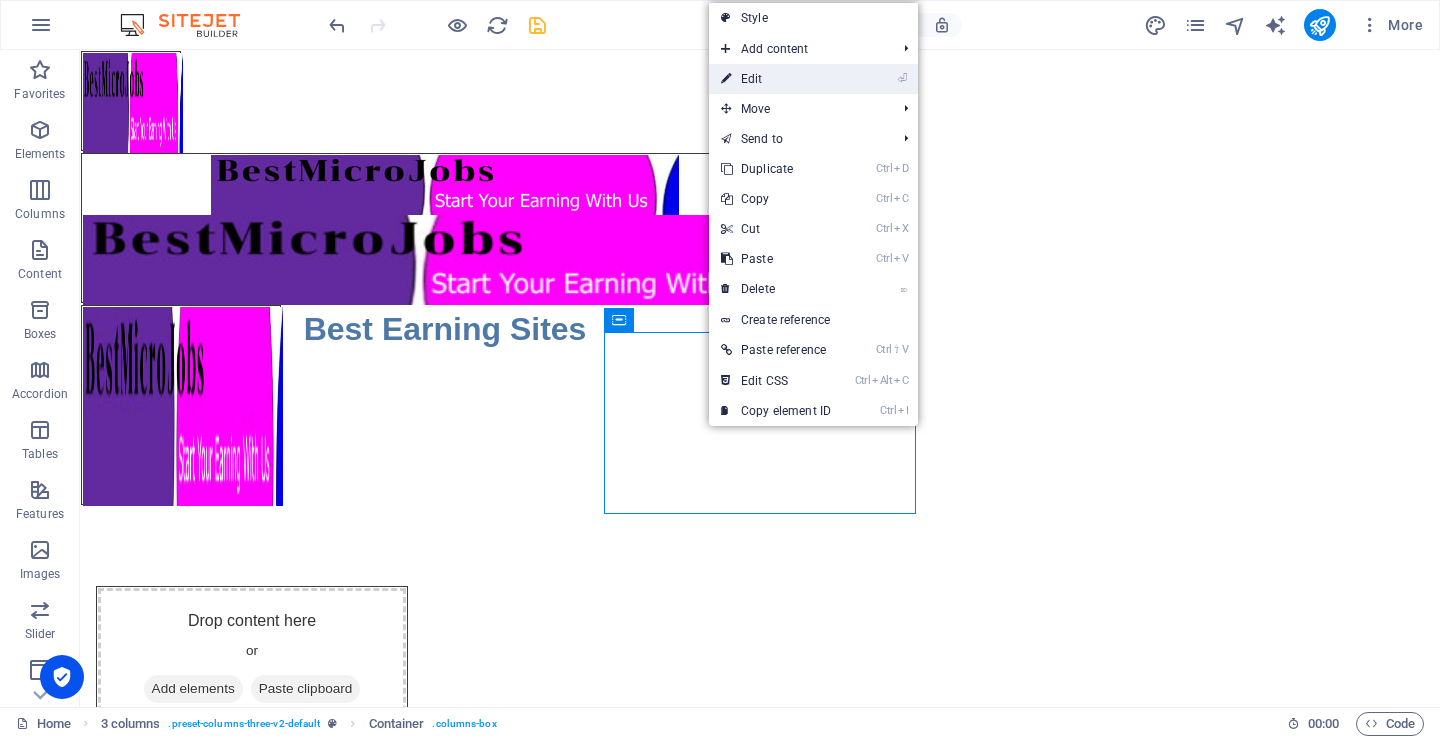 drag, startPoint x: 765, startPoint y: 83, endPoint x: 112, endPoint y: 299, distance: 687.7972 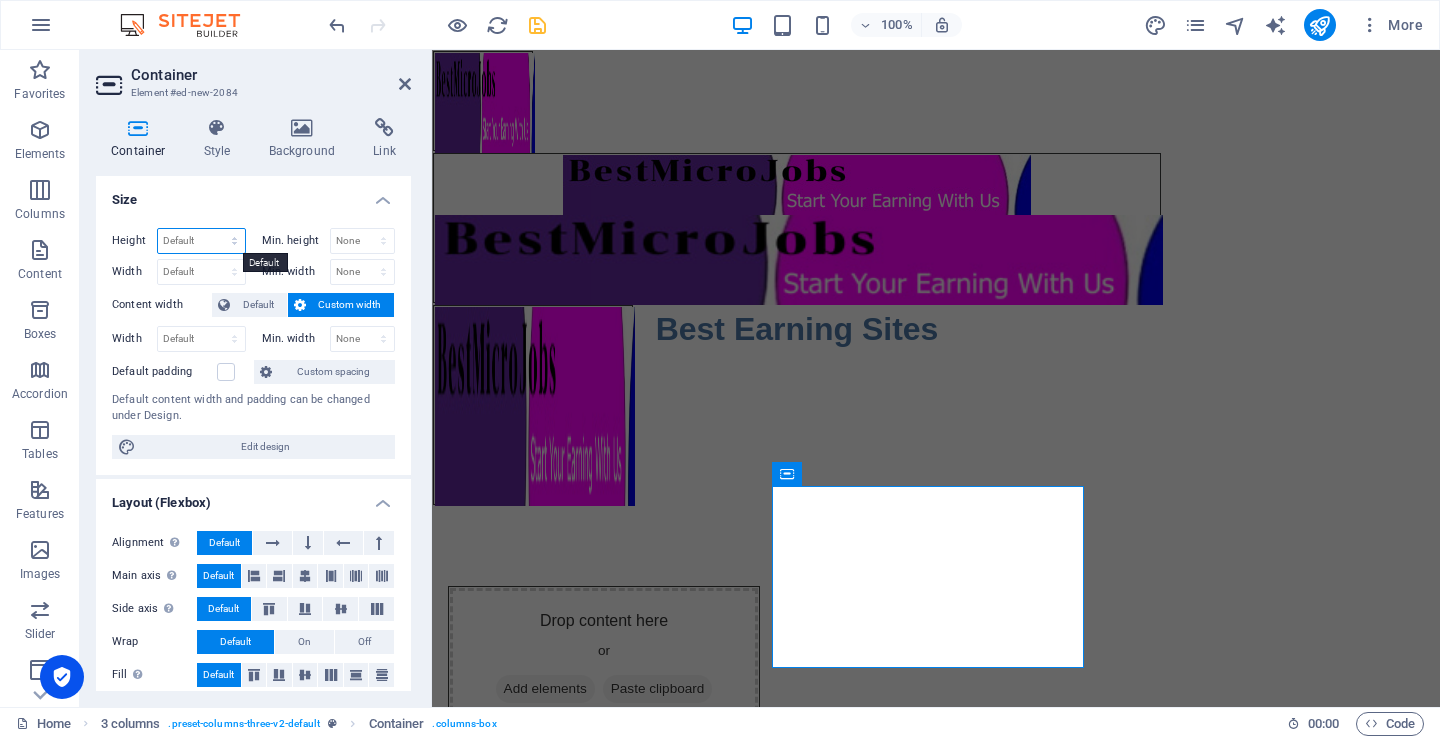 click on "Default px rem % vh vw" at bounding box center [201, 241] 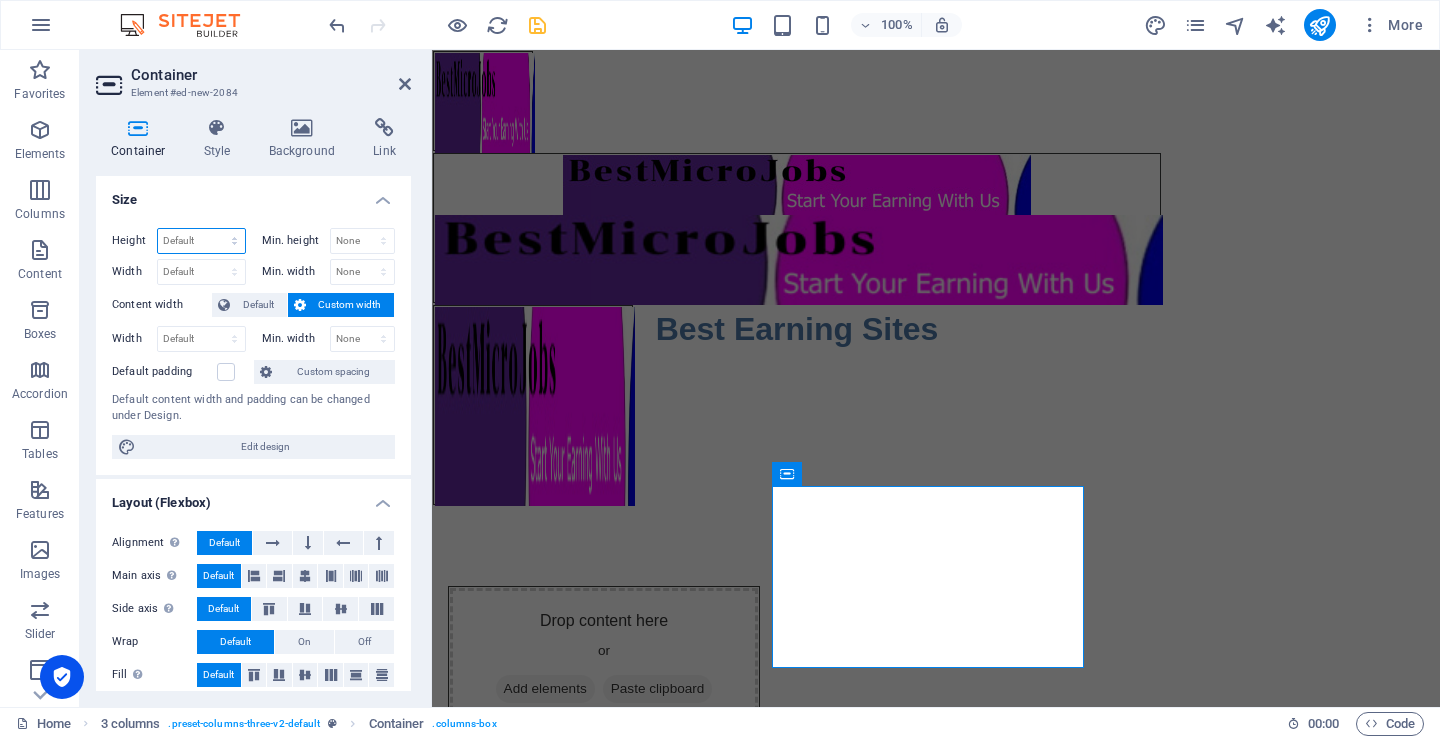select on "px" 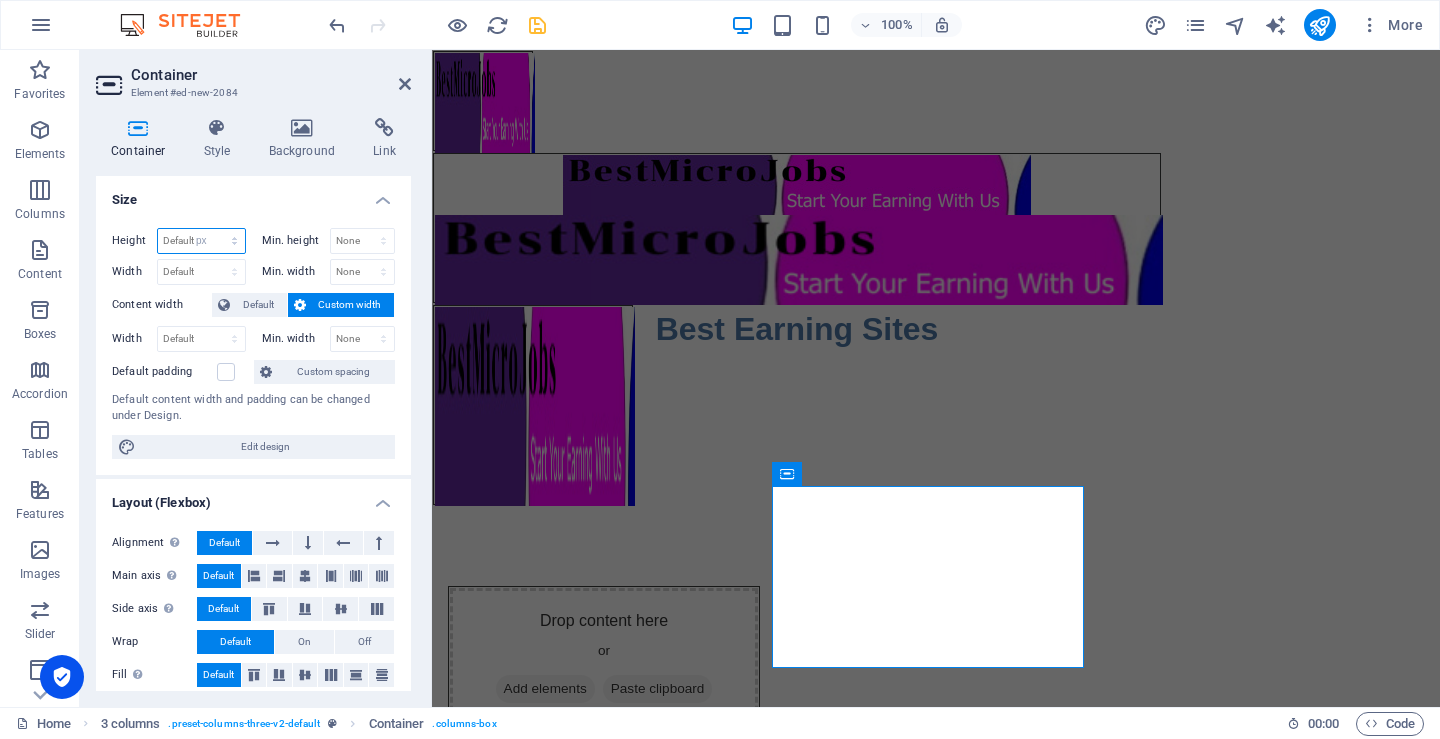 click on "Default px rem % vh vw" at bounding box center [201, 241] 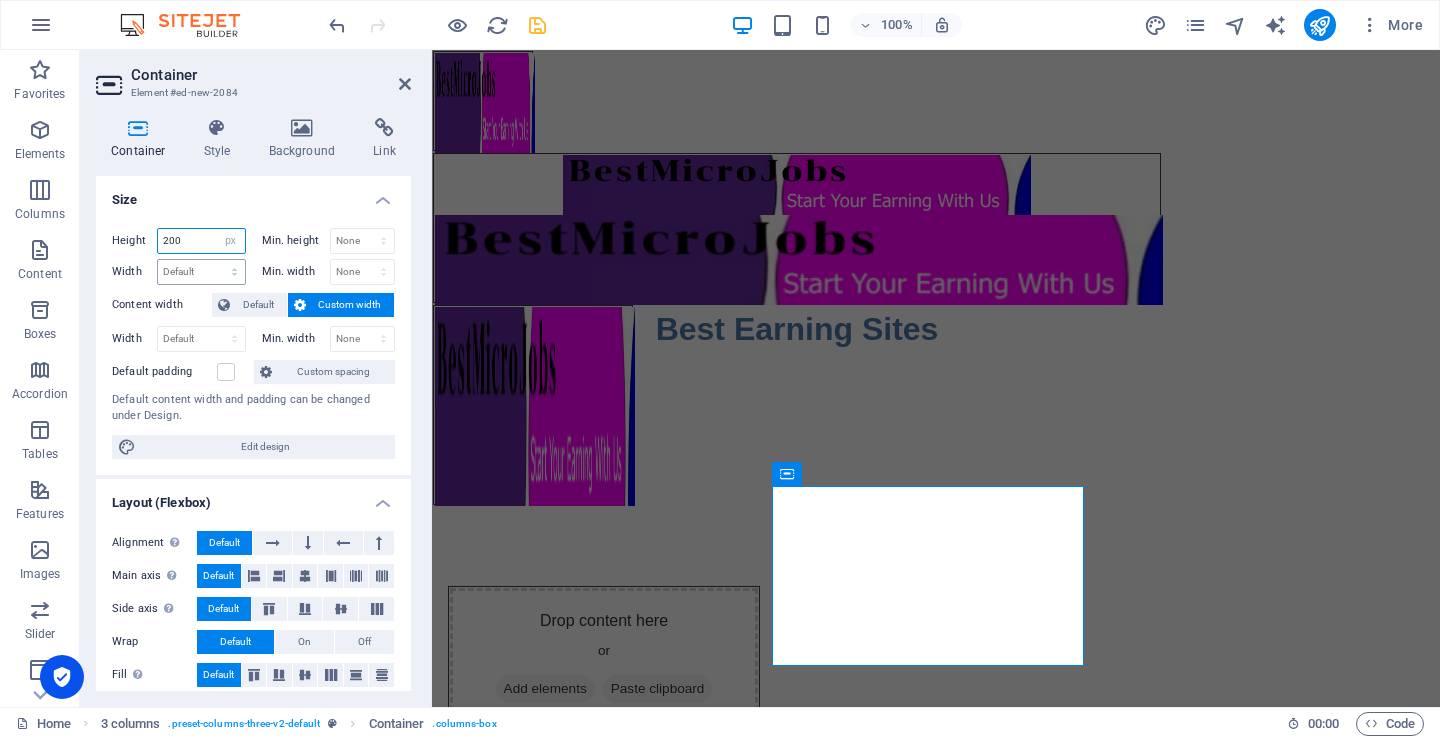 type on "200" 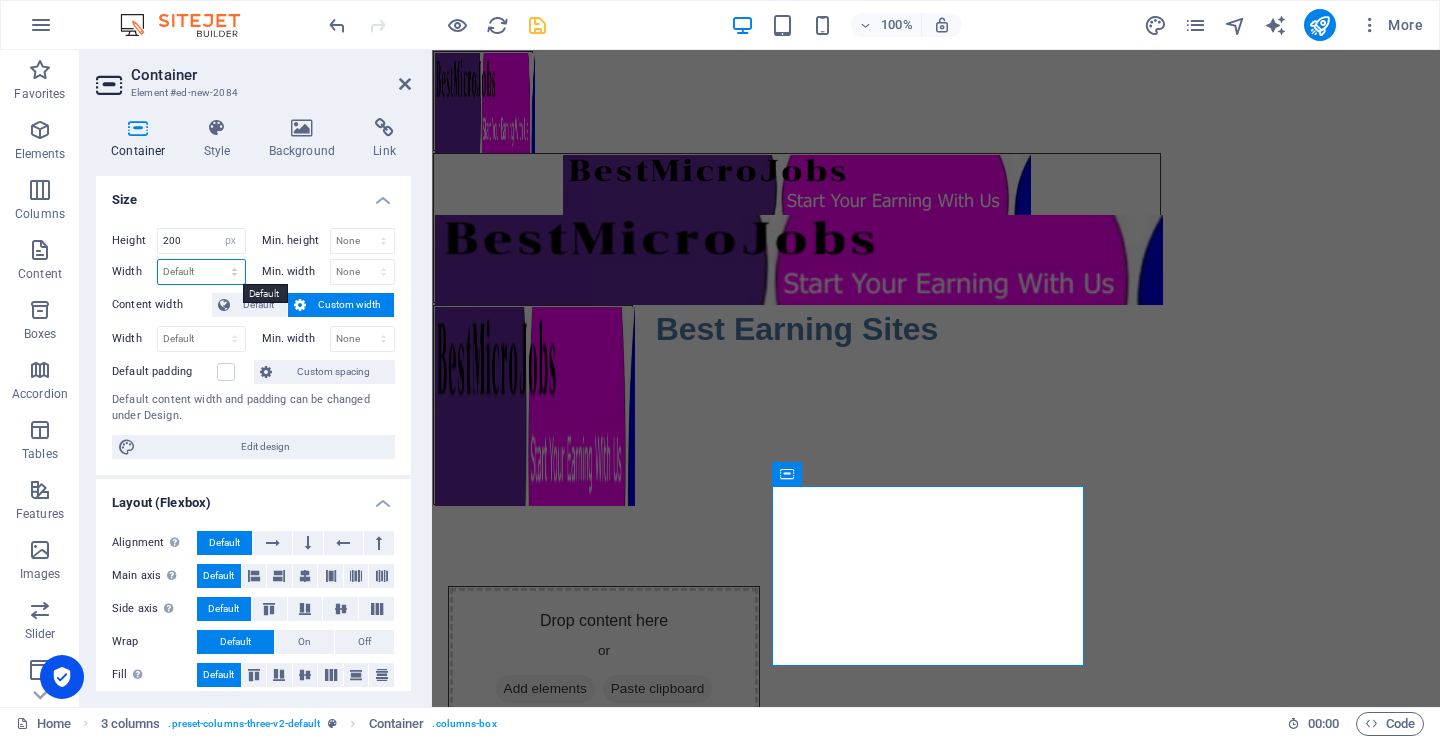 click on "Default px rem % em vh vw" at bounding box center [201, 272] 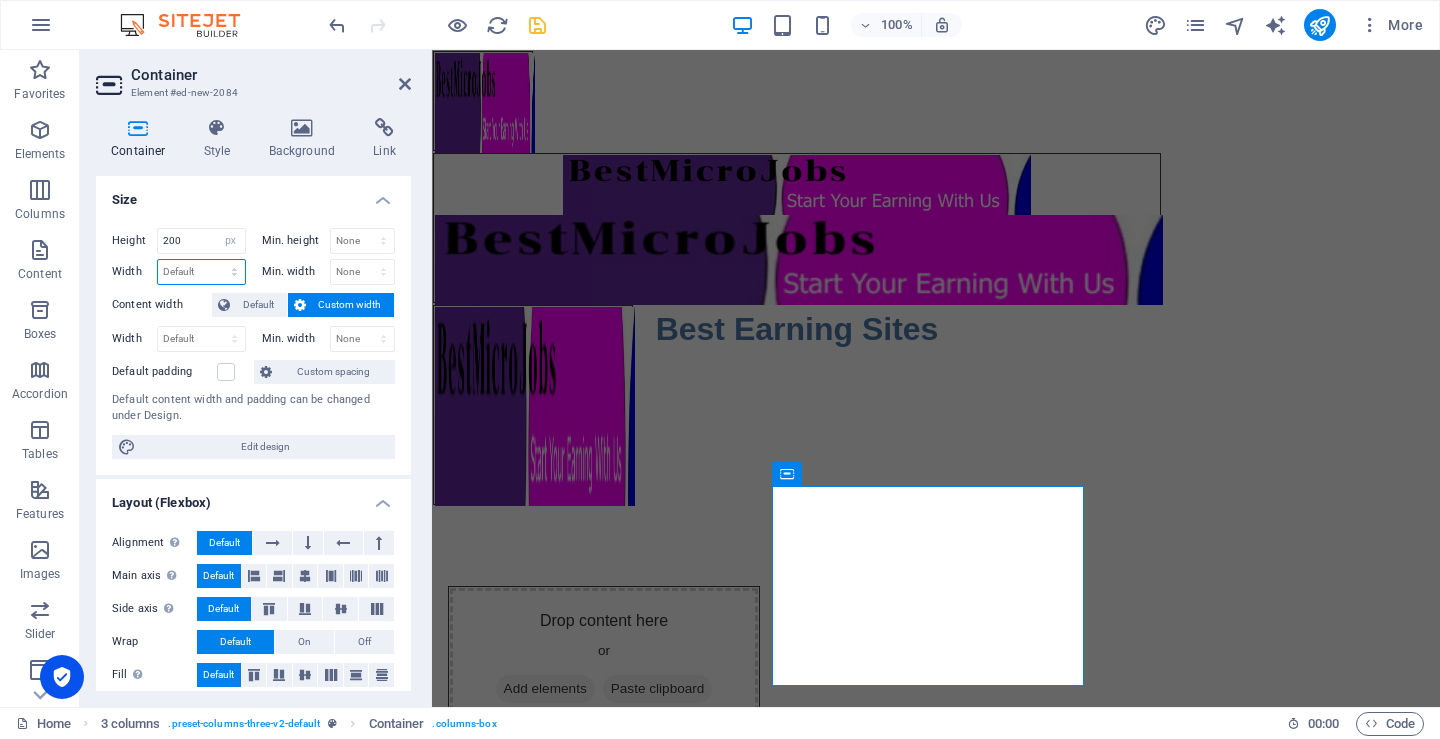 select on "px" 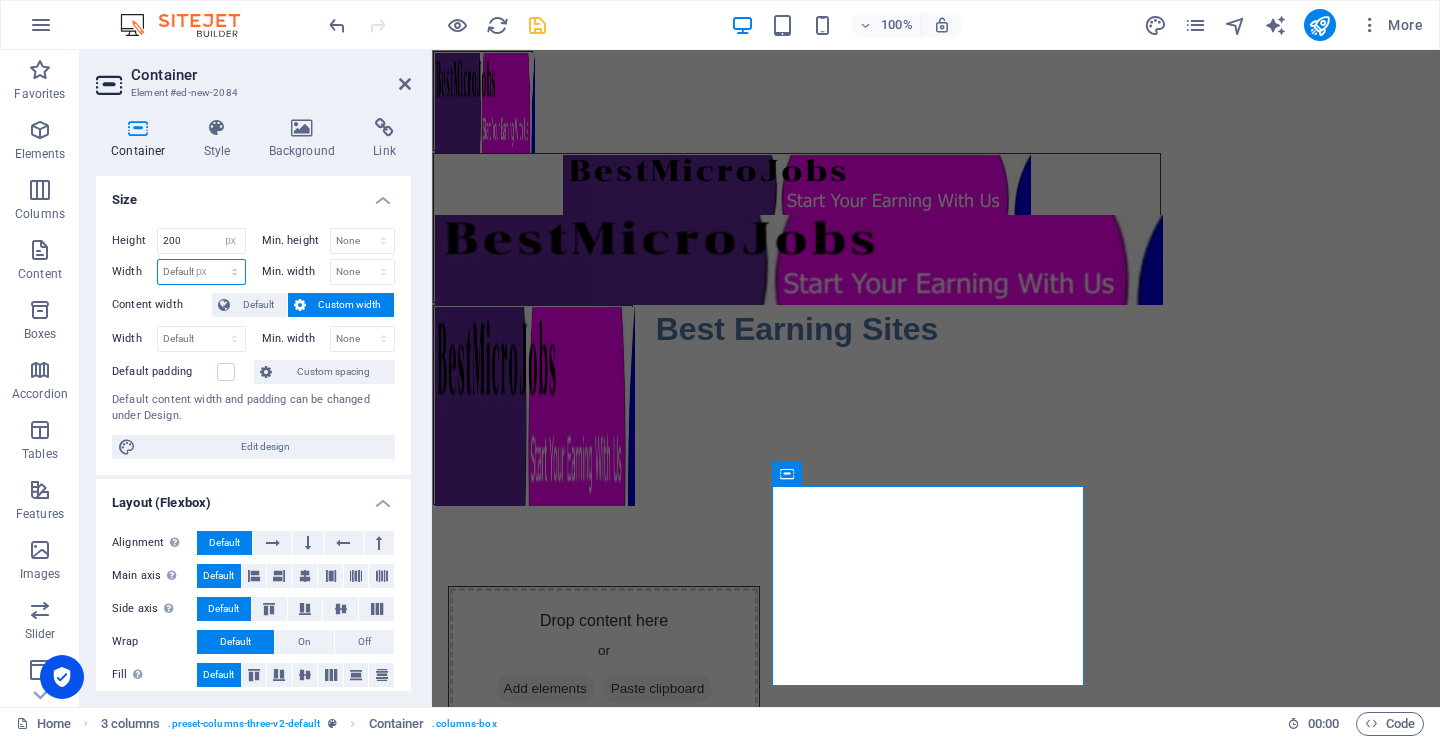 click on "Default px rem % em vh vw" at bounding box center [201, 272] 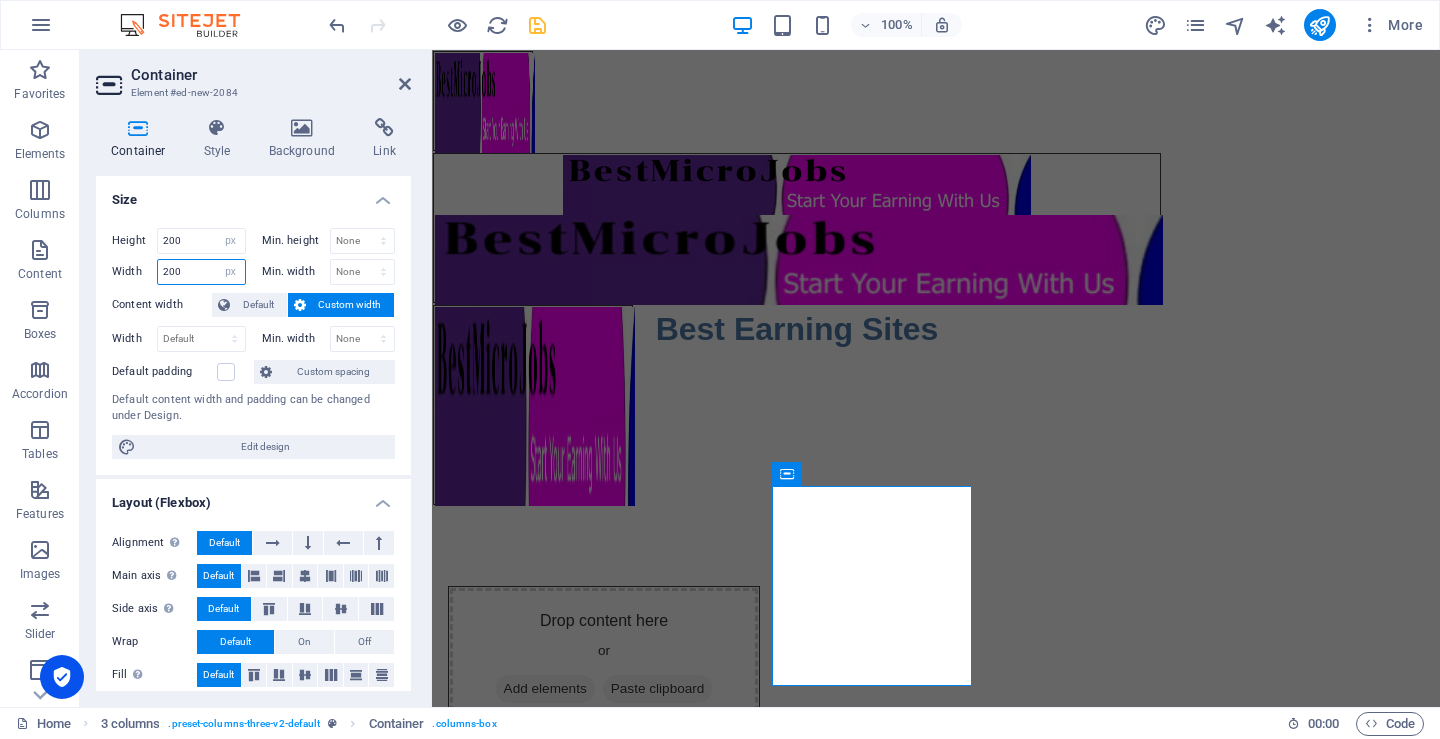 type on "200" 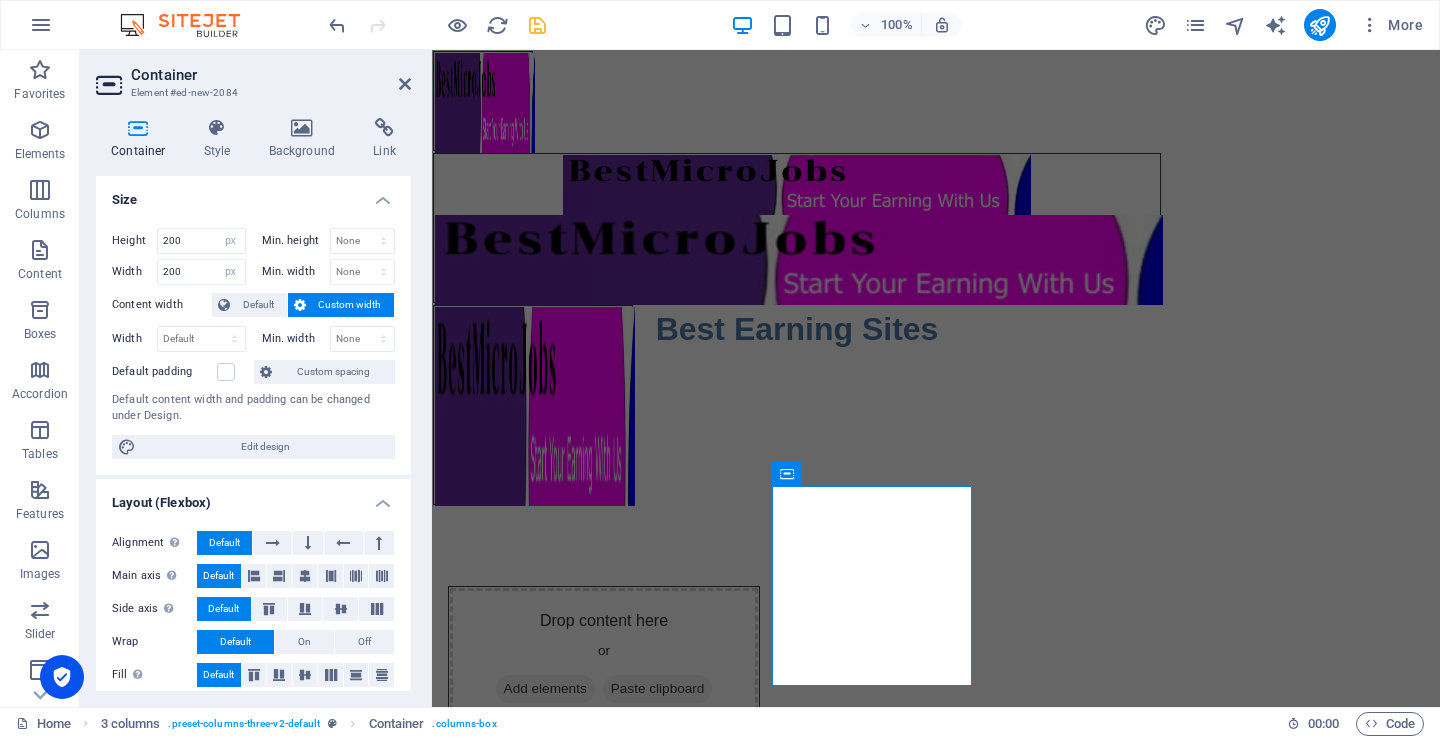 click on "Size" at bounding box center (253, 194) 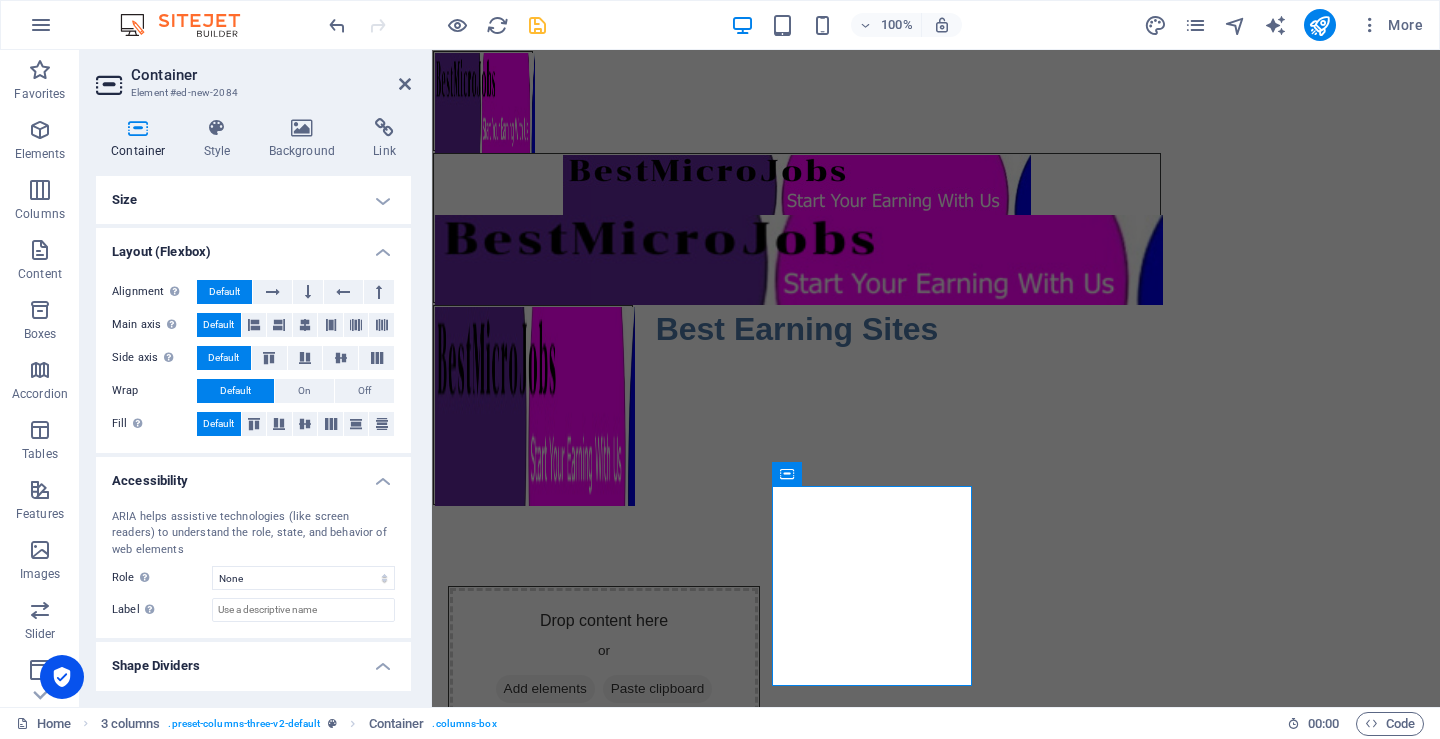 click on "Size" at bounding box center [253, 200] 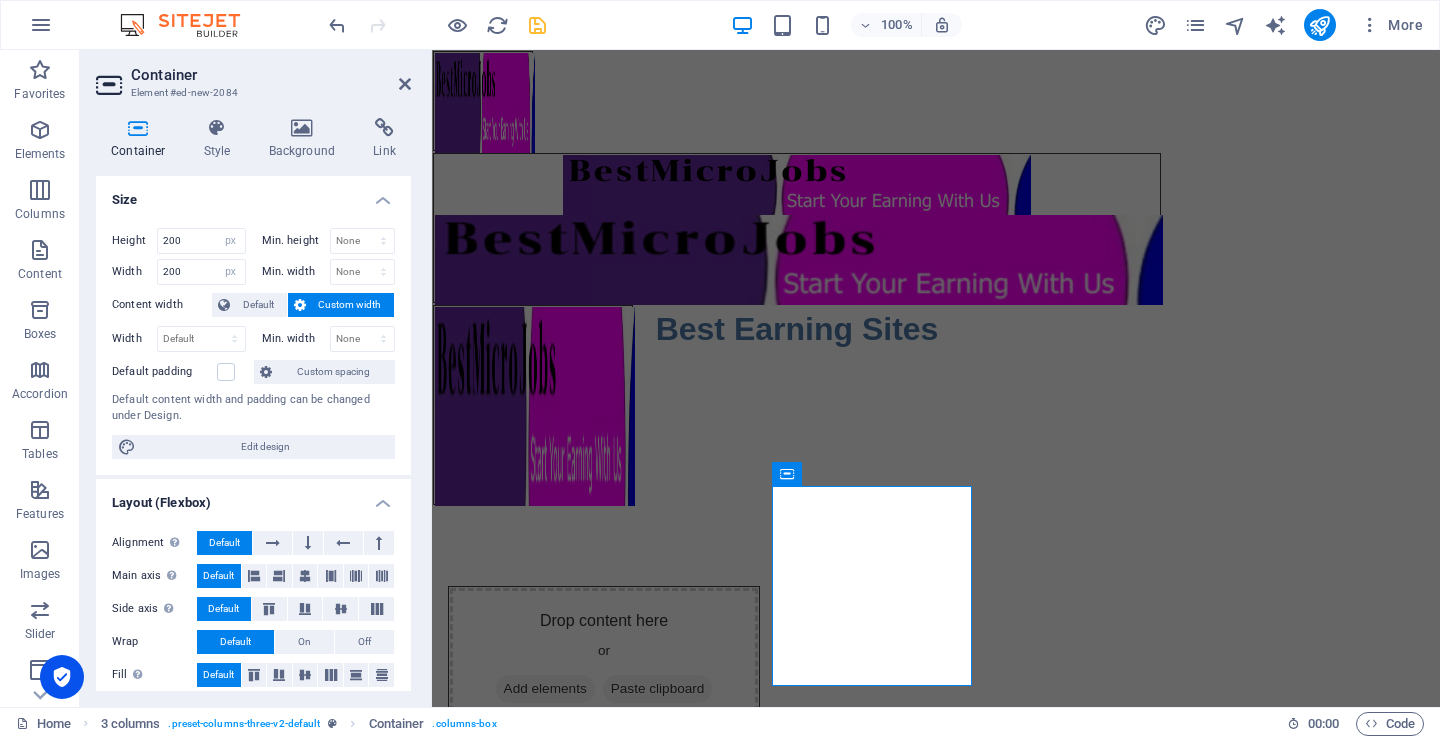 click on "Default content width and padding can be changed under Design." at bounding box center (253, 408) 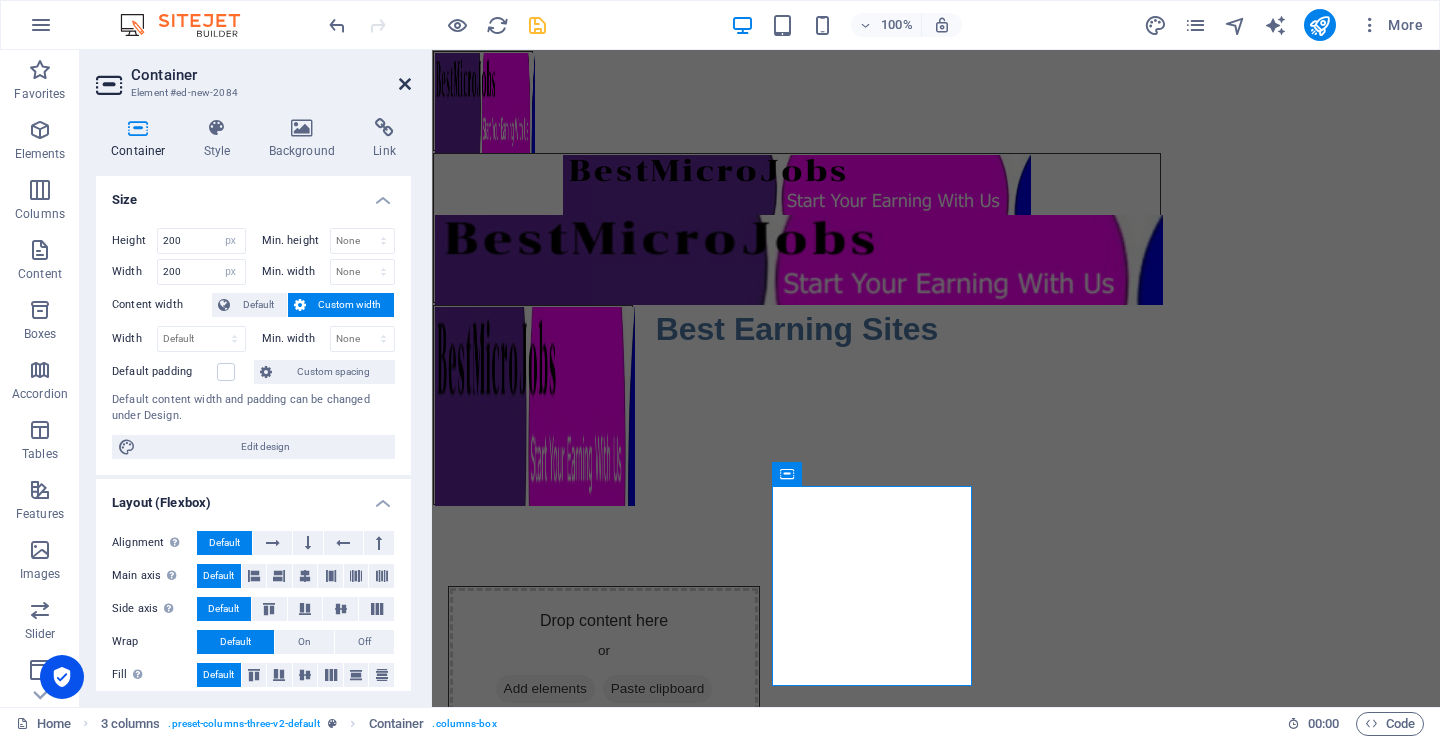 click at bounding box center [405, 84] 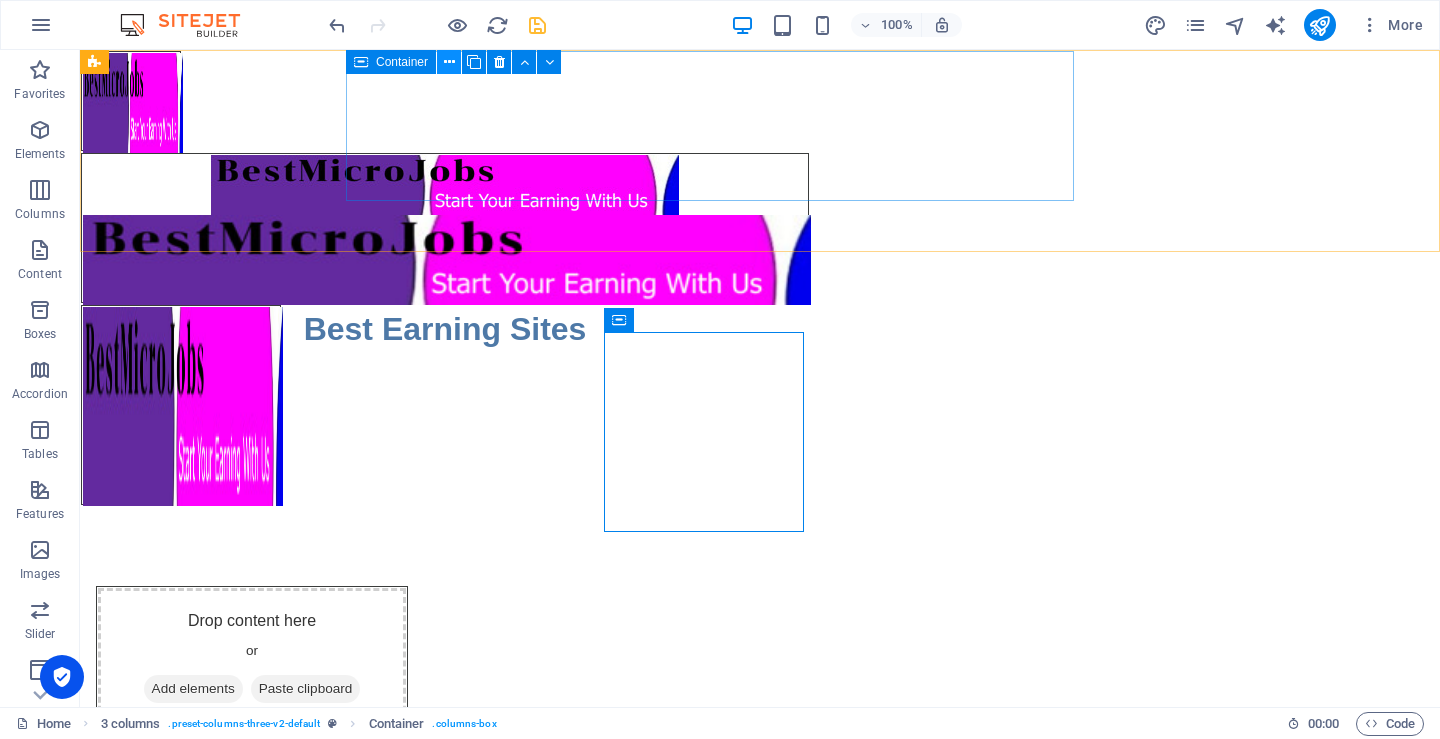 click at bounding box center [449, 62] 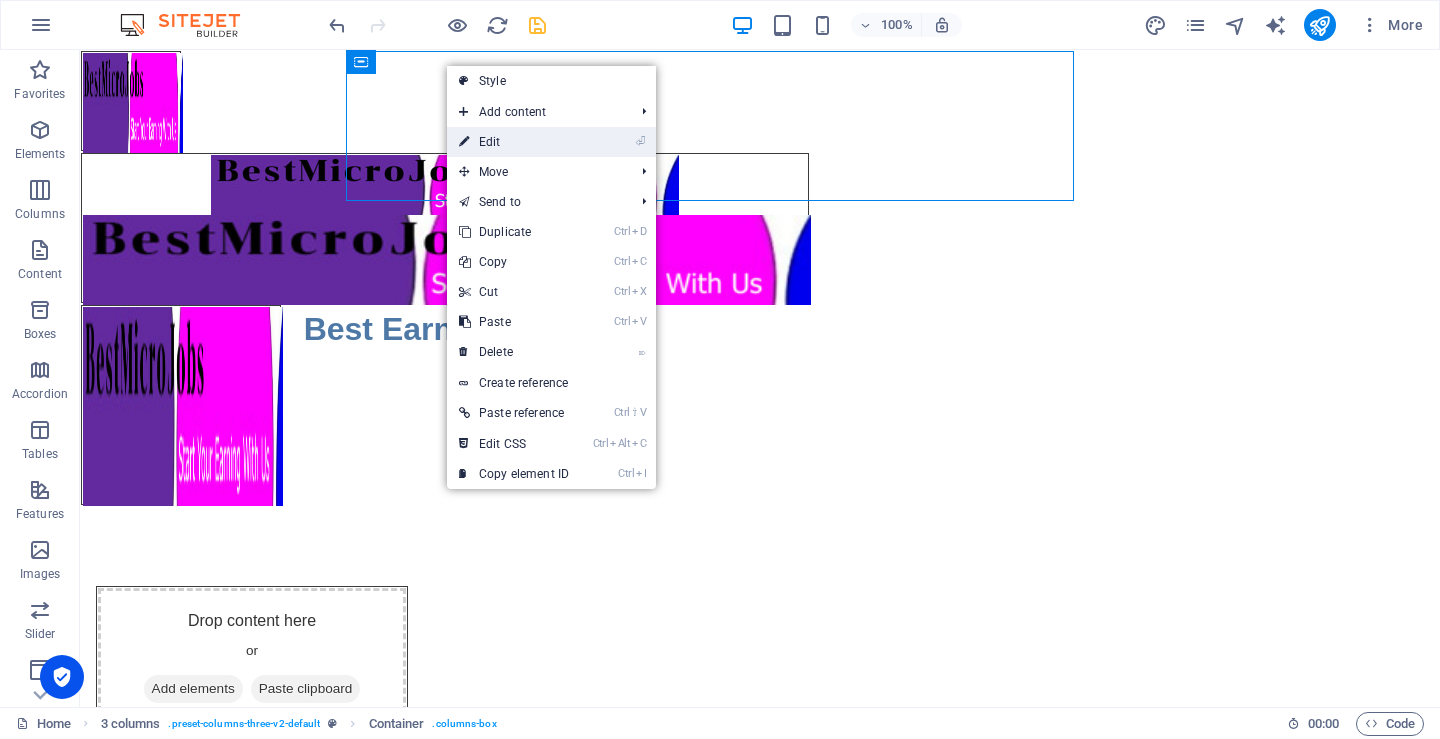 click on "⏎  Edit" at bounding box center [514, 142] 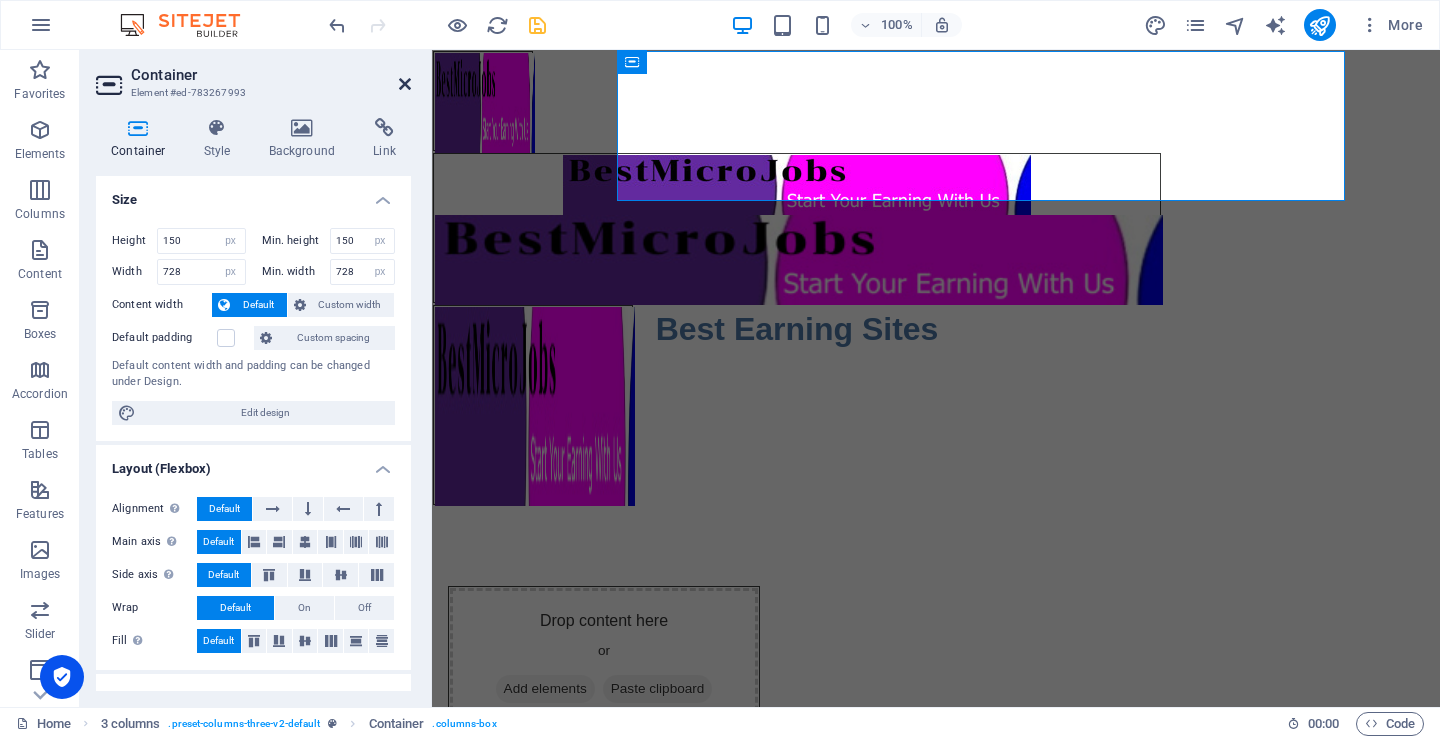 click at bounding box center (405, 84) 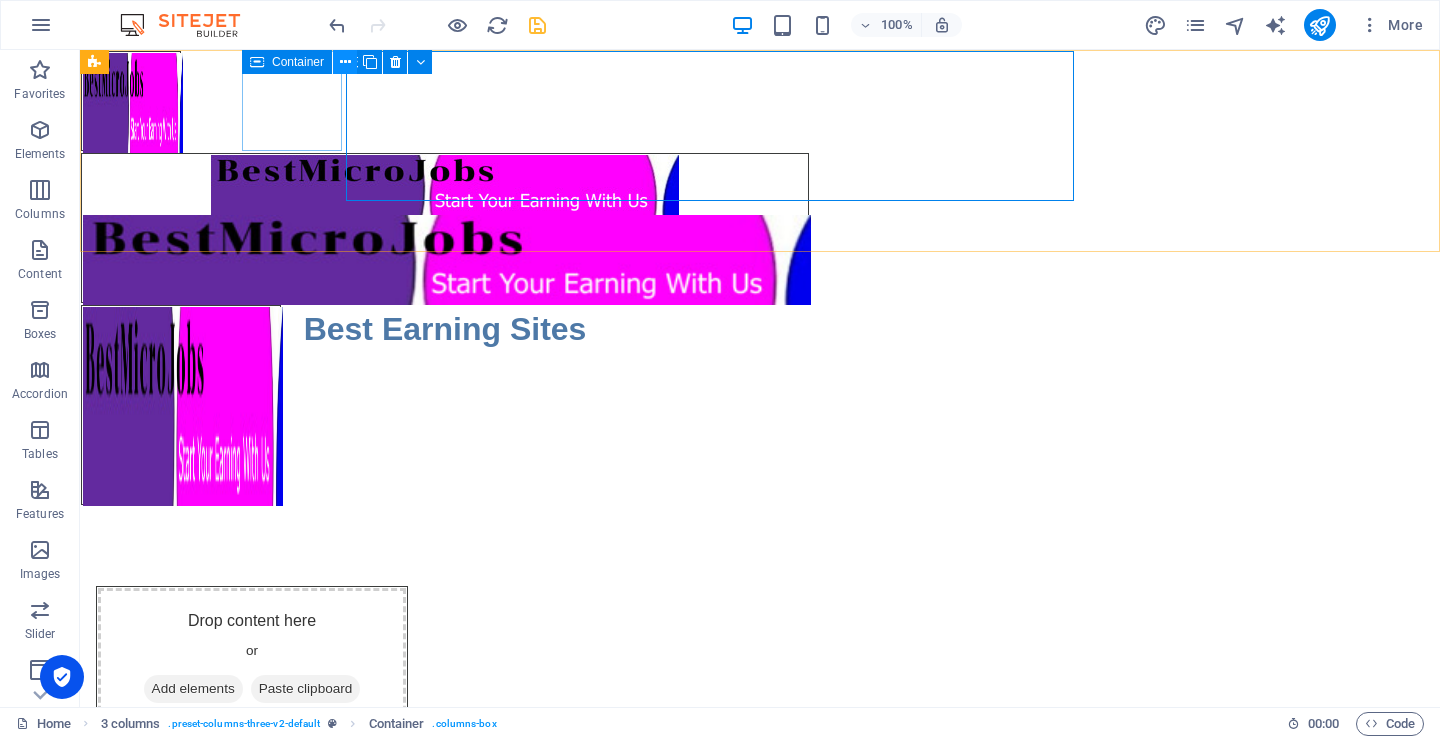 click at bounding box center (345, 62) 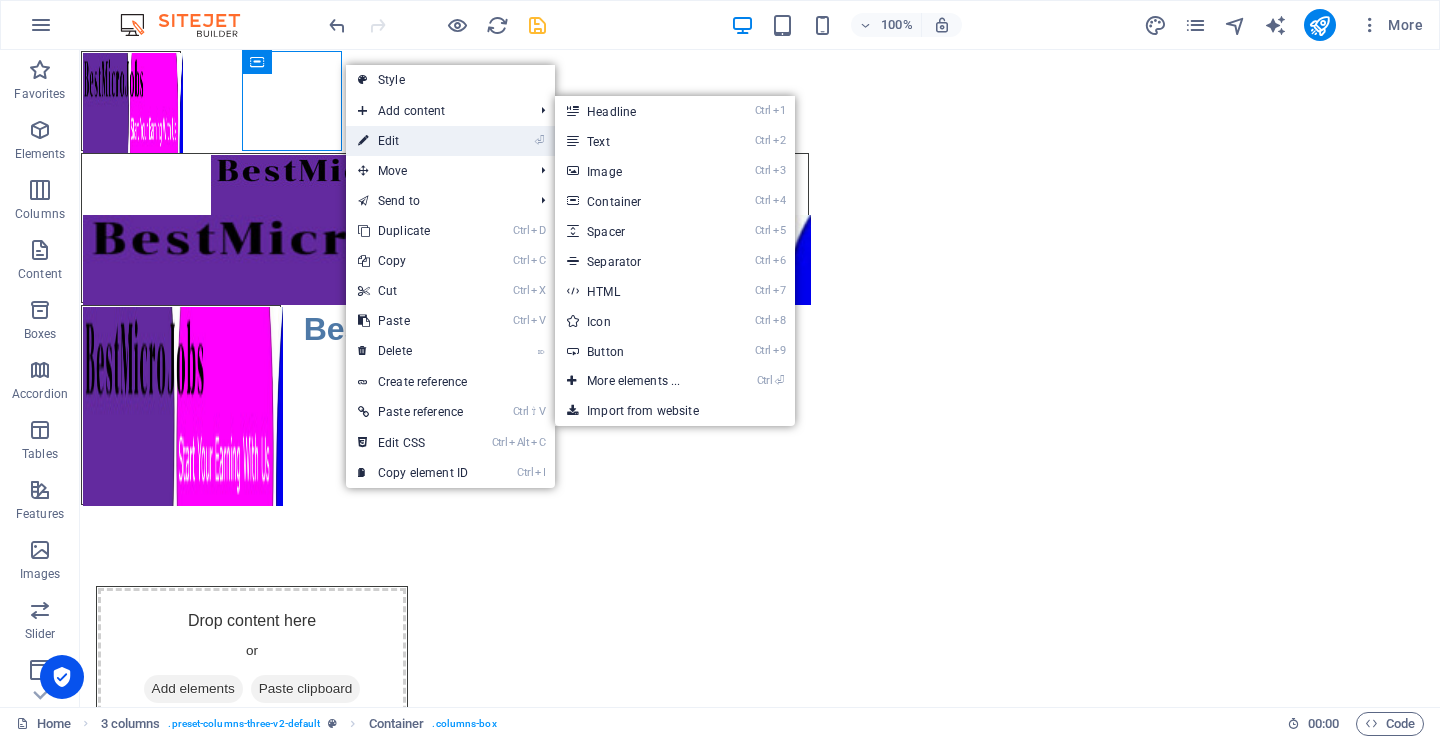 click on "⏎  Edit" at bounding box center (413, 141) 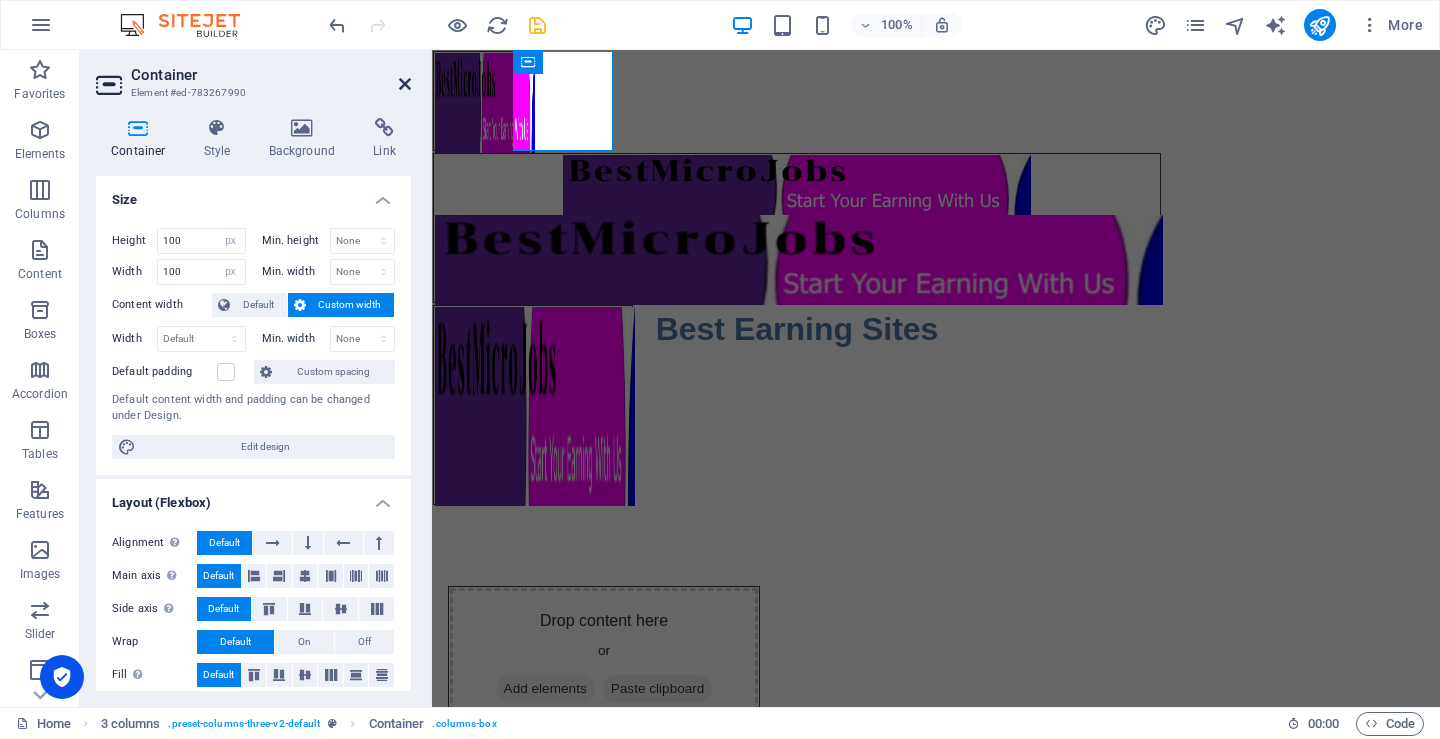 click at bounding box center [405, 84] 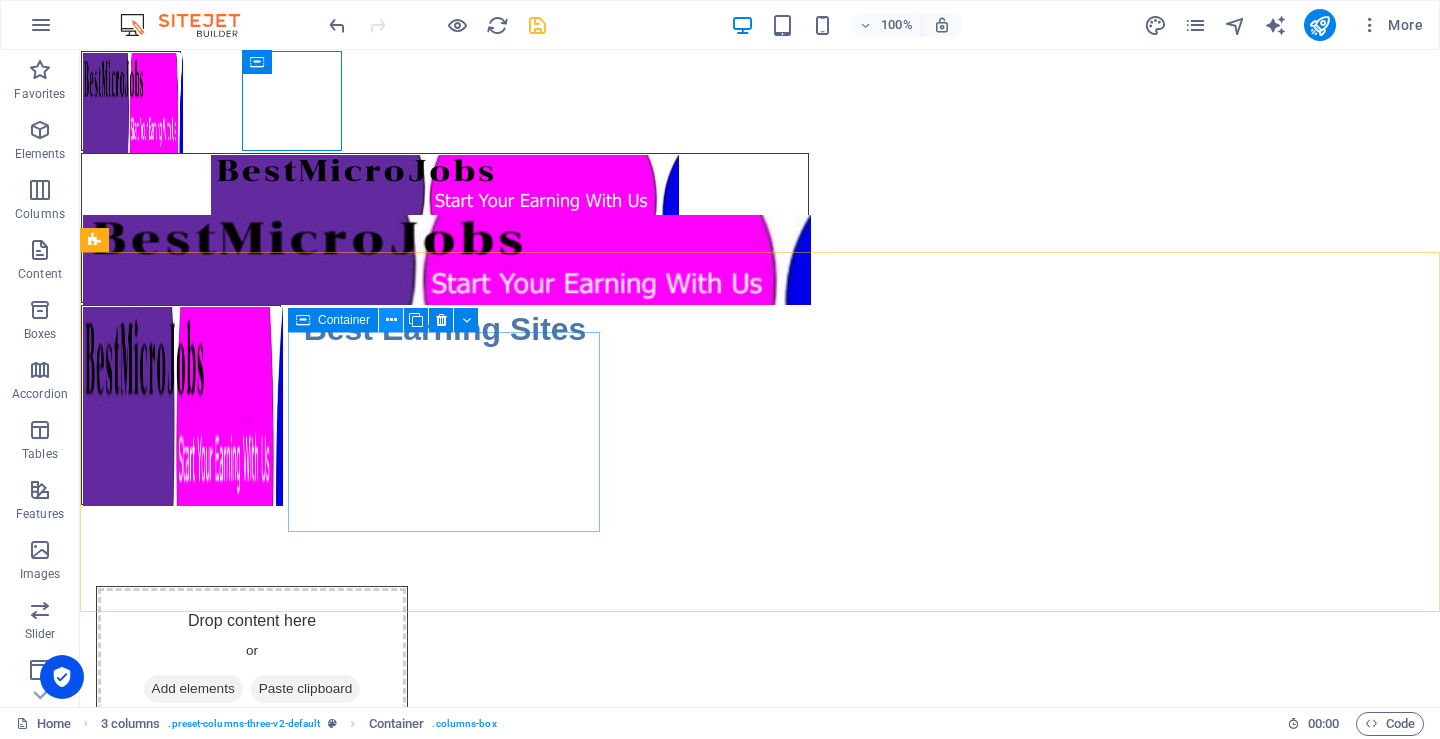 click at bounding box center [391, 320] 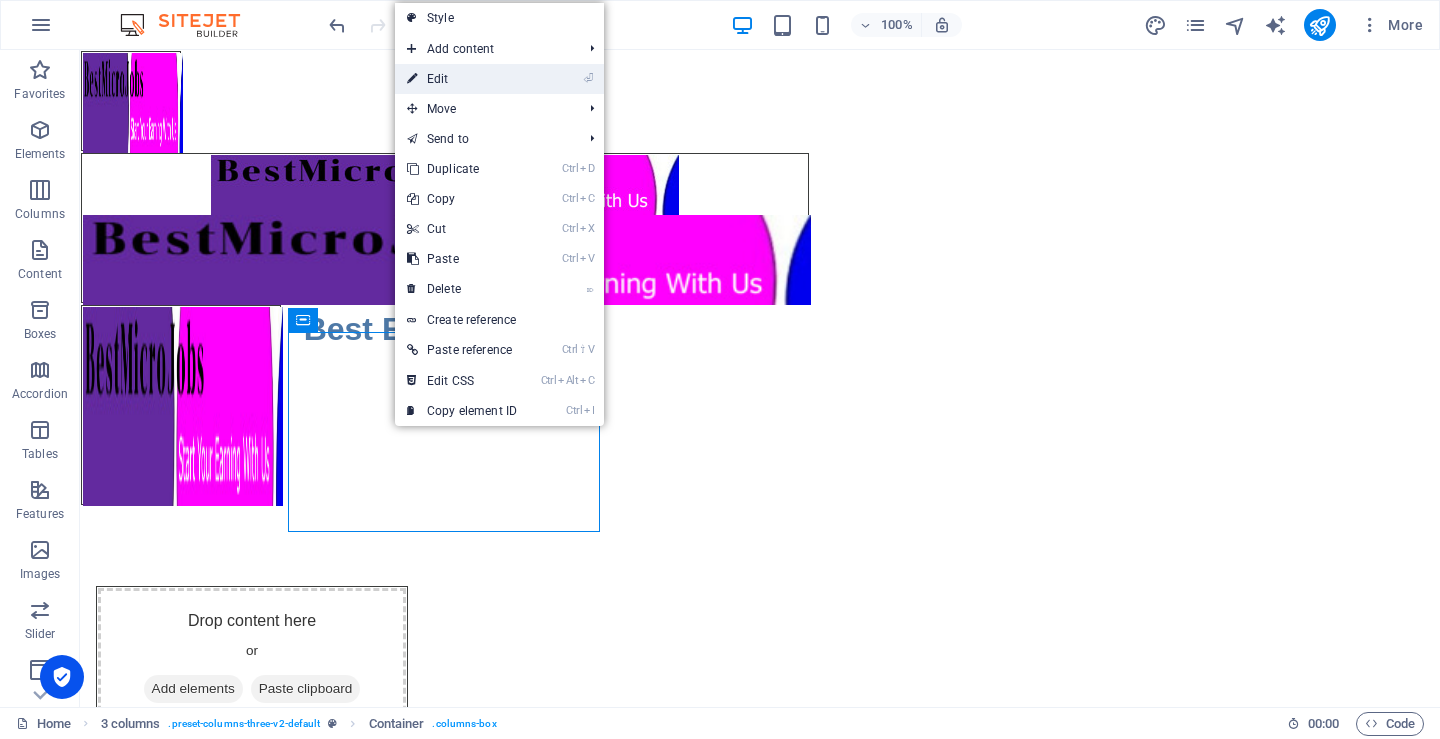 click on "⏎  Edit" at bounding box center [462, 79] 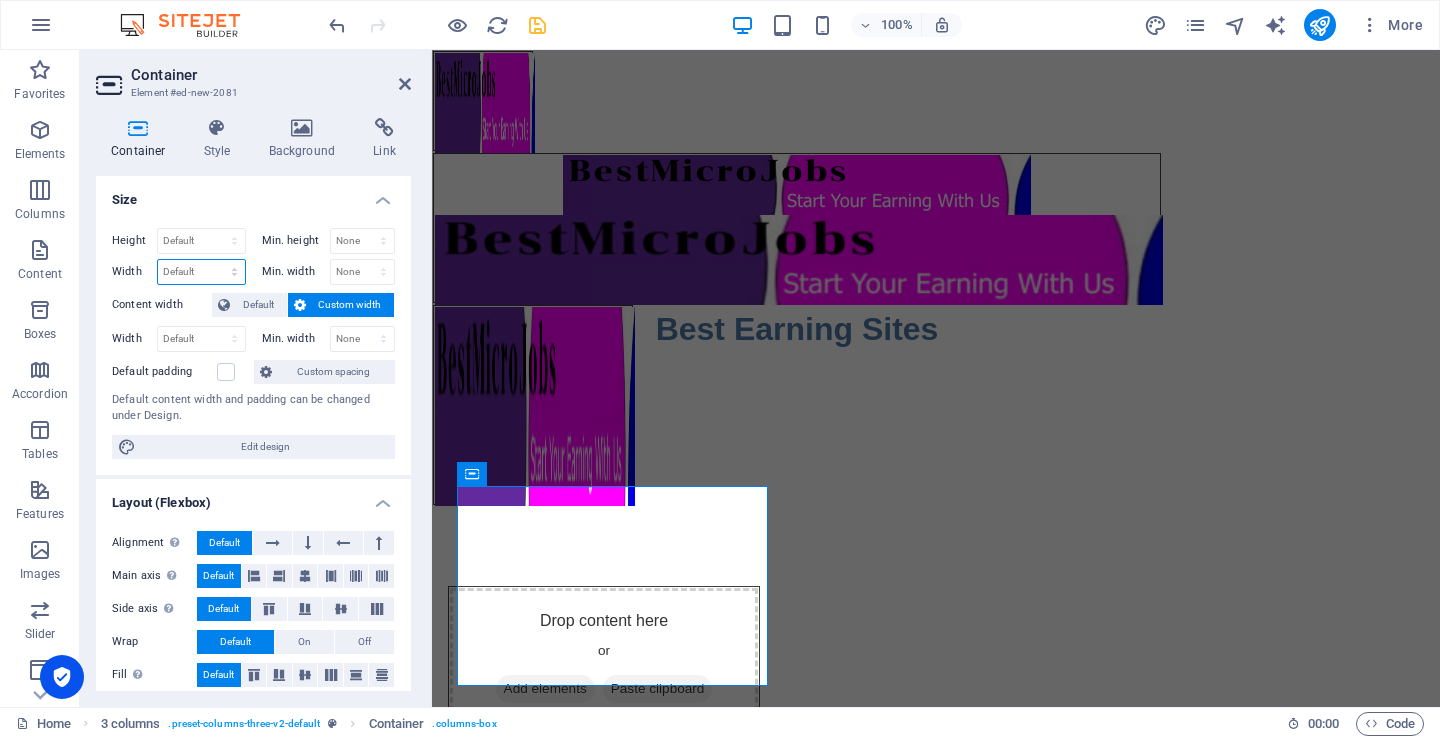 click on "Default px rem % em vh vw" at bounding box center [201, 272] 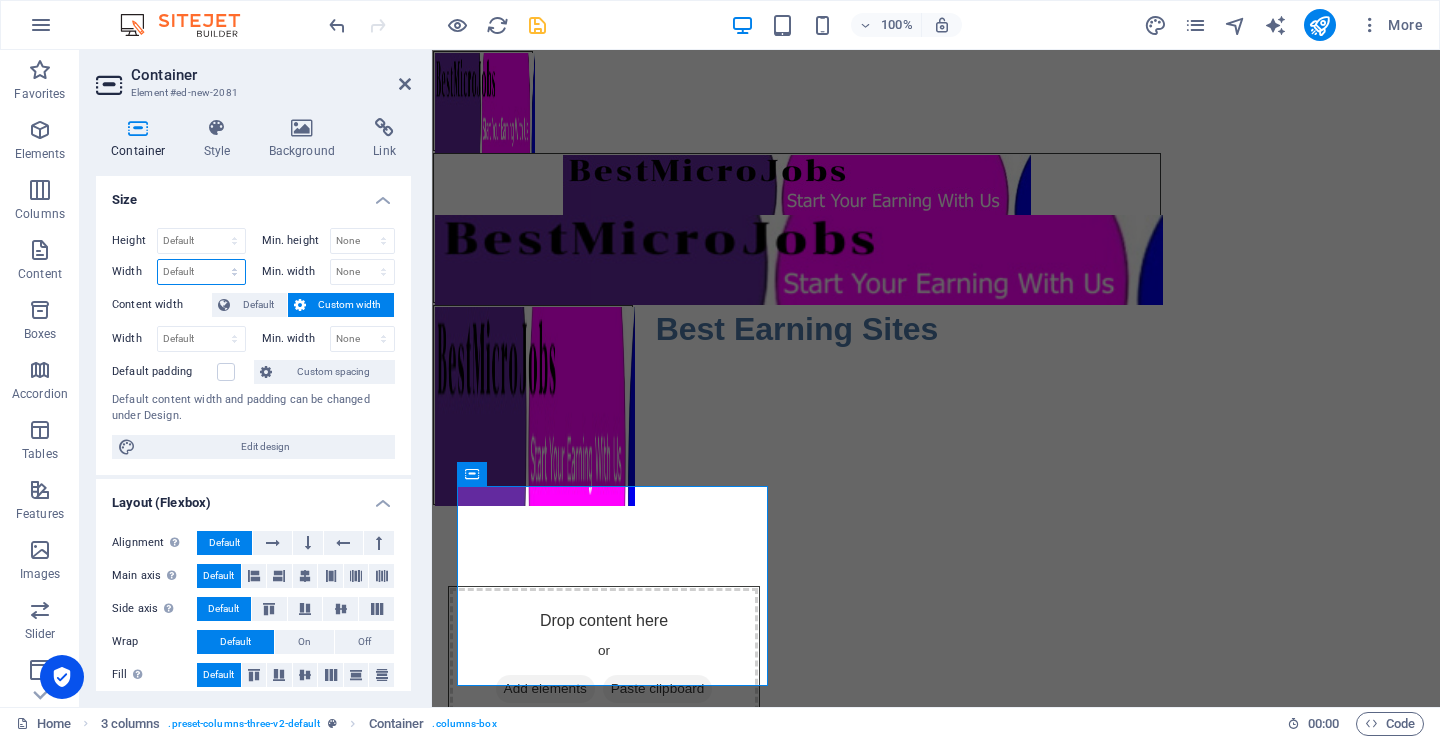 select on "px" 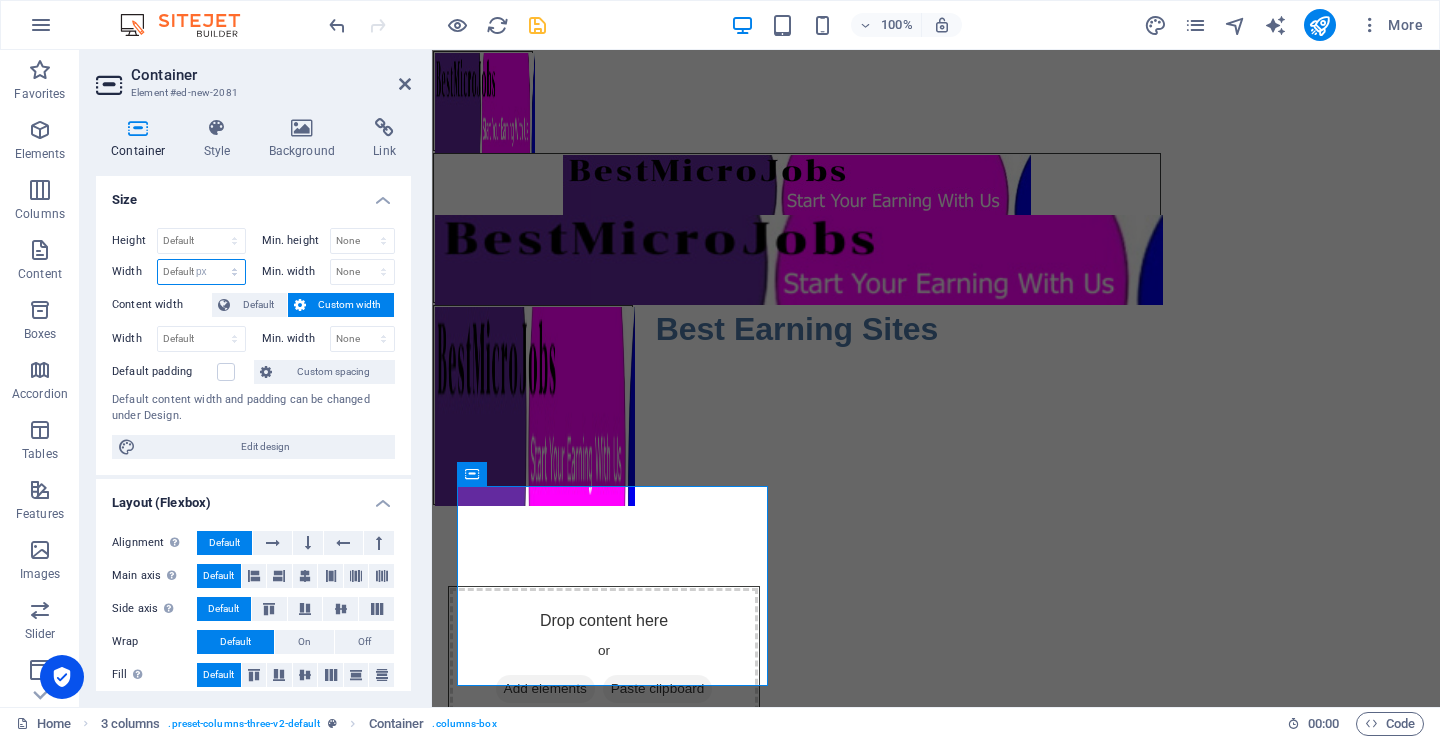 click on "Default px rem % em vh vw" at bounding box center (201, 272) 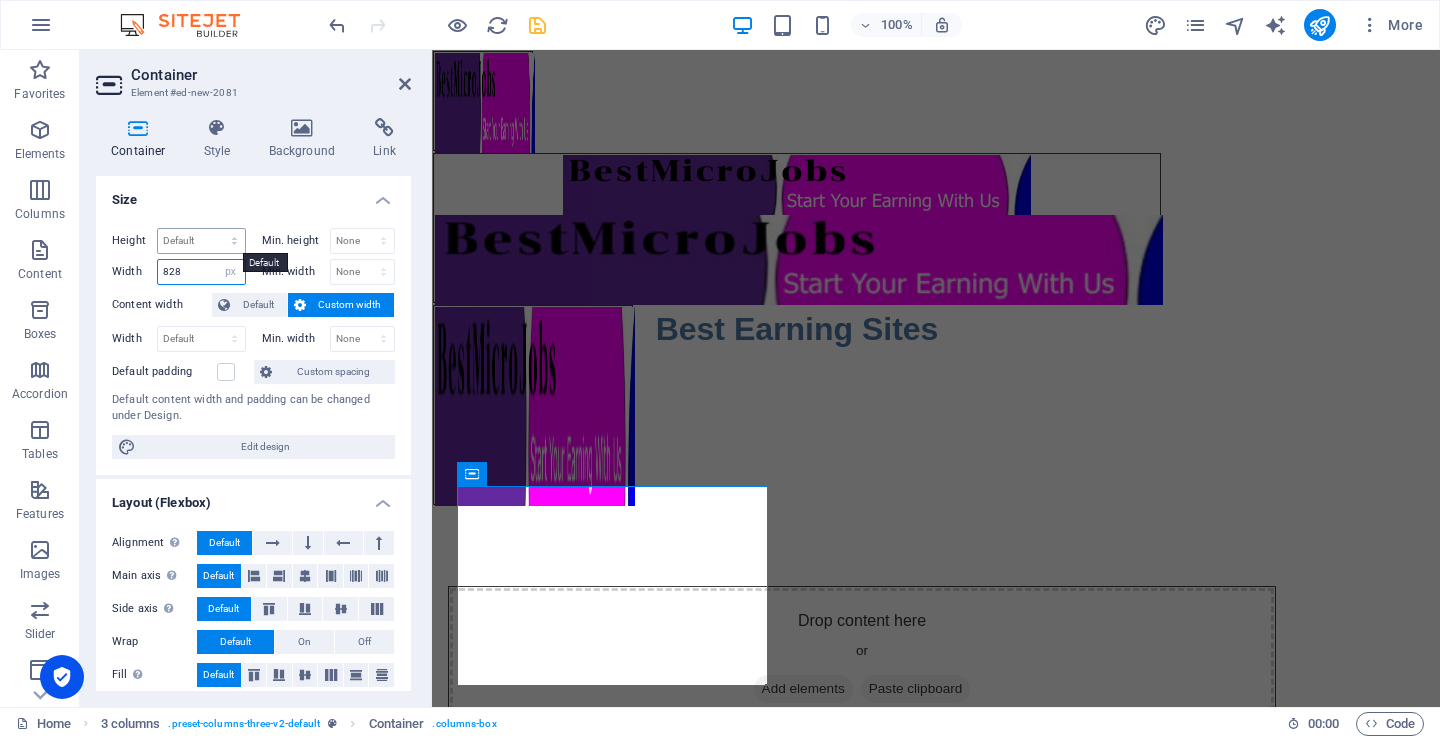 type on "828" 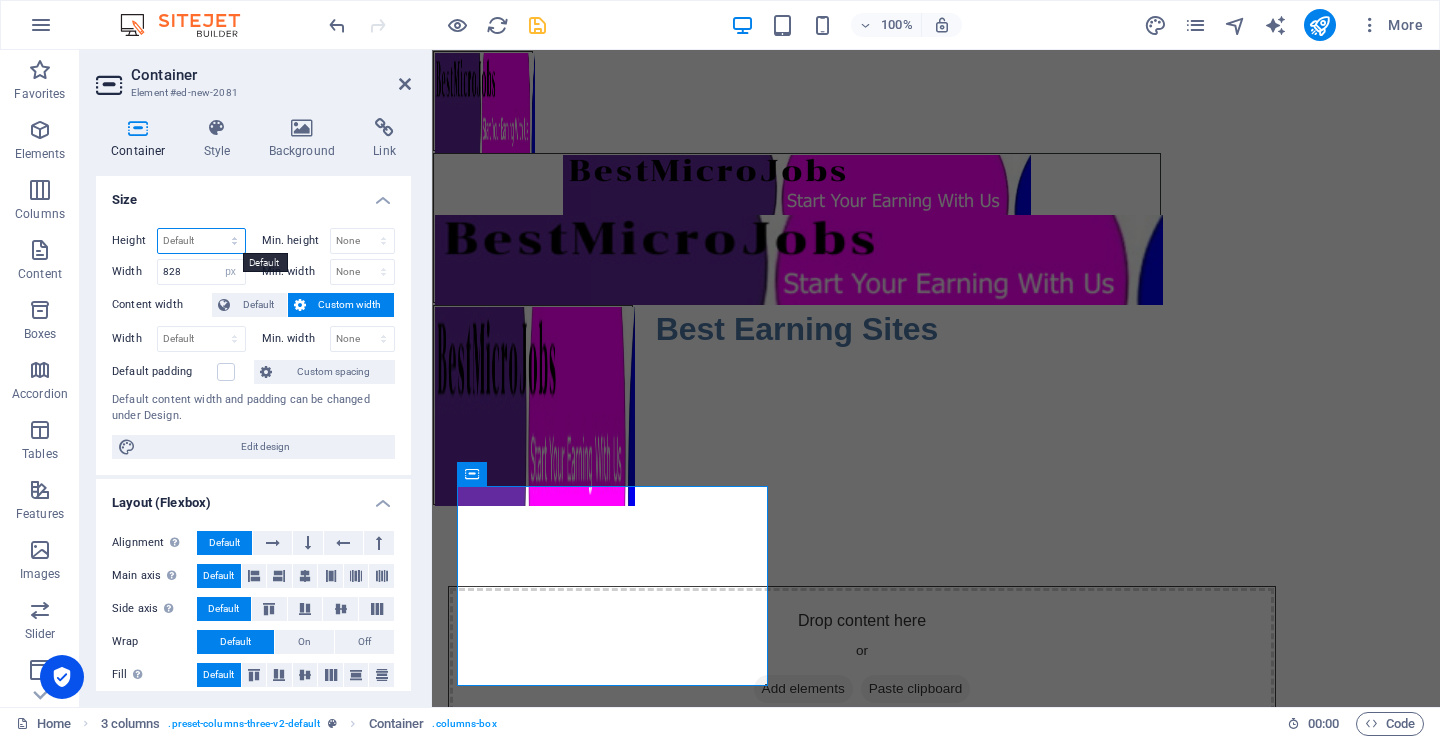 click on "Default px rem % vh vw" at bounding box center [201, 241] 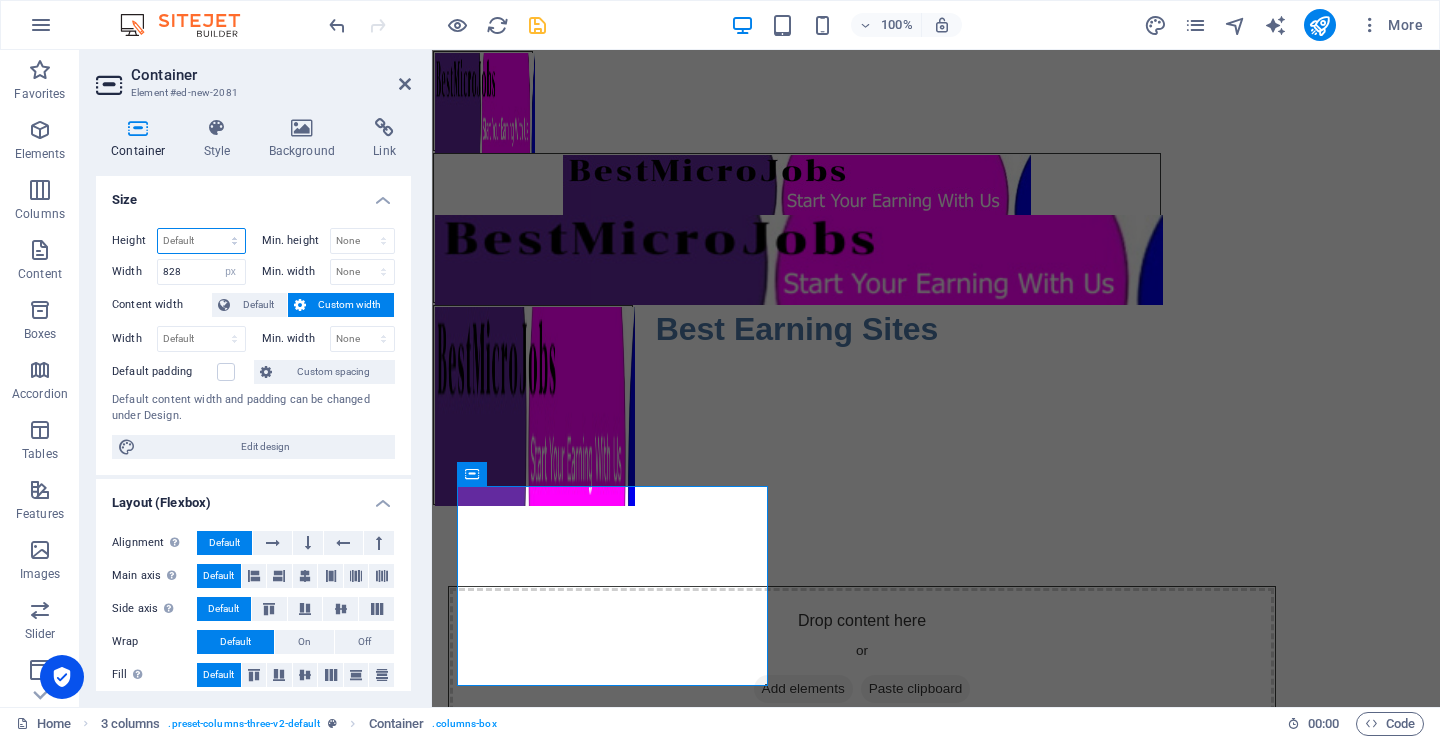 select on "px" 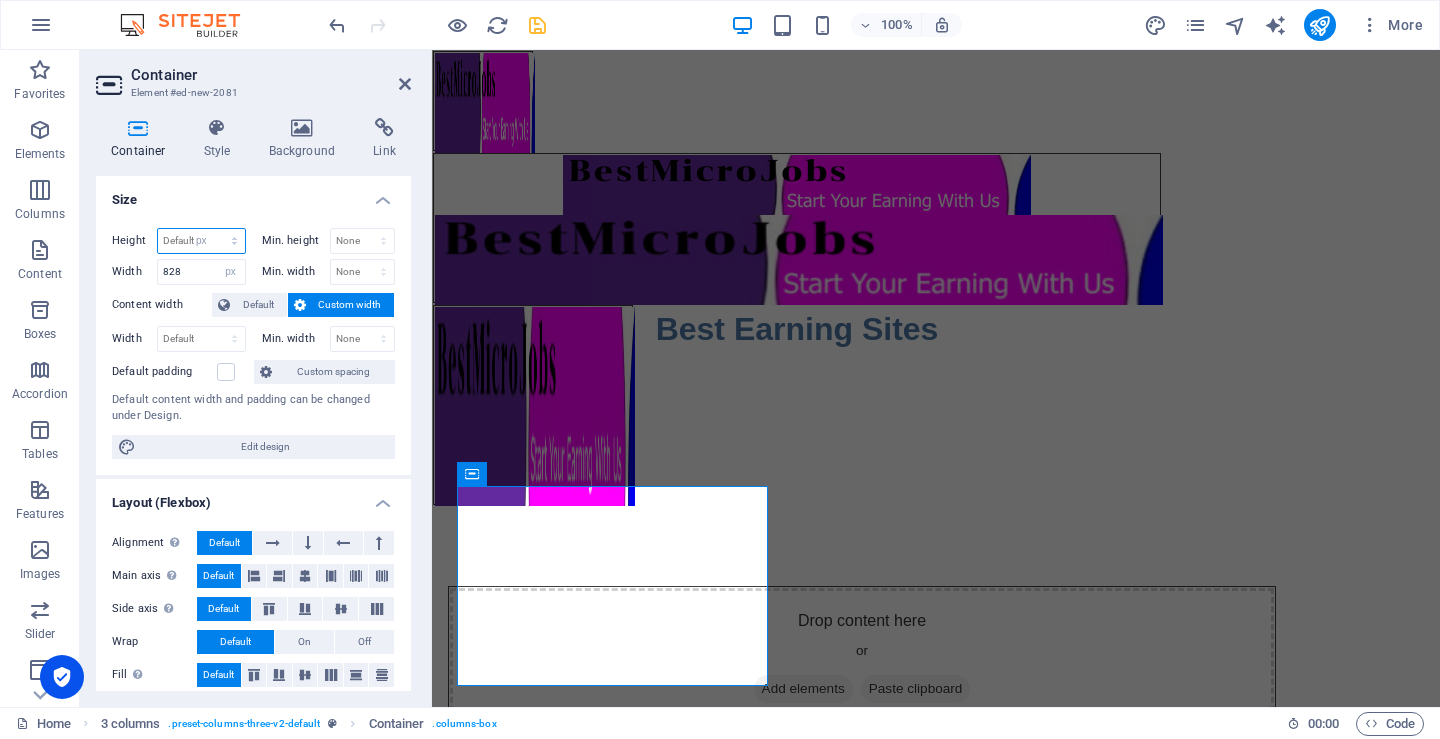 click on "Default px rem % vh vw" at bounding box center (201, 241) 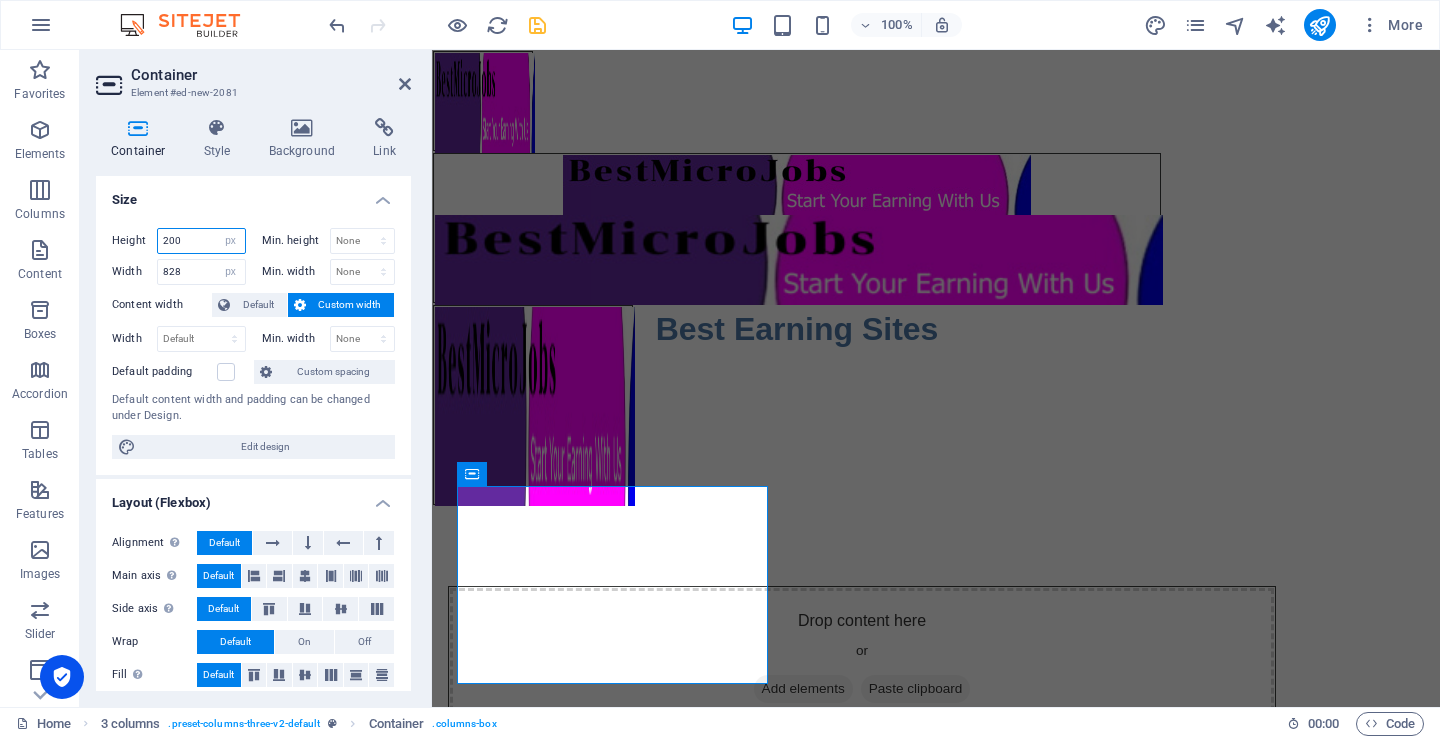 type on "200" 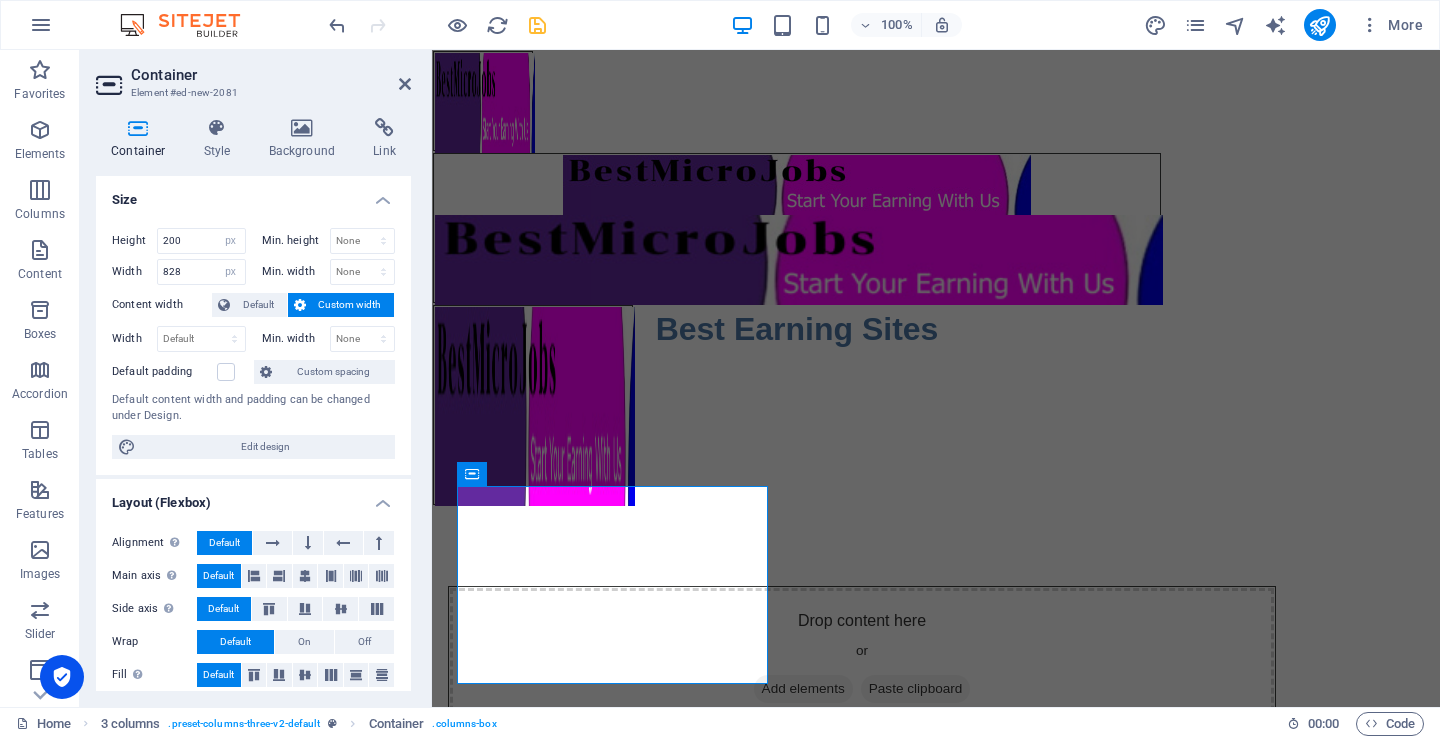 click on "Size" at bounding box center (253, 194) 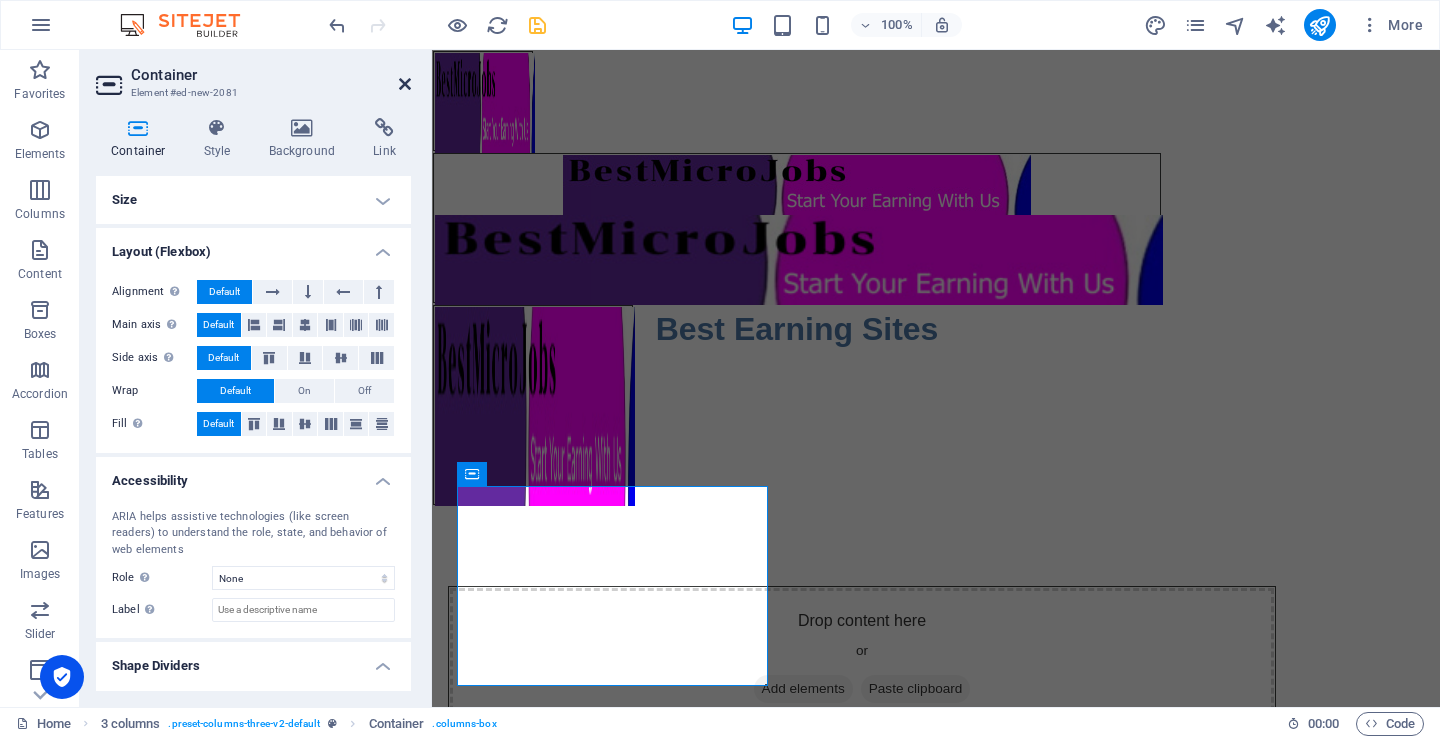 click at bounding box center (405, 84) 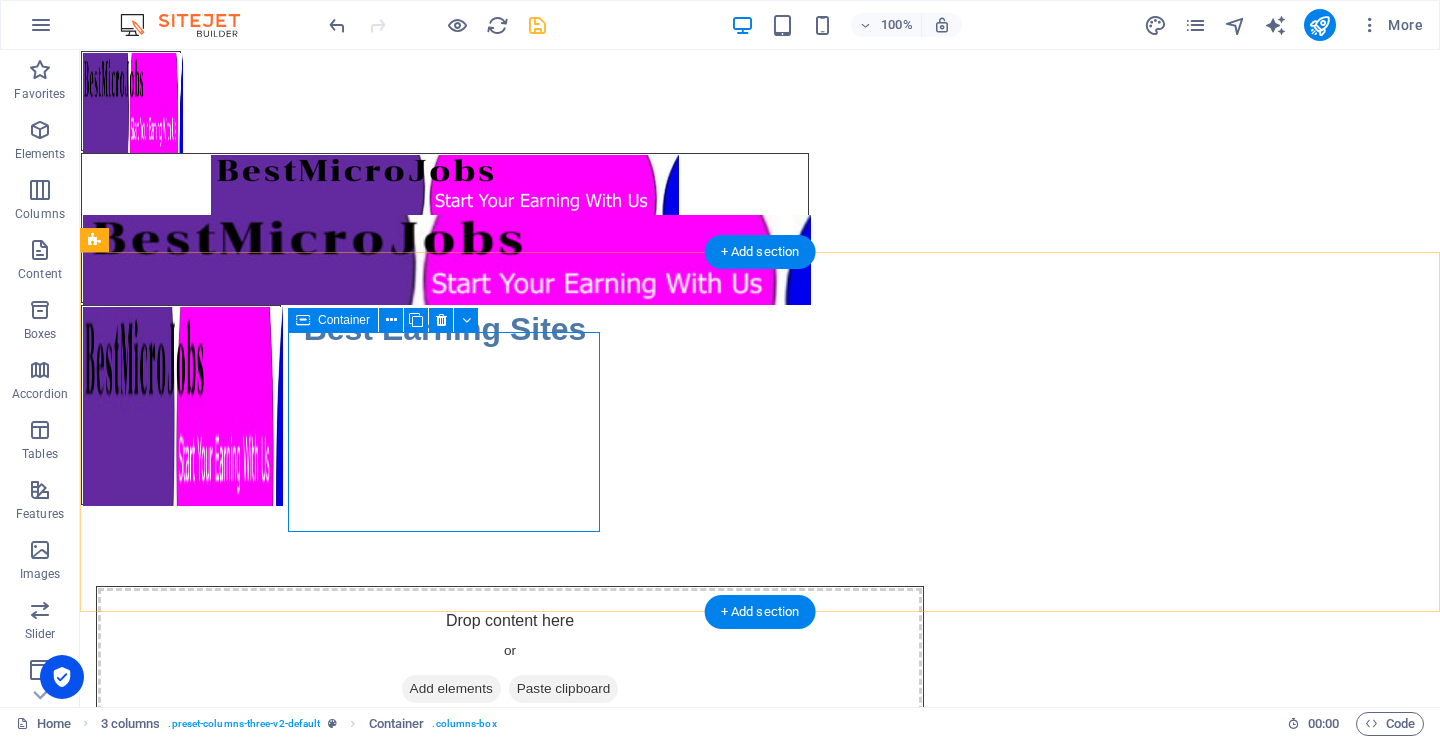 click on "Drop content here or  Add elements  Paste clipboard" at bounding box center (510, 659) 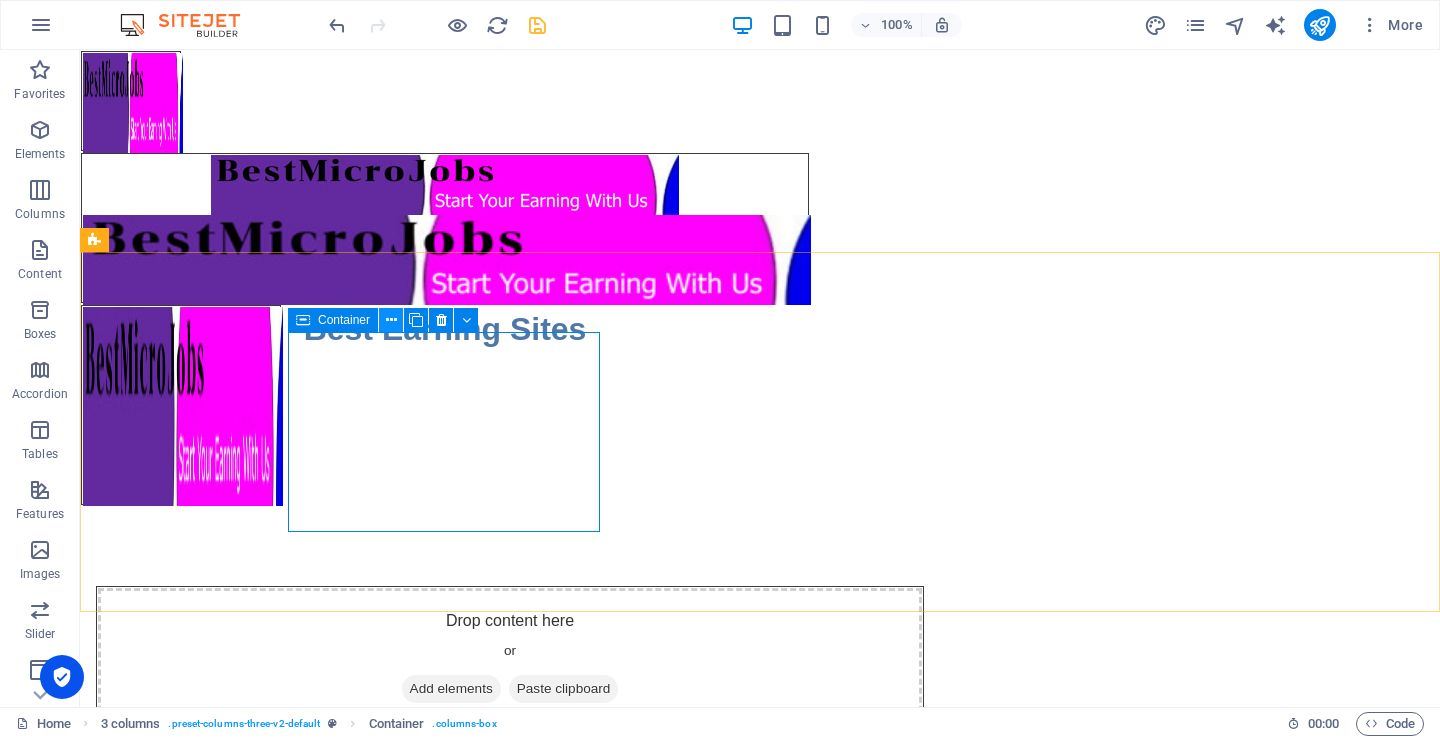 click at bounding box center (391, 320) 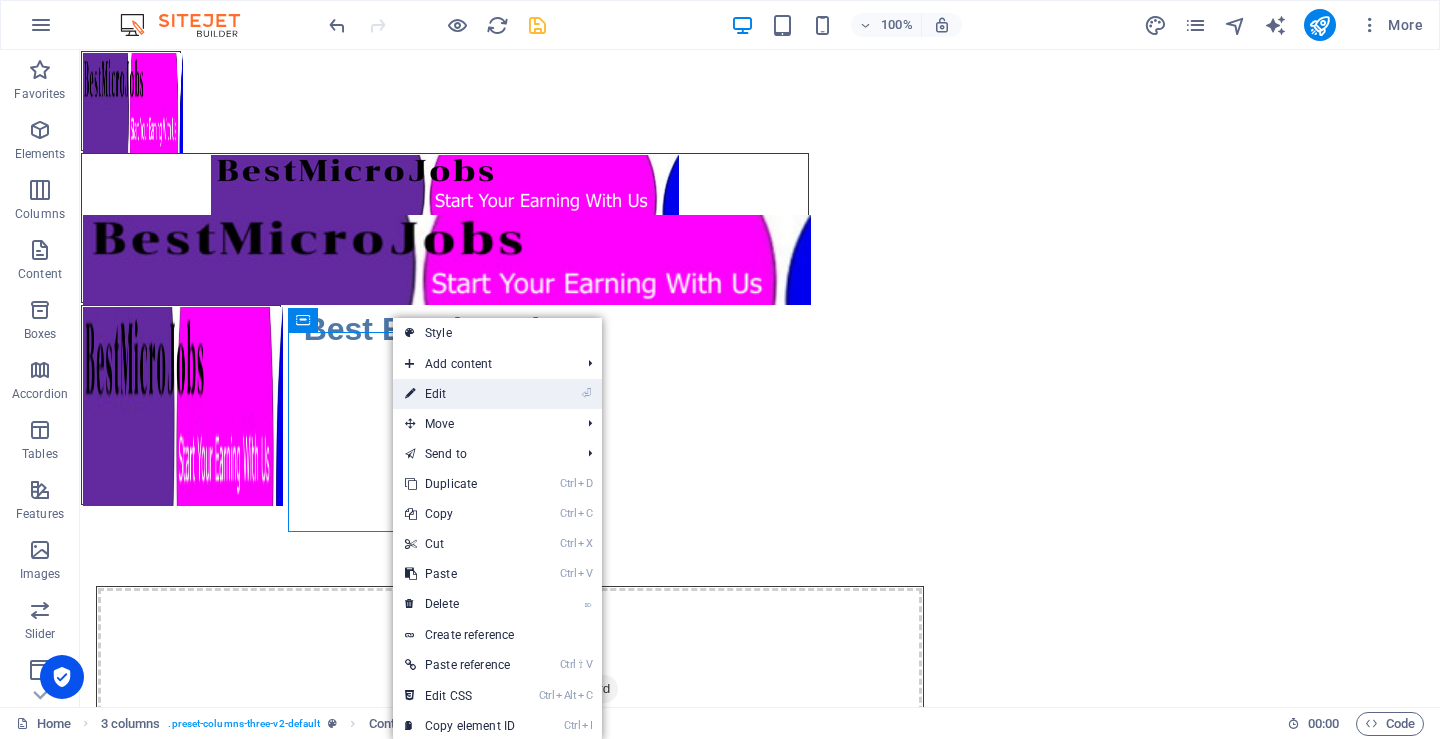 click on "⏎  Edit" at bounding box center (460, 394) 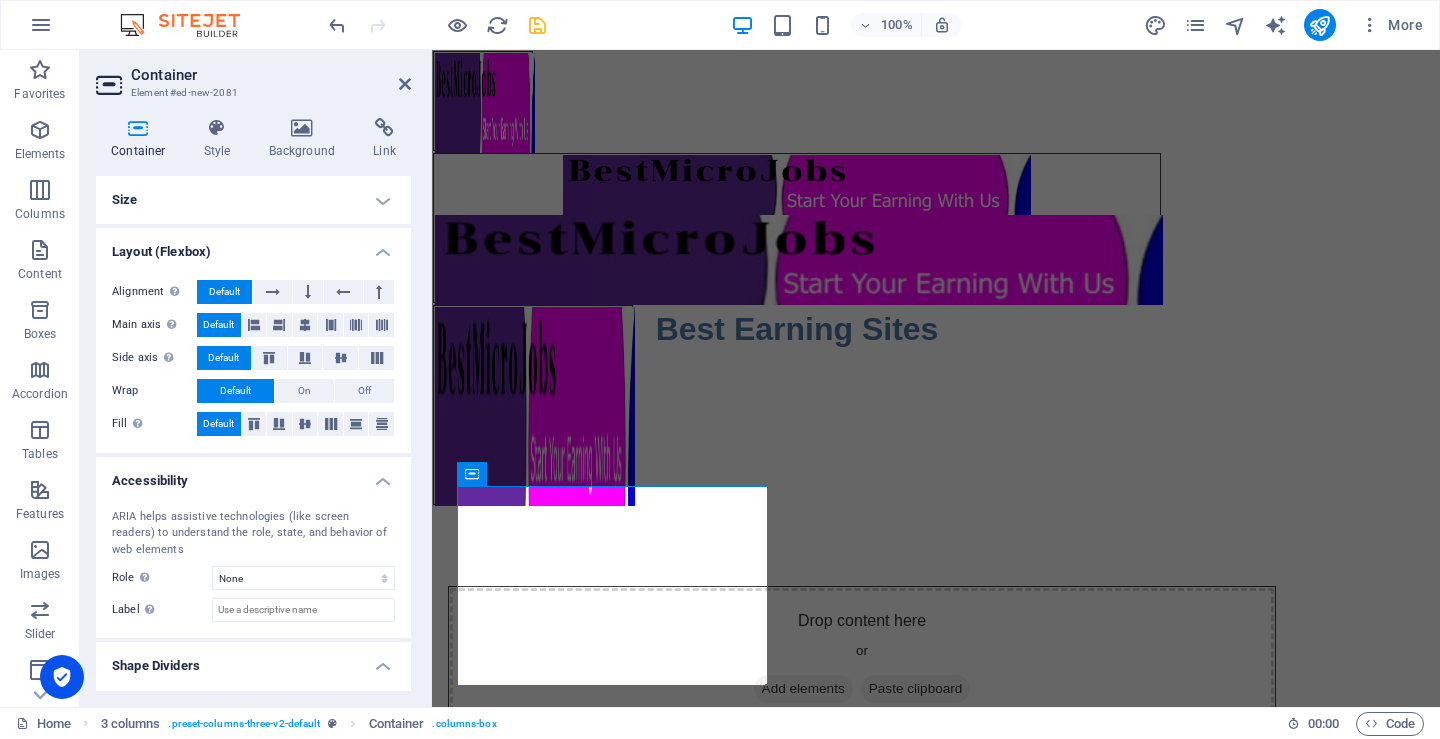 click on "Size" at bounding box center (253, 200) 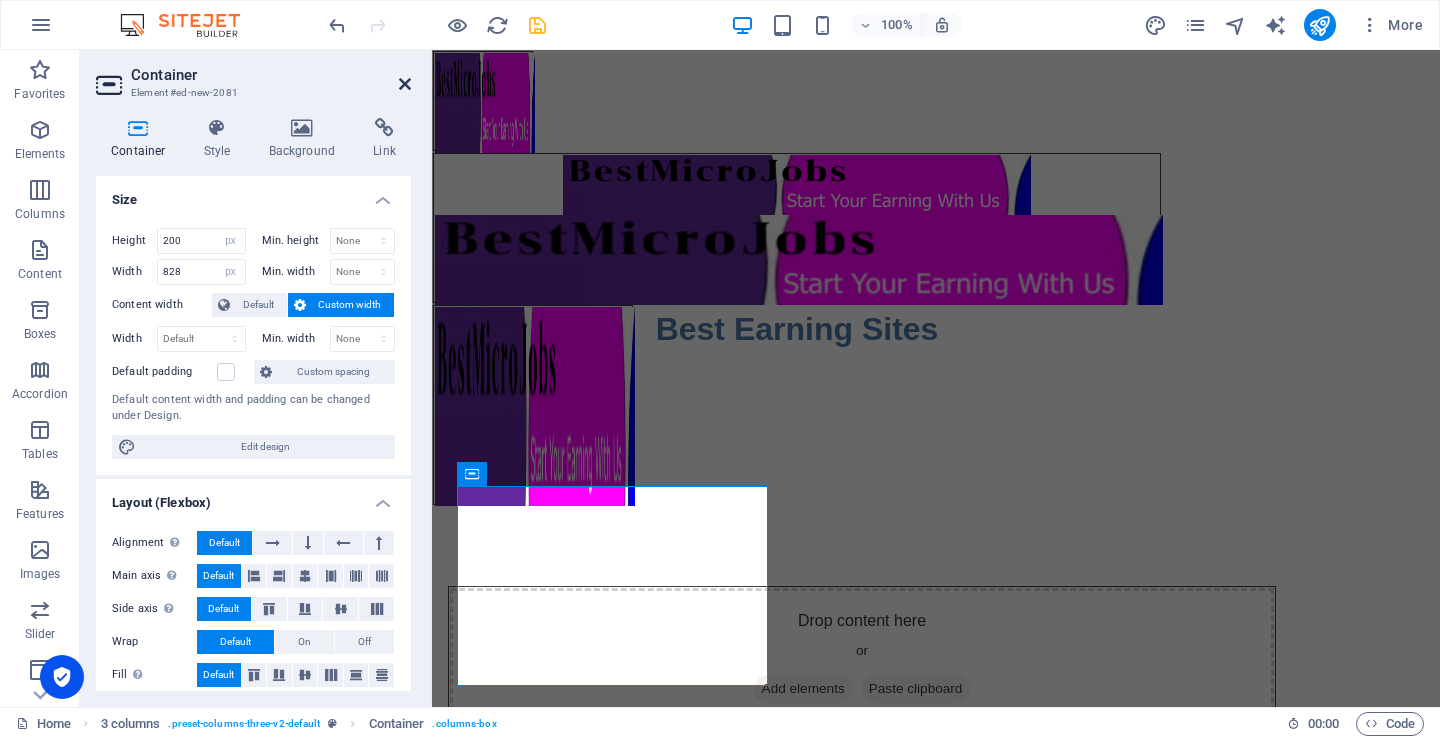click at bounding box center [405, 84] 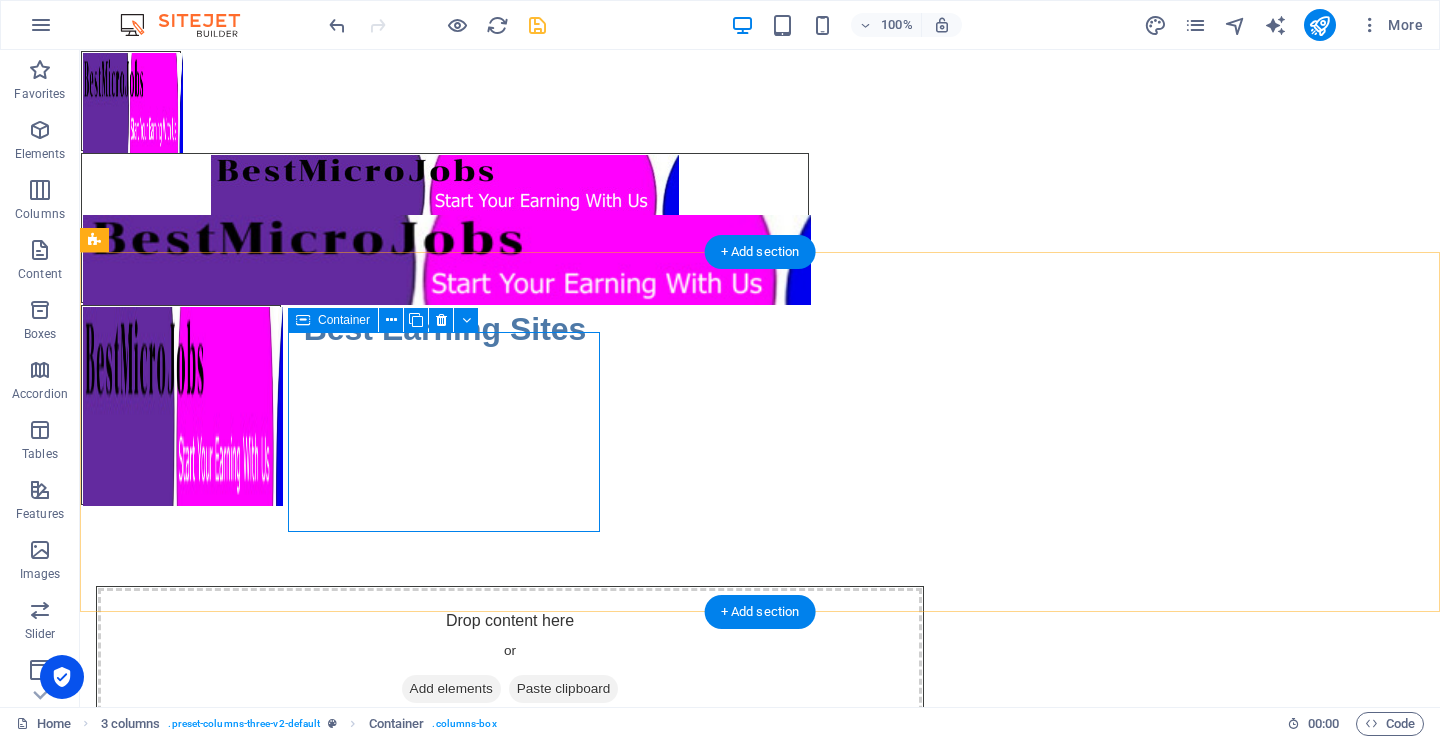 click on "Add elements" at bounding box center [451, 689] 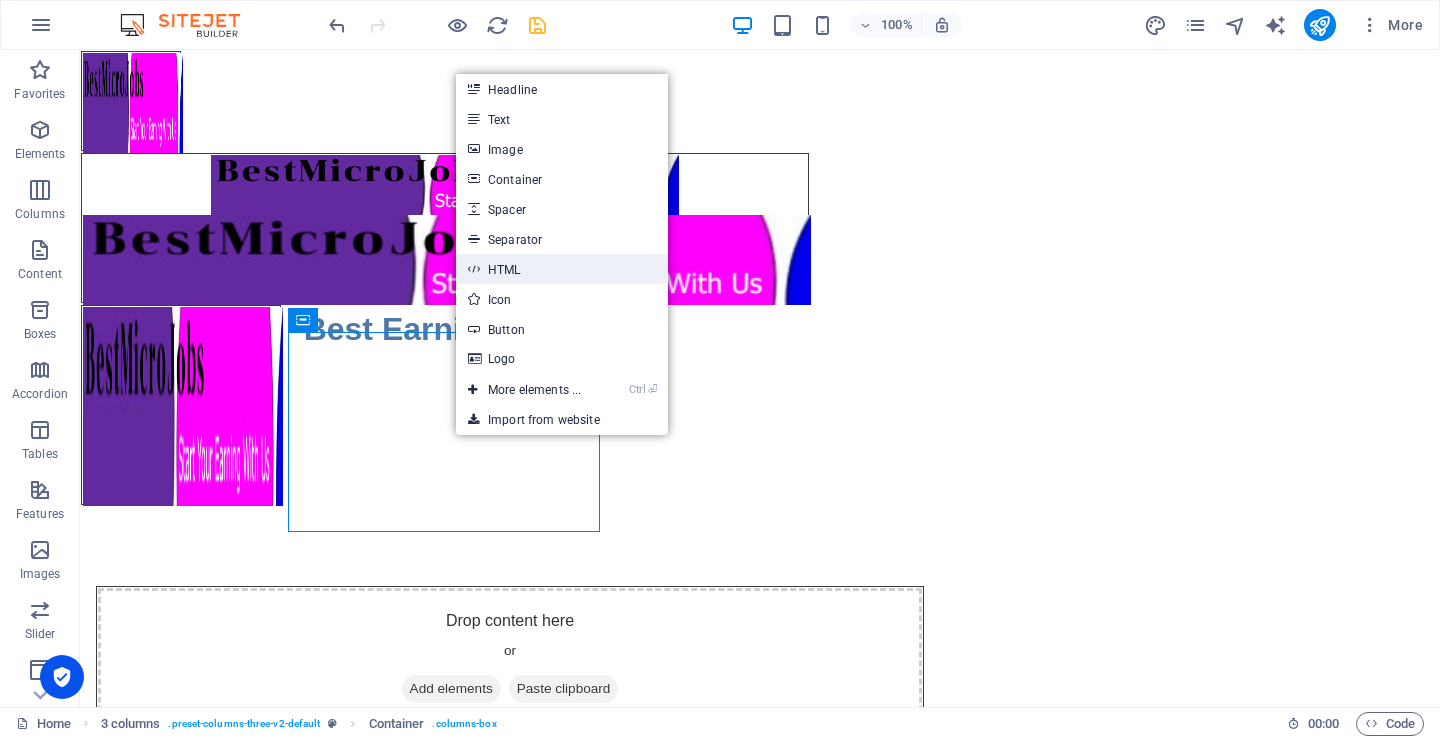 click on "HTML" at bounding box center [562, 269] 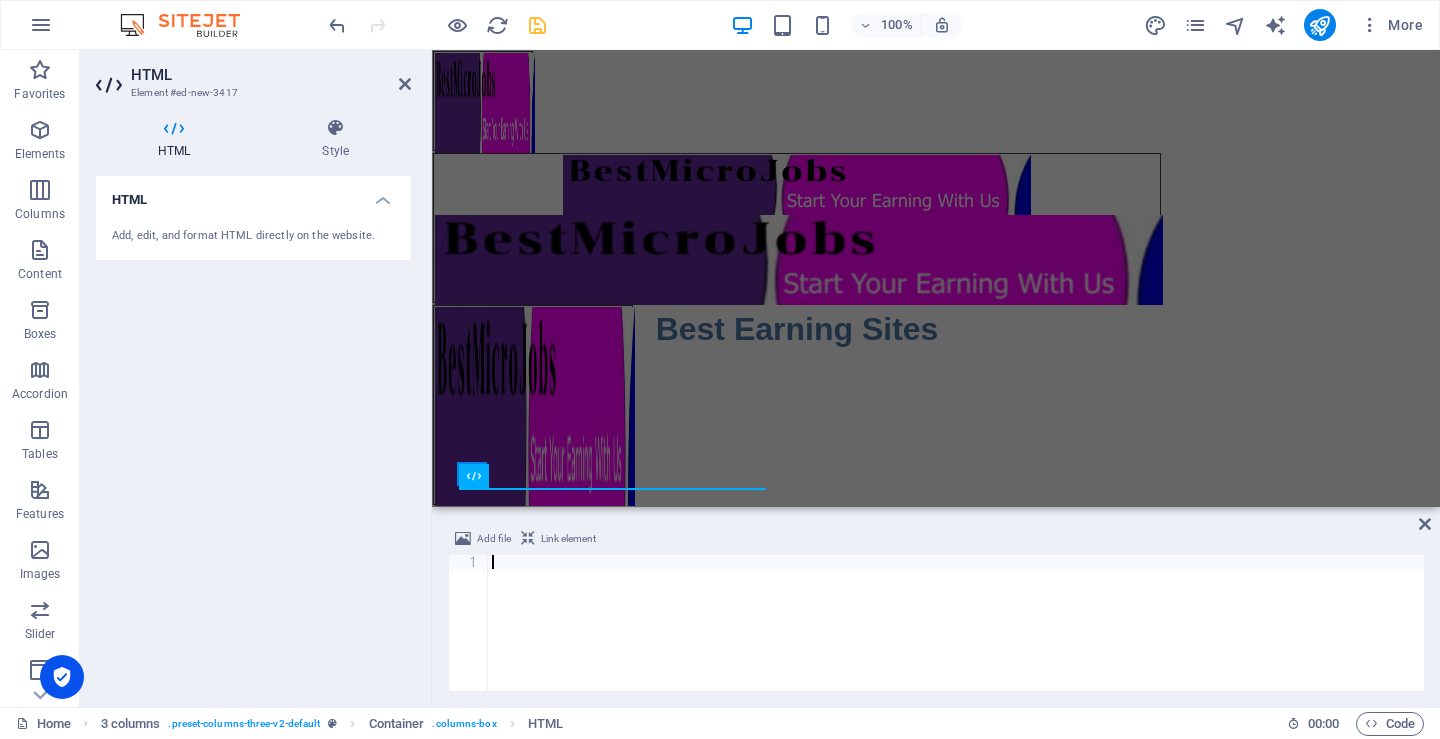 click at bounding box center [956, 637] 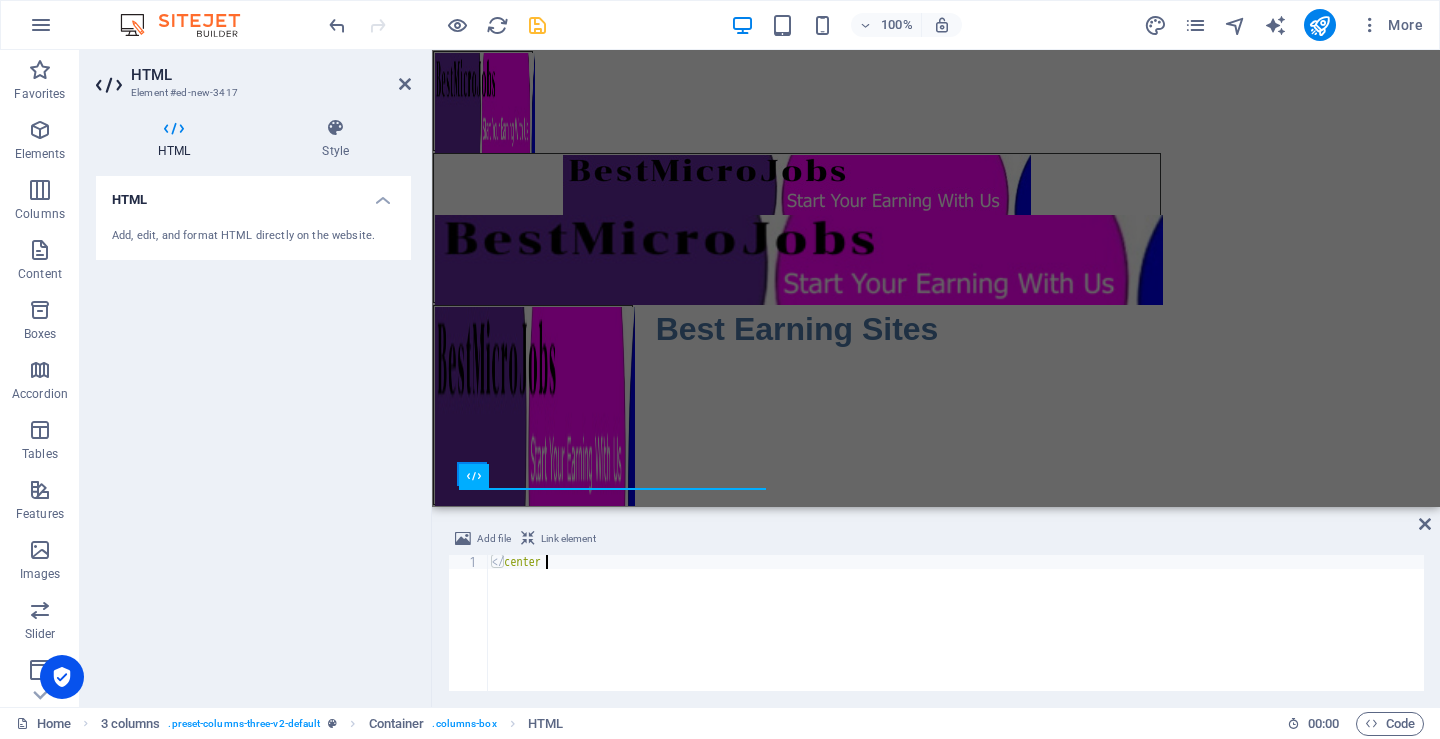type on "<" 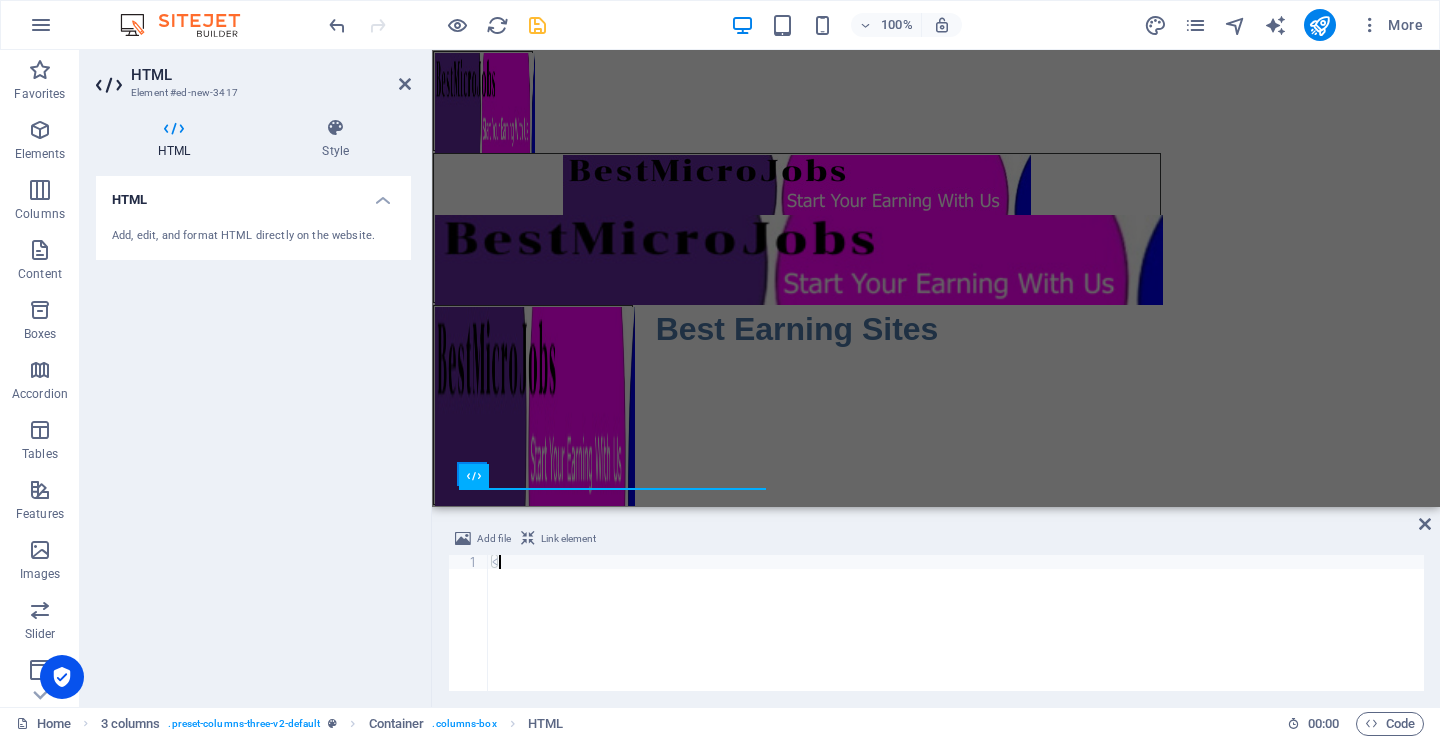 type 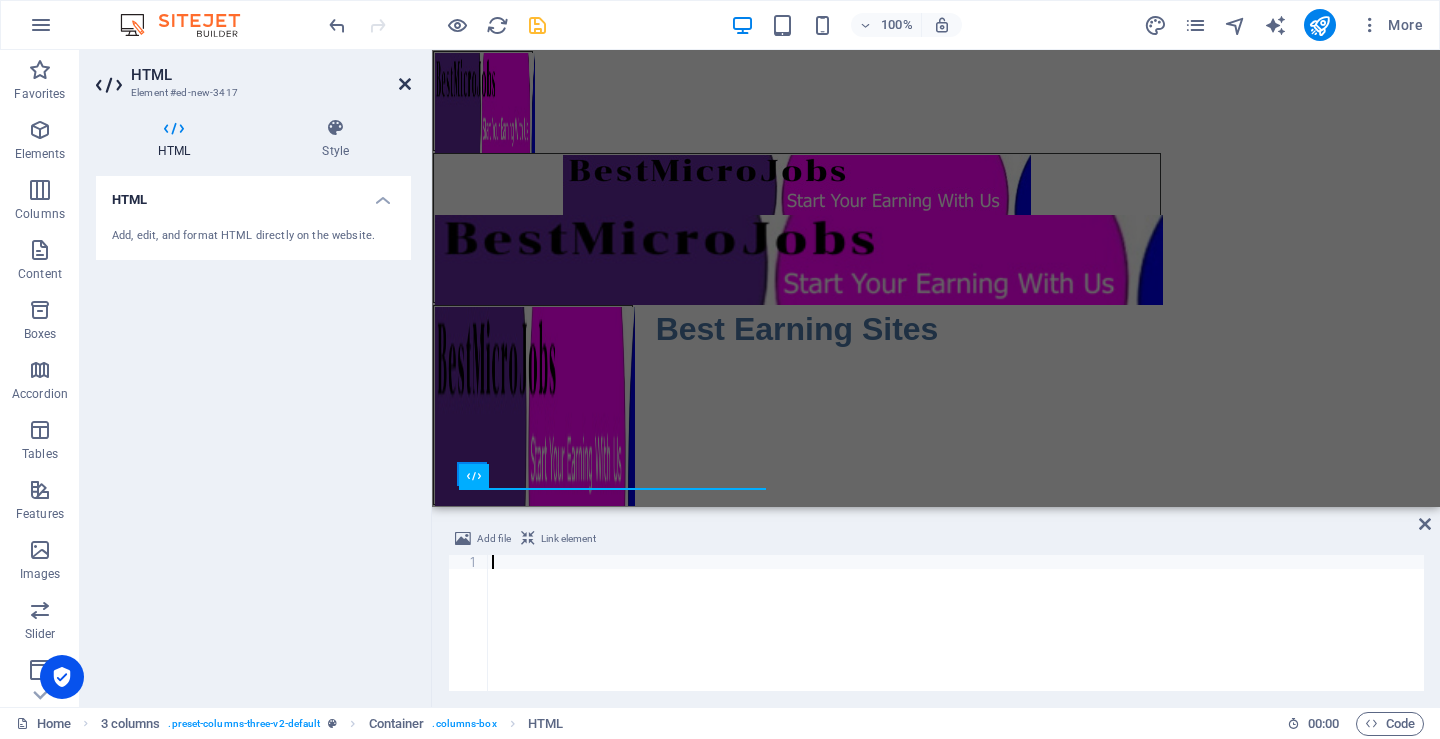 click at bounding box center [405, 84] 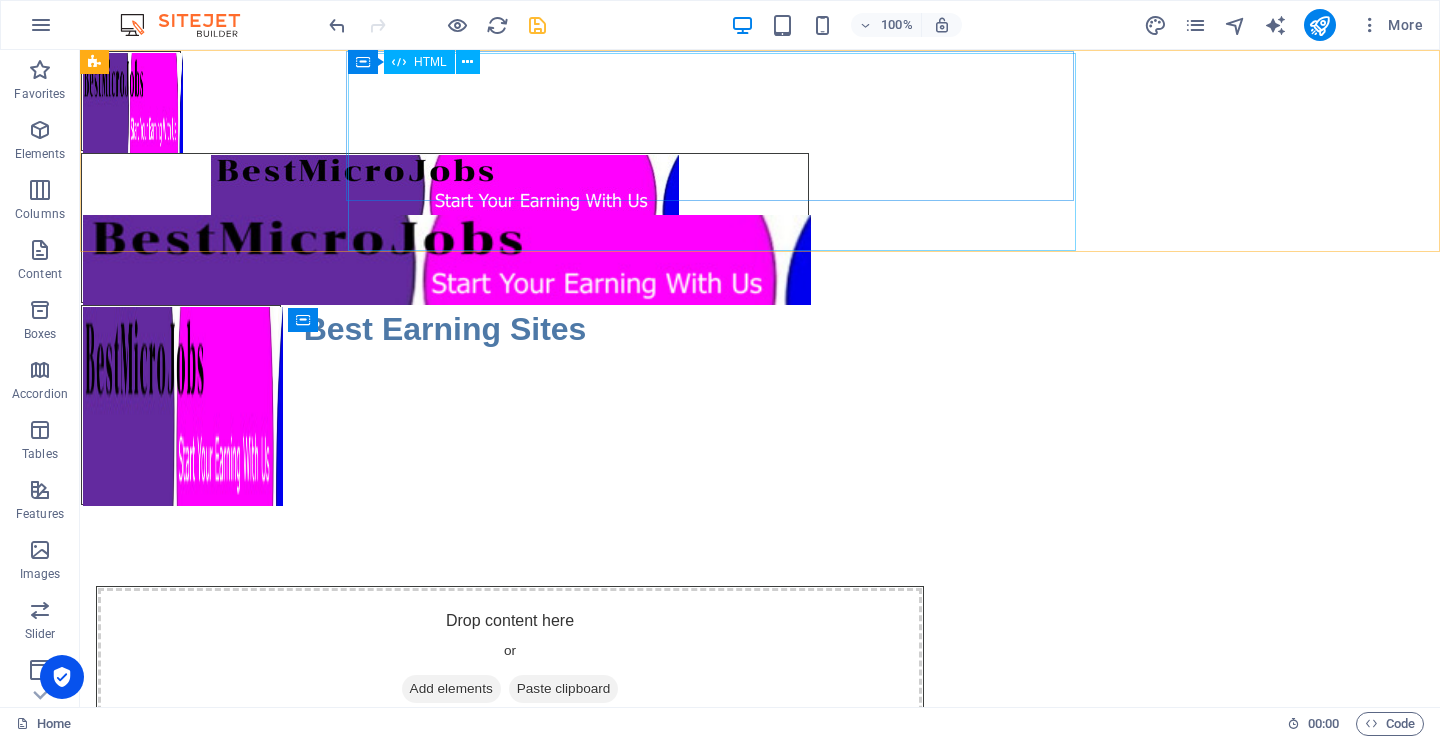 click on "HTML" at bounding box center [430, 62] 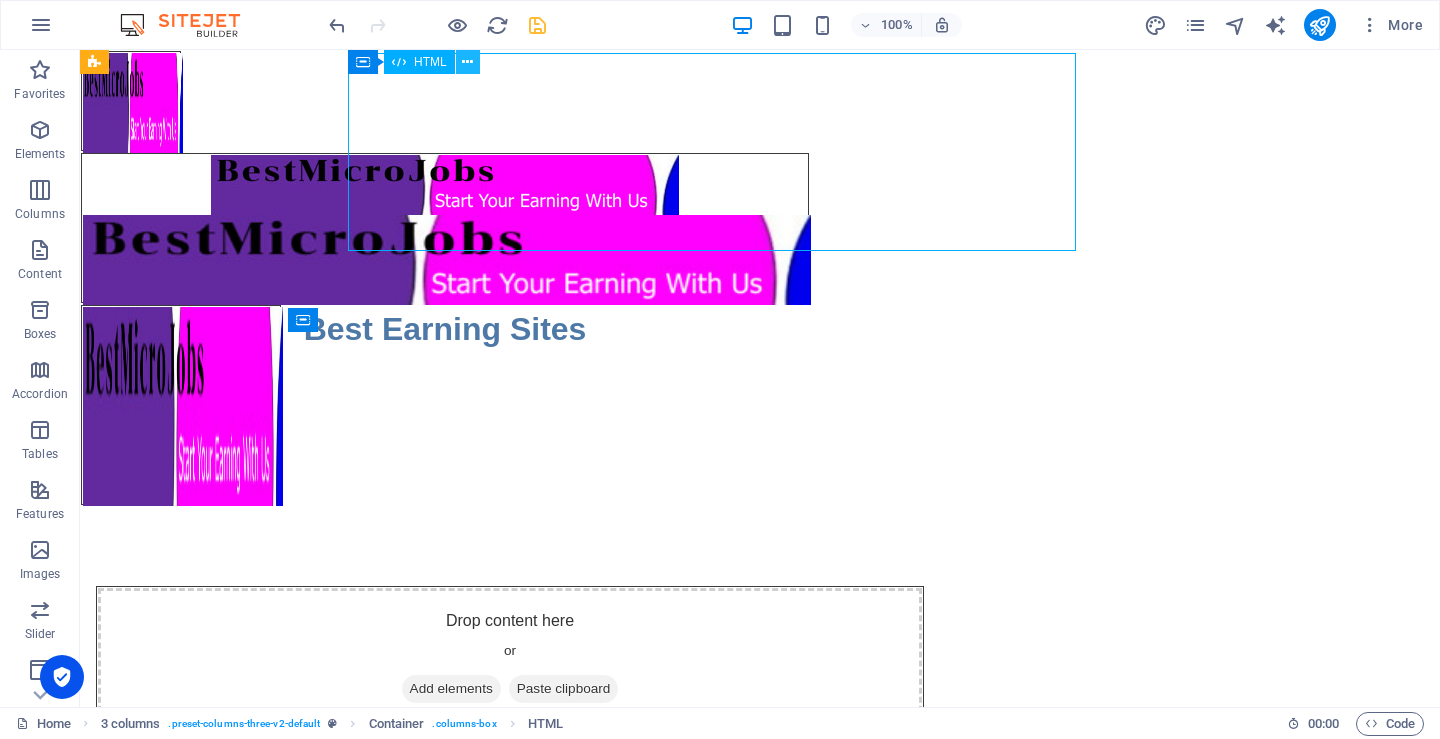 click at bounding box center [467, 62] 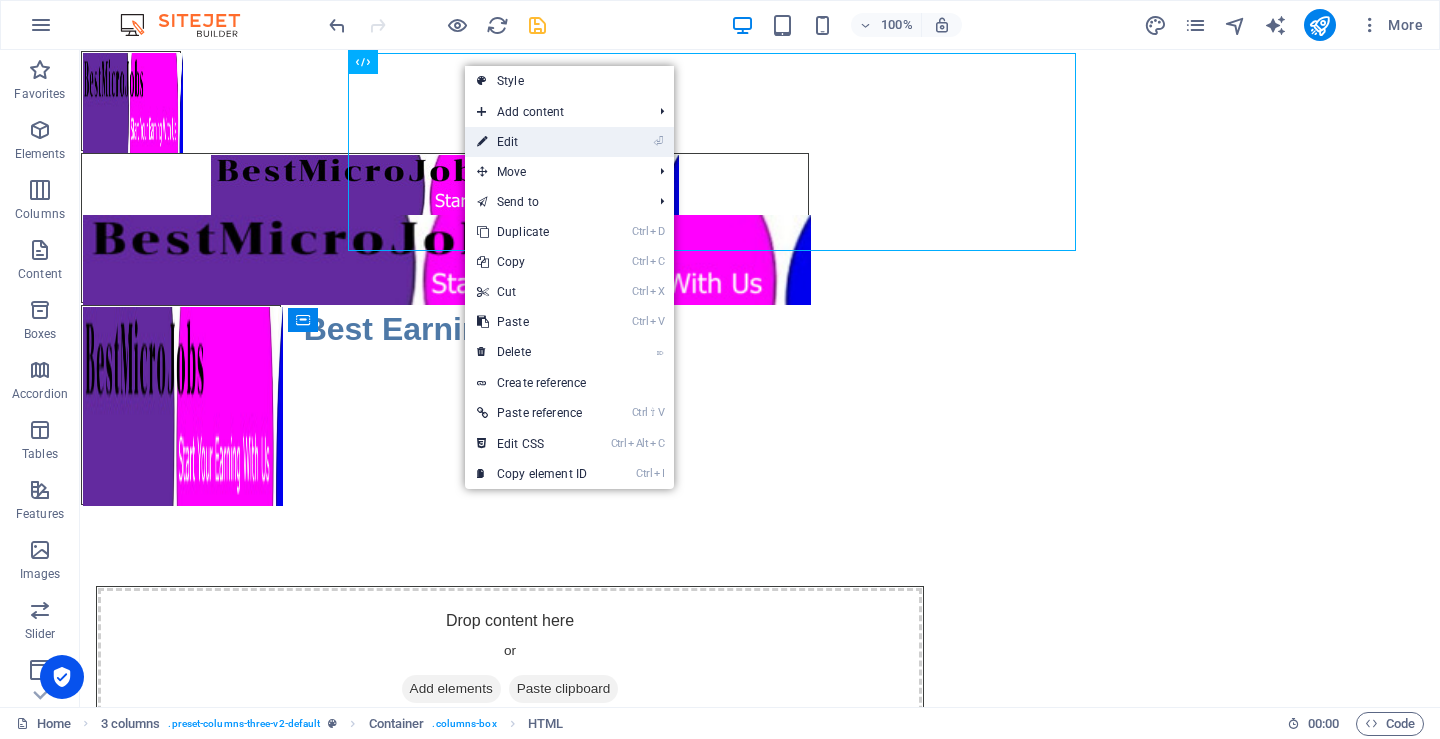 click on "⏎  Edit" at bounding box center (532, 142) 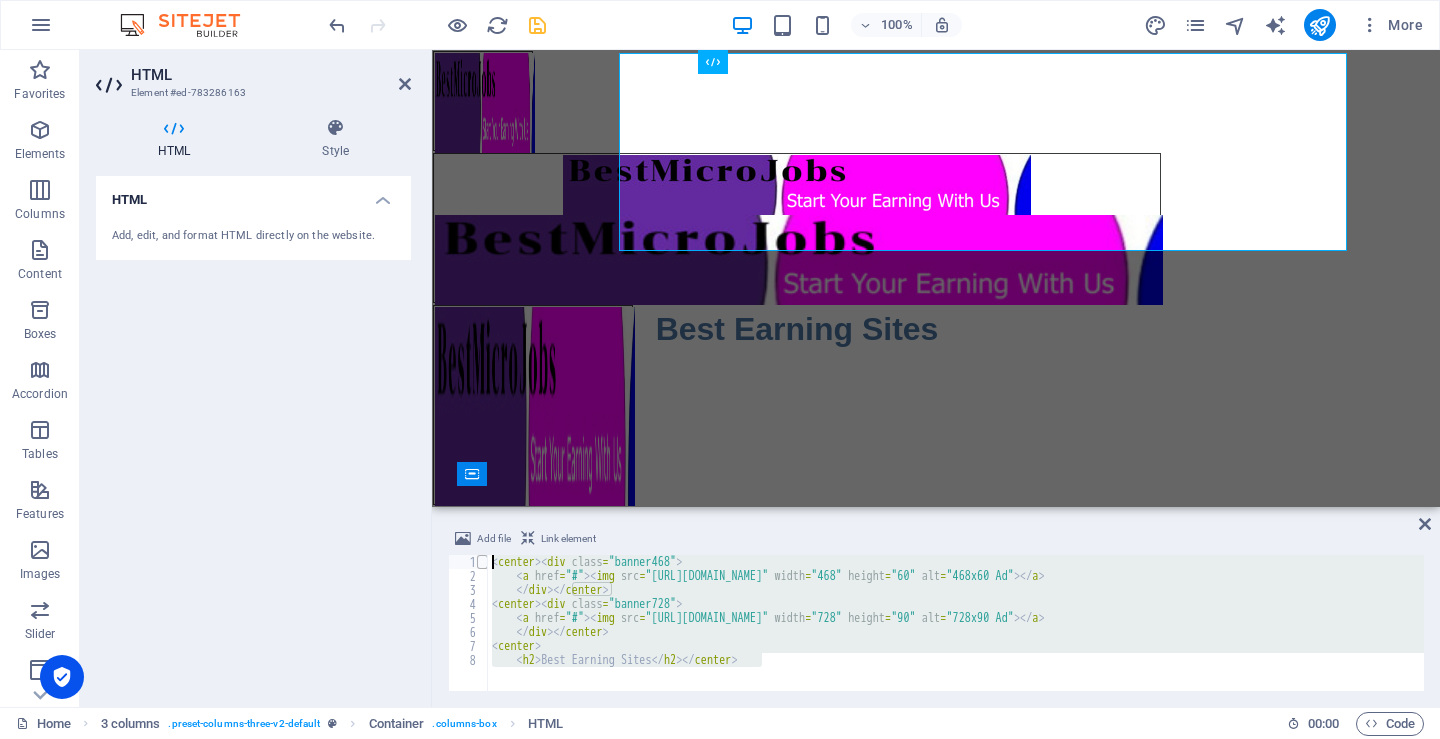 drag, startPoint x: 799, startPoint y: 656, endPoint x: 485, endPoint y: 566, distance: 326.64352 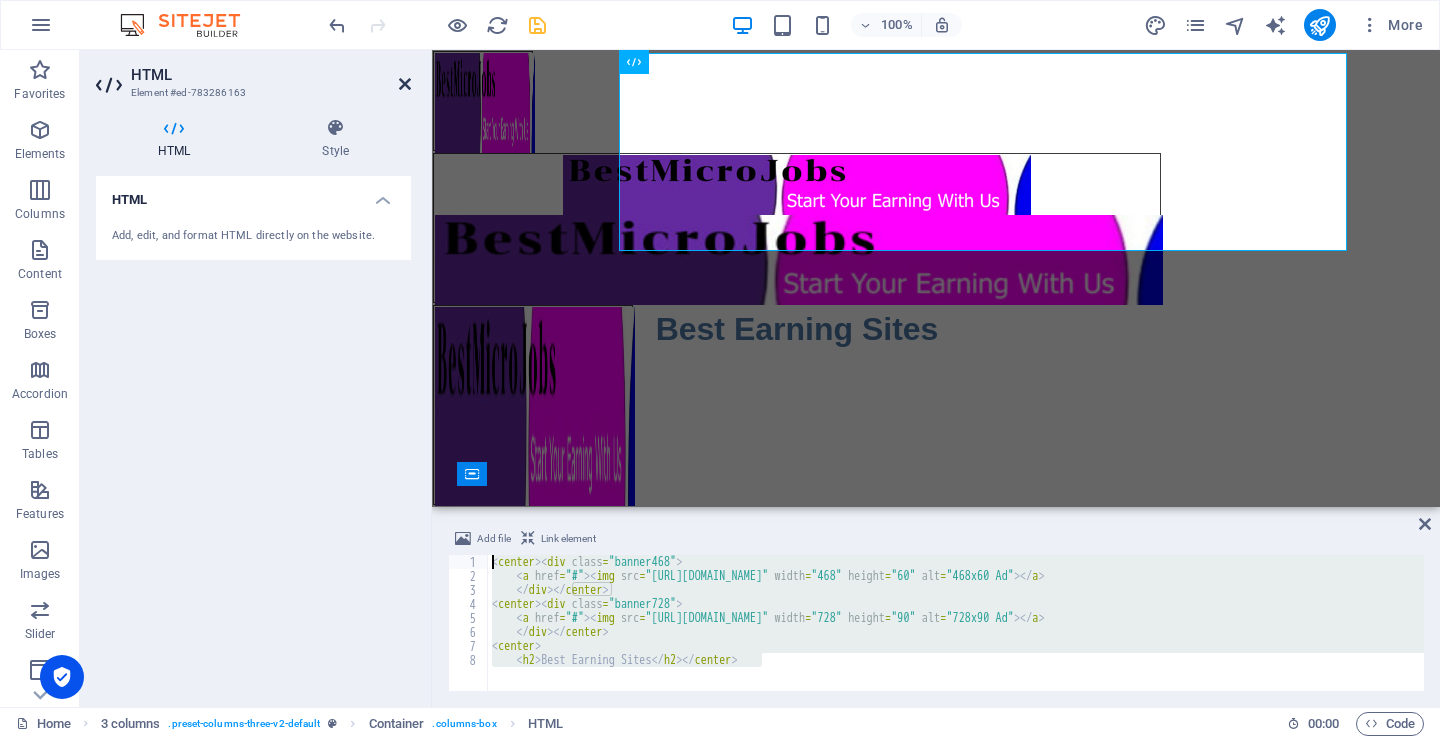 click at bounding box center (405, 84) 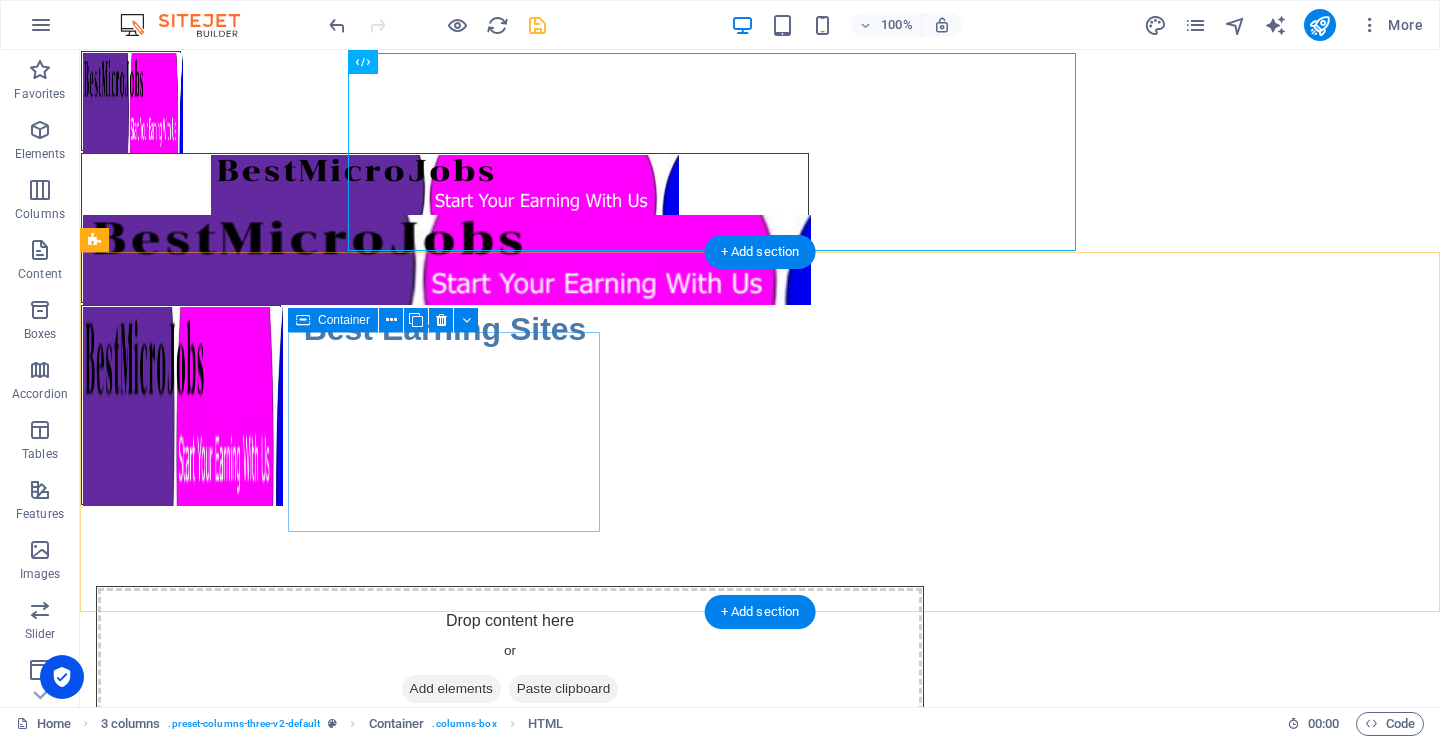 click on "Add elements" at bounding box center [451, 689] 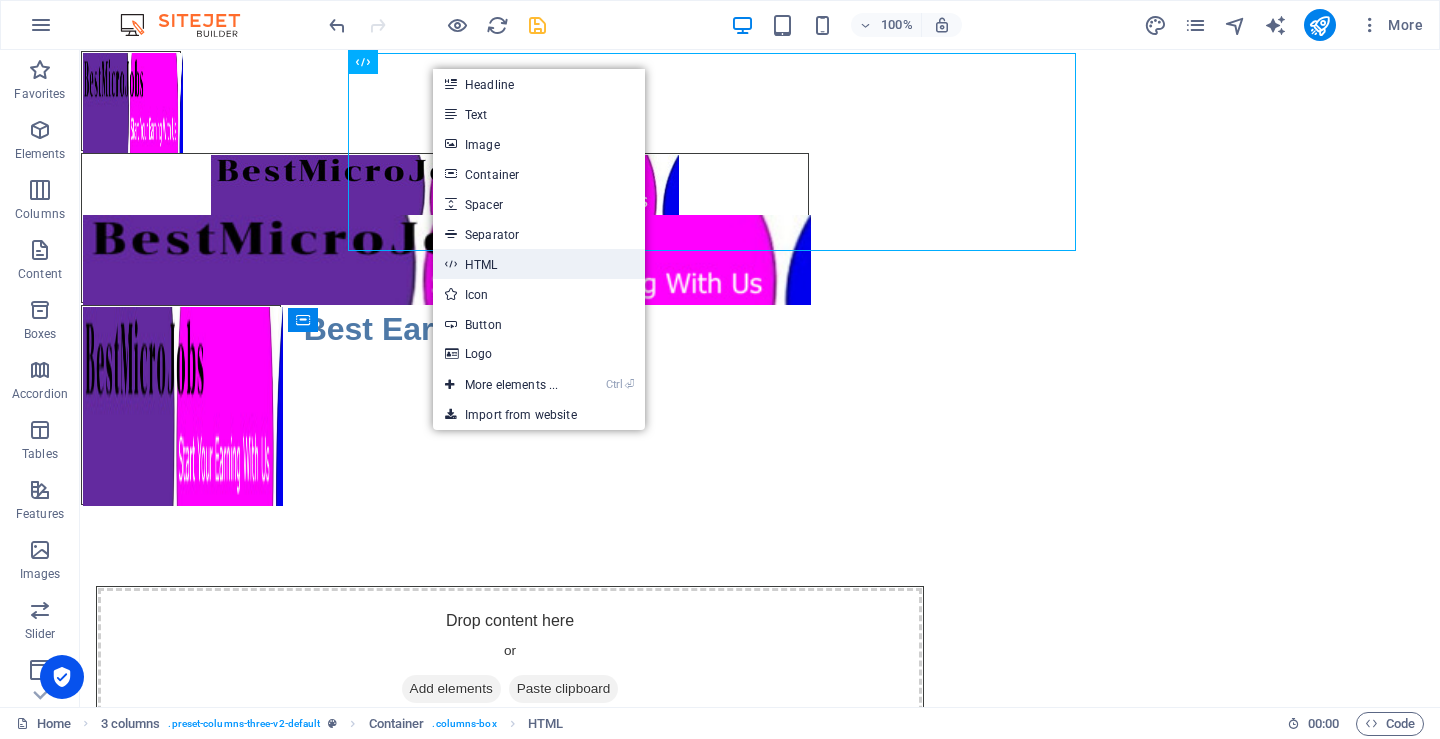 click on "HTML" at bounding box center (539, 264) 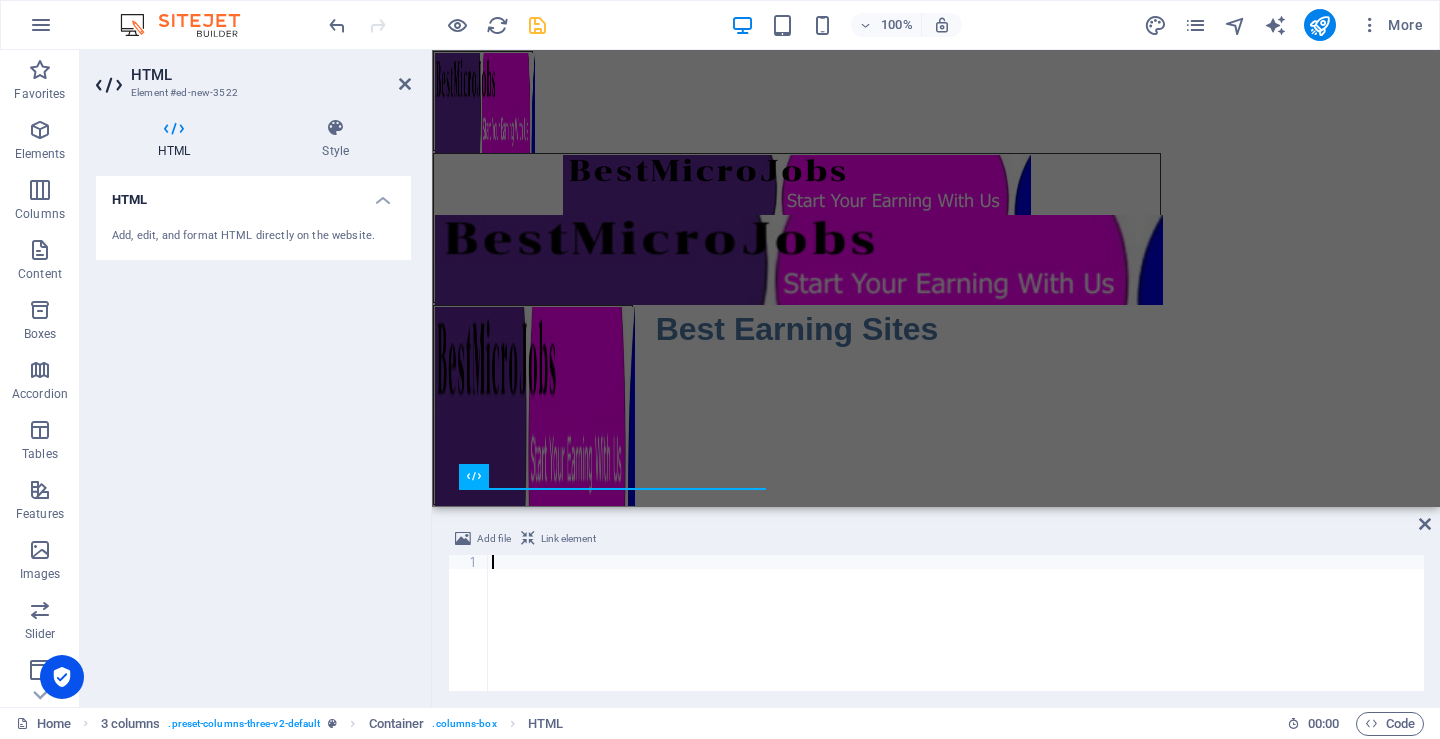 type on "<h2>Best Earning Sites</h2></center>" 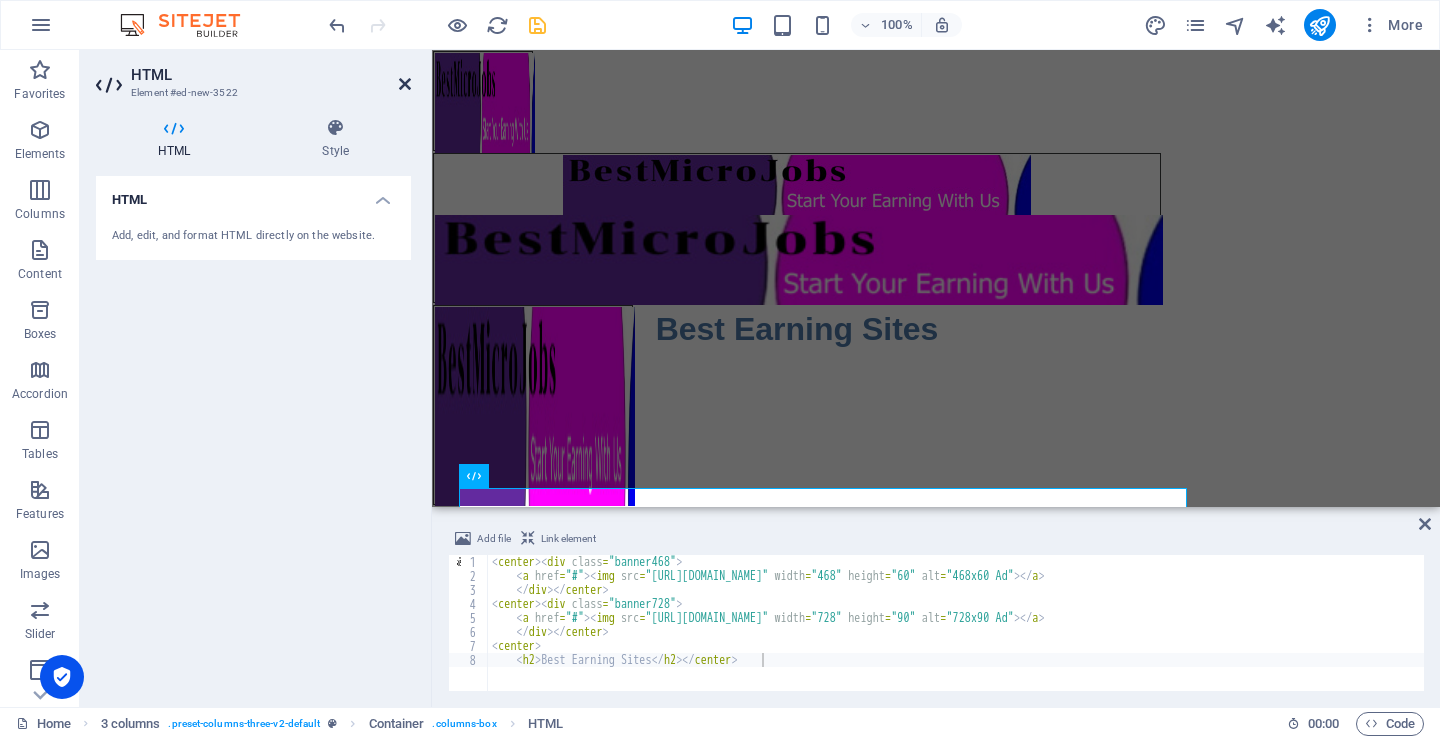 click at bounding box center (405, 84) 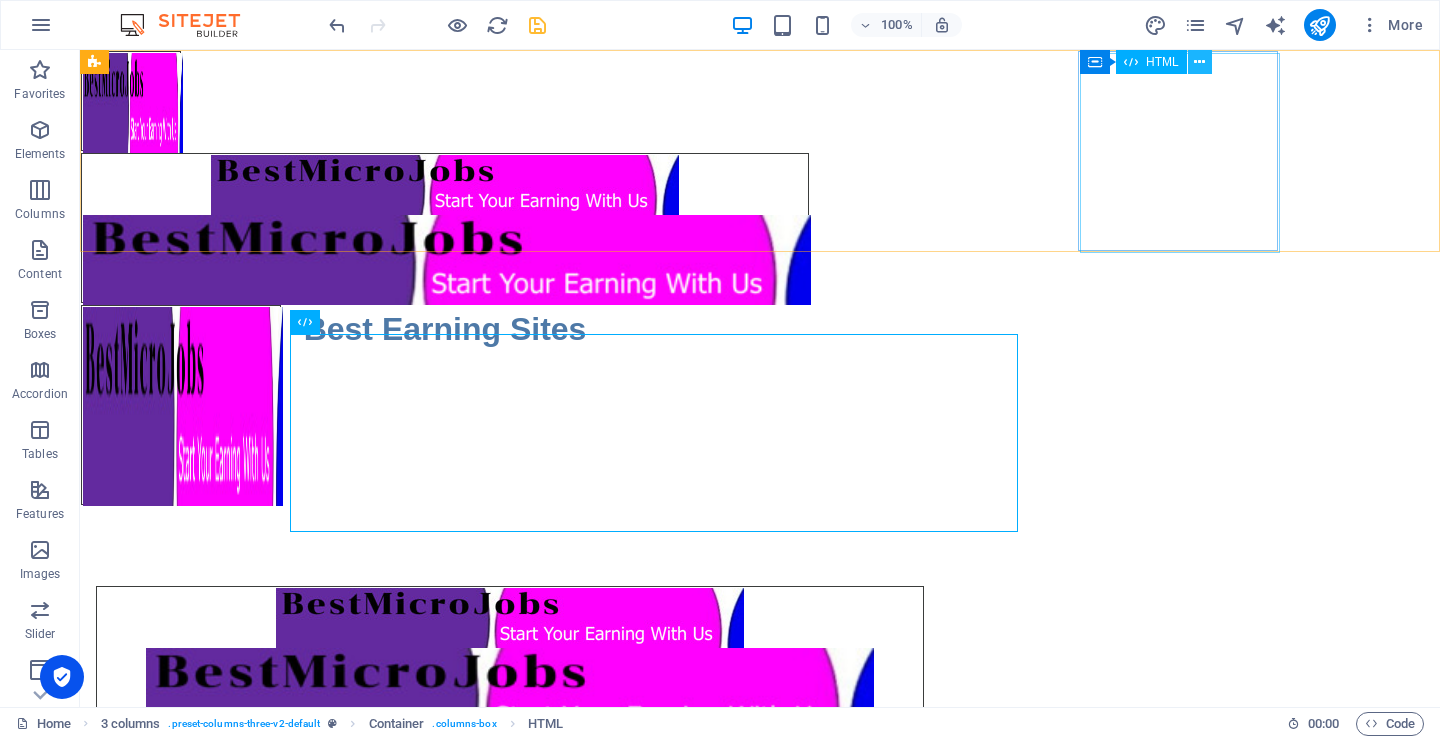 click at bounding box center [1200, 62] 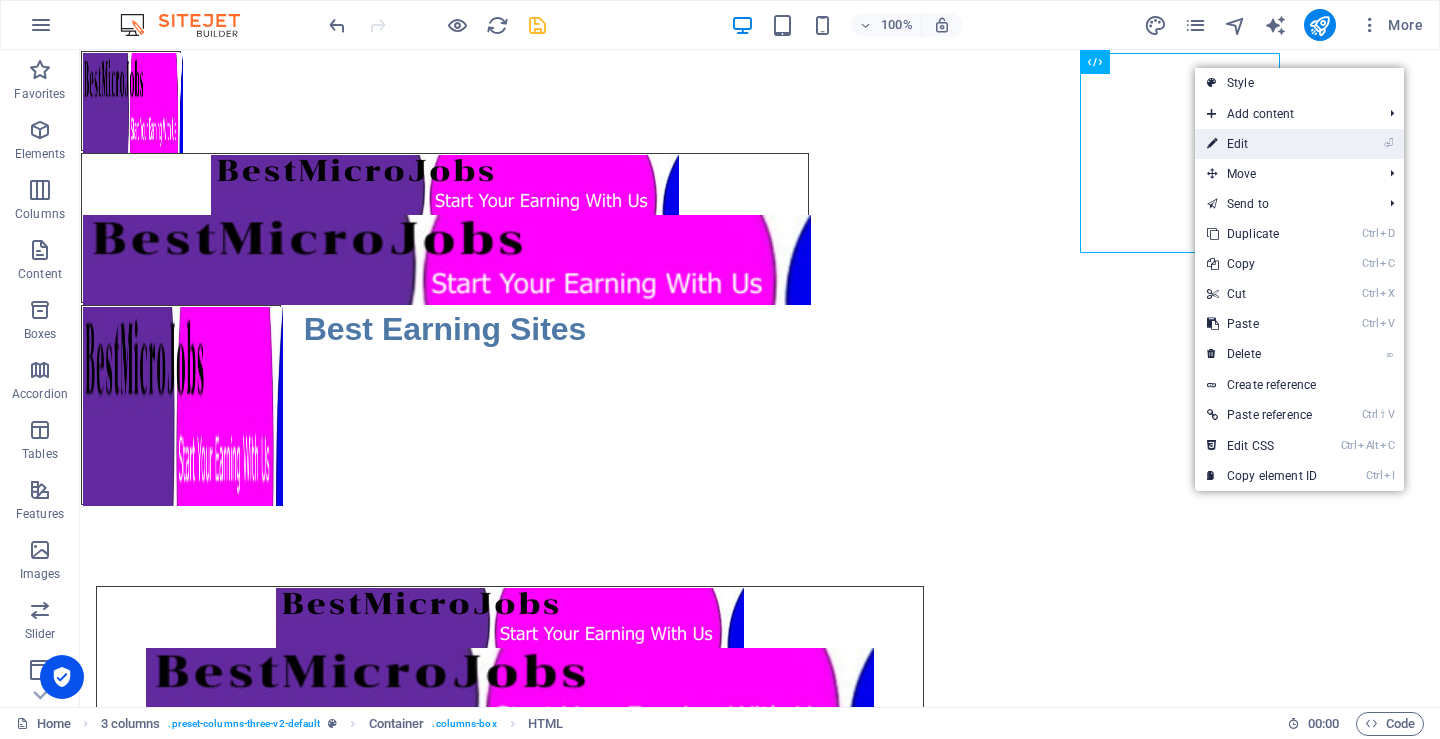 click on "⏎  Edit" at bounding box center (1262, 144) 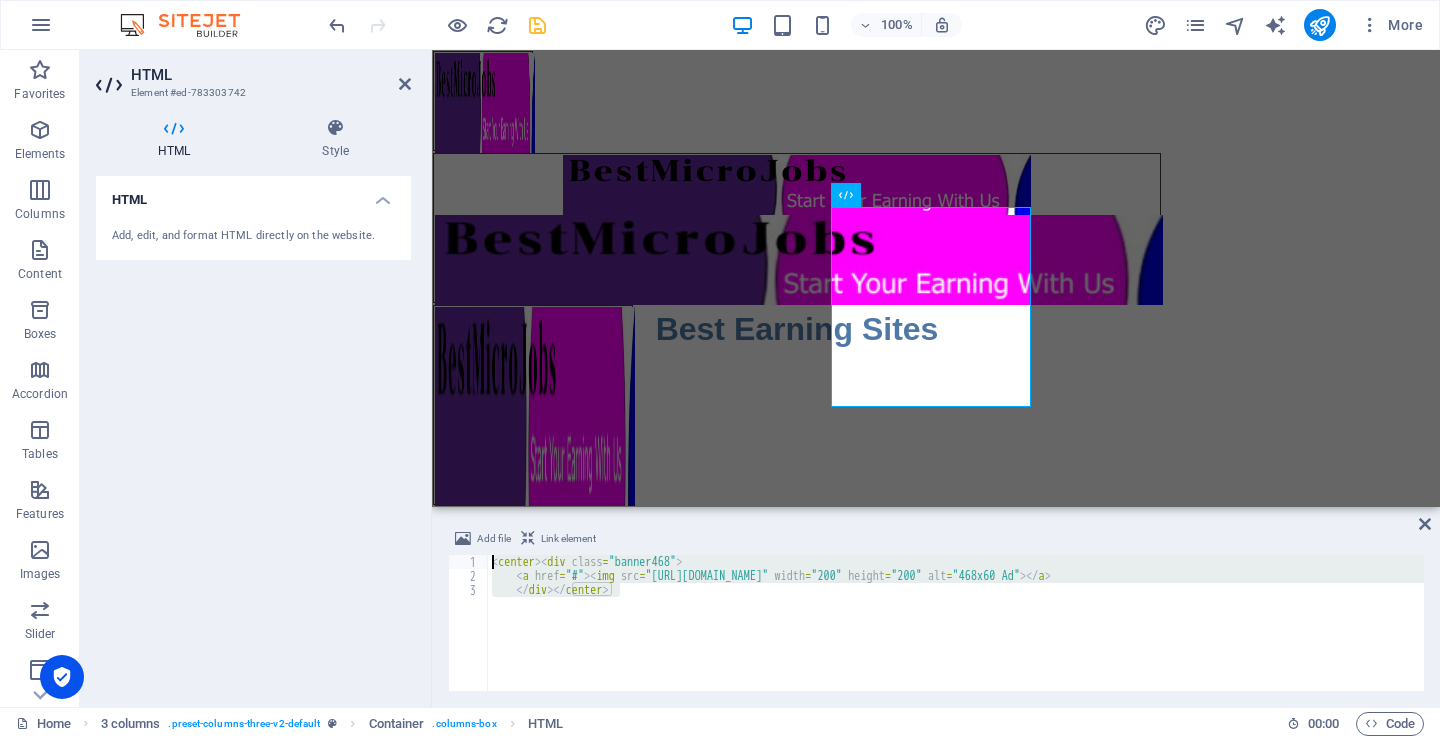 drag, startPoint x: 620, startPoint y: 602, endPoint x: 457, endPoint y: 562, distance: 167.83623 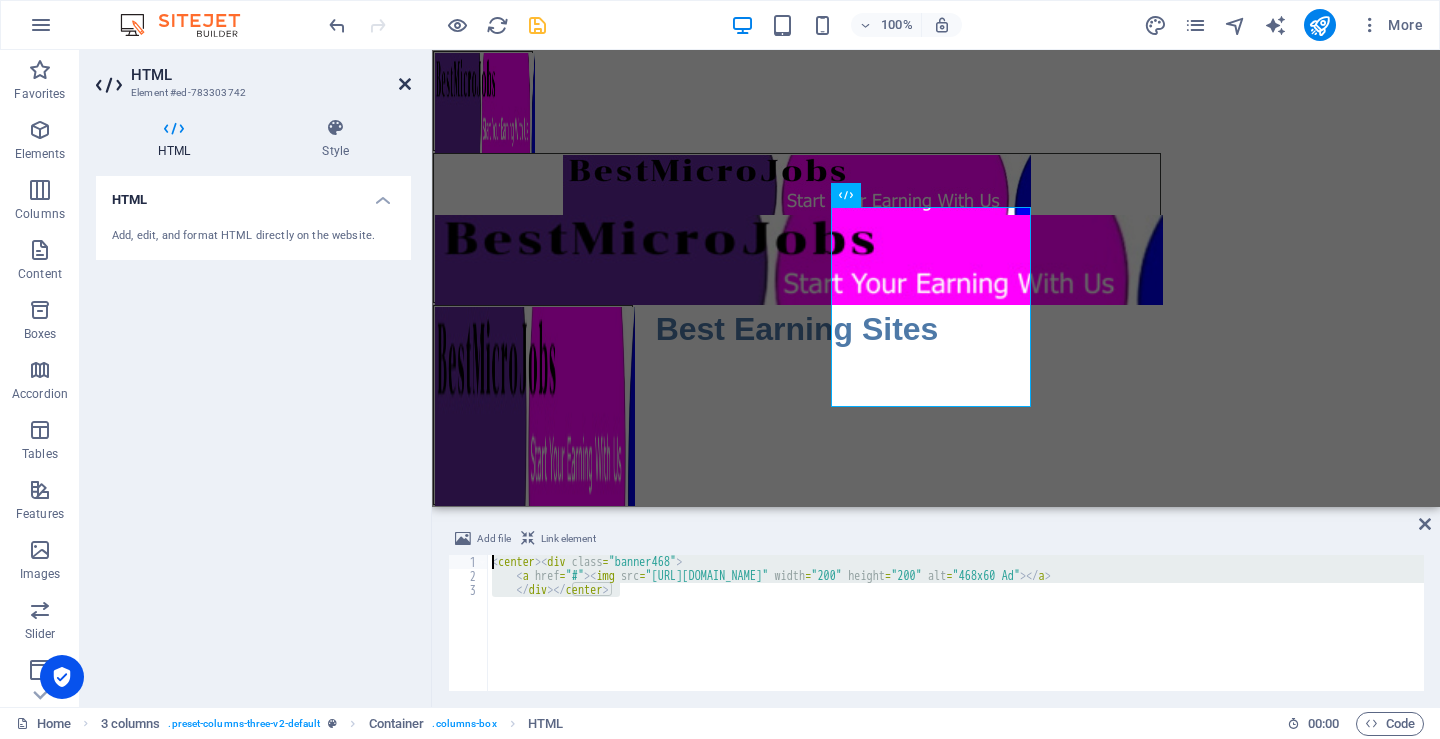 click at bounding box center [405, 84] 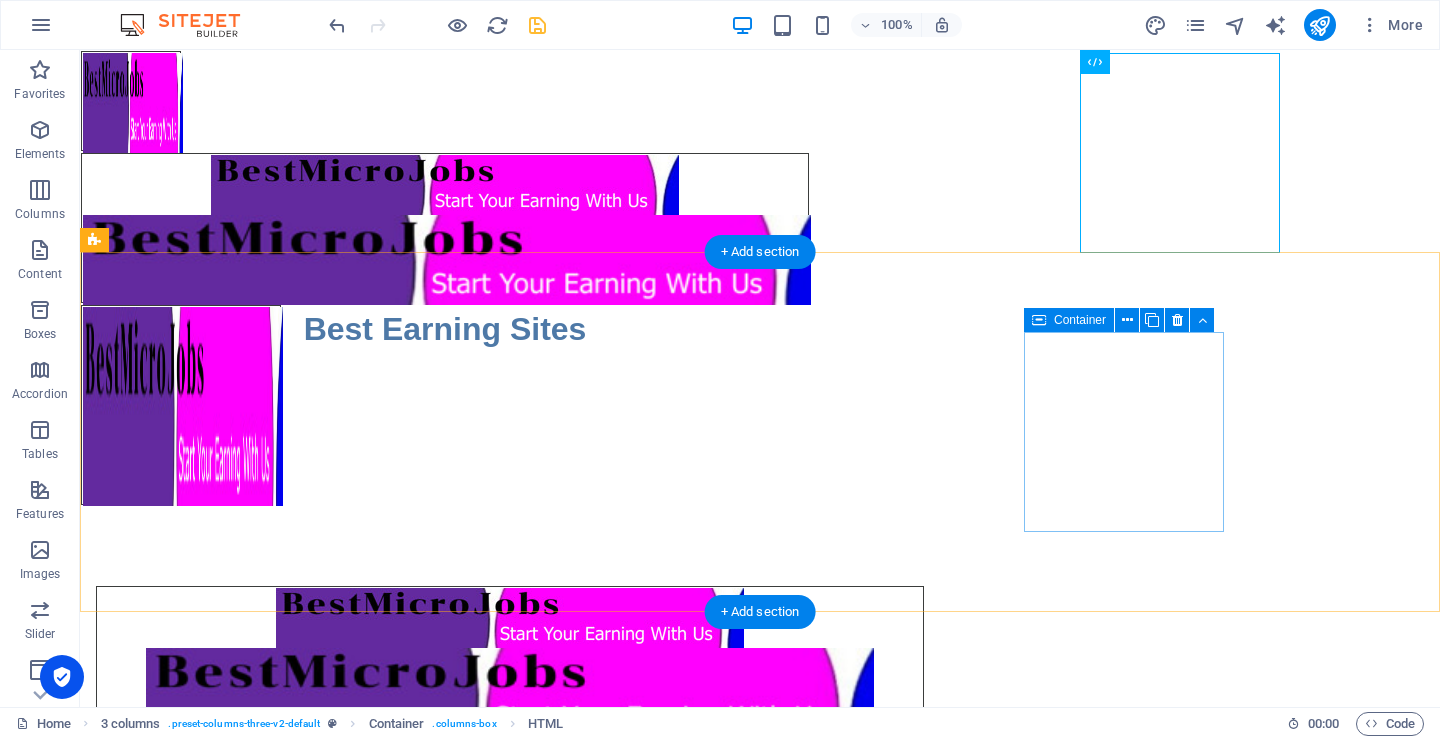 click on "Add elements" at bounding box center [195, 891] 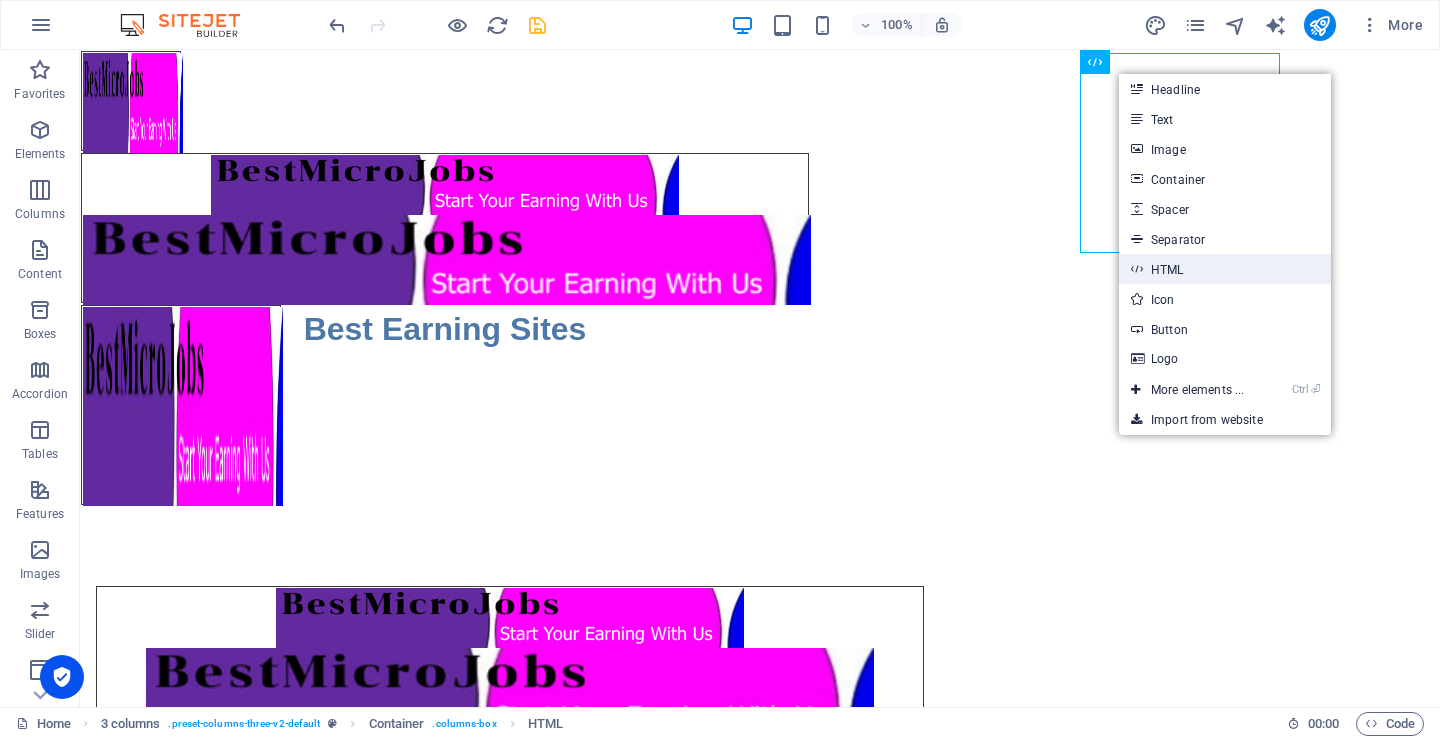 click on "HTML" at bounding box center [1225, 269] 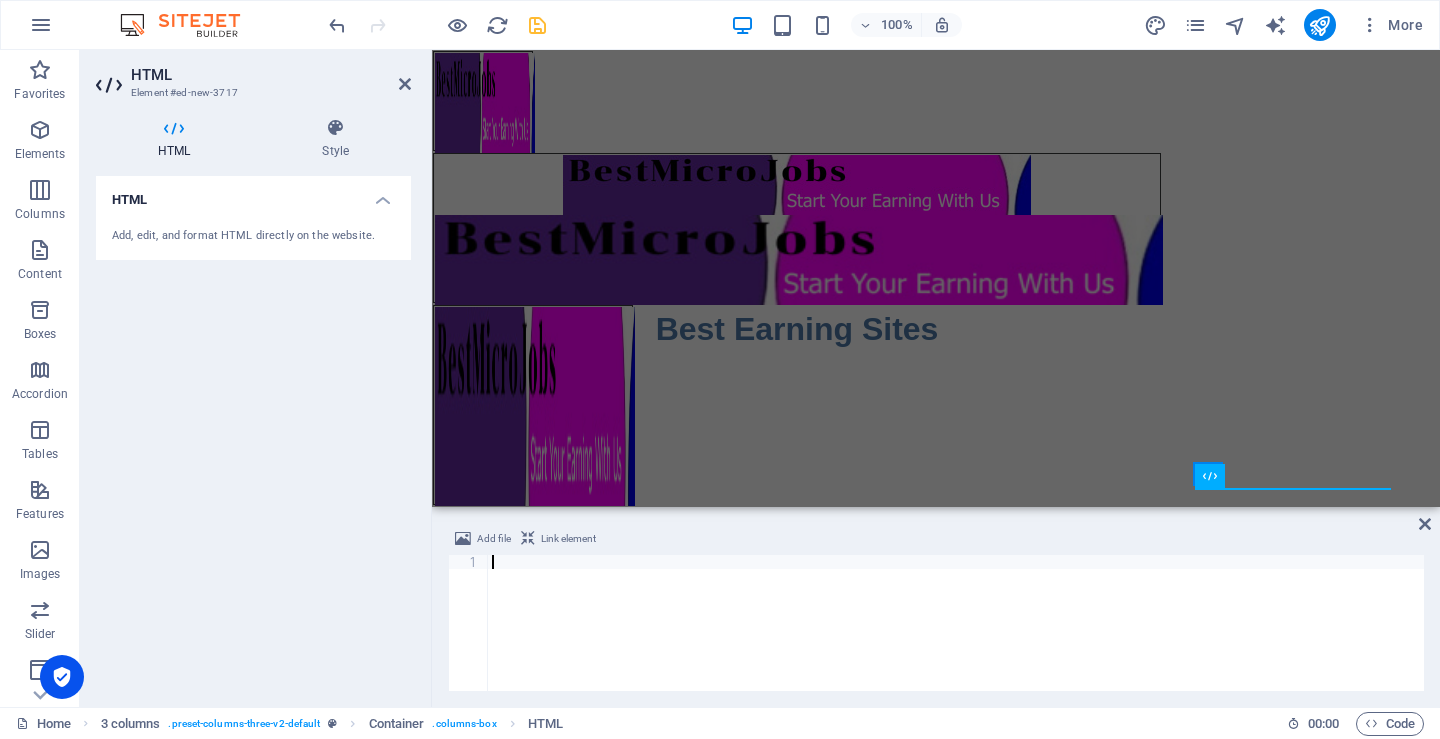 type on "</div></center>" 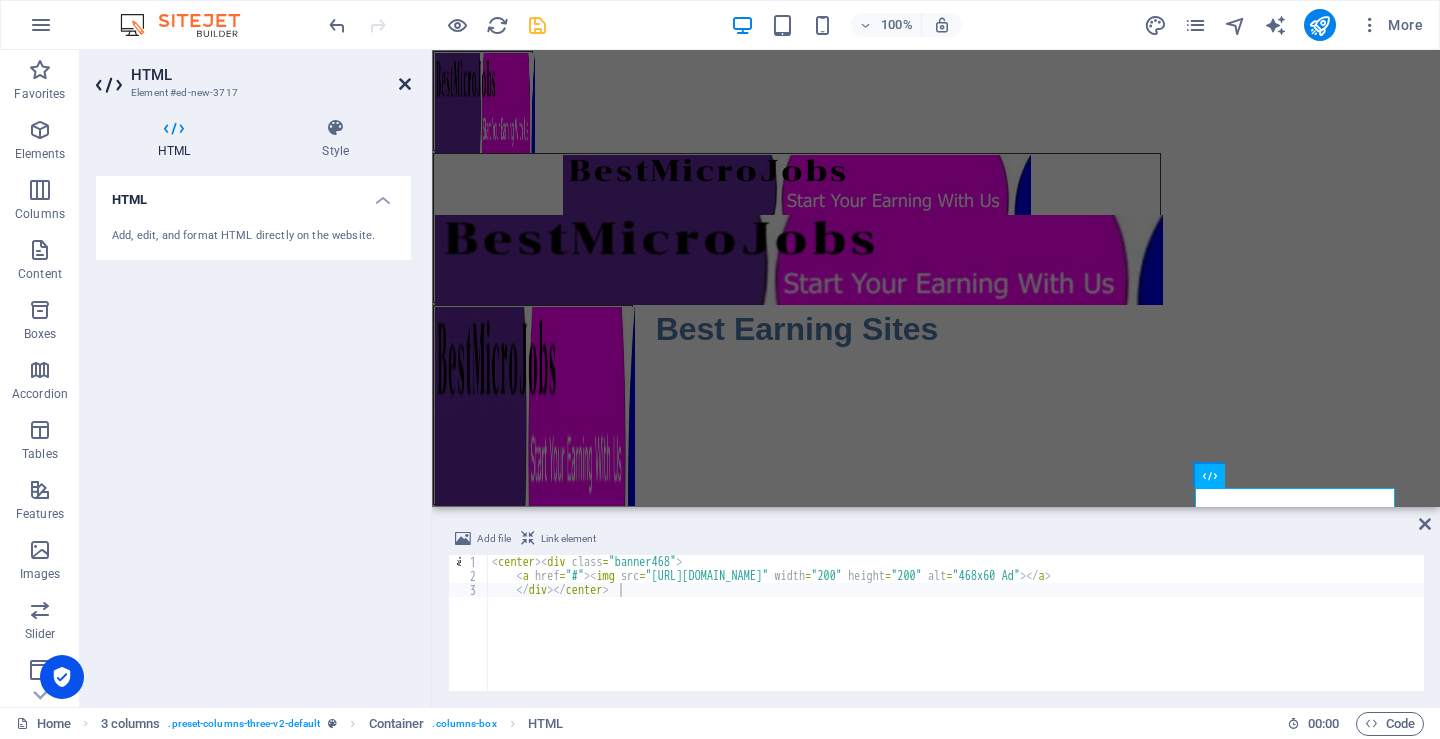 click at bounding box center [405, 84] 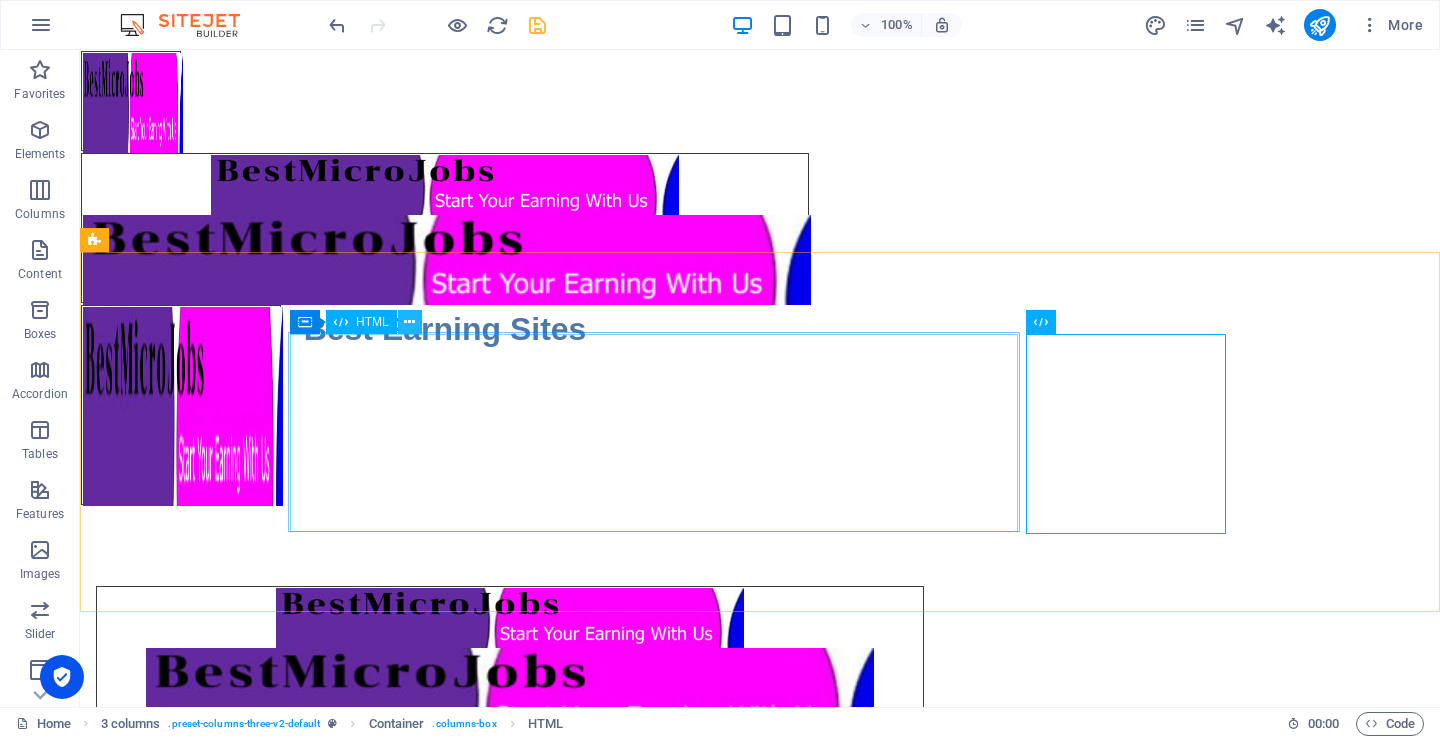 click at bounding box center (409, 322) 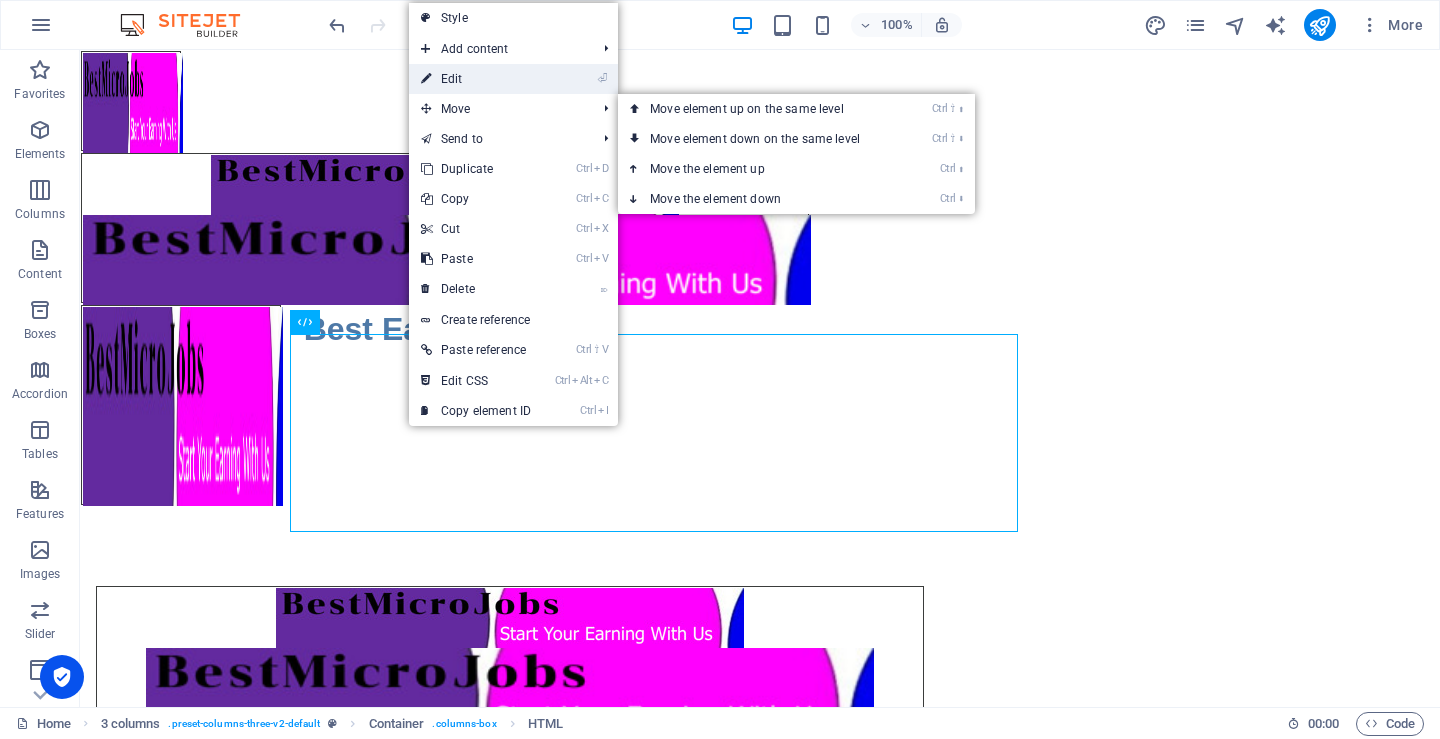 click on "⏎  Edit" at bounding box center (476, 79) 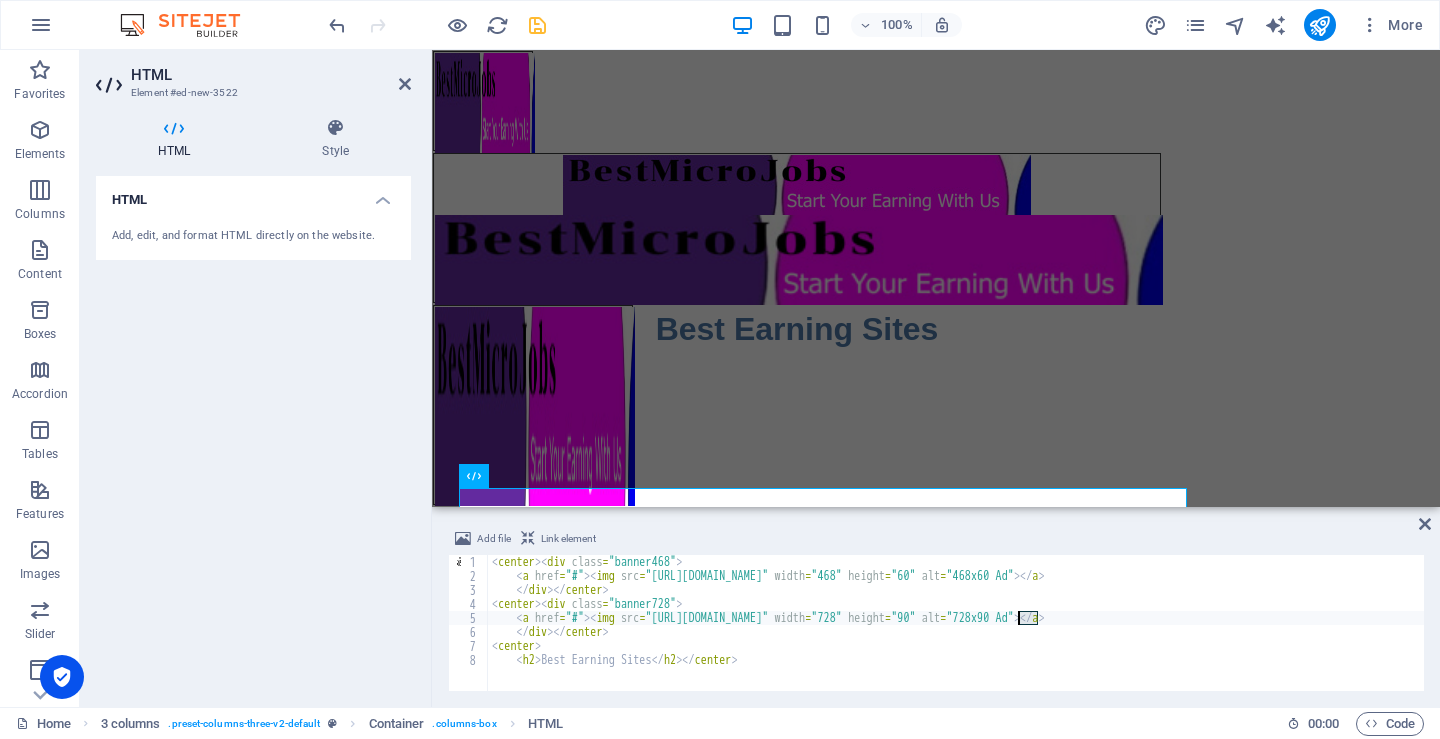 drag, startPoint x: 1035, startPoint y: 616, endPoint x: 1016, endPoint y: 620, distance: 19.416489 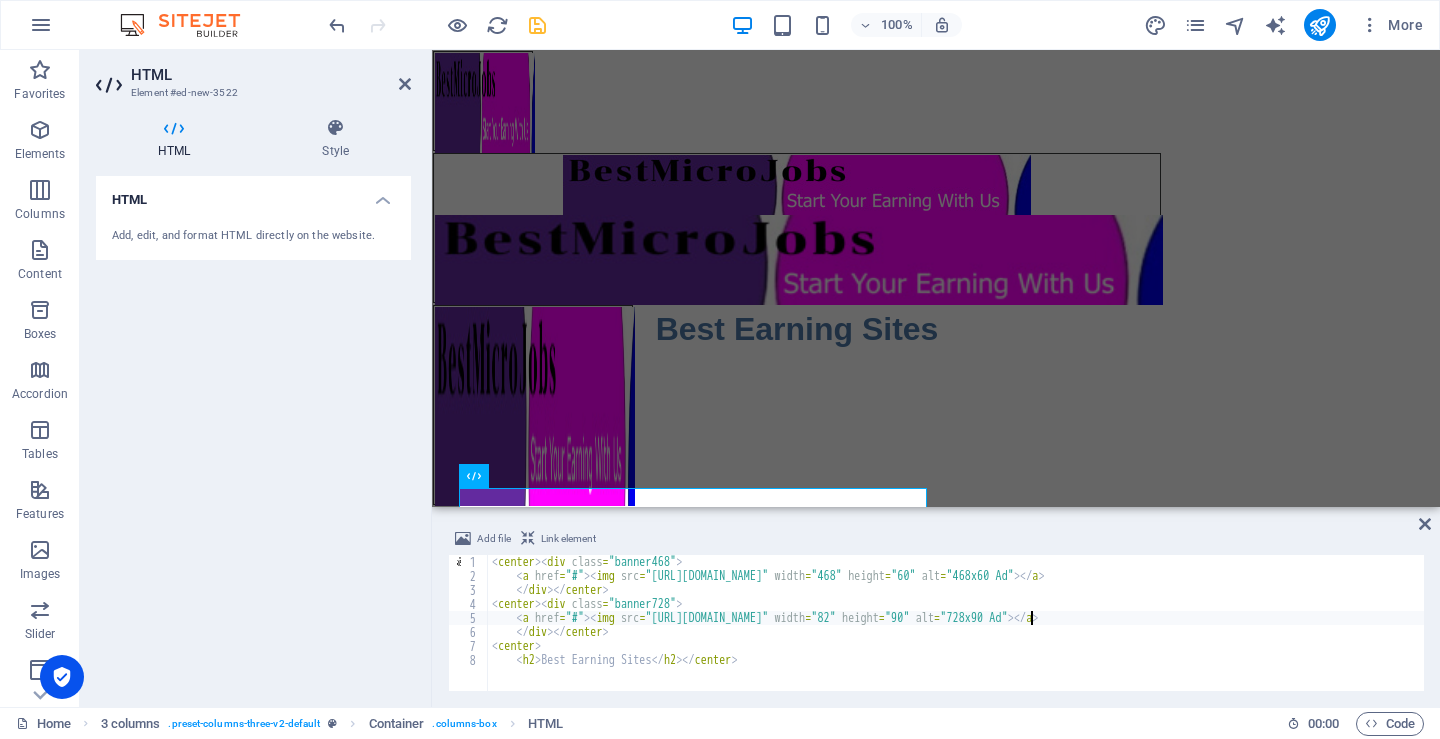 type on "<a href="#"><img src="[URL][DOMAIN_NAME]" width="828" height="90" alt="728x90 Ad"></a>" 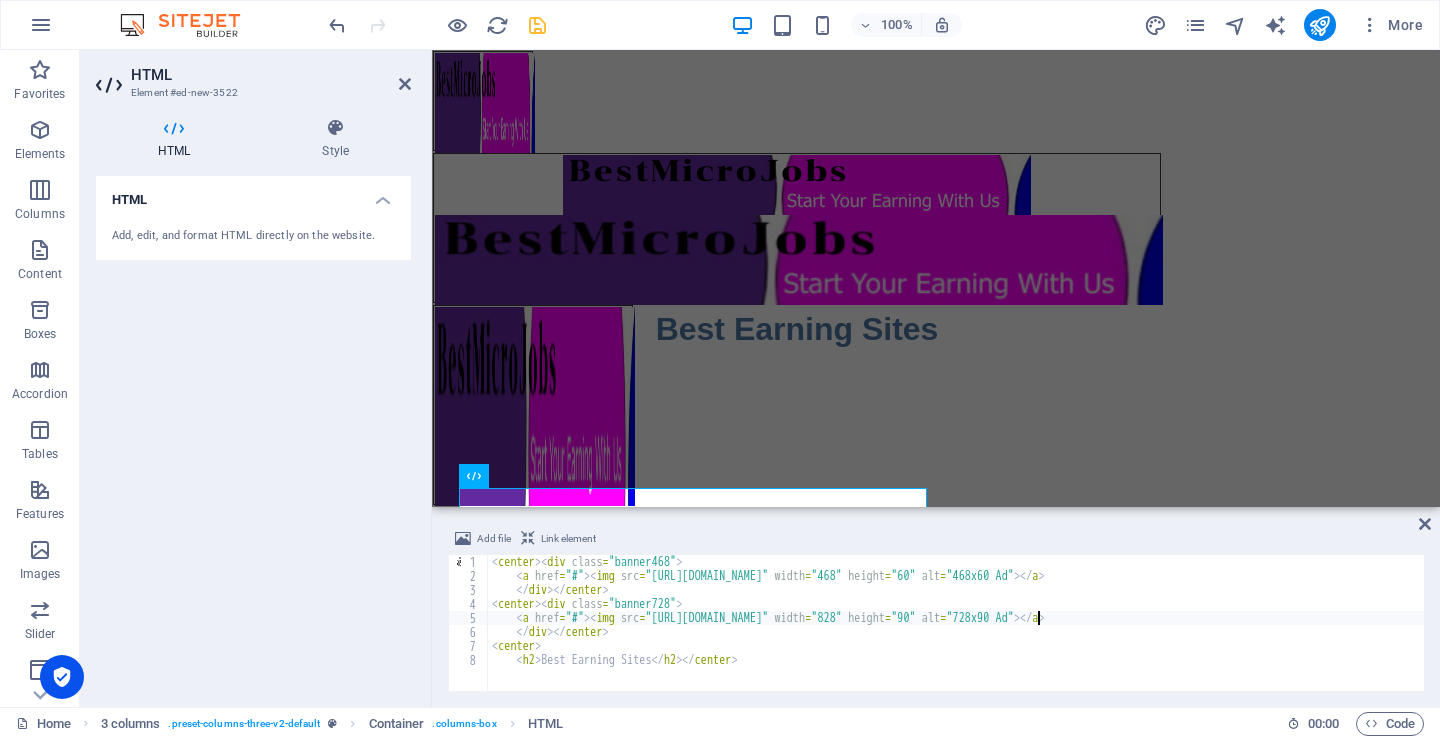 scroll, scrollTop: 0, scrollLeft: 44, axis: horizontal 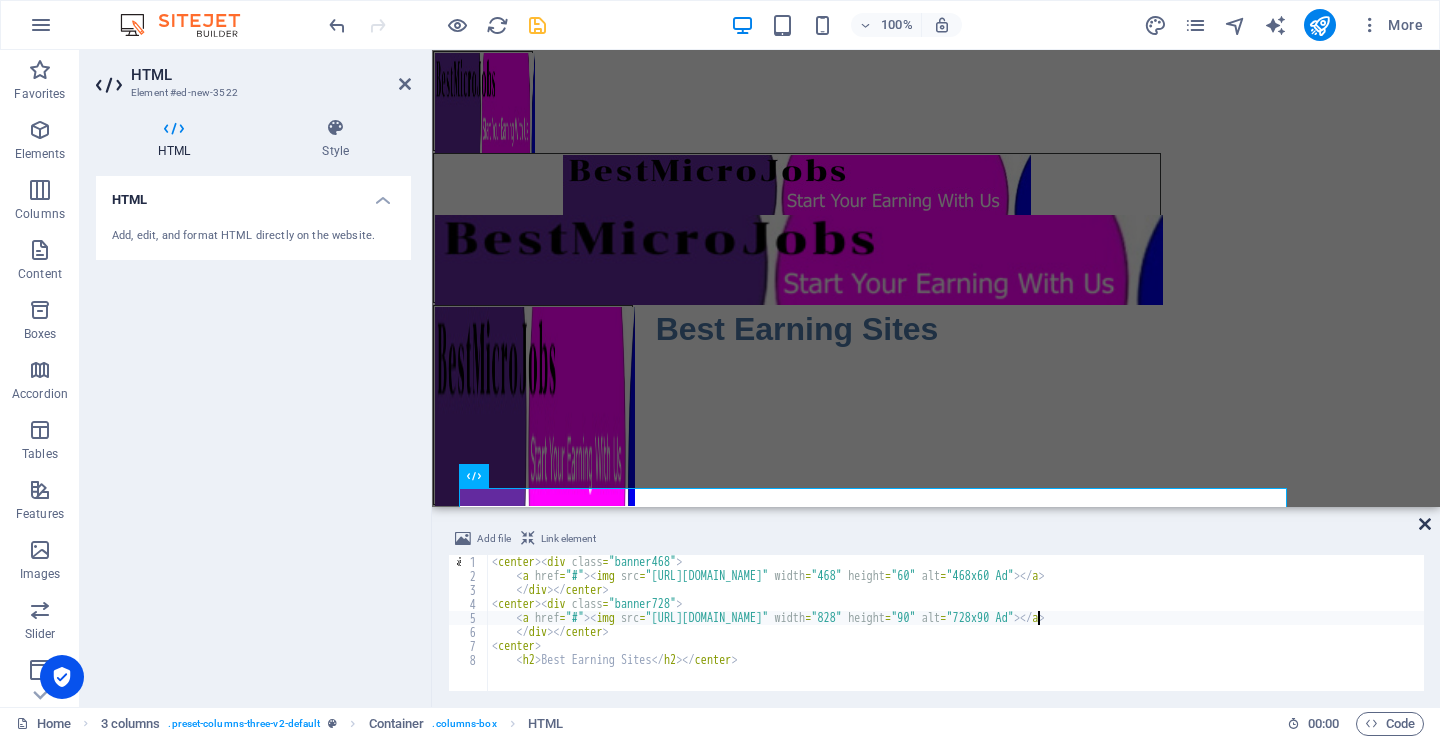 click at bounding box center [1425, 524] 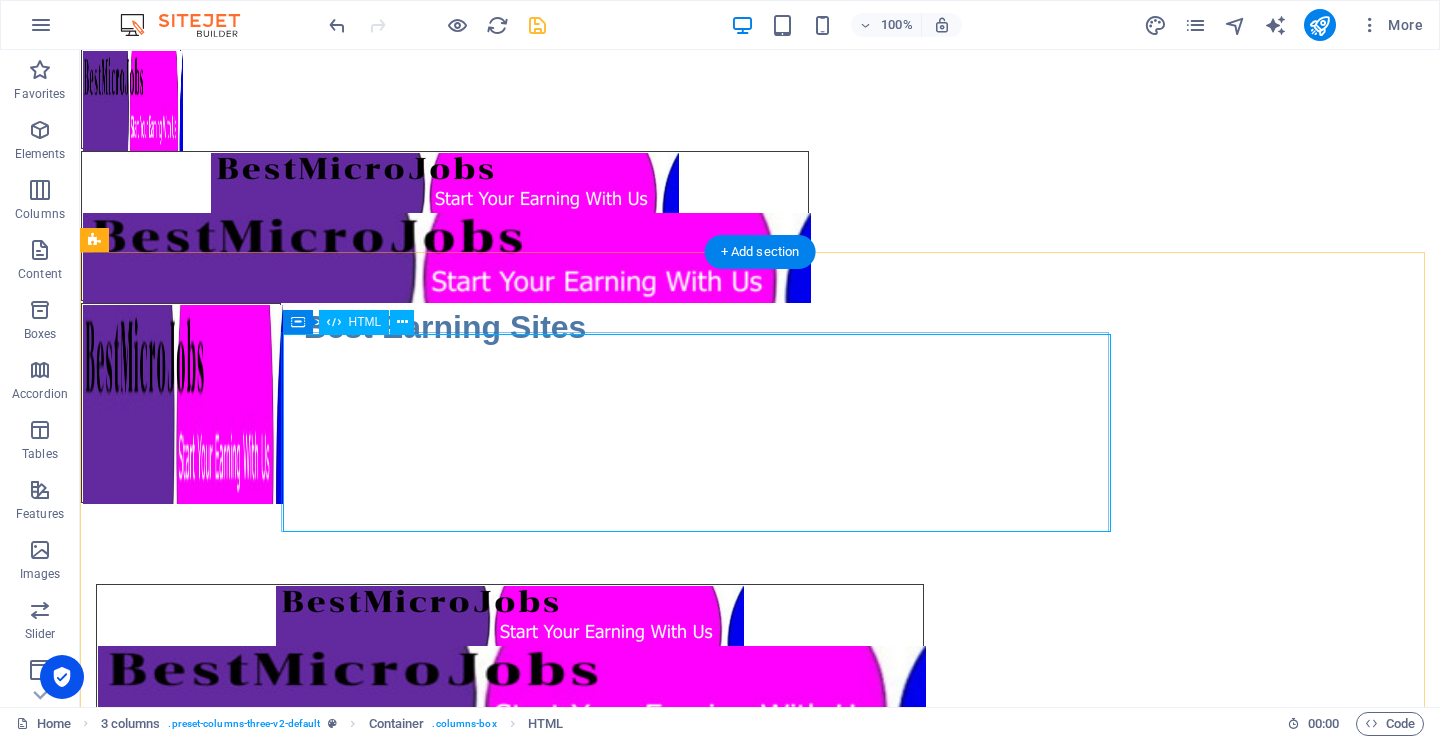 scroll, scrollTop: 0, scrollLeft: 0, axis: both 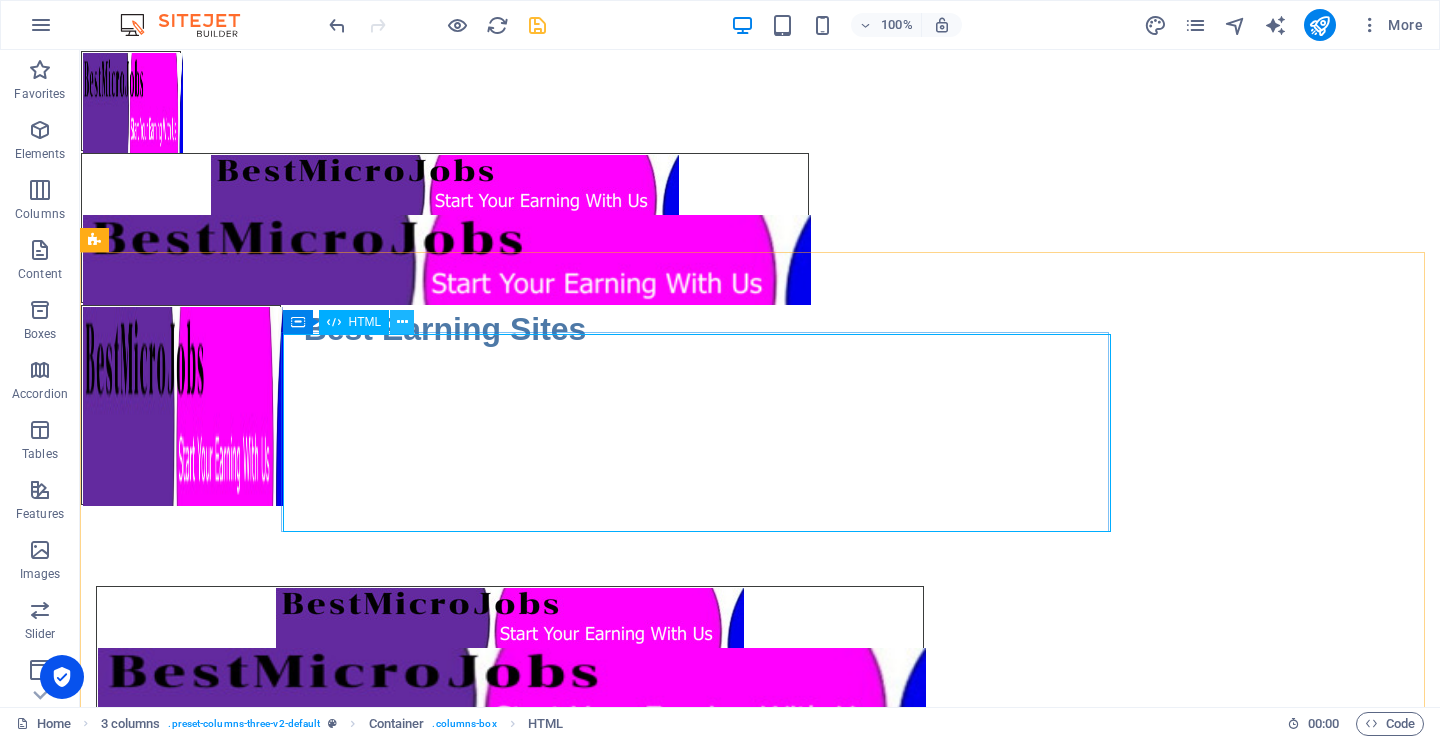 click at bounding box center [402, 322] 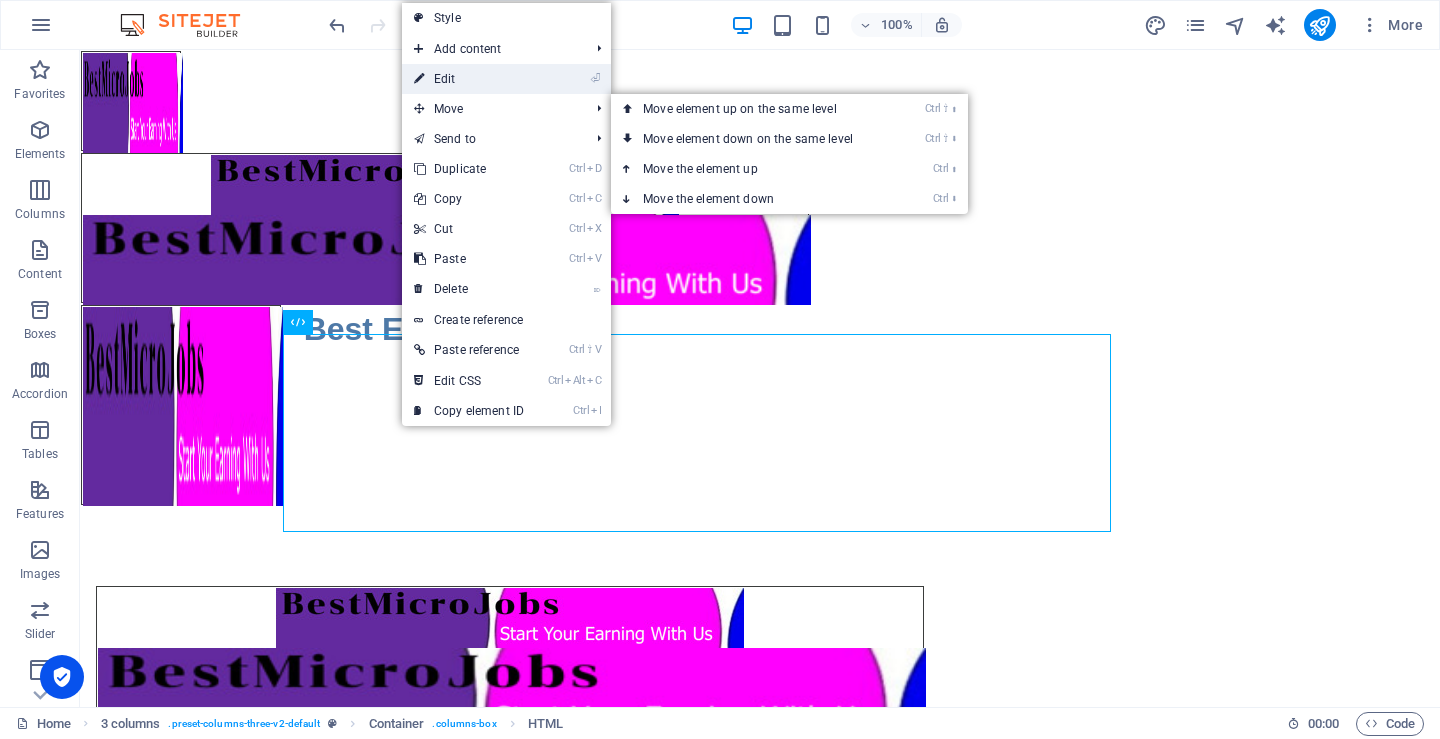 click on "⏎  Edit" at bounding box center [469, 79] 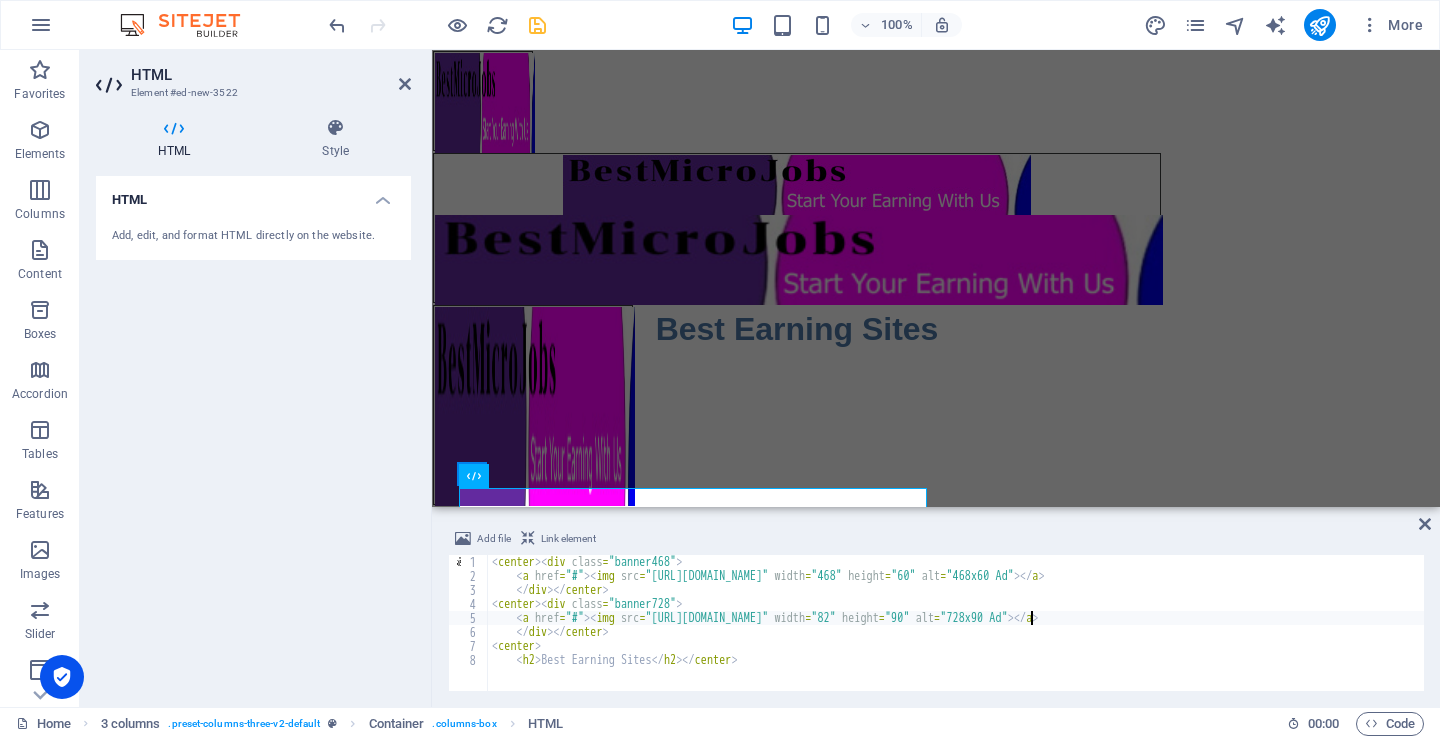 scroll, scrollTop: 0, scrollLeft: 44, axis: horizontal 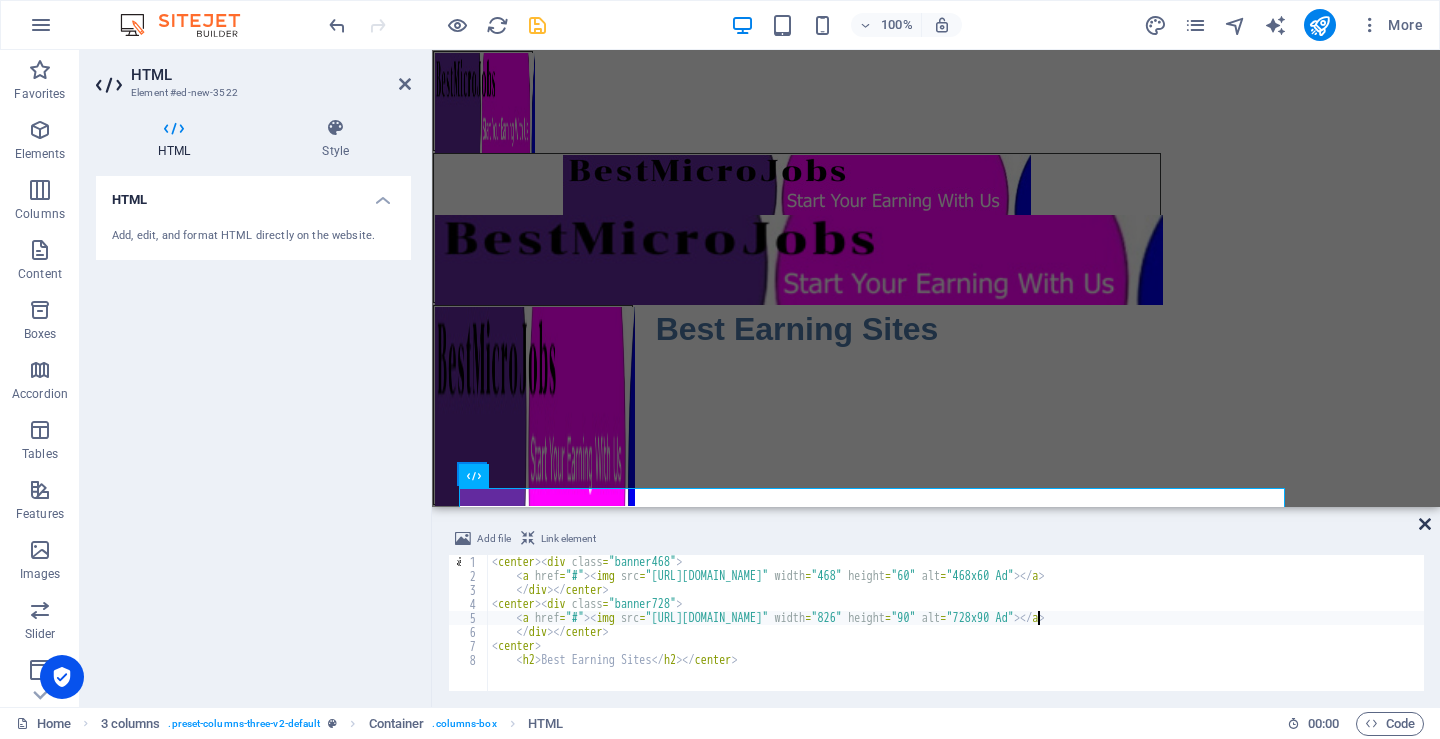 type on "<a href="#"><img src="[URL][DOMAIN_NAME]" width="826" height="90" alt="728x90 Ad"></a>" 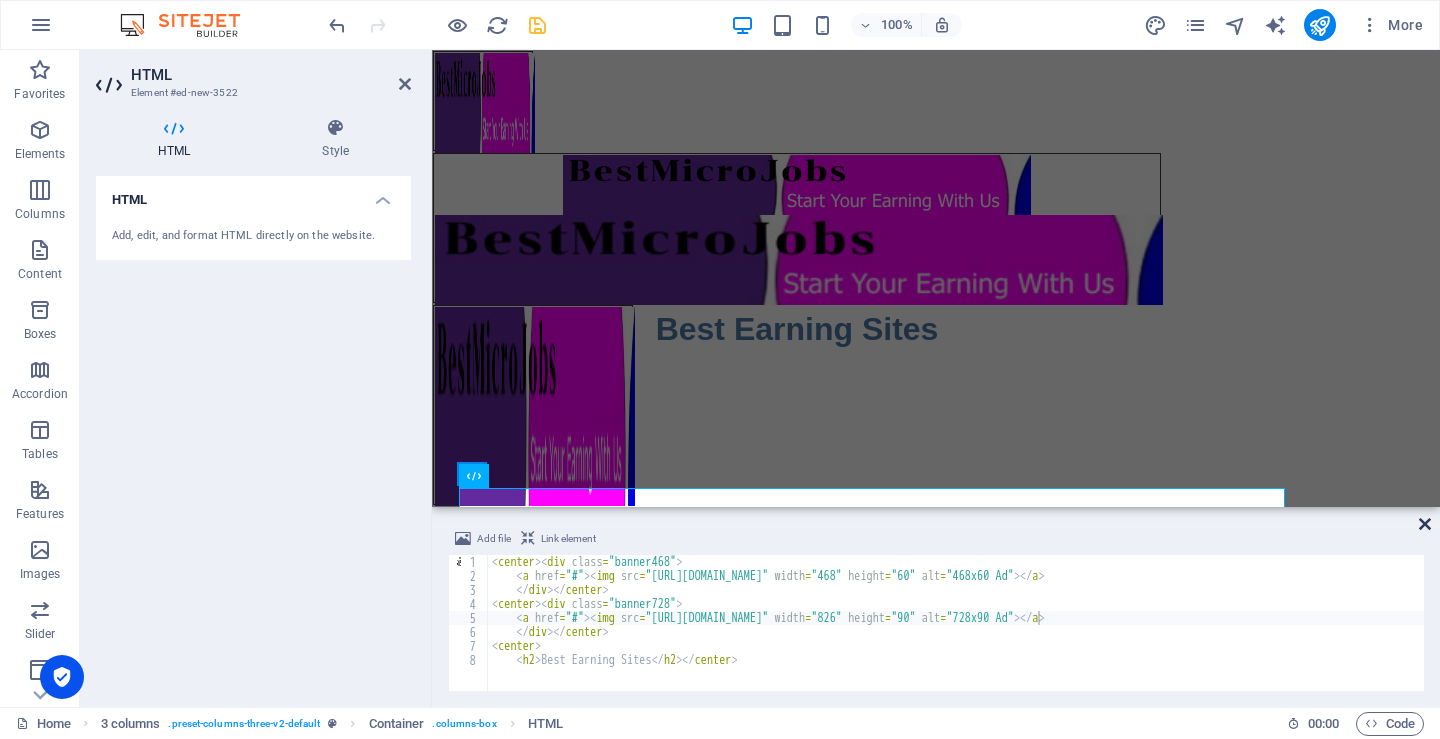 click at bounding box center (1425, 524) 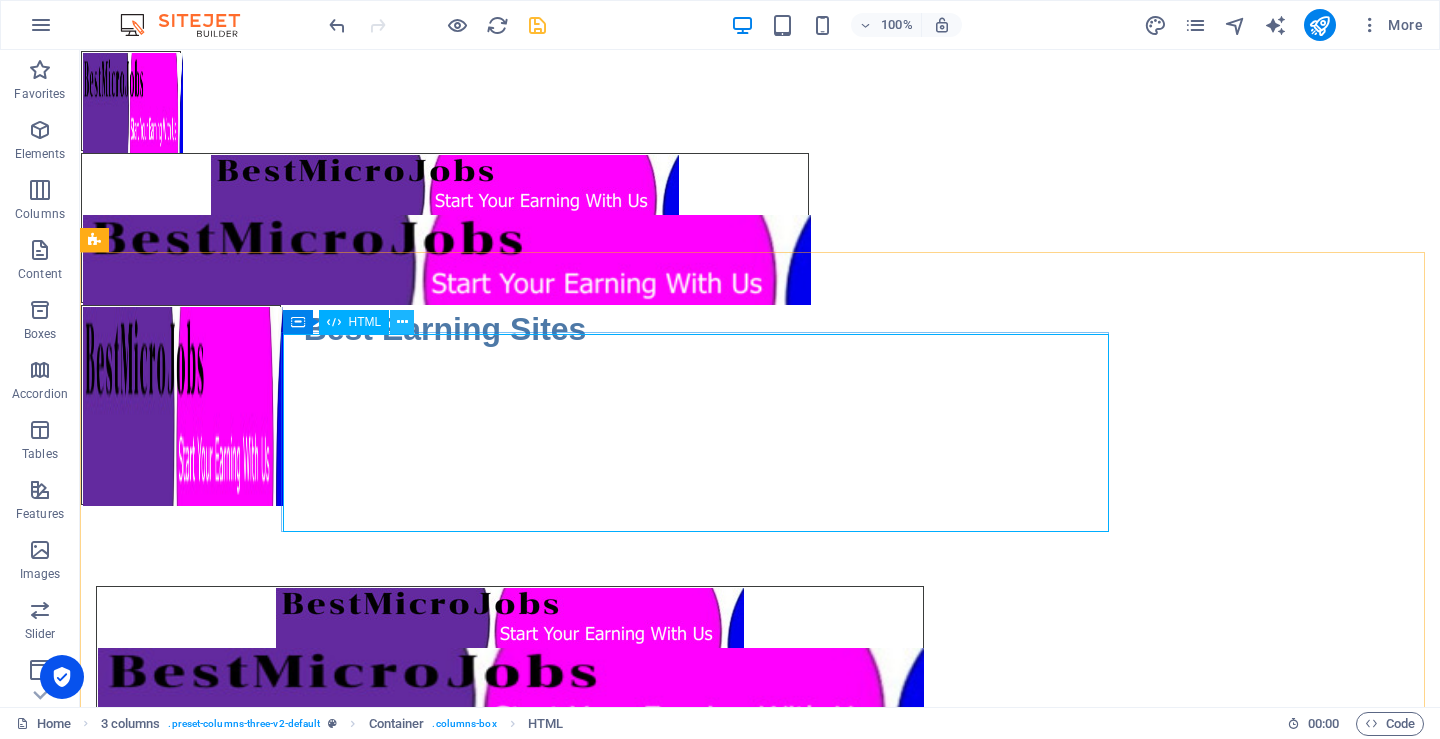 click at bounding box center (402, 322) 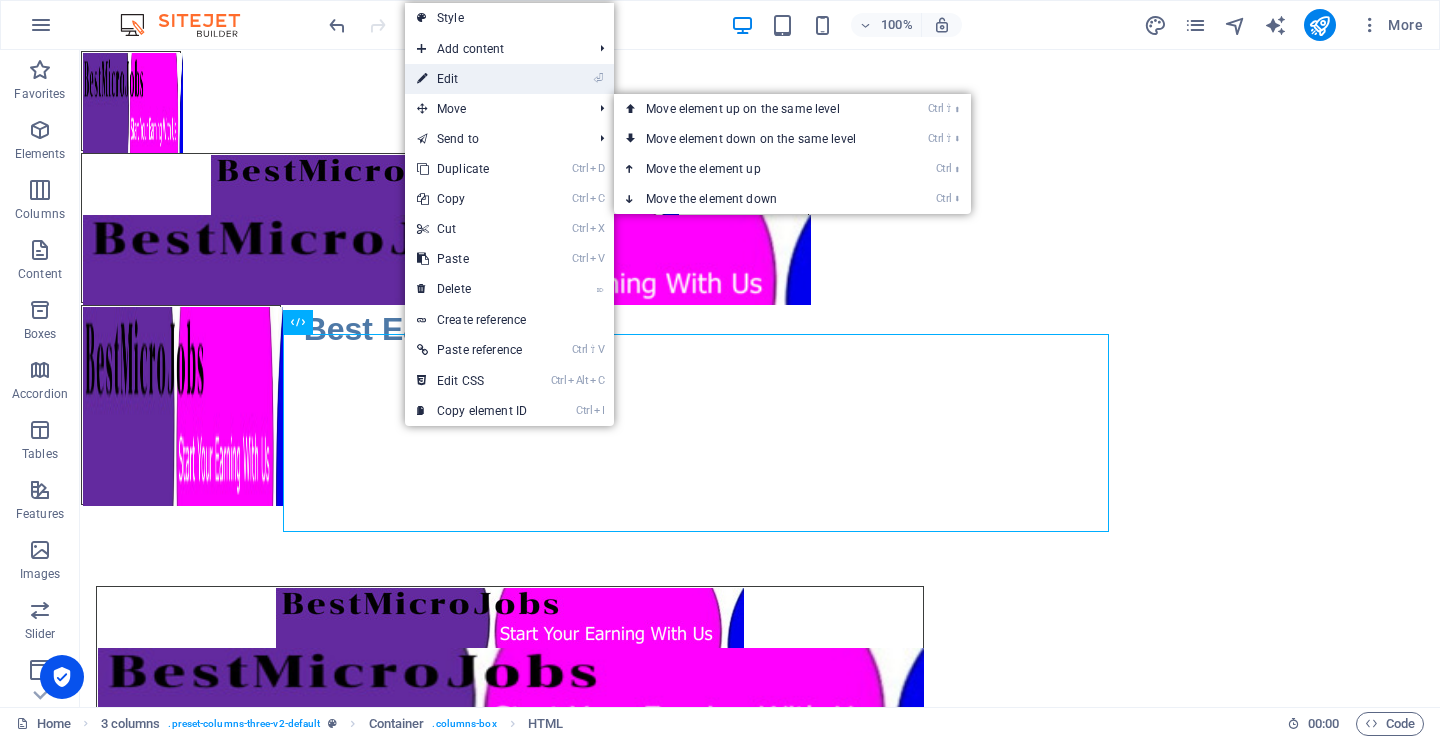click on "⏎  Edit" at bounding box center [472, 79] 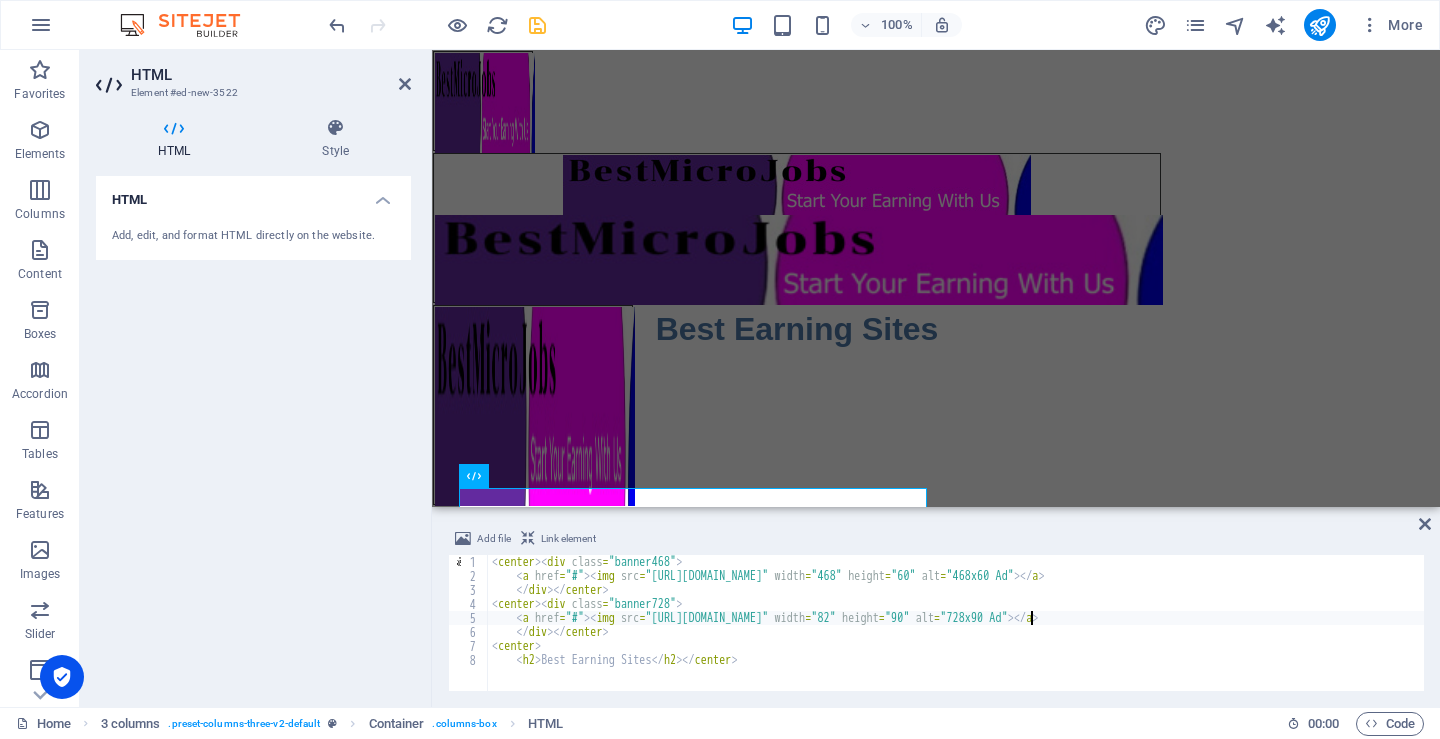 scroll, scrollTop: 0, scrollLeft: 44, axis: horizontal 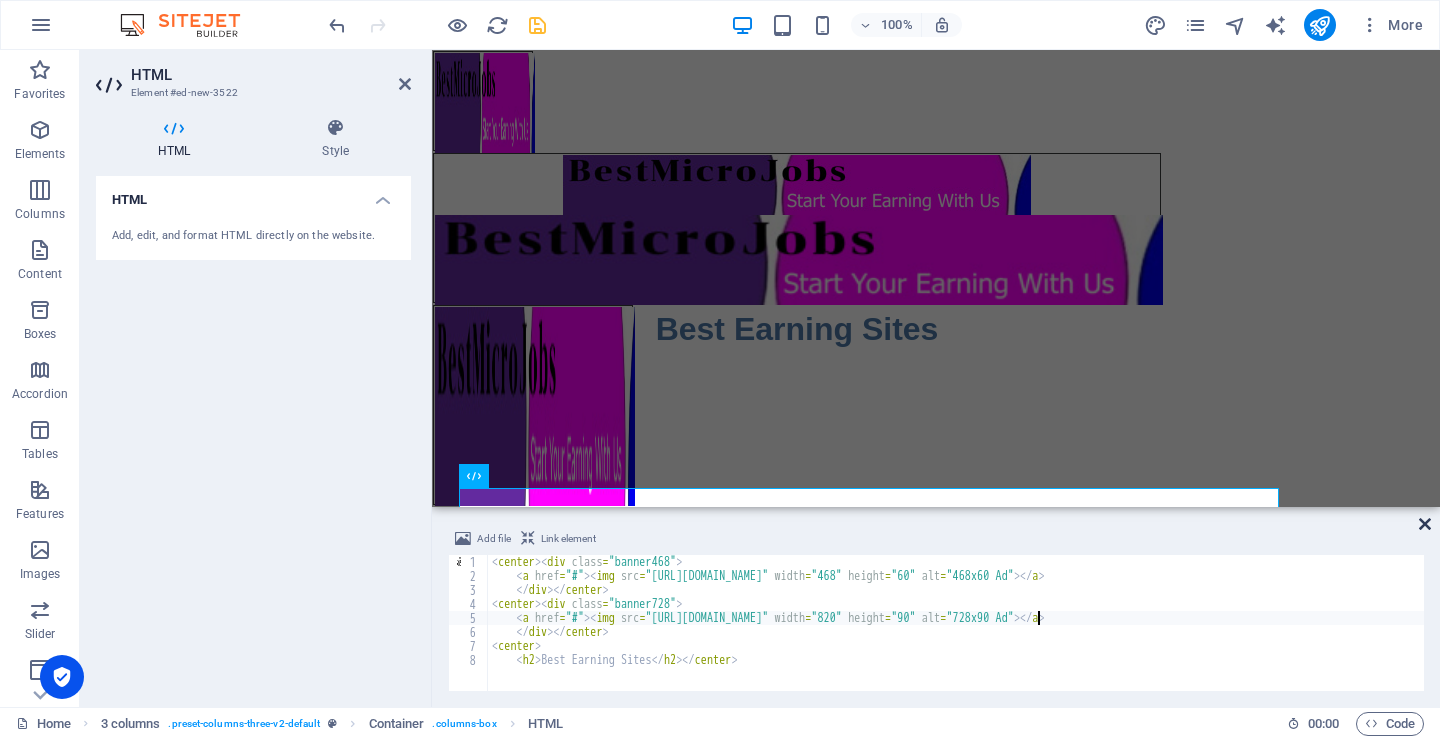 type on "<a href="#"><img src="[URL][DOMAIN_NAME]" width="820" height="90" alt="728x90 Ad"></a>" 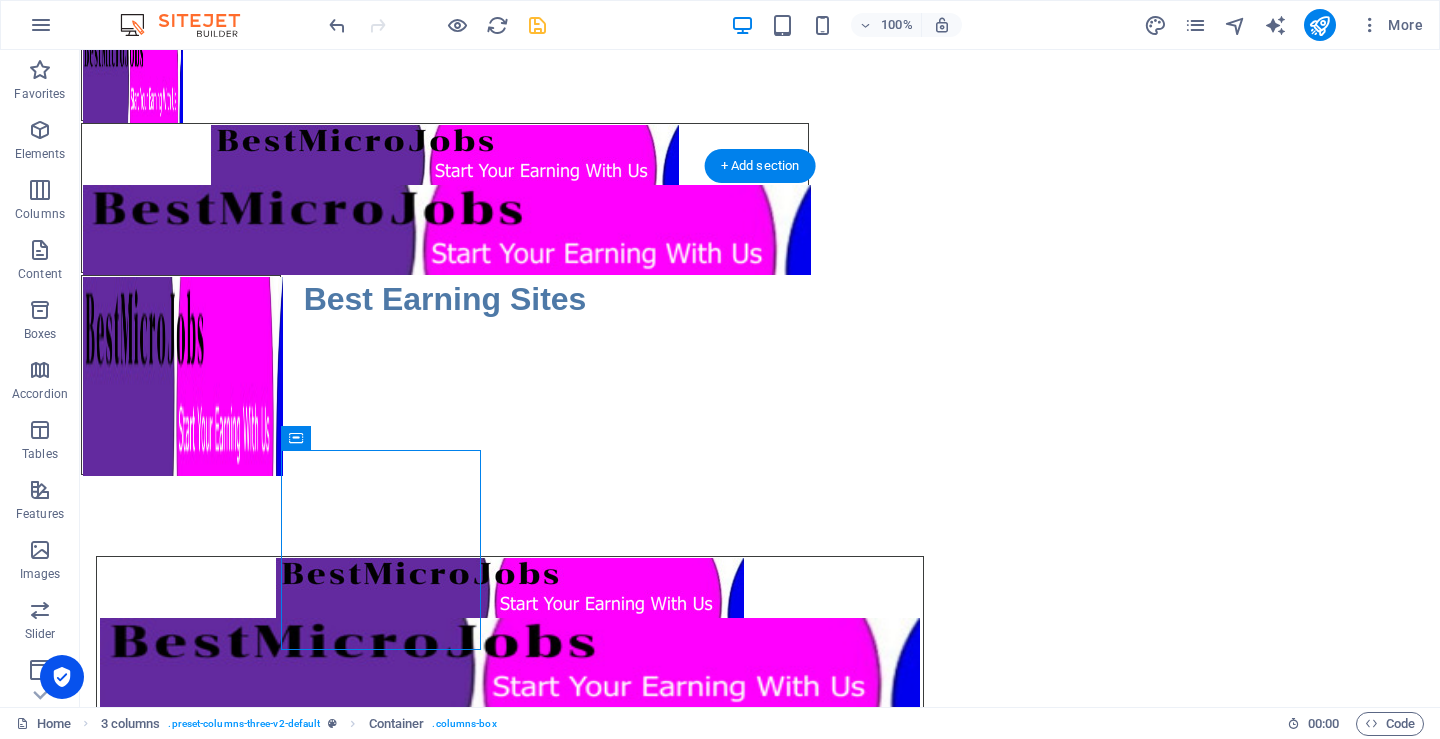 scroll, scrollTop: 109, scrollLeft: 0, axis: vertical 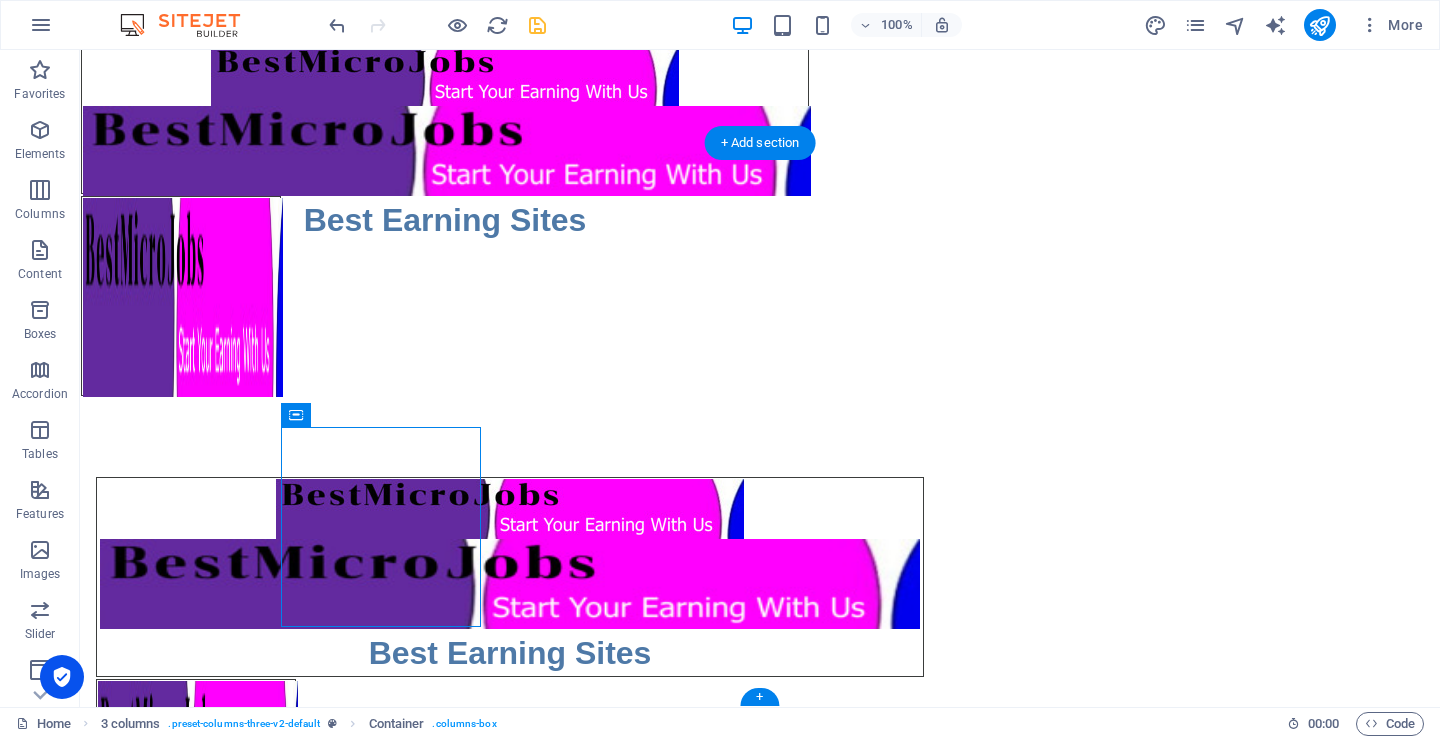 drag, startPoint x: 377, startPoint y: 578, endPoint x: 814, endPoint y: 542, distance: 438.48032 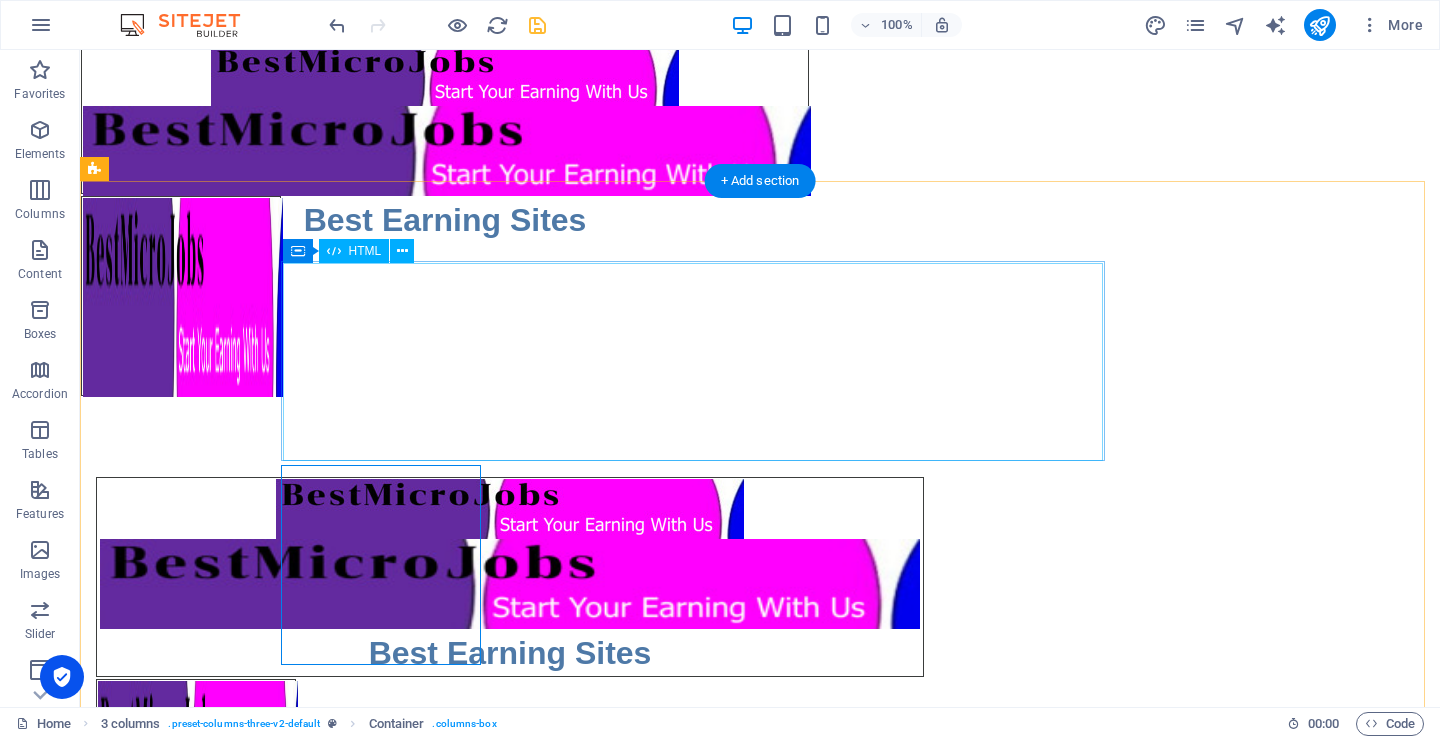 scroll, scrollTop: 9, scrollLeft: 0, axis: vertical 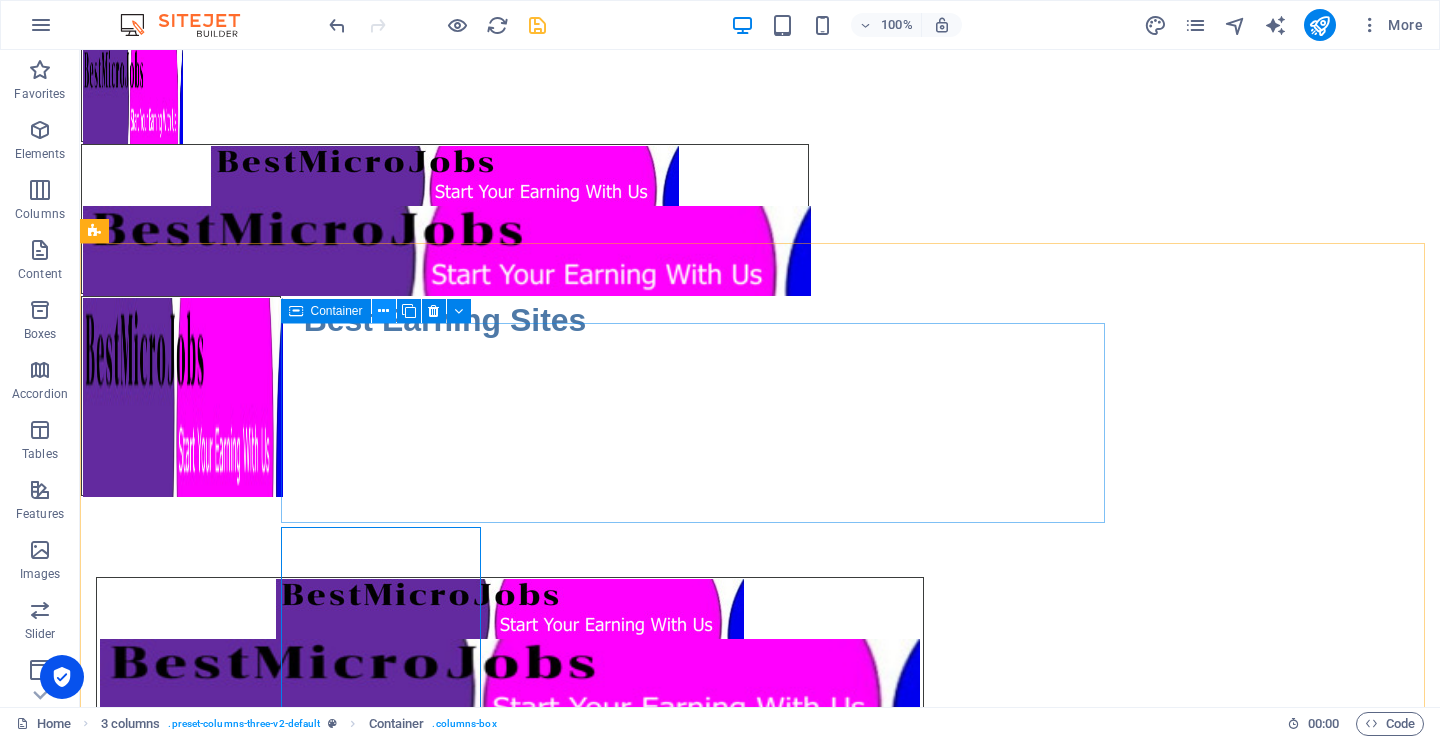 click at bounding box center [383, 311] 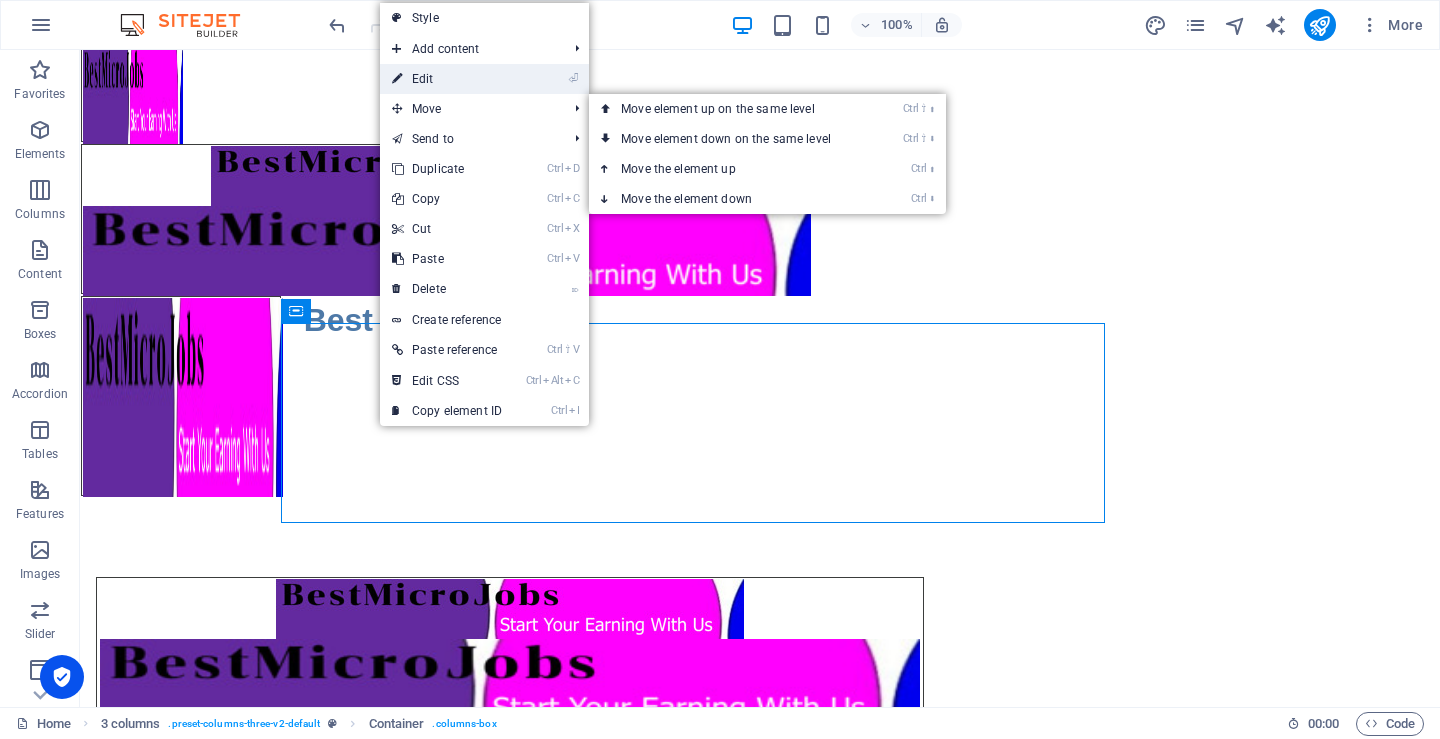 click on "⏎  Edit" at bounding box center [447, 79] 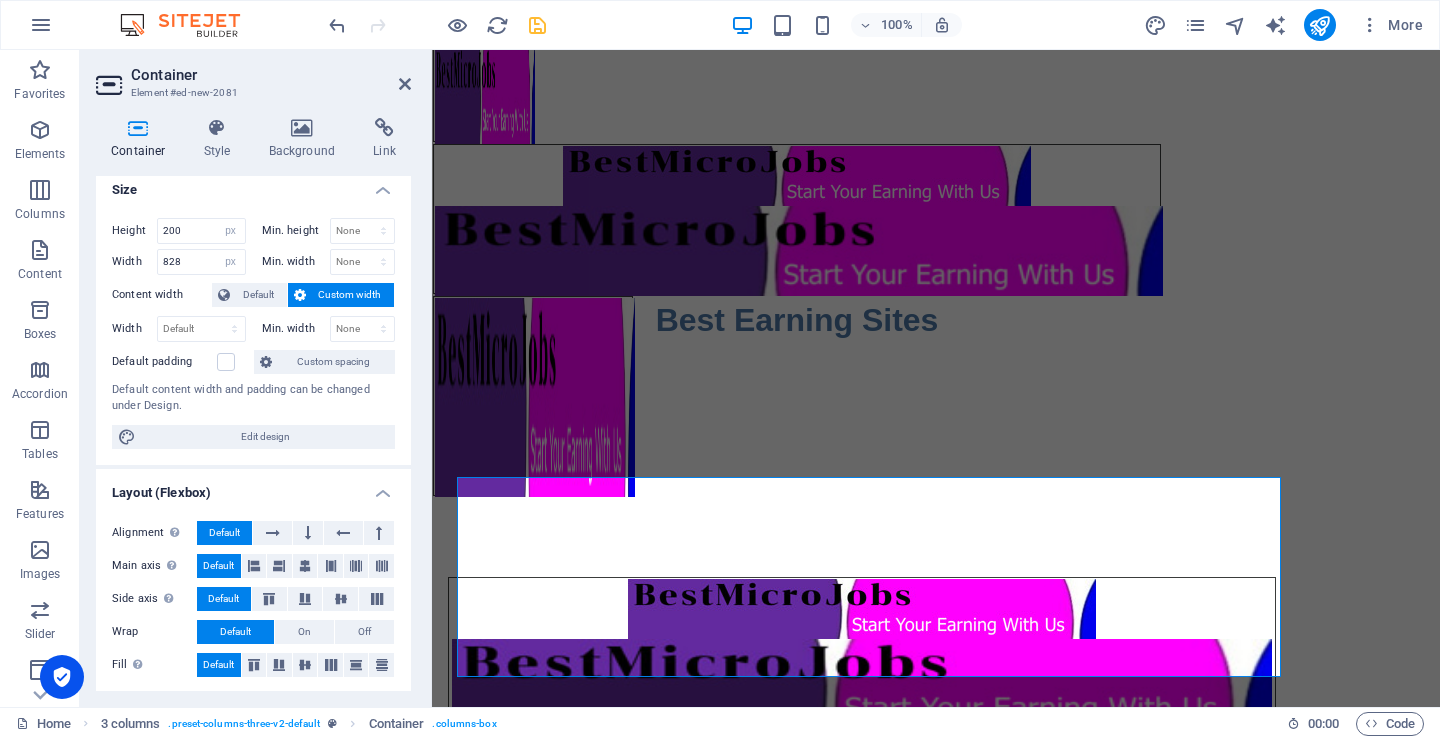 scroll, scrollTop: 0, scrollLeft: 0, axis: both 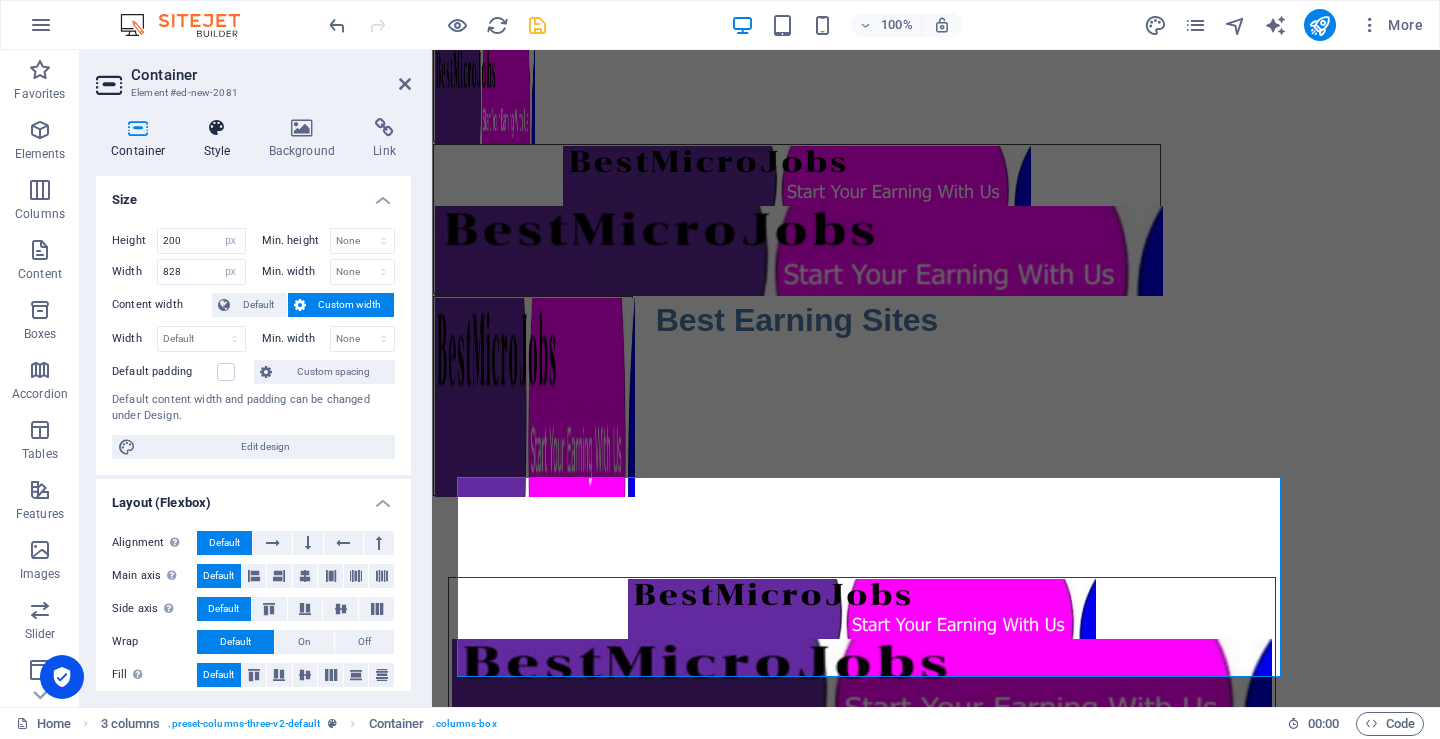 click at bounding box center [217, 128] 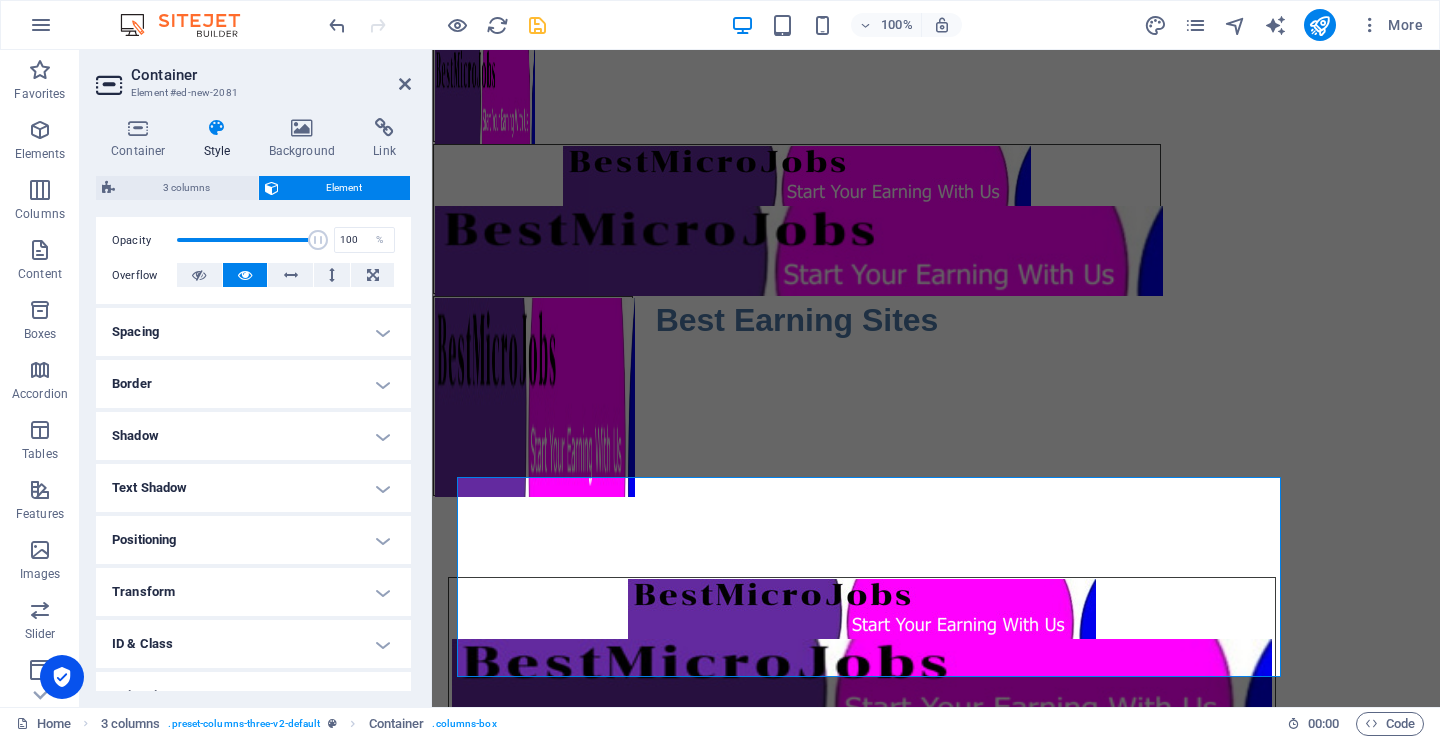 scroll, scrollTop: 300, scrollLeft: 0, axis: vertical 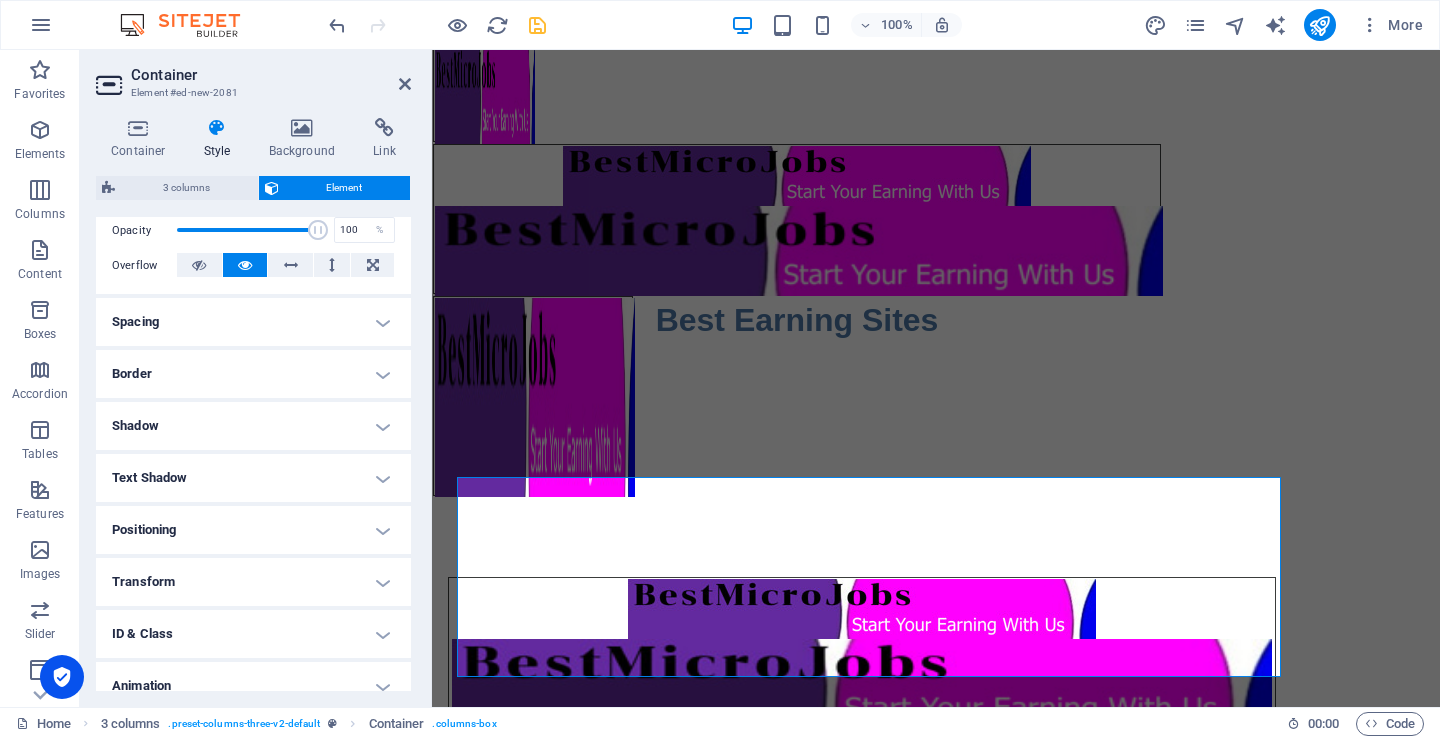 click on "Spacing" at bounding box center (253, 322) 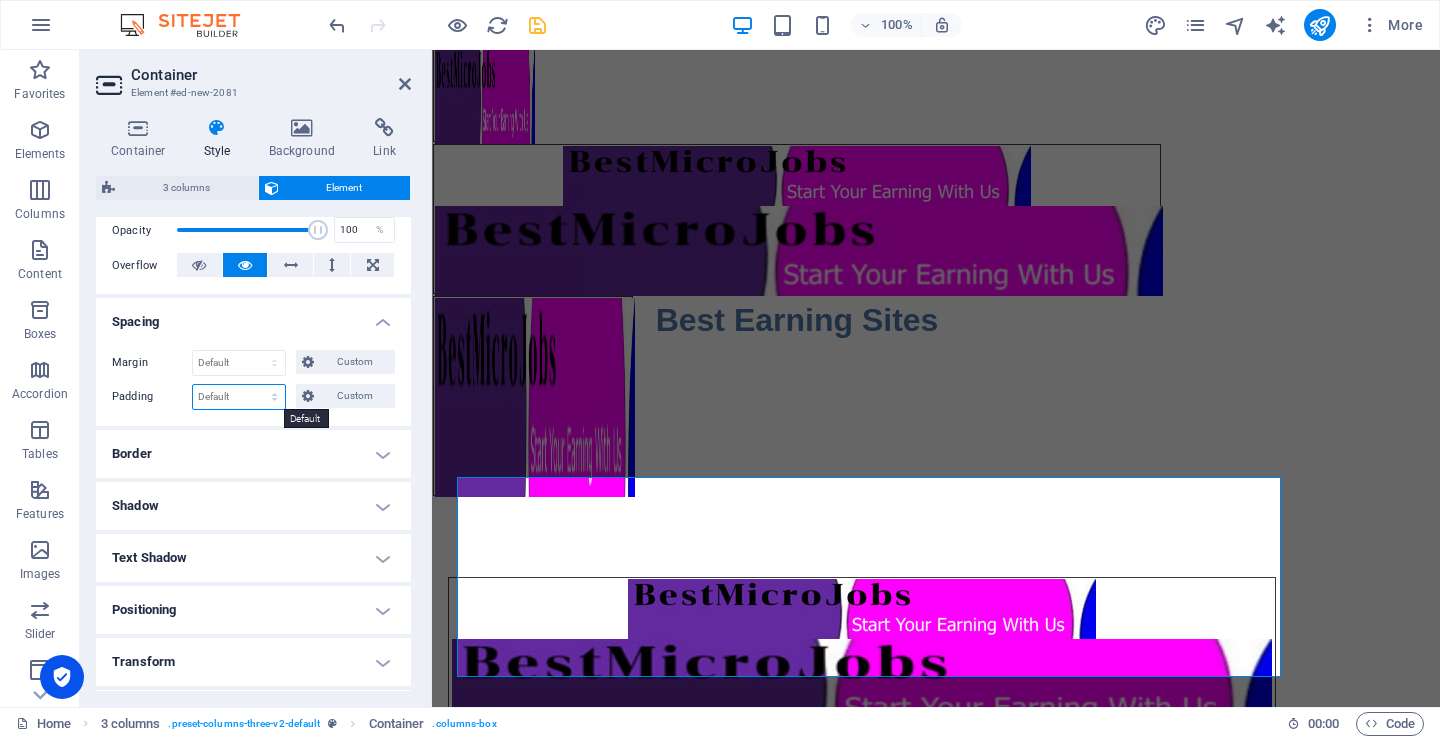 click on "Default px rem % vh vw Custom" at bounding box center (239, 397) 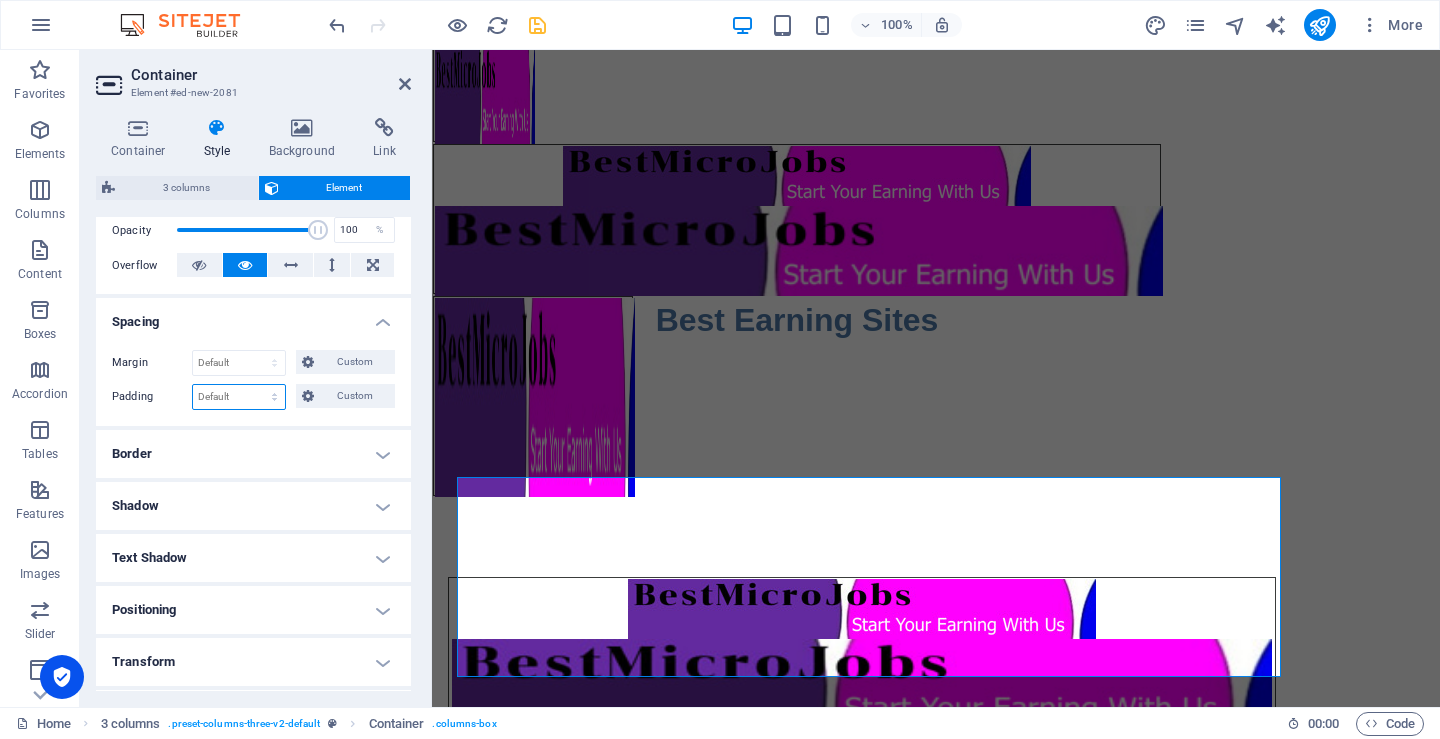 select on "px" 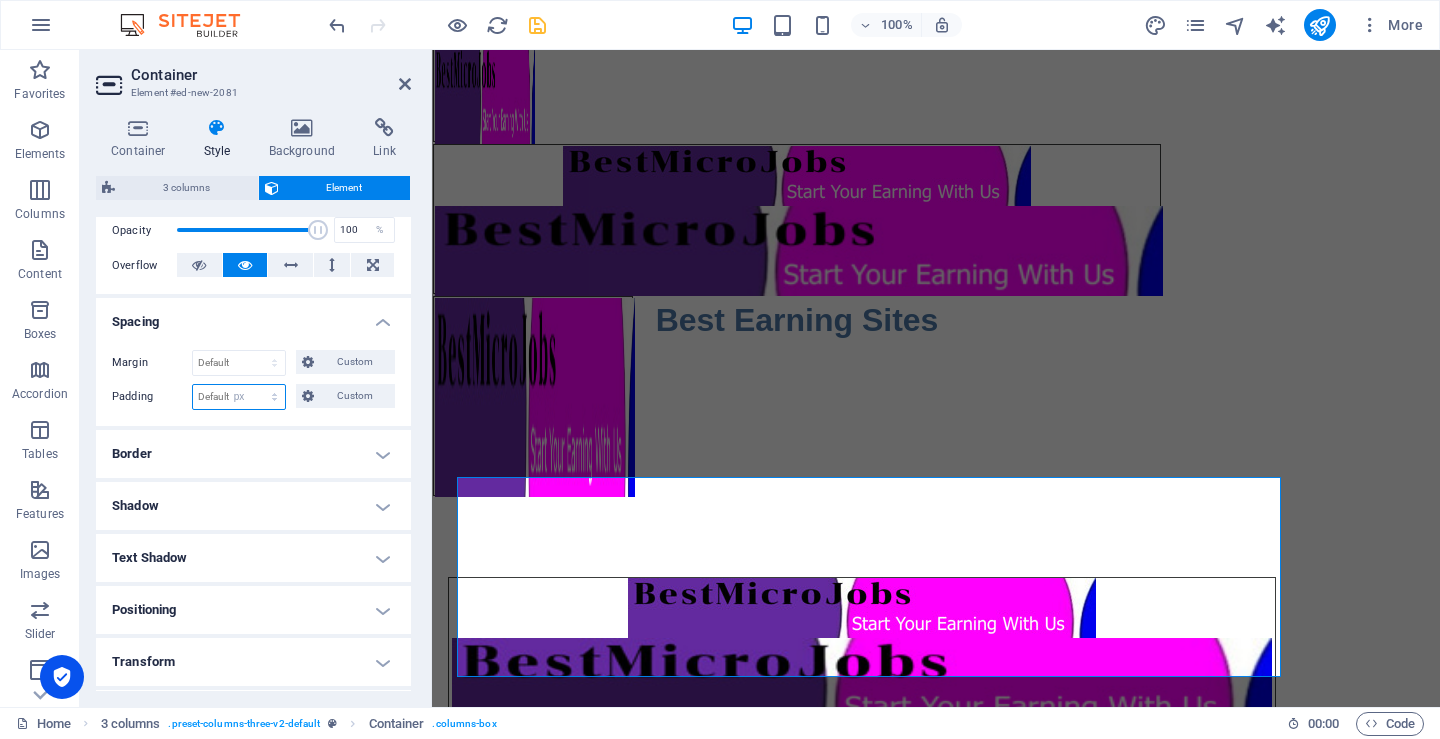 click on "Default px rem % vh vw Custom" at bounding box center (239, 397) 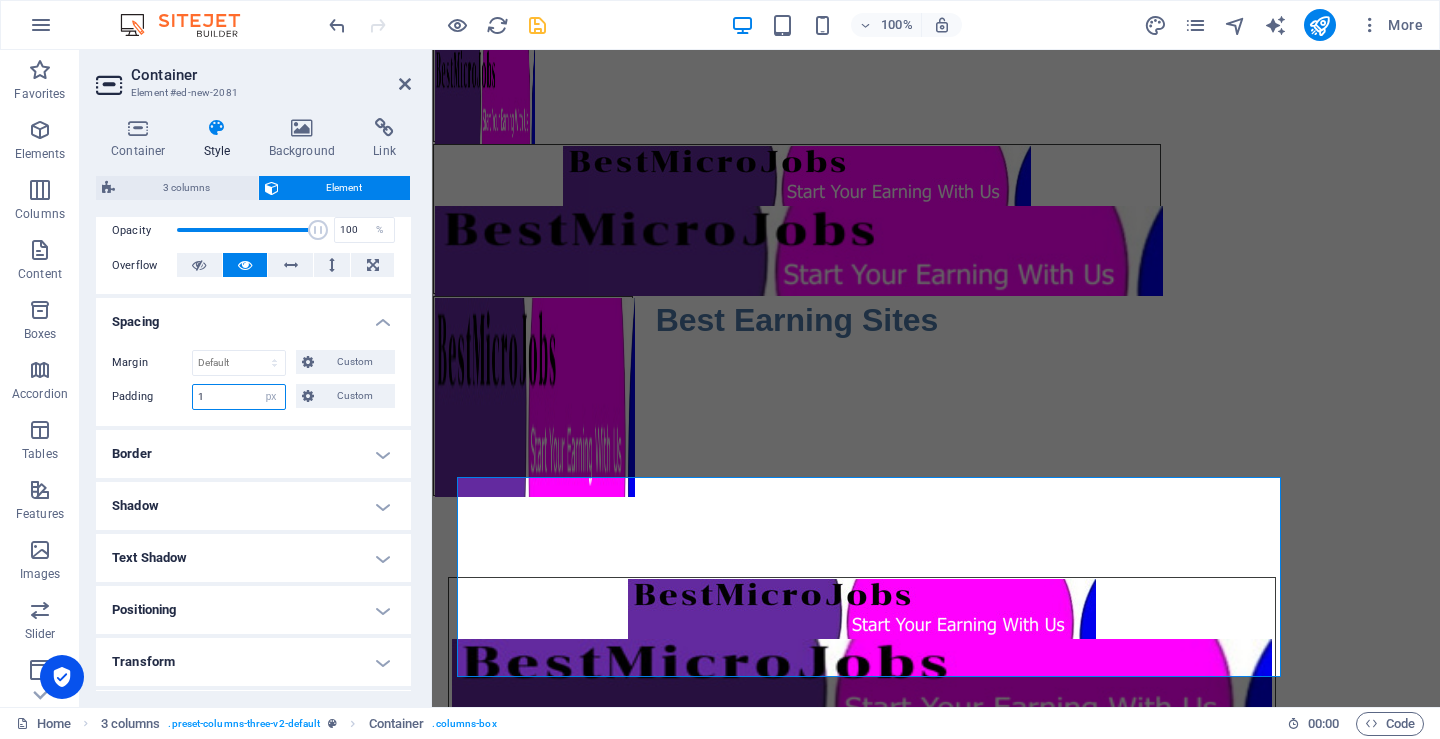 type on "1" 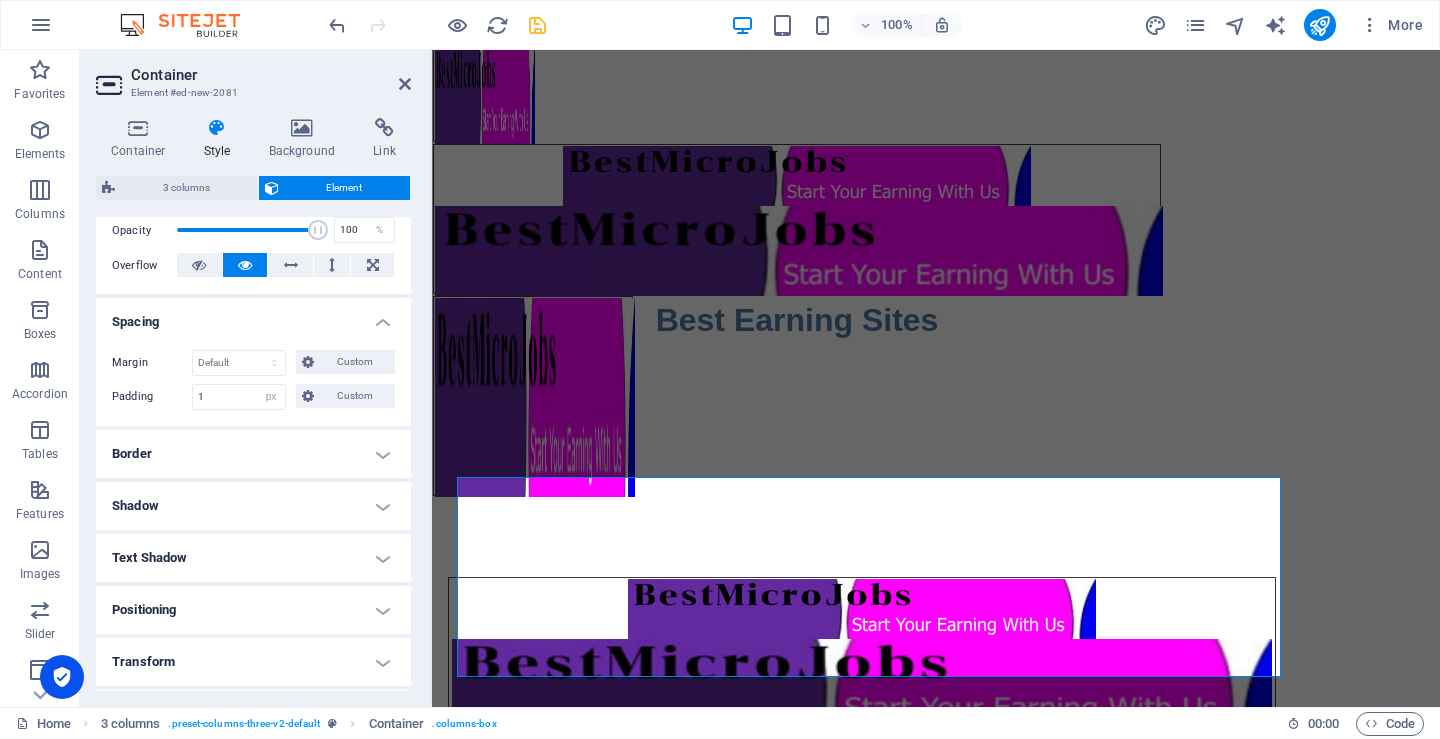 click on "Spacing" at bounding box center [253, 316] 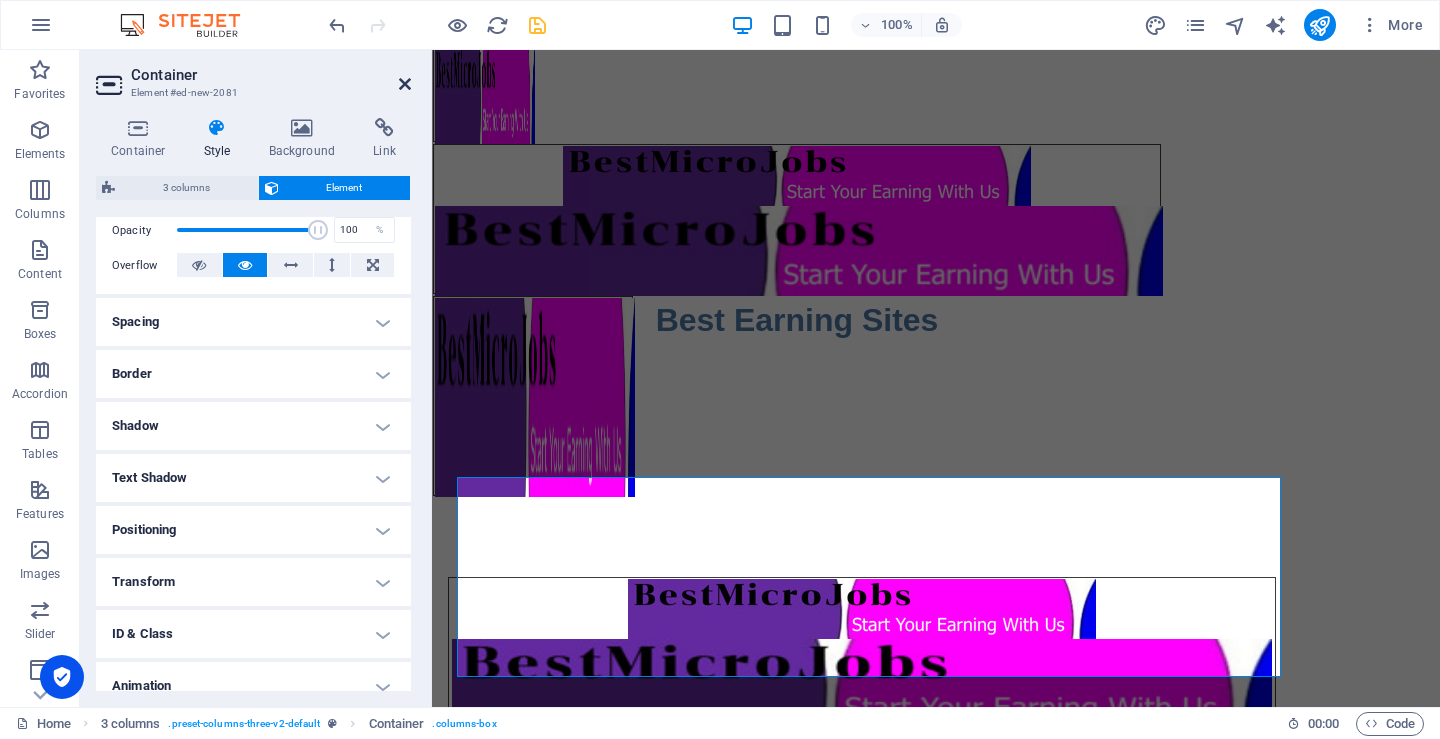 click at bounding box center [405, 84] 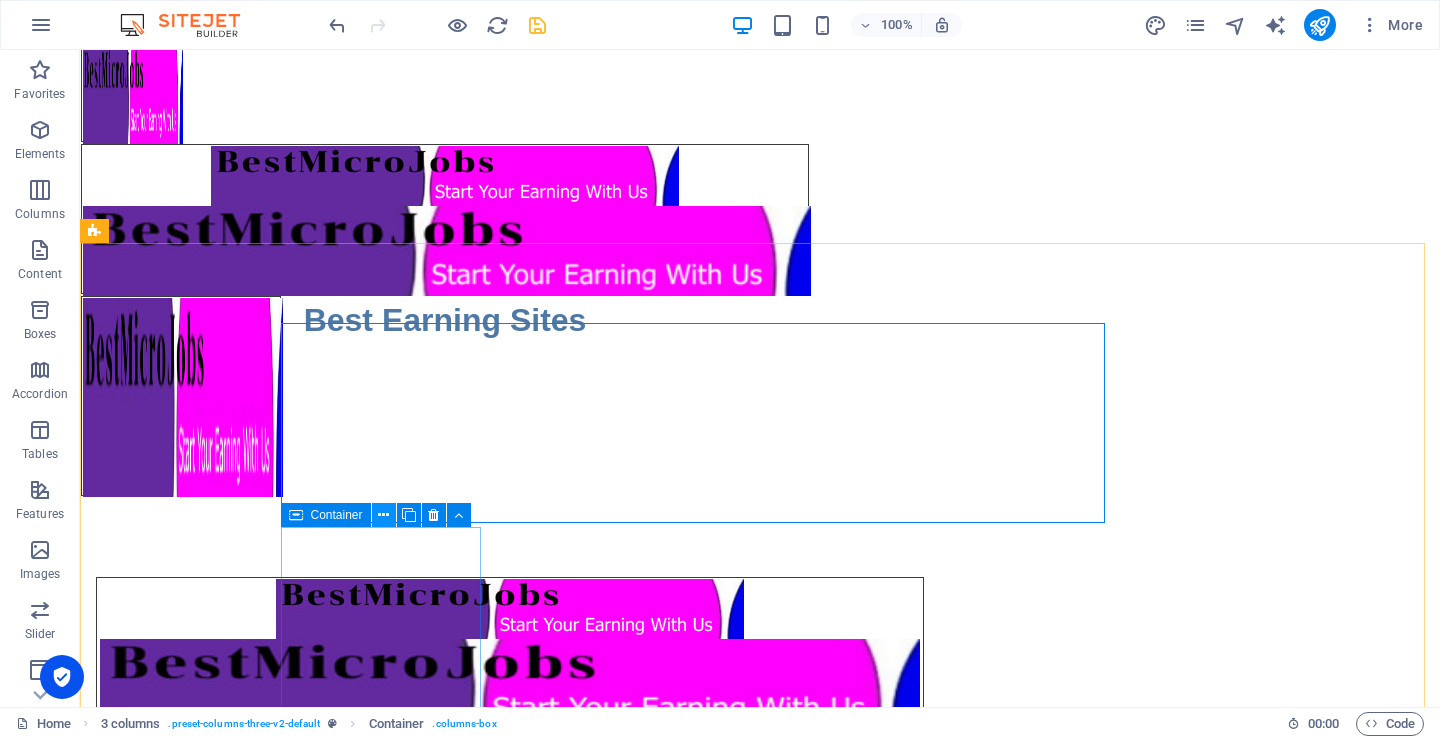 click at bounding box center [383, 515] 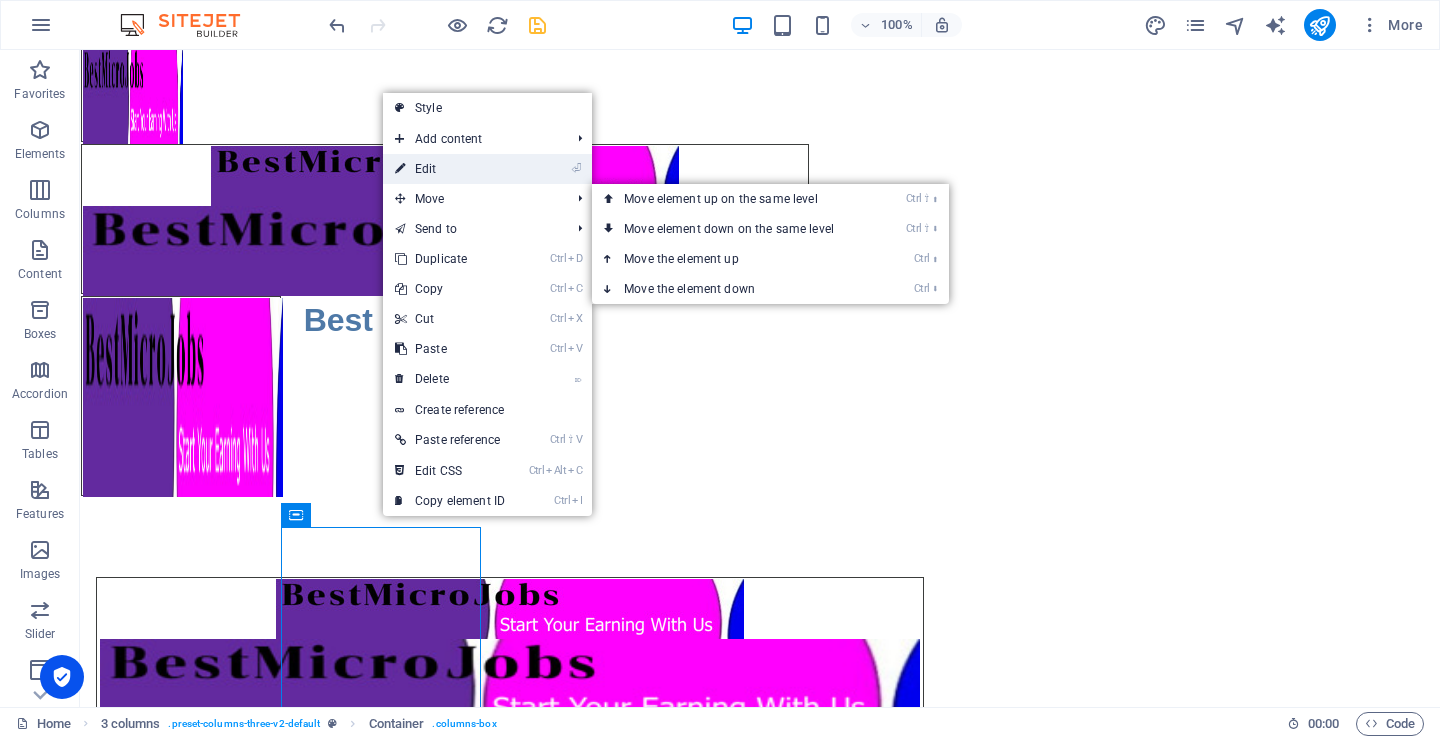 click on "⏎  Edit" at bounding box center [450, 169] 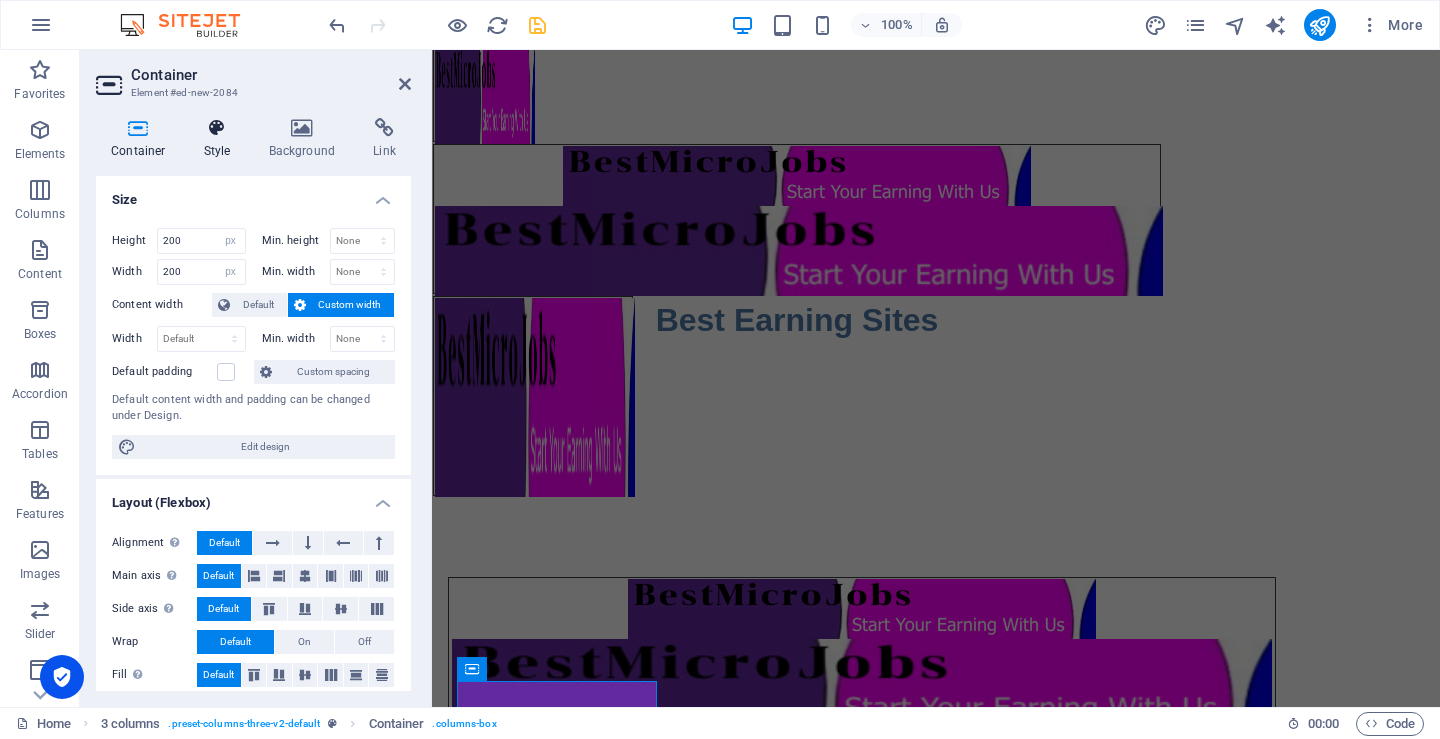 click on "Style" at bounding box center (221, 139) 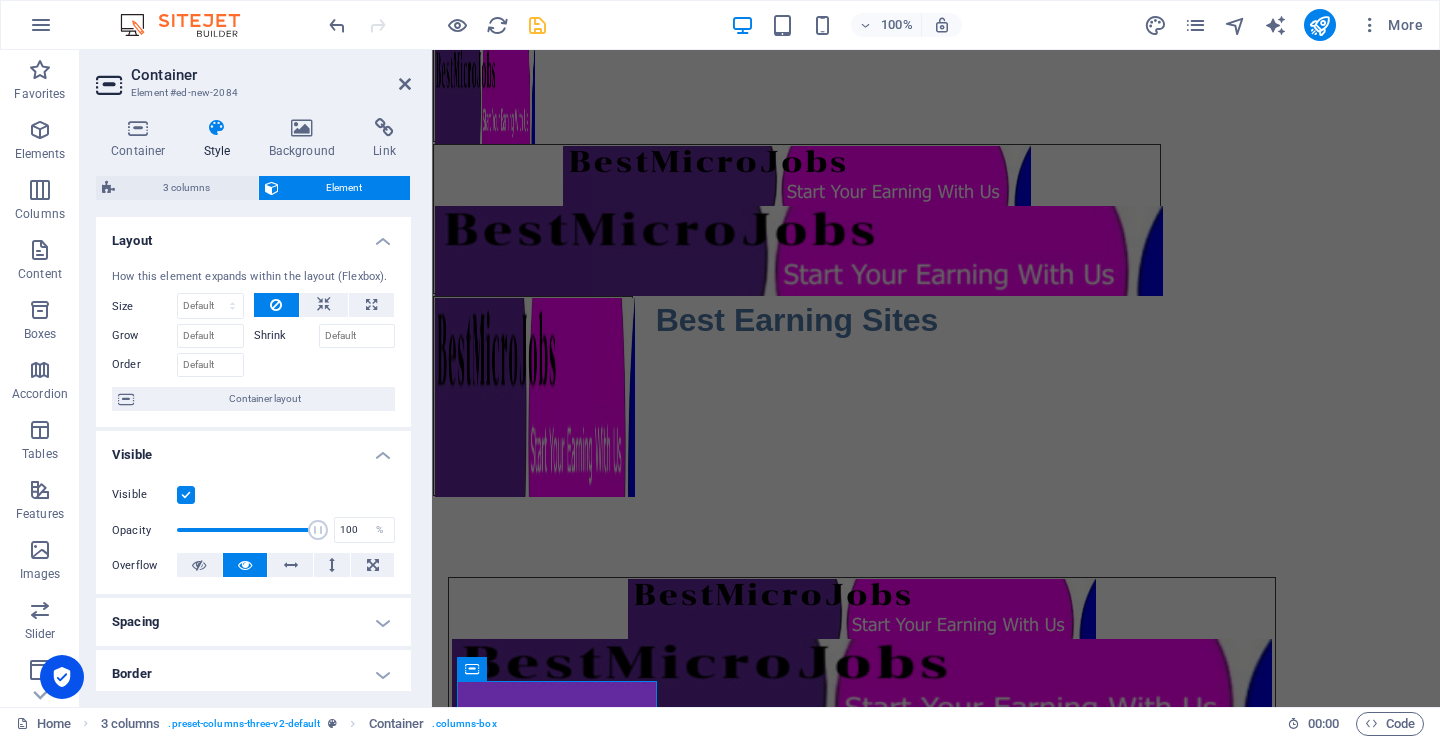 click on "Spacing" at bounding box center [253, 622] 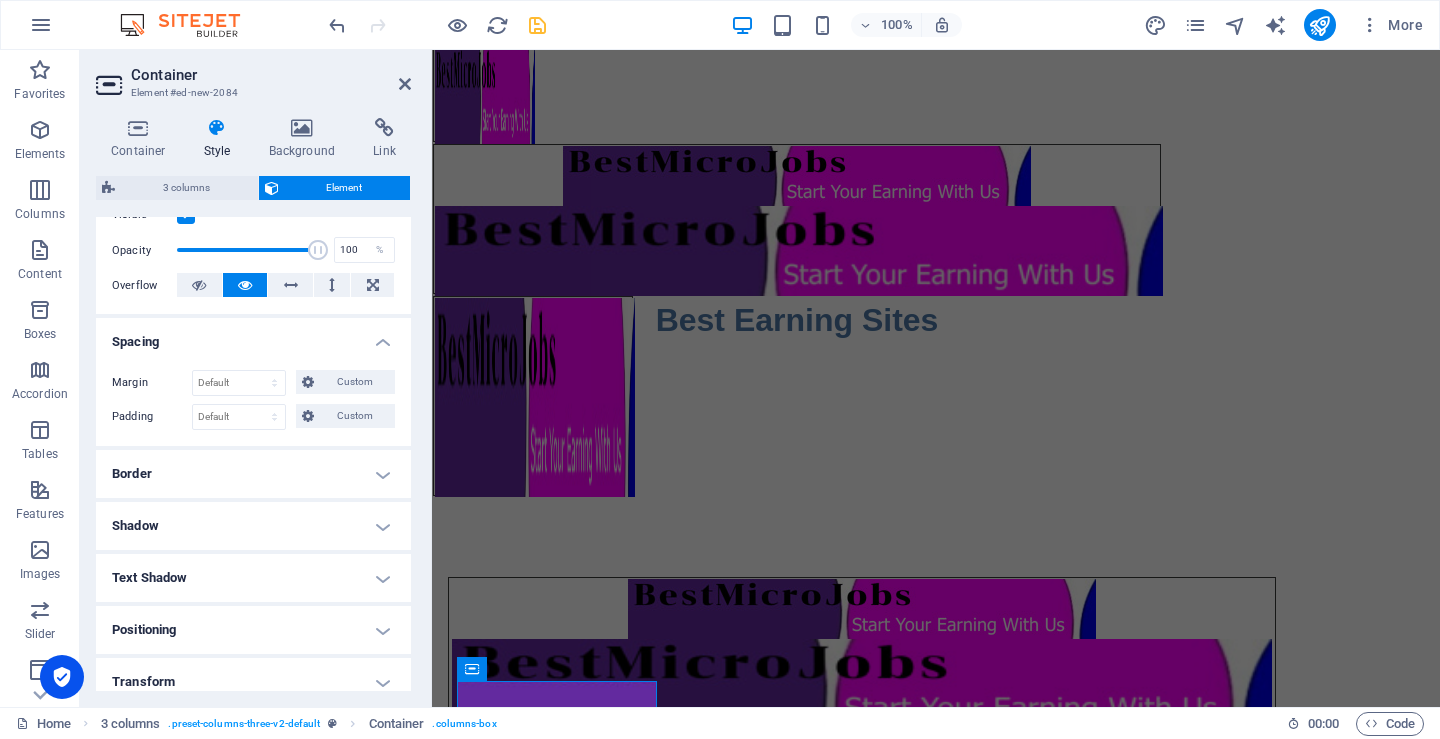 scroll, scrollTop: 300, scrollLeft: 0, axis: vertical 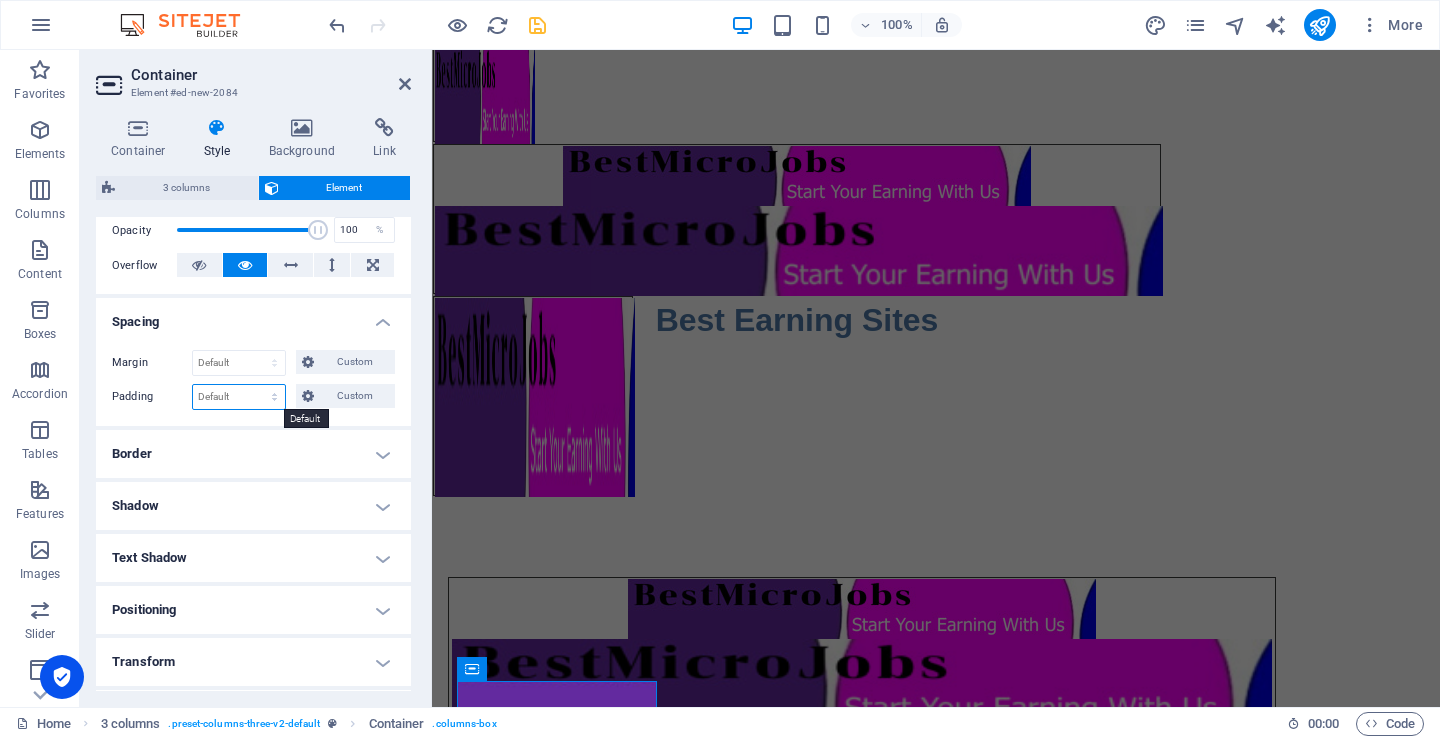click on "Default px rem % vh vw Custom" at bounding box center (239, 397) 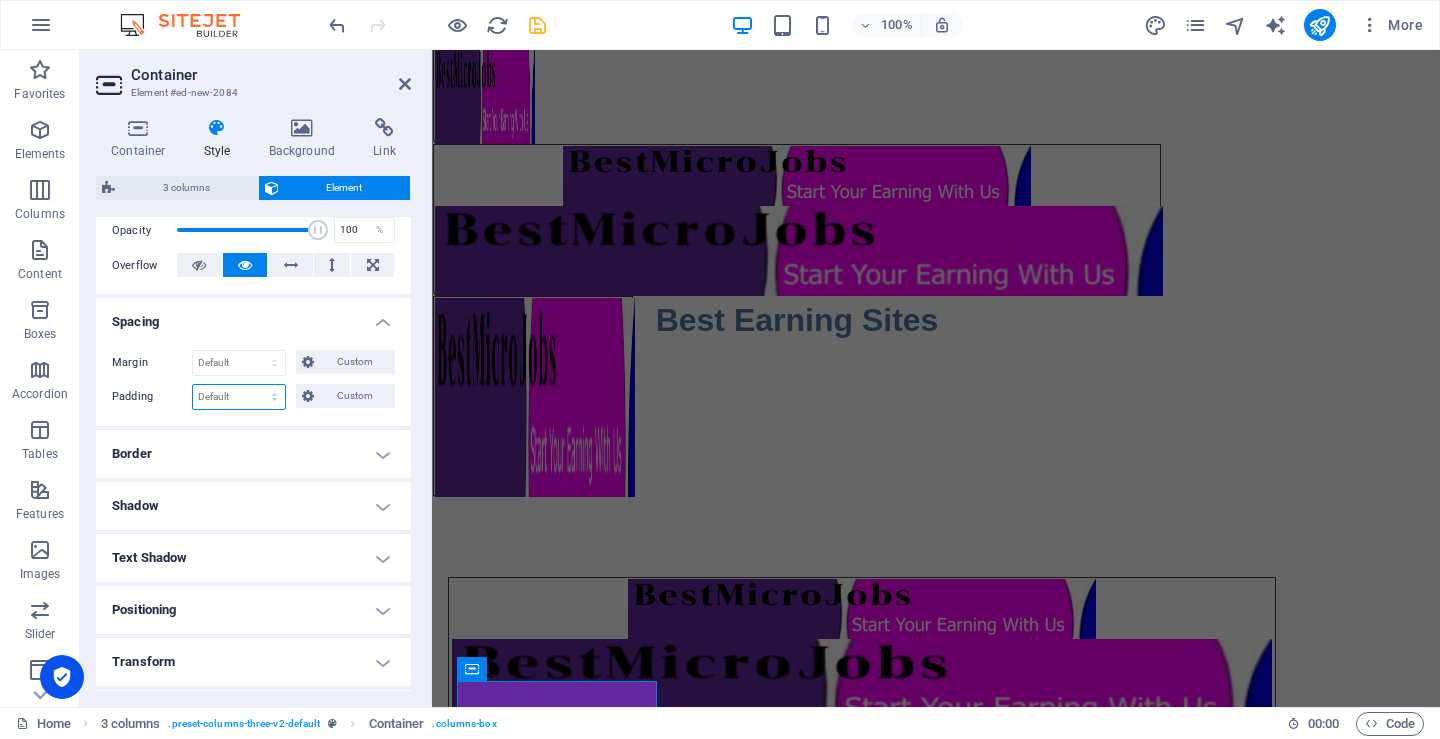 select on "px" 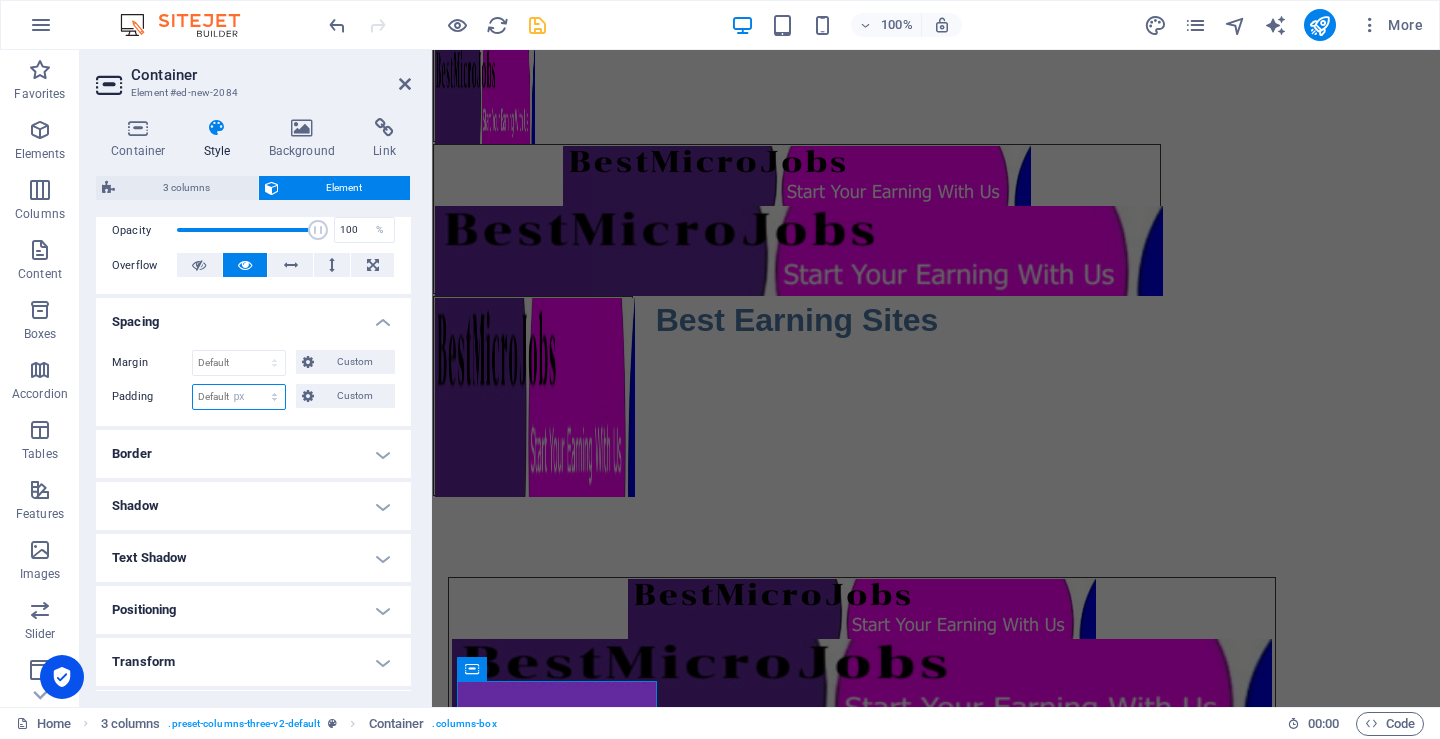 click on "Default px rem % vh vw Custom" at bounding box center [239, 397] 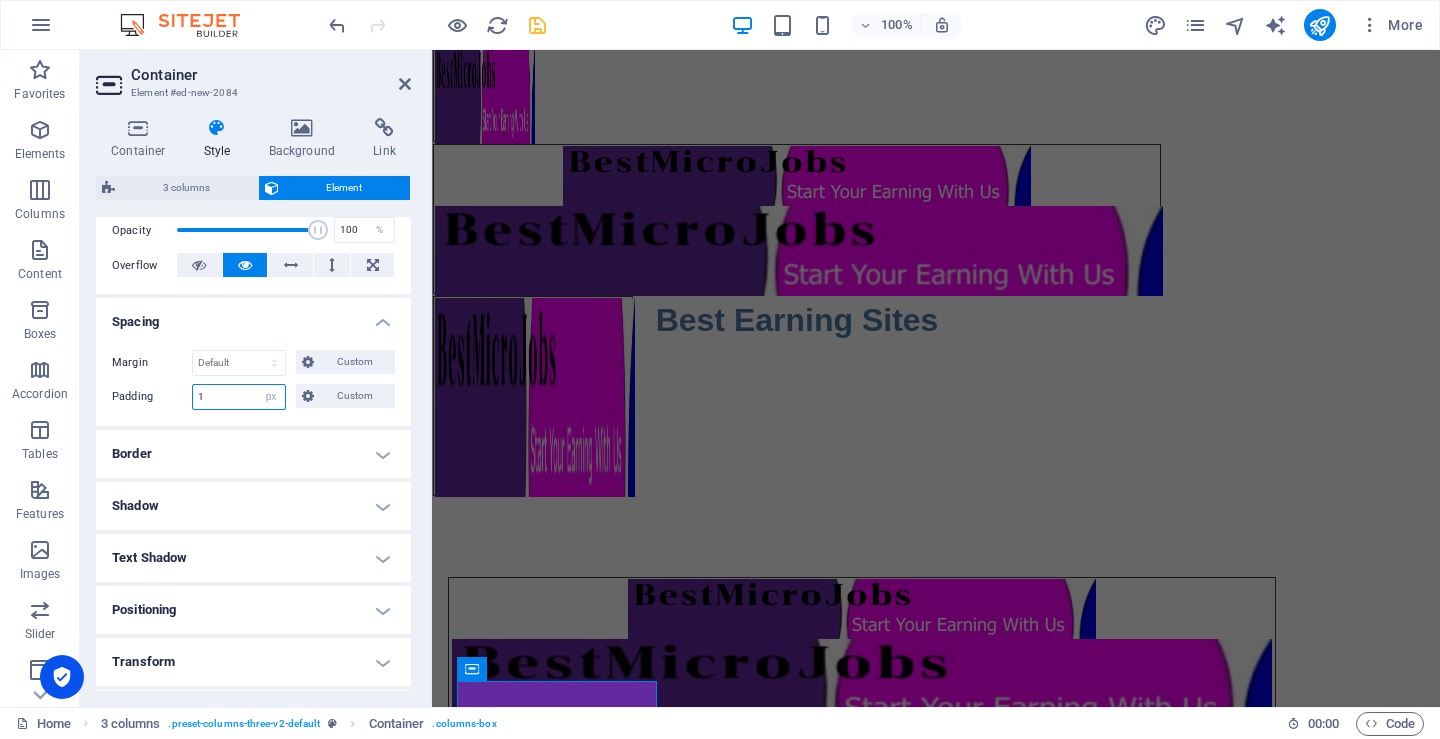 type on "1" 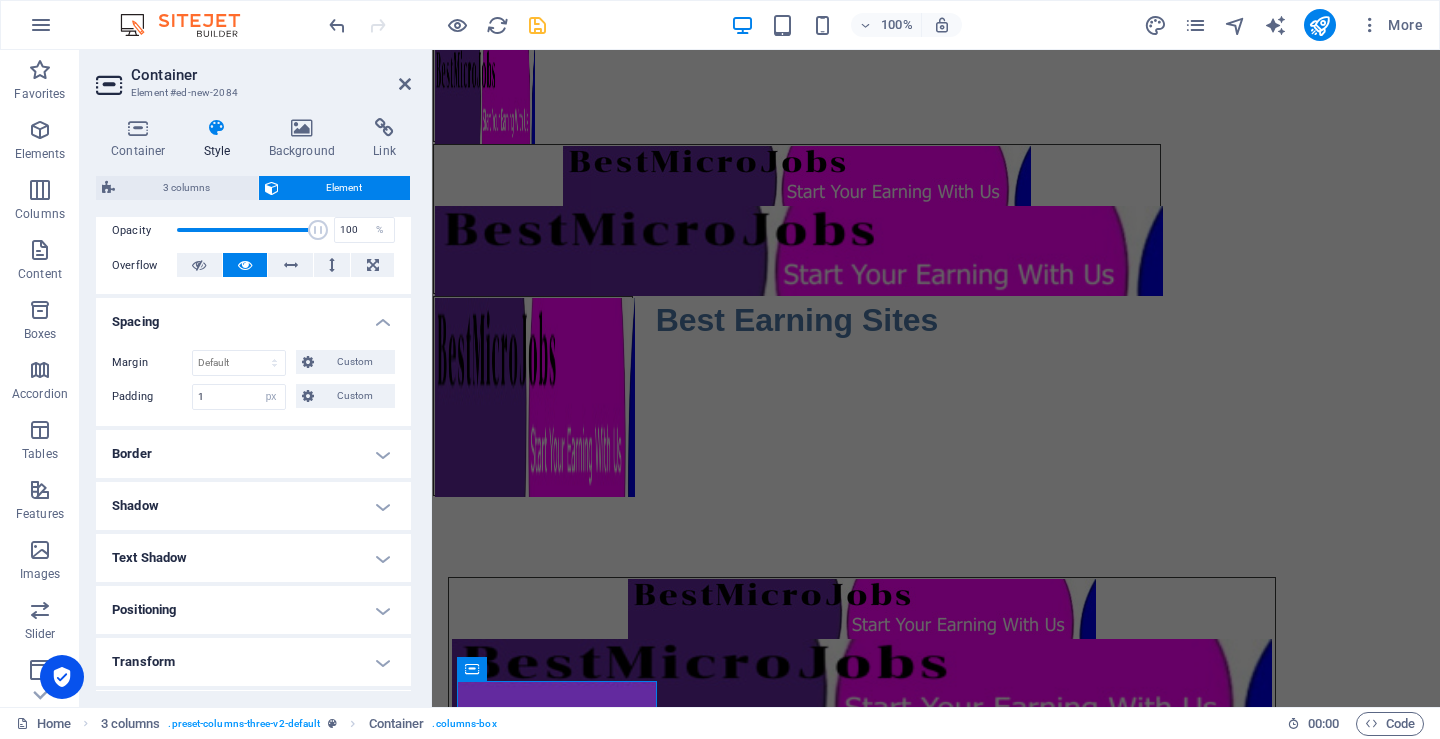 click on "Spacing" at bounding box center [253, 316] 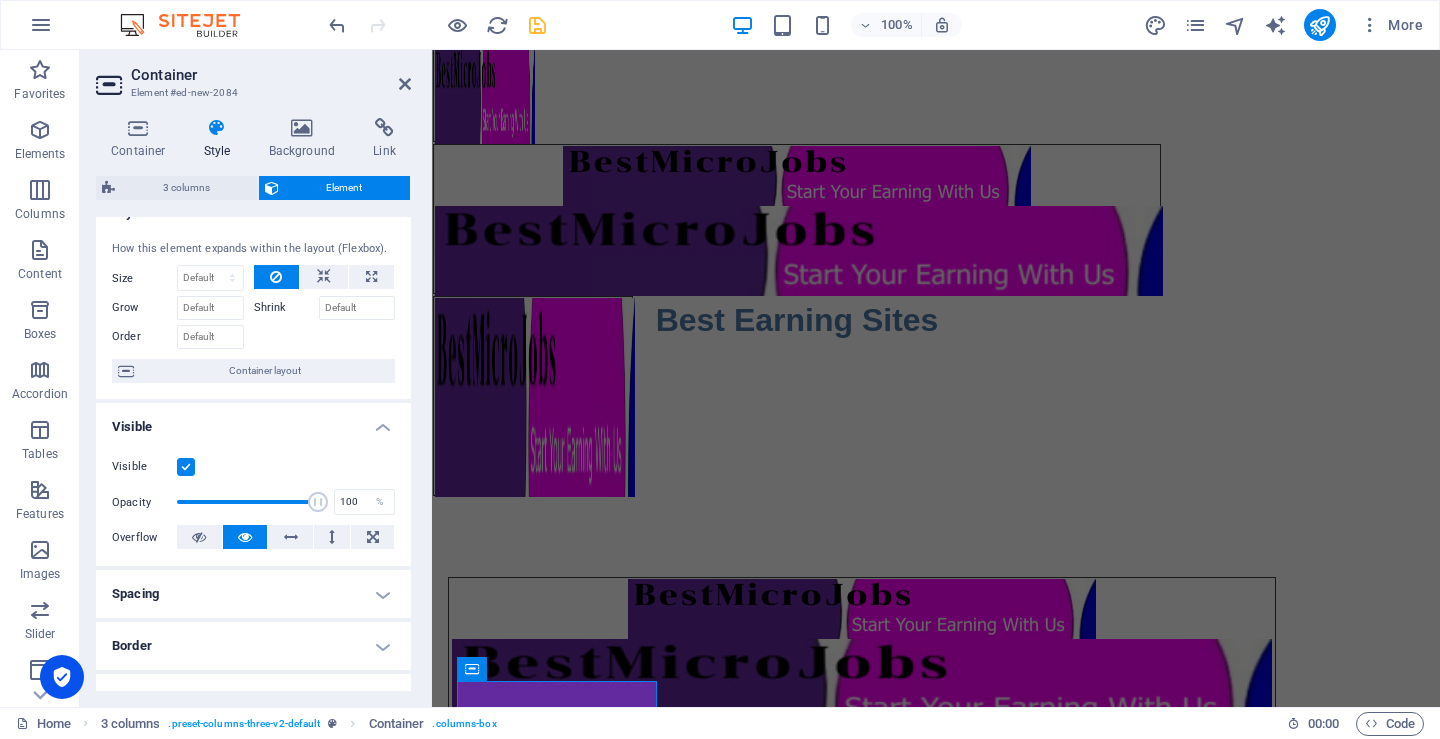scroll, scrollTop: 0, scrollLeft: 0, axis: both 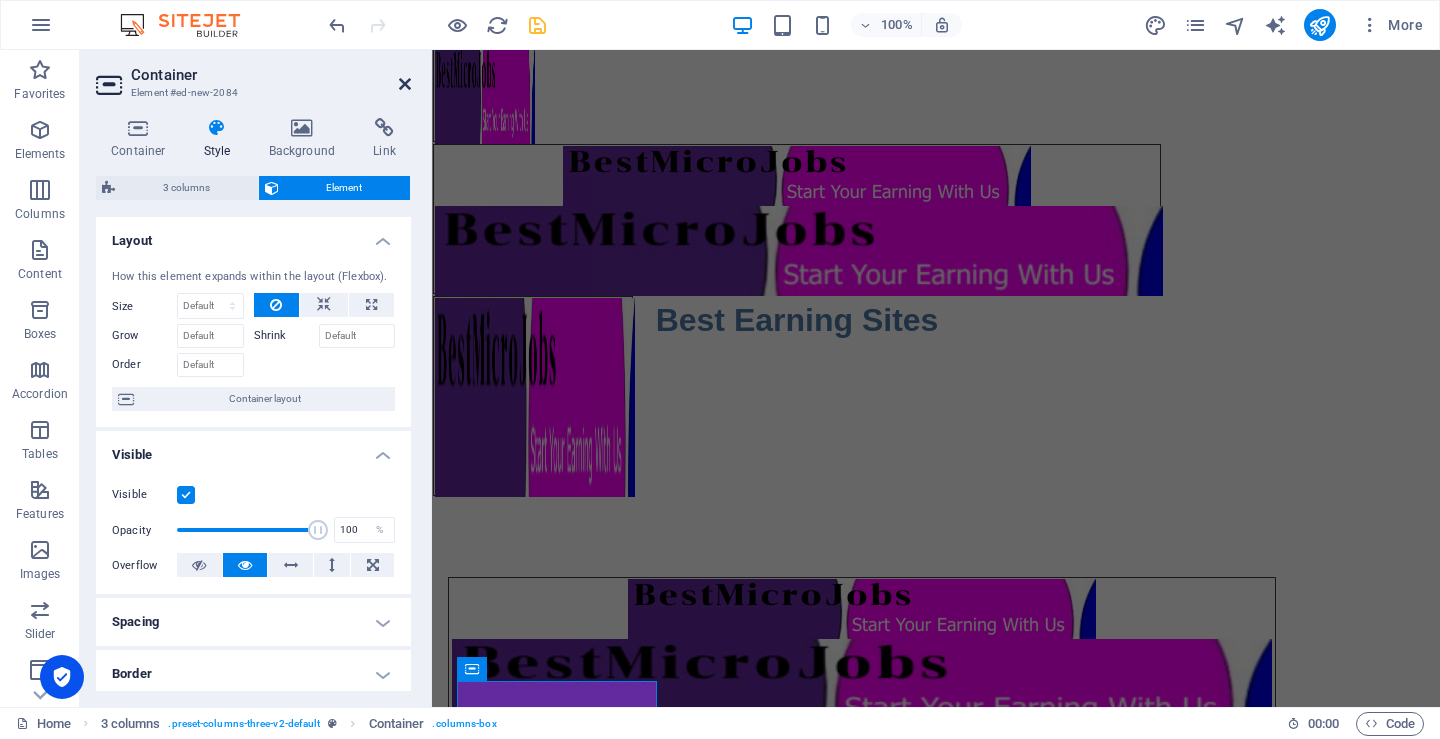 click at bounding box center (405, 84) 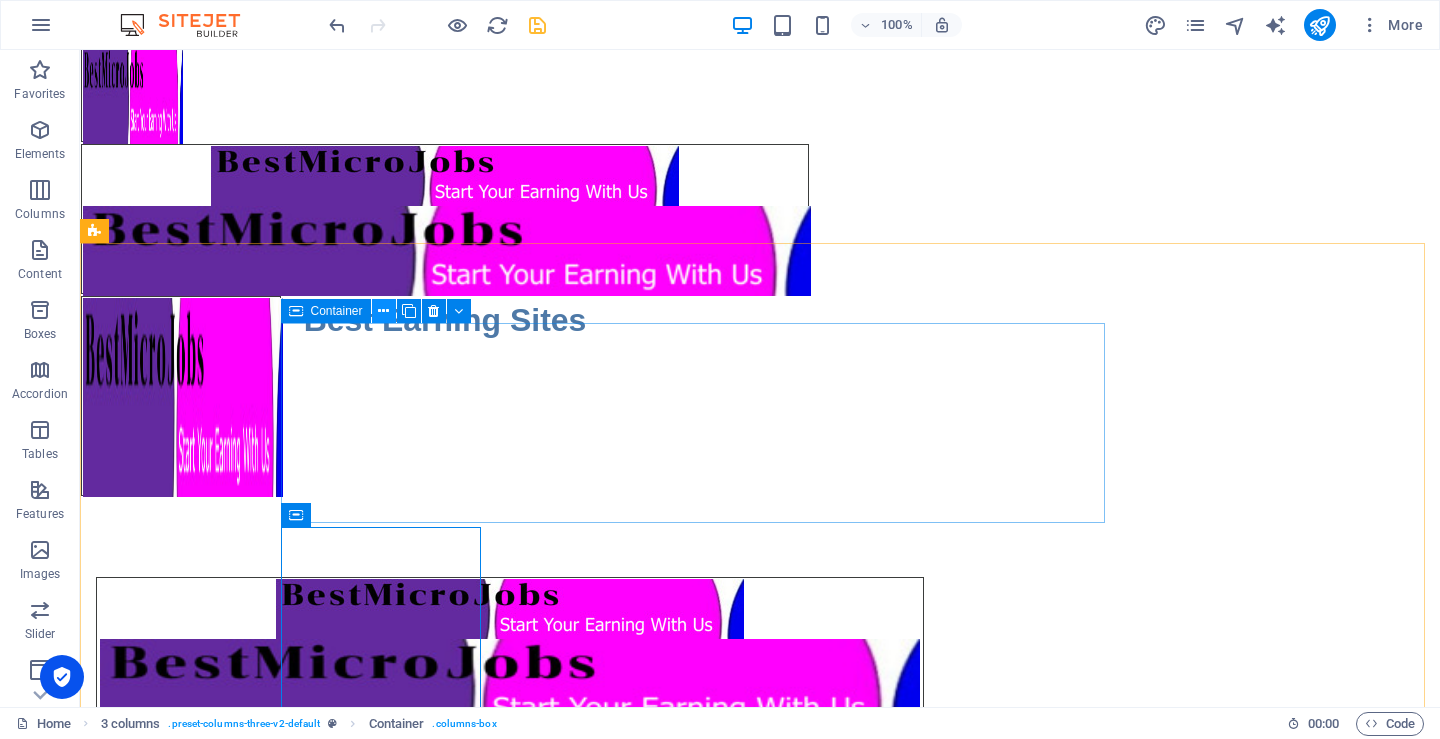 click at bounding box center [383, 311] 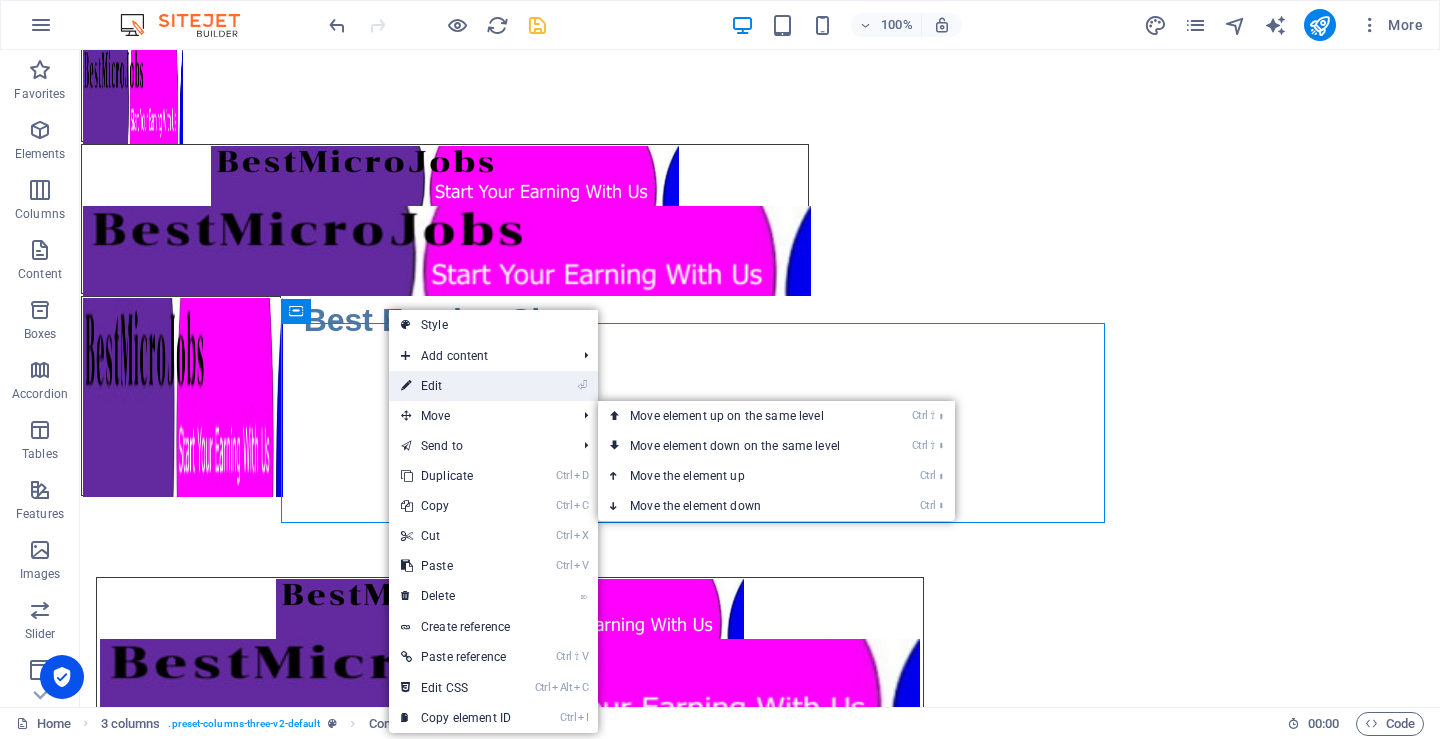click on "⏎  Edit" at bounding box center (456, 386) 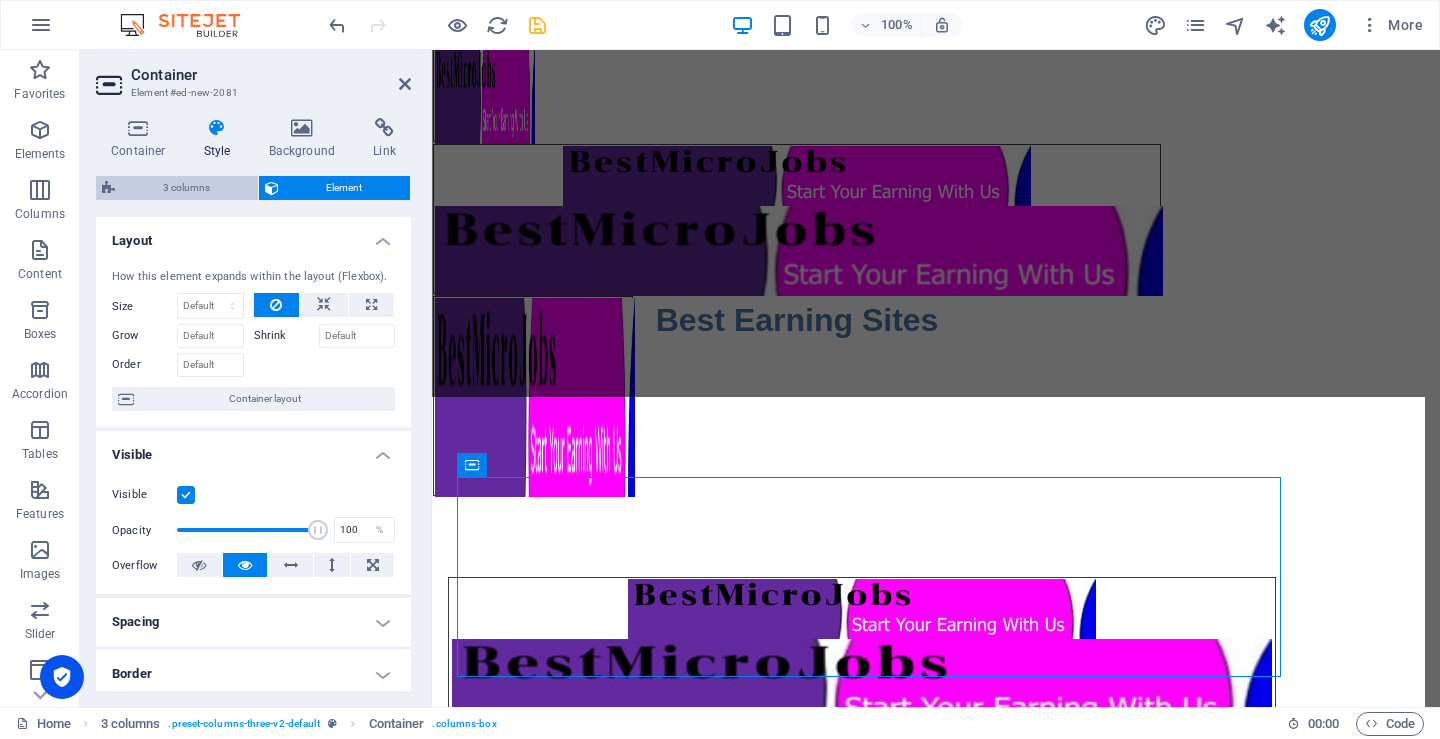click on "3 columns" at bounding box center (186, 188) 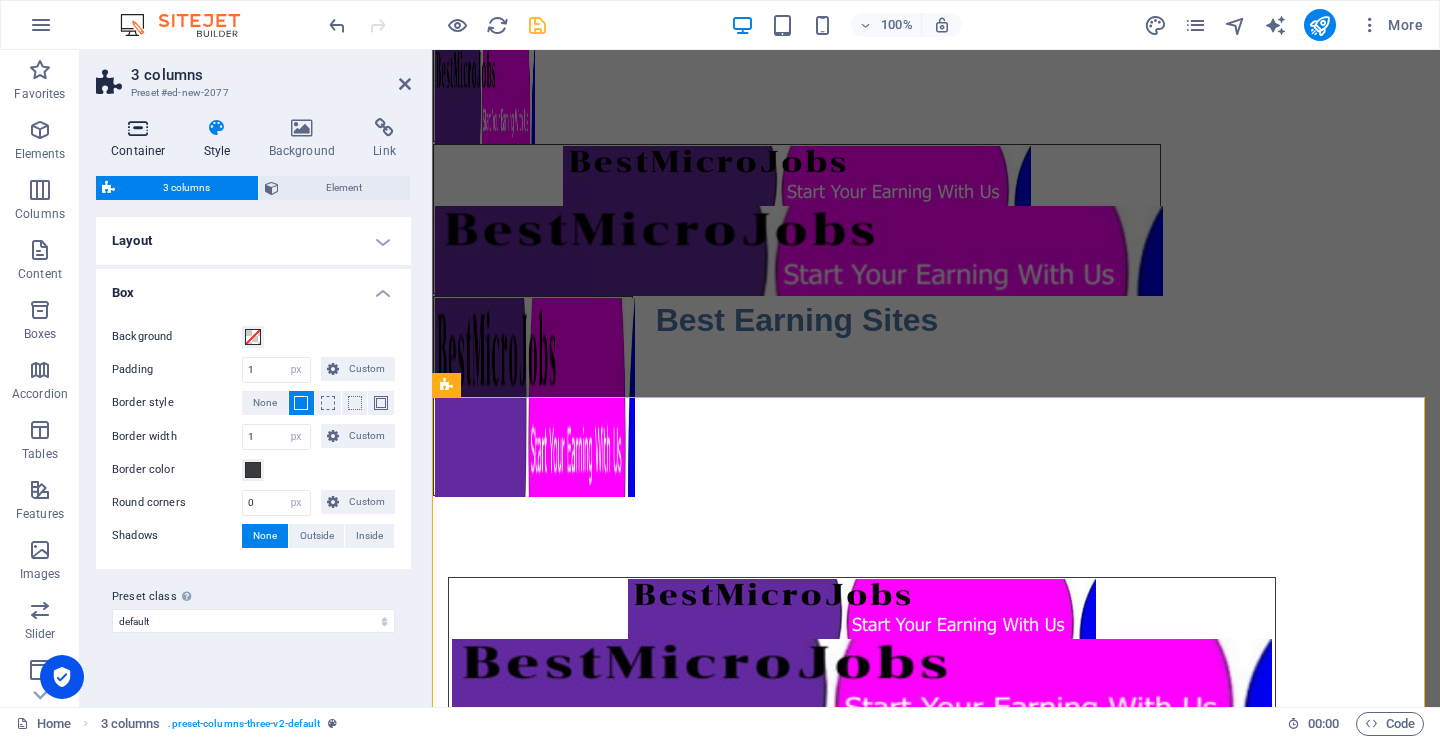 click on "Container" at bounding box center (142, 139) 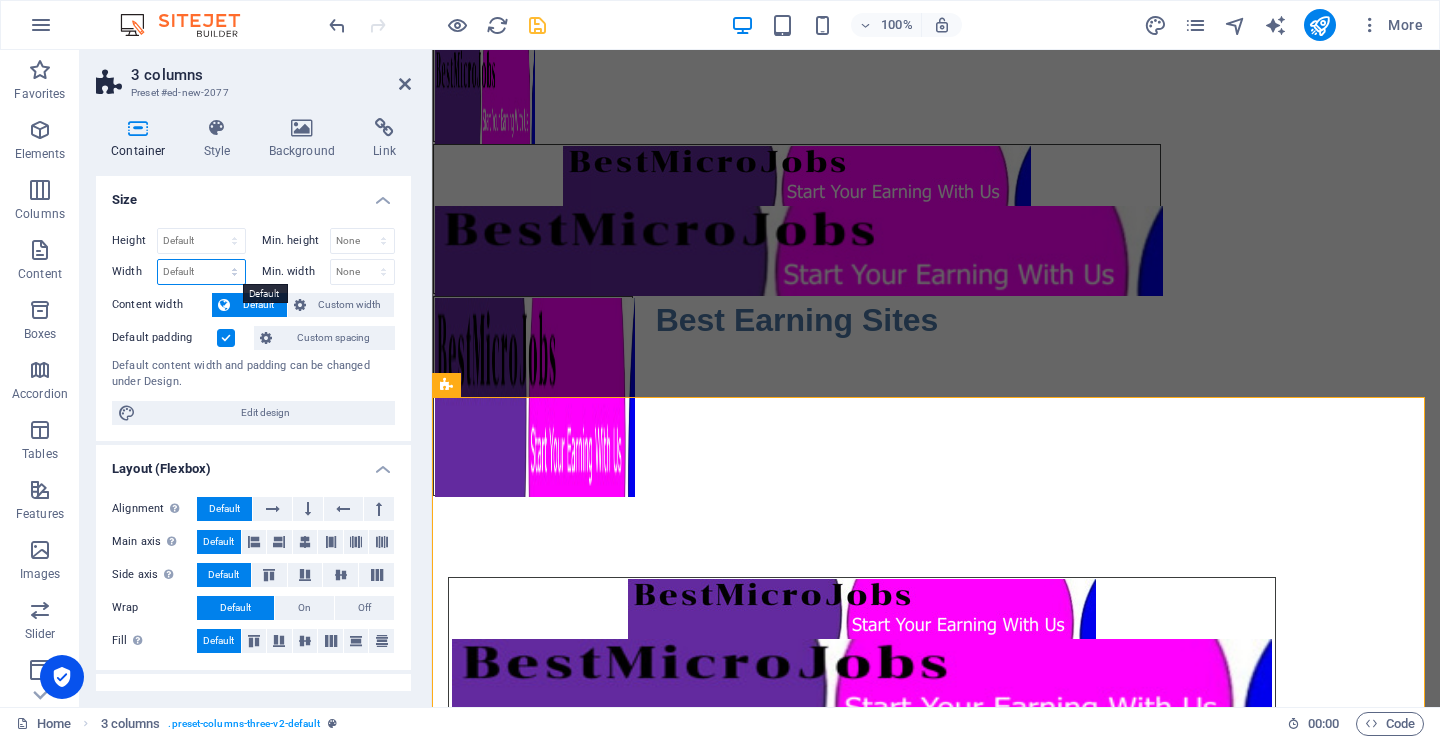 click on "Default px rem % em vh vw" at bounding box center [201, 272] 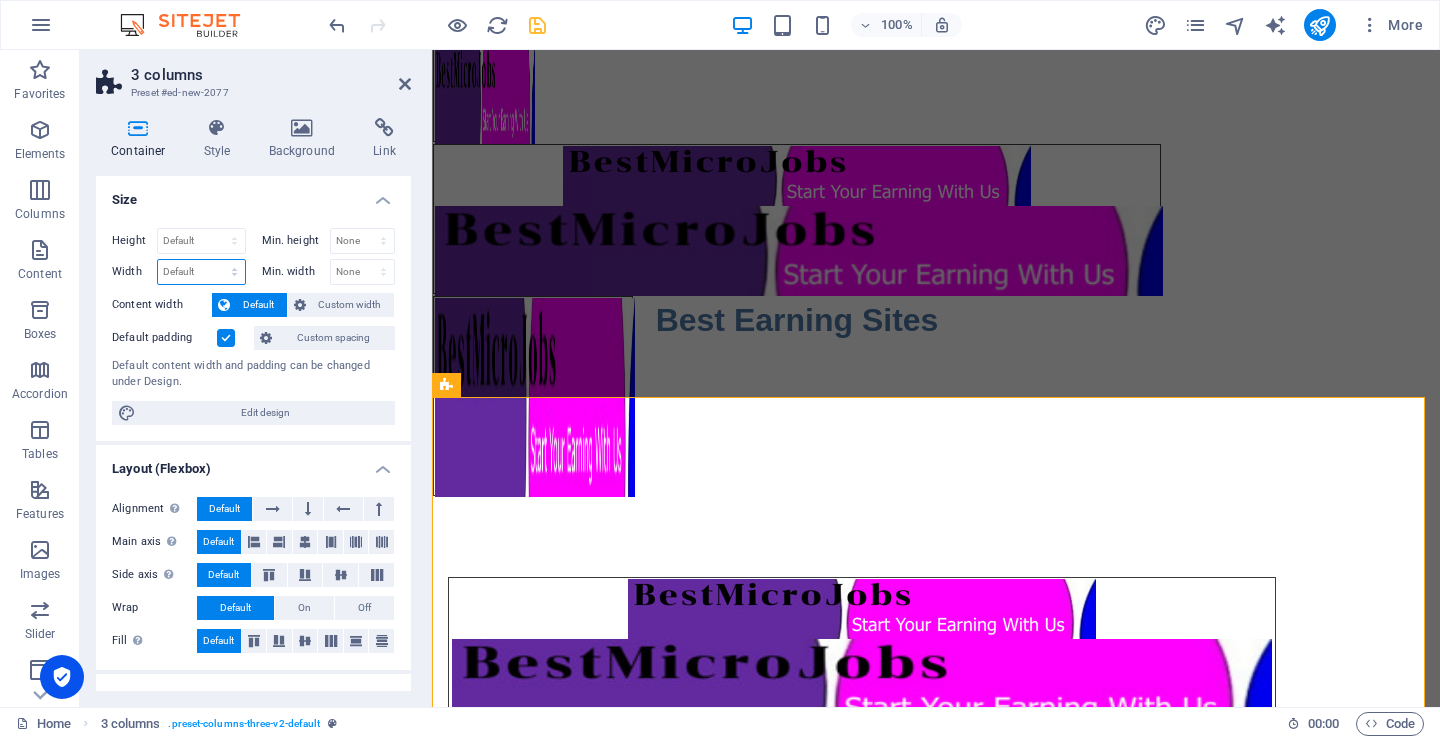 select on "px" 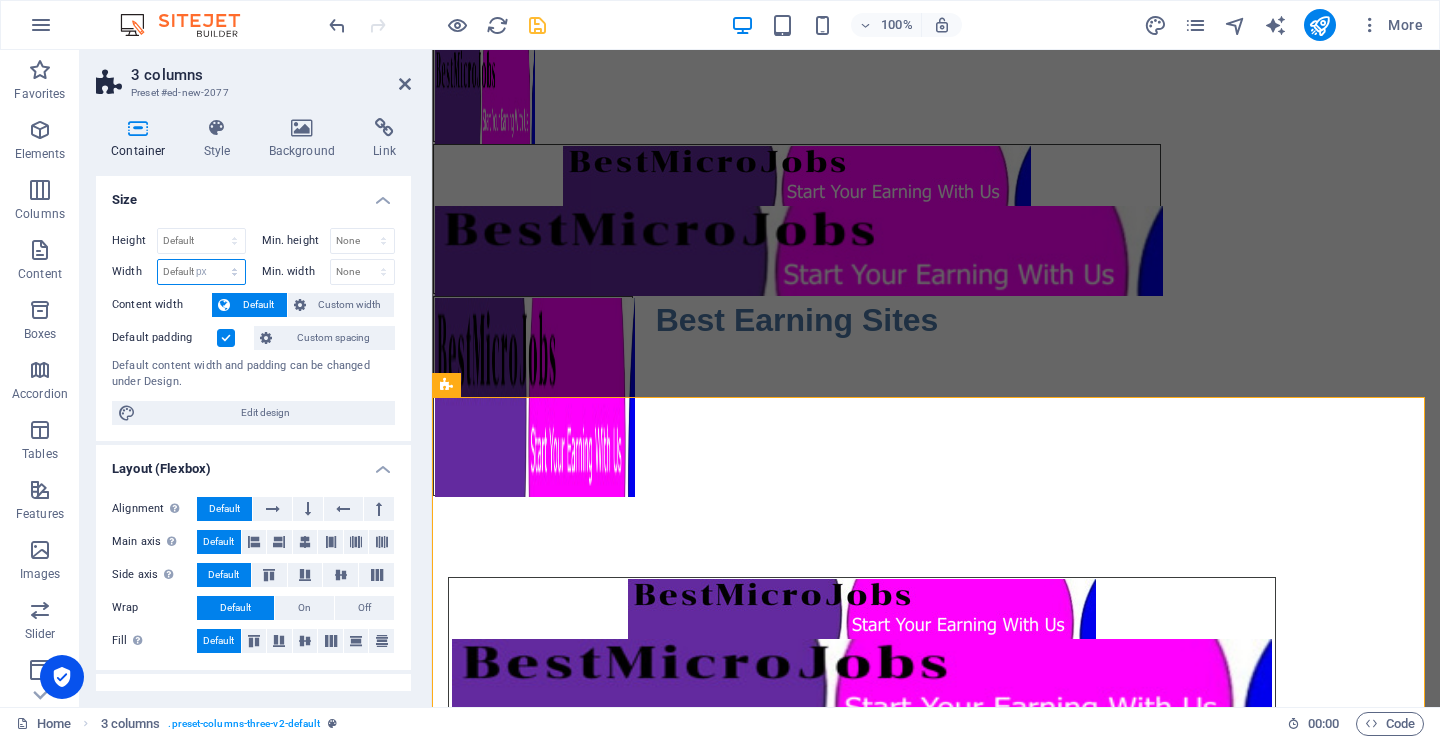 click on "Default px rem % em vh vw" at bounding box center [201, 272] 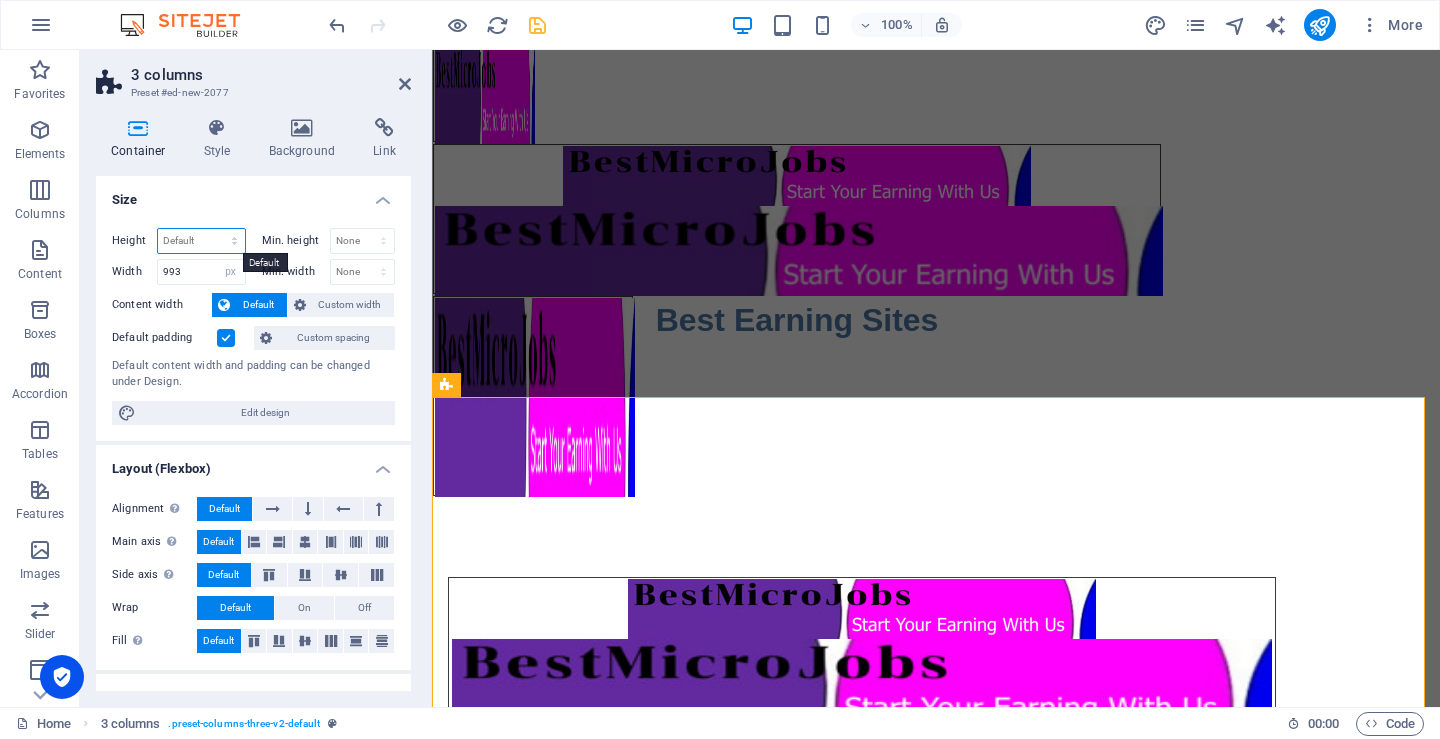 click on "Default px rem % vh vw" at bounding box center [201, 241] 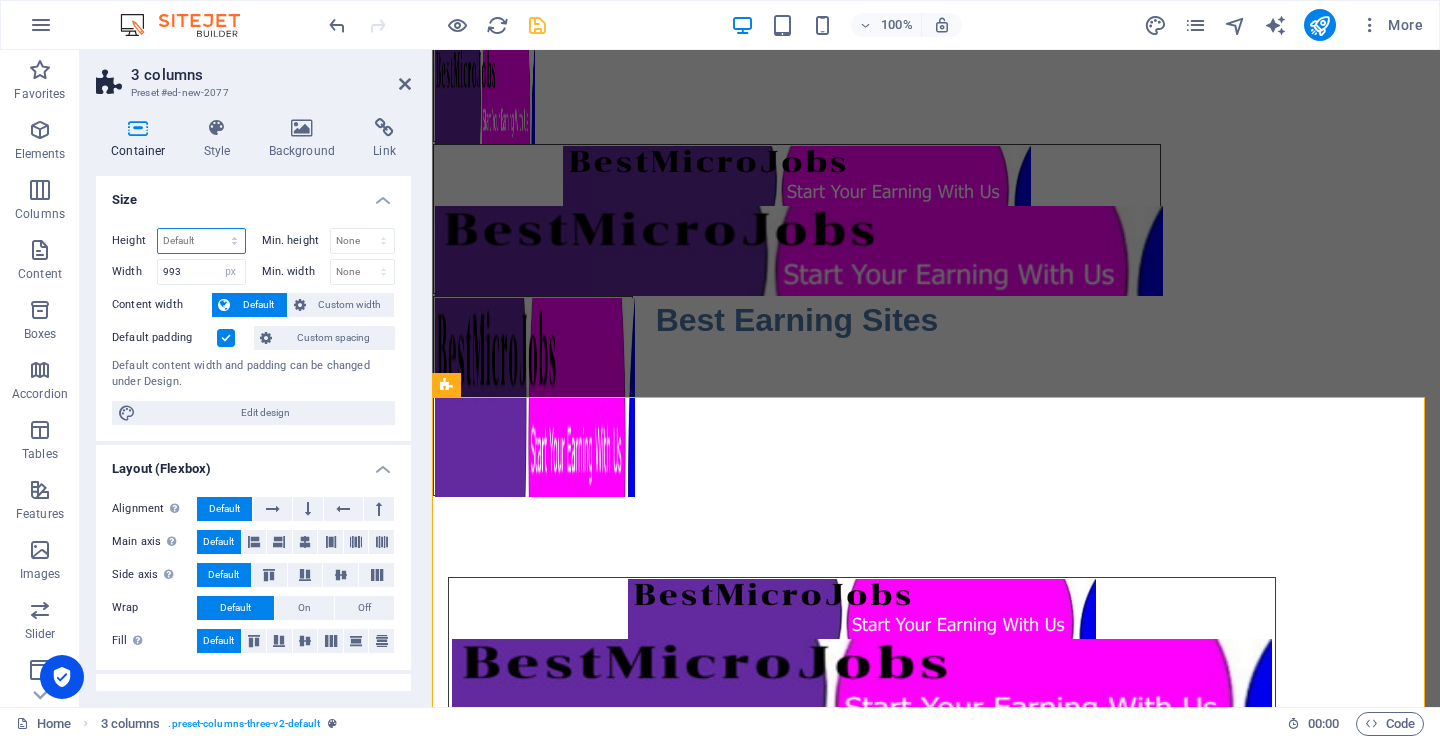 select on "px" 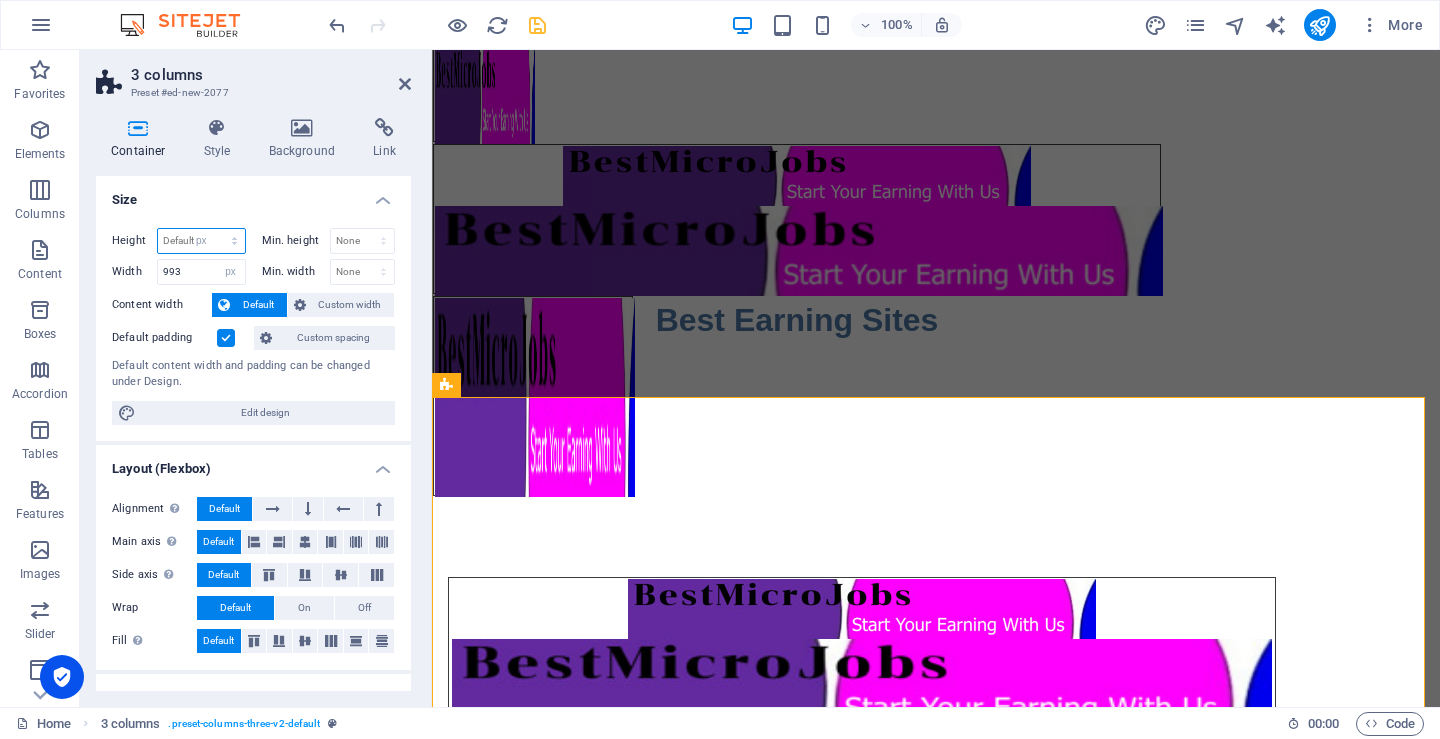 click on "Default px rem % vh vw" at bounding box center [201, 241] 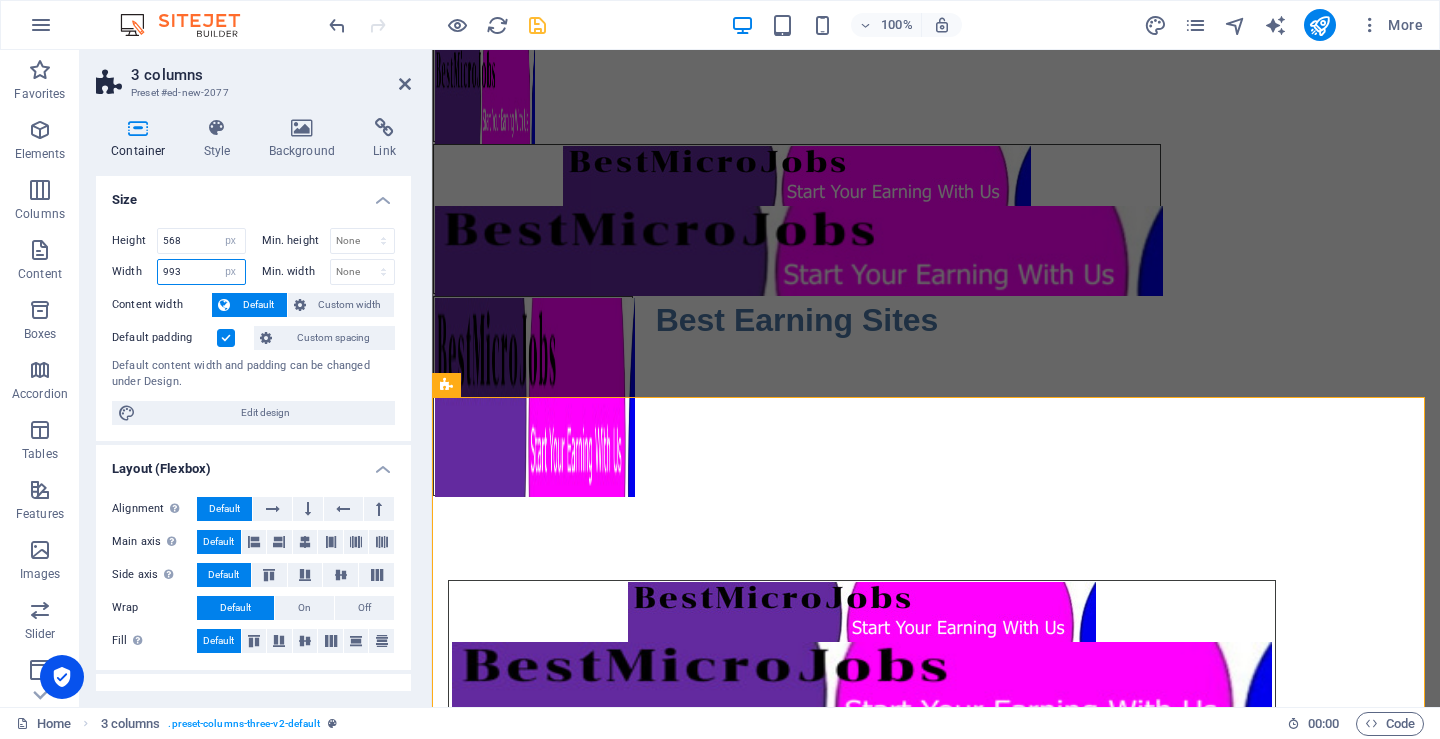 drag, startPoint x: 193, startPoint y: 274, endPoint x: 174, endPoint y: 267, distance: 20.248457 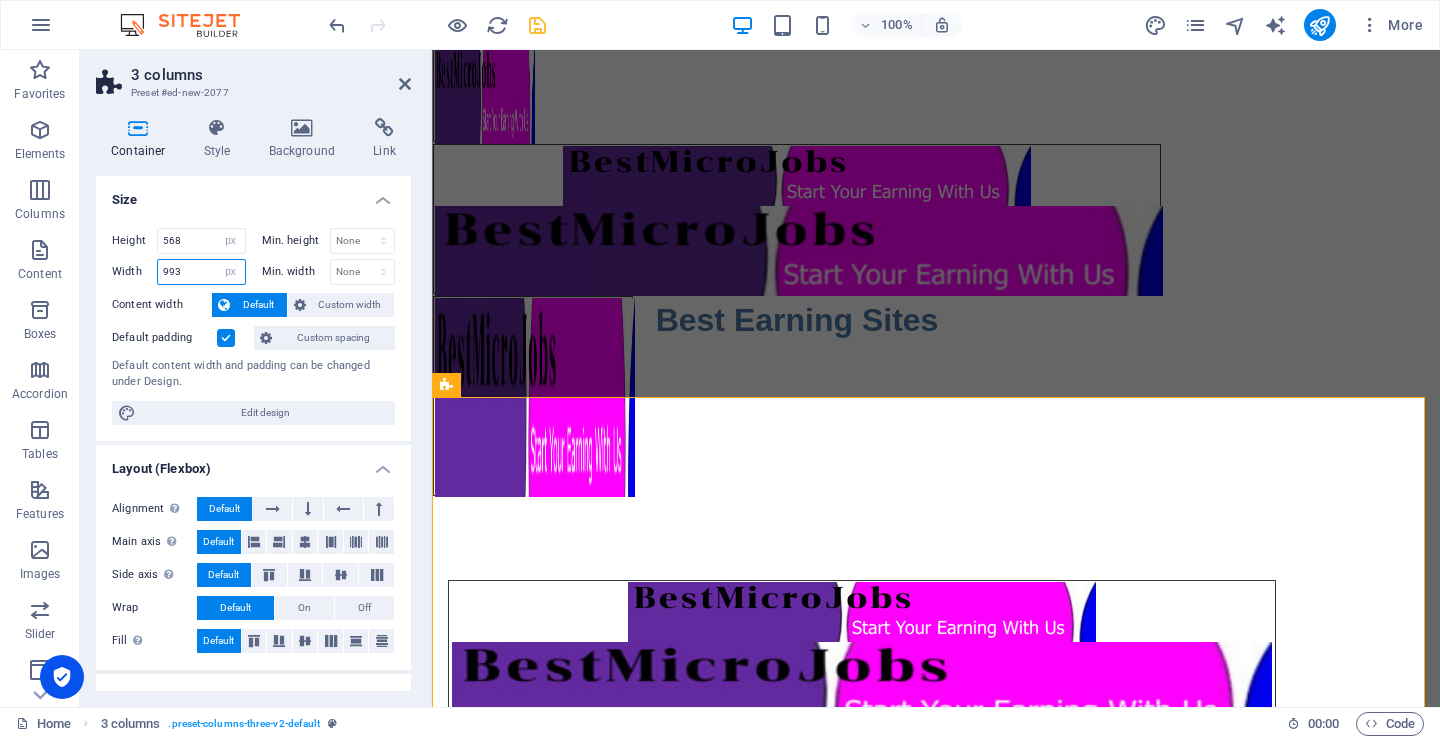 click on "993" at bounding box center [201, 272] 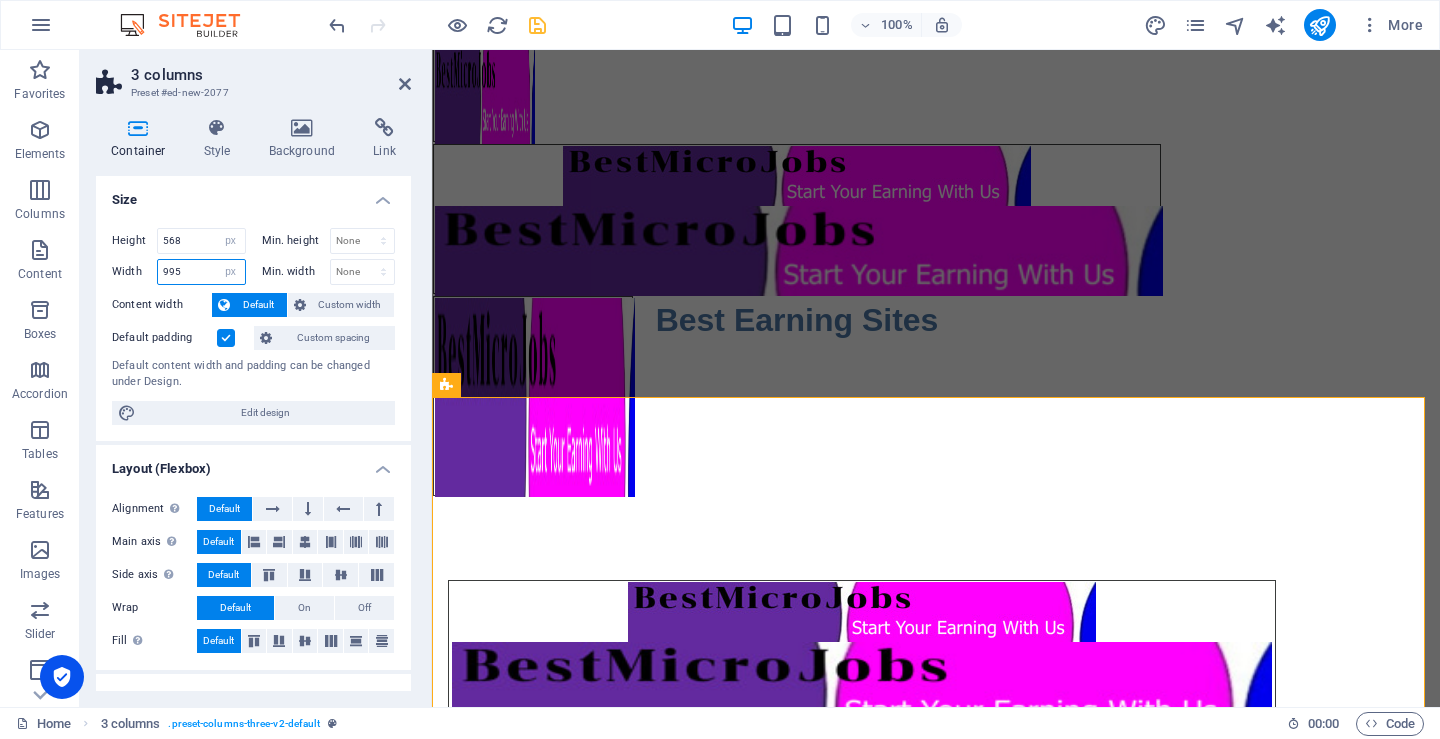 type on "995" 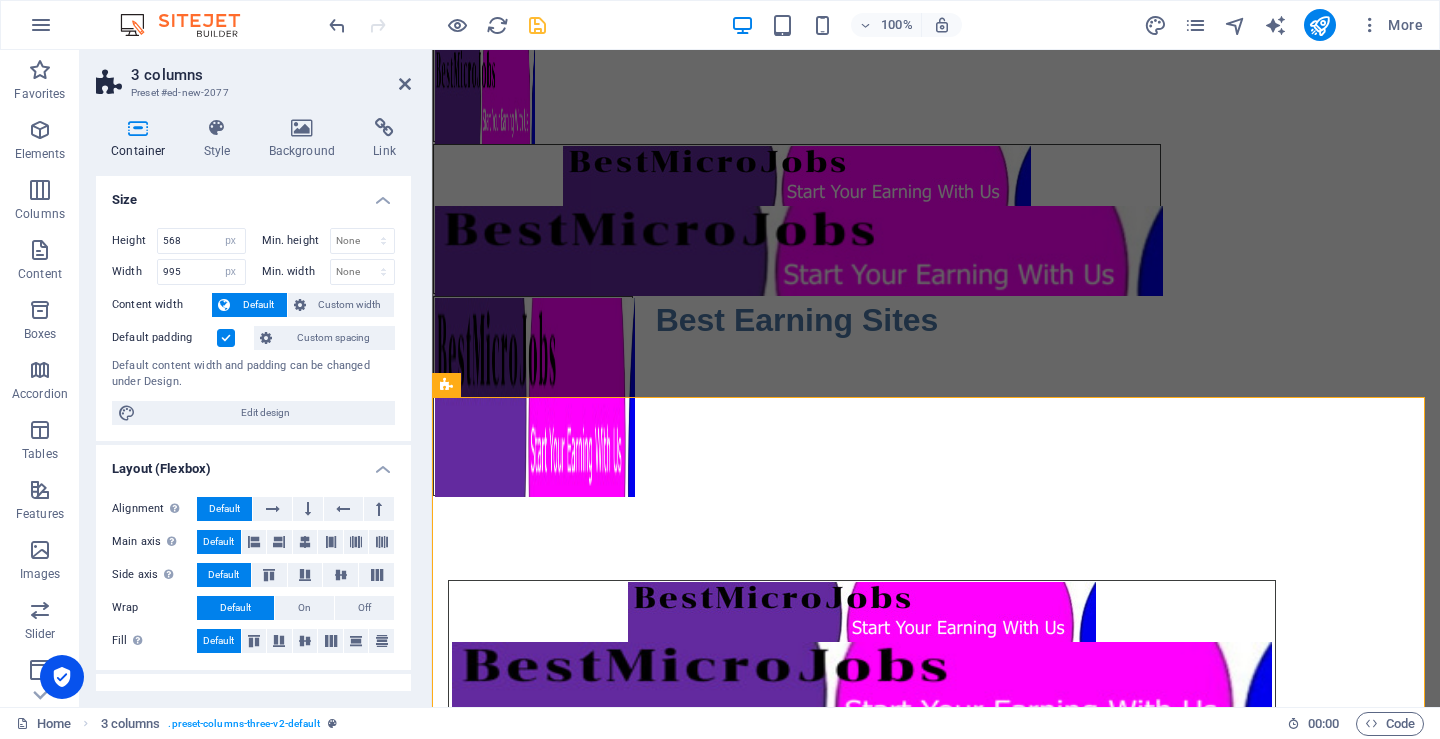 click on "Default content width and padding can be changed under Design." at bounding box center [253, 374] 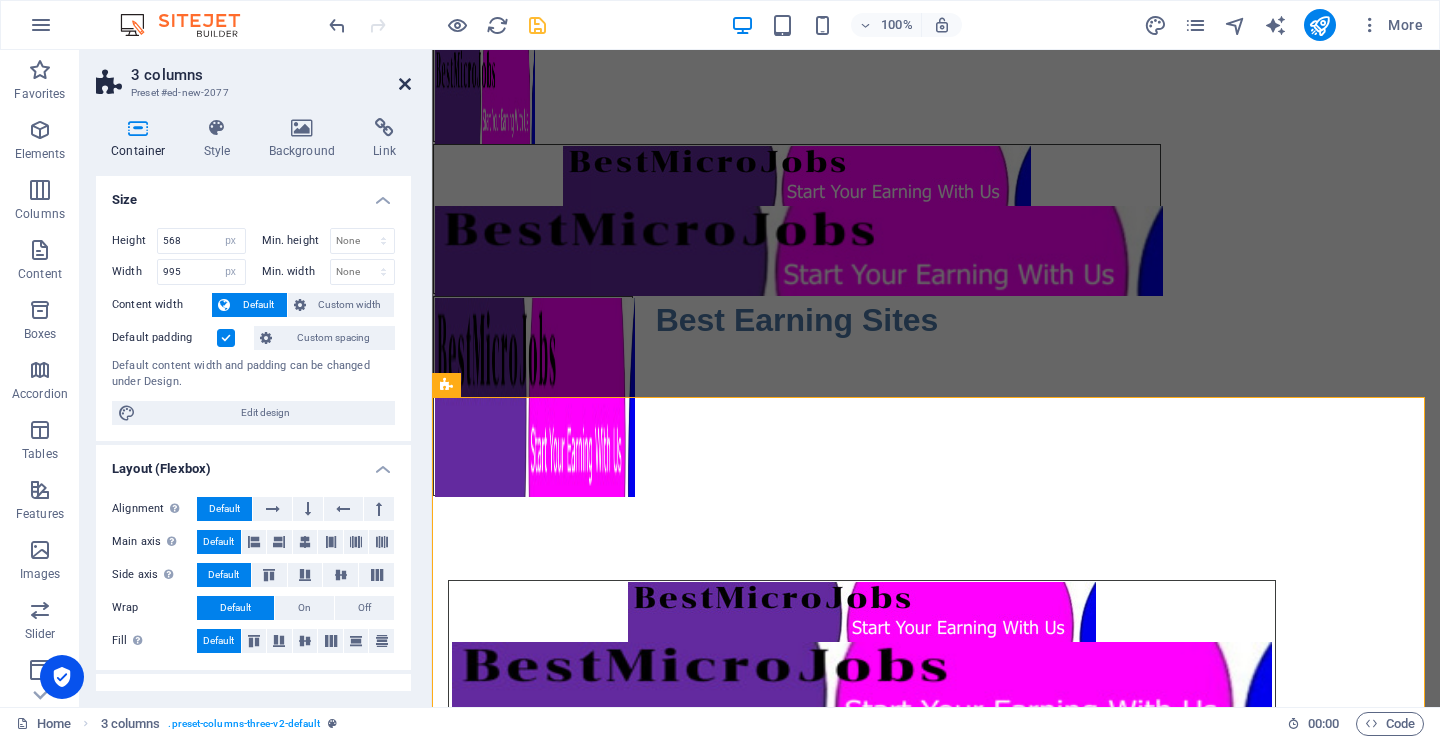 click at bounding box center (405, 84) 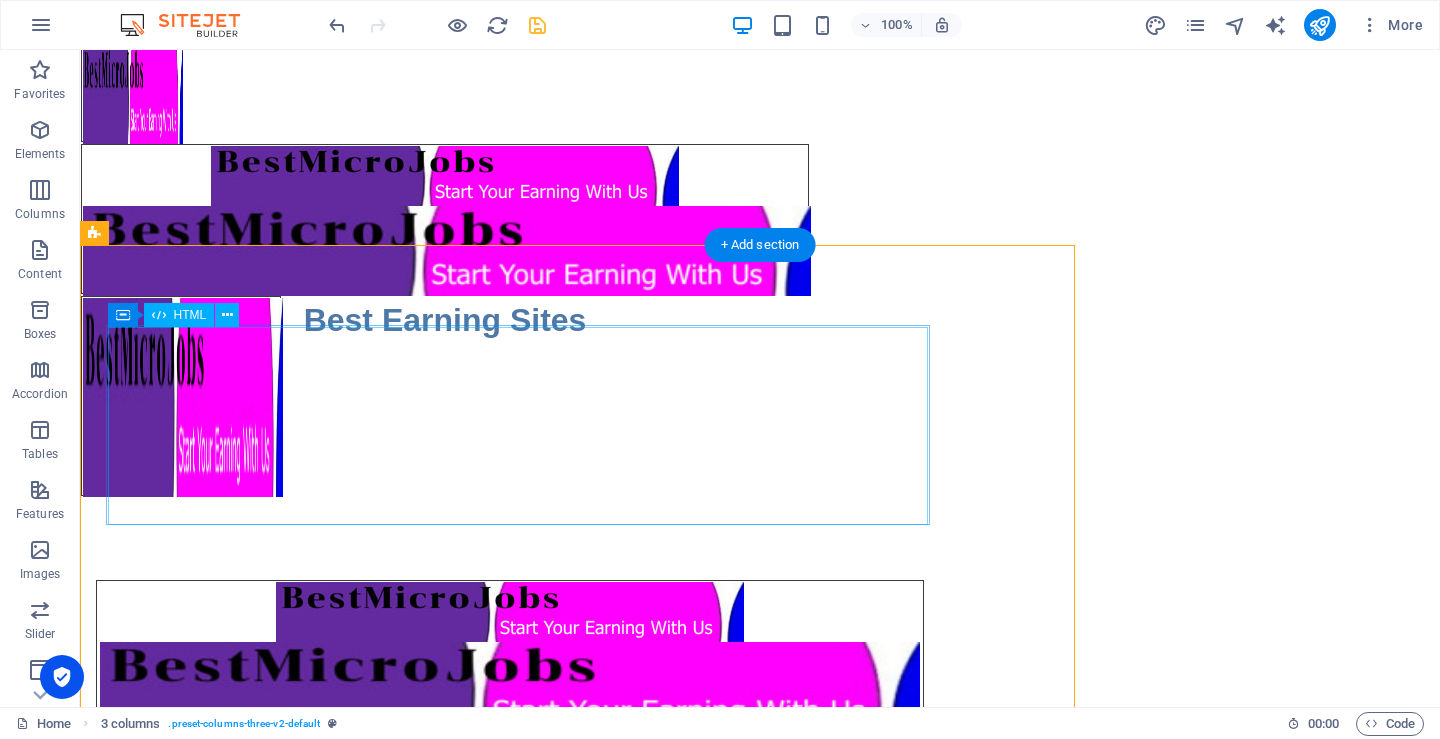 scroll, scrollTop: 0, scrollLeft: 0, axis: both 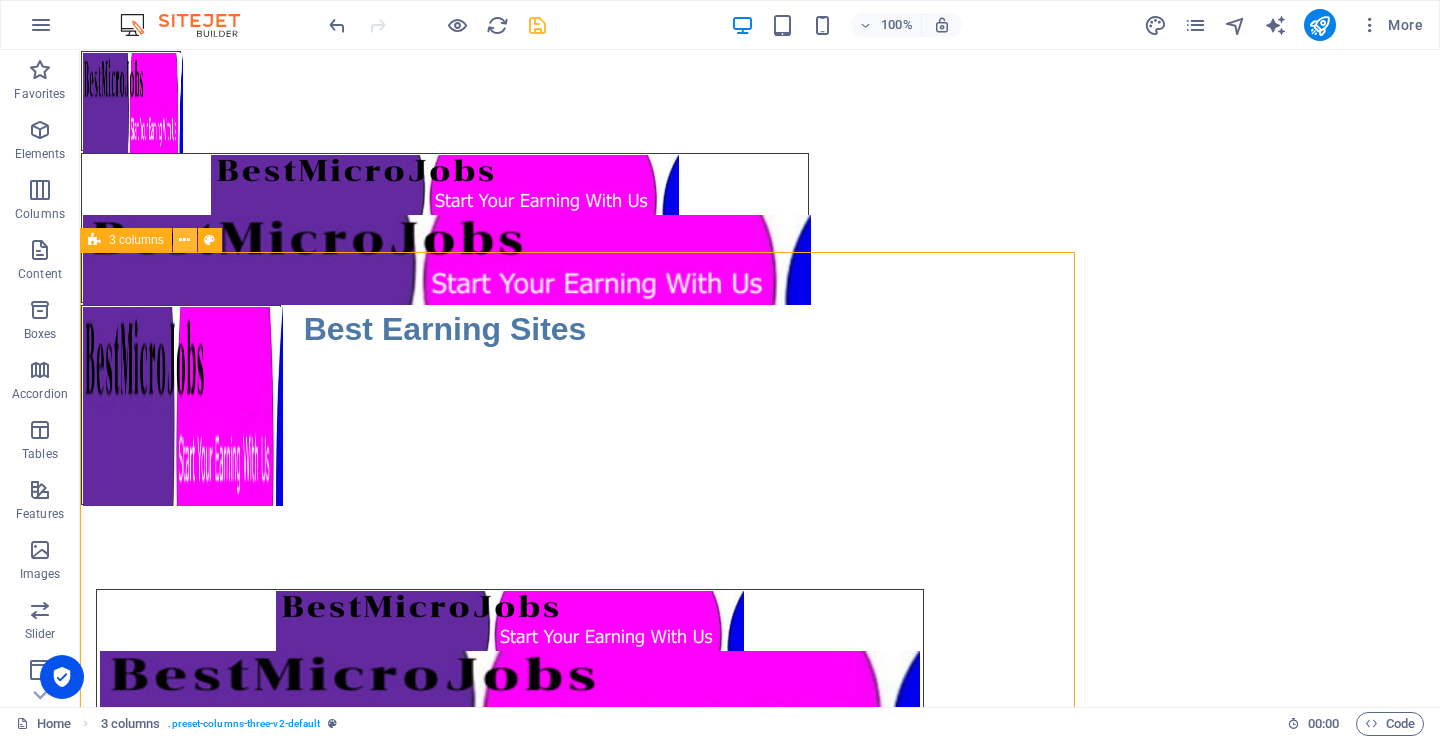 click at bounding box center (184, 240) 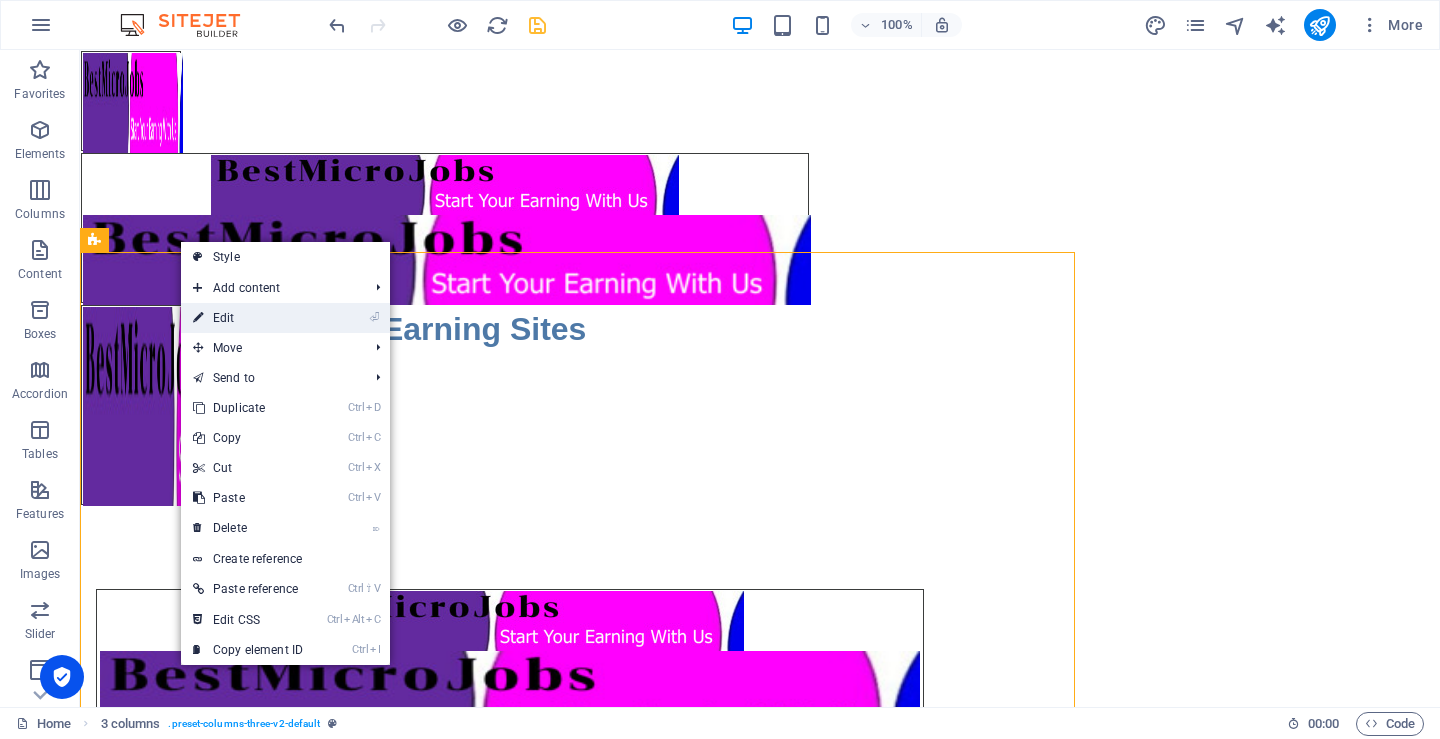 click on "⏎  Edit" at bounding box center [248, 318] 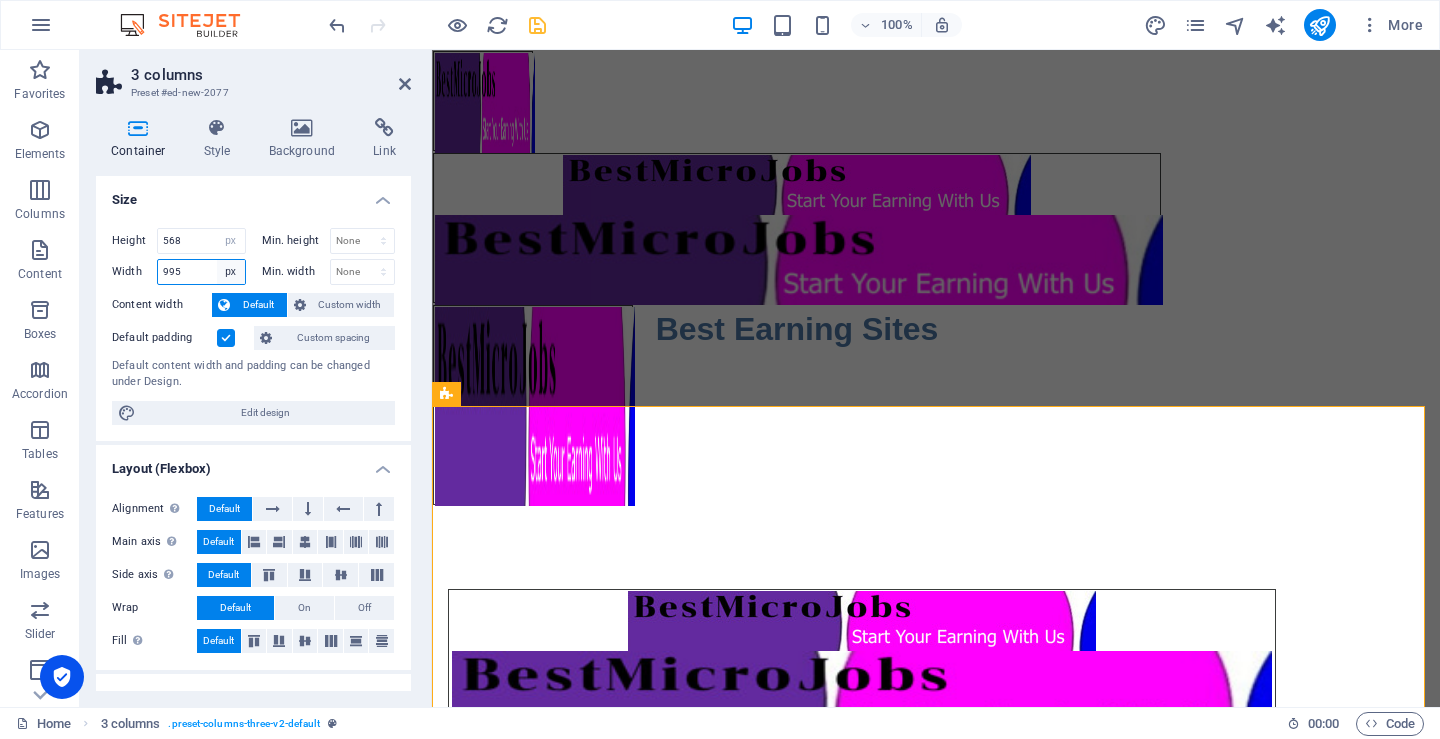 click on "Default px rem % em vh vw" at bounding box center [231, 272] 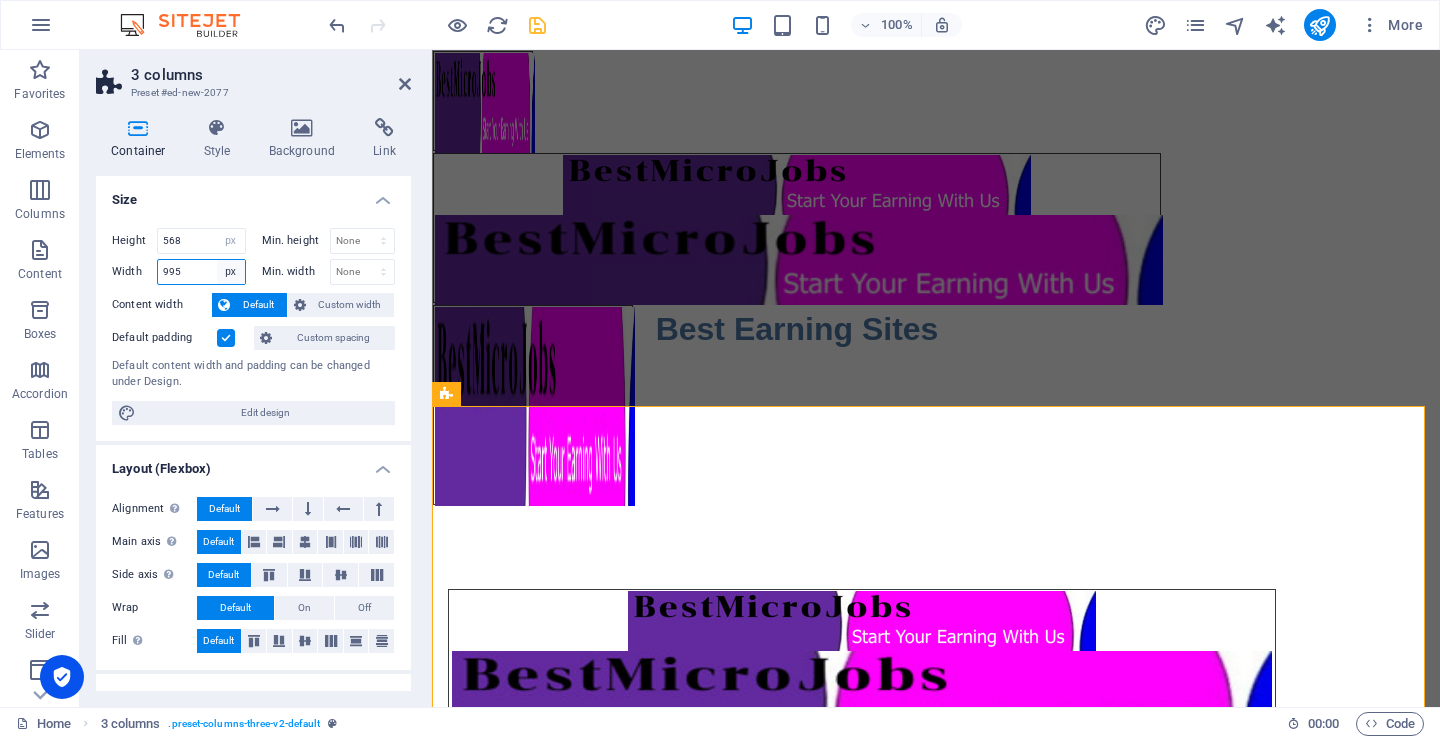 select on "default" 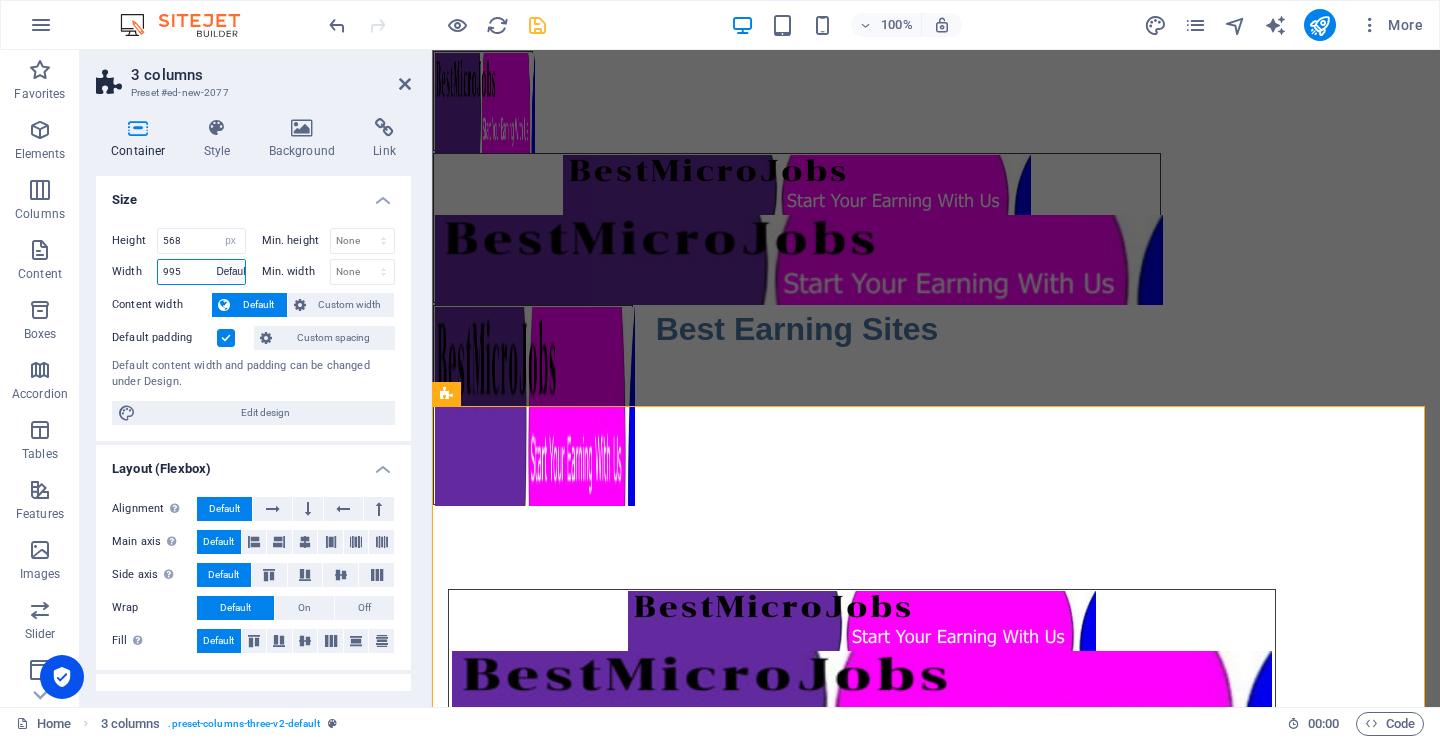 click on "Default px rem % em vh vw" at bounding box center [231, 272] 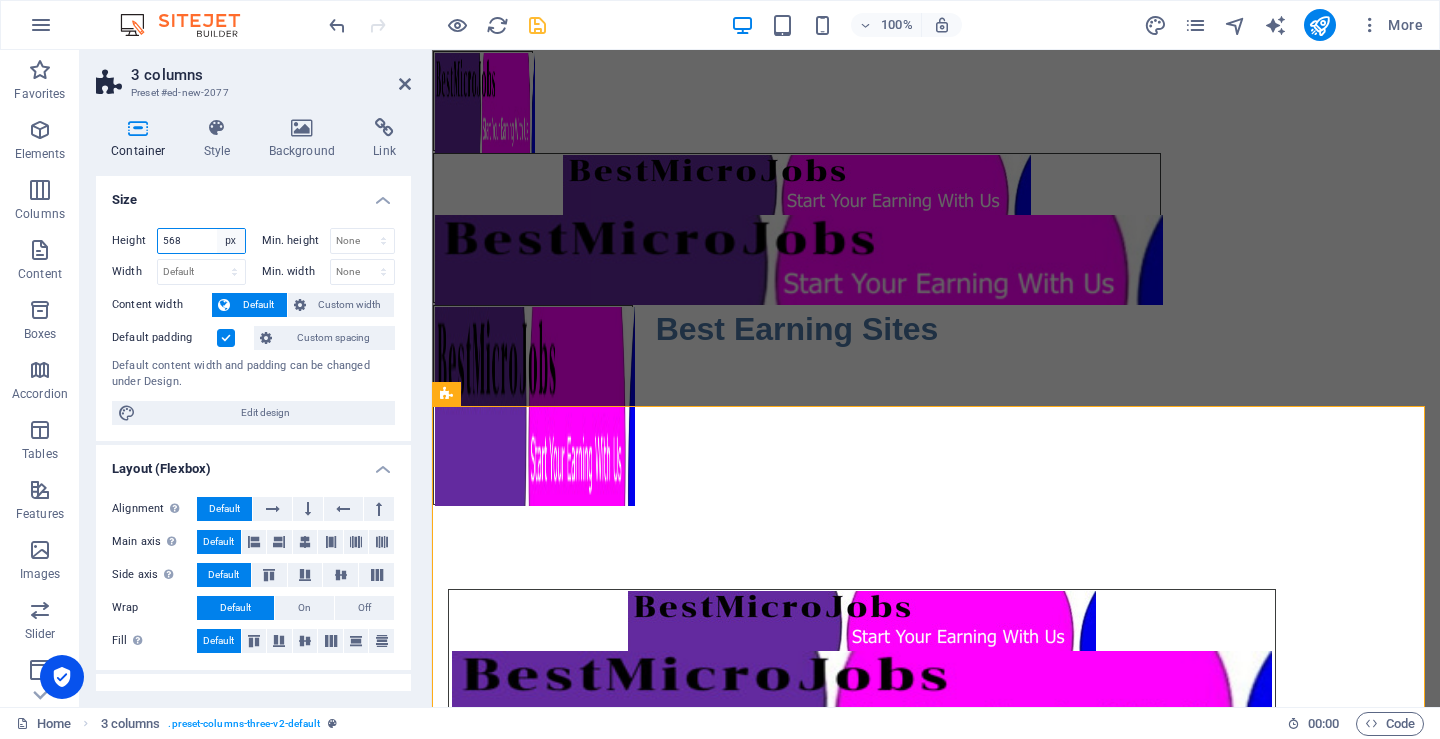 click on "Default px rem % vh vw" at bounding box center (231, 241) 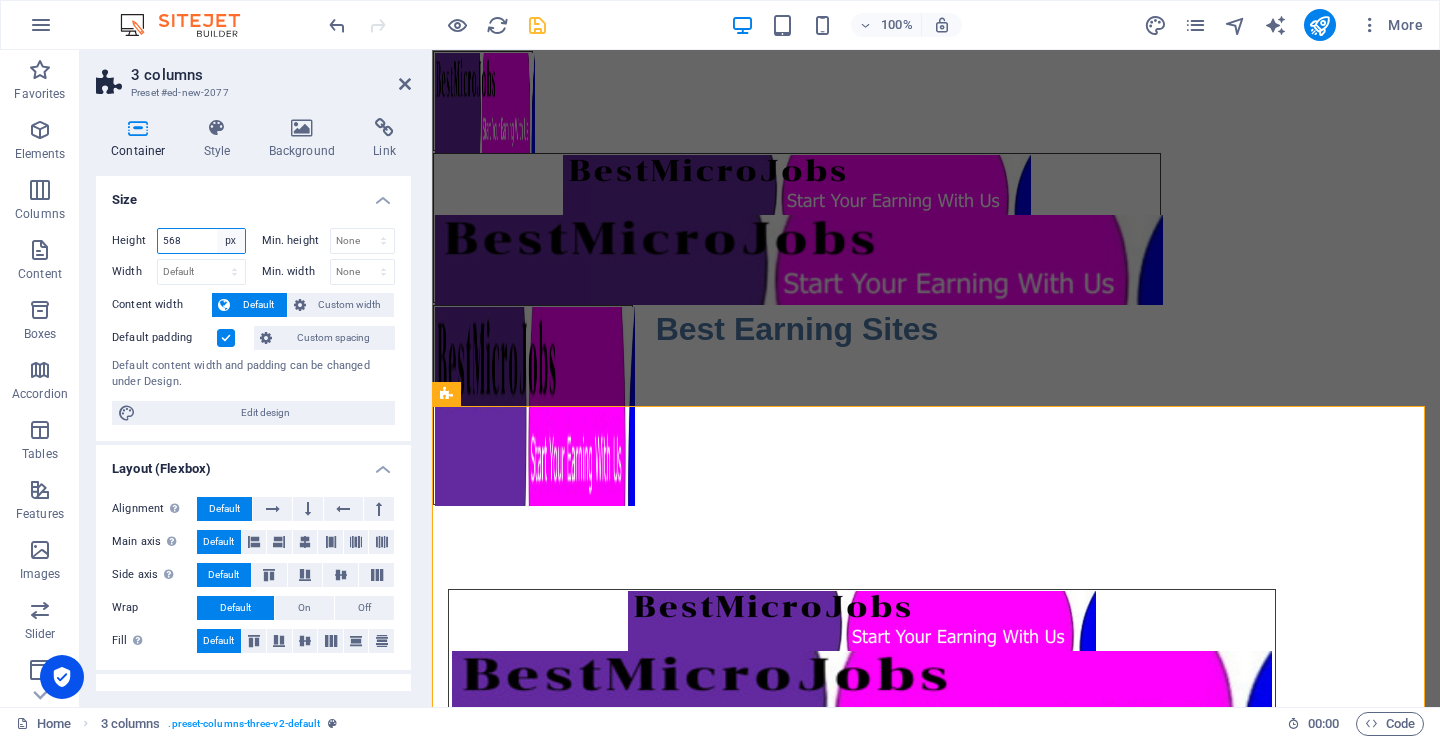 select on "default" 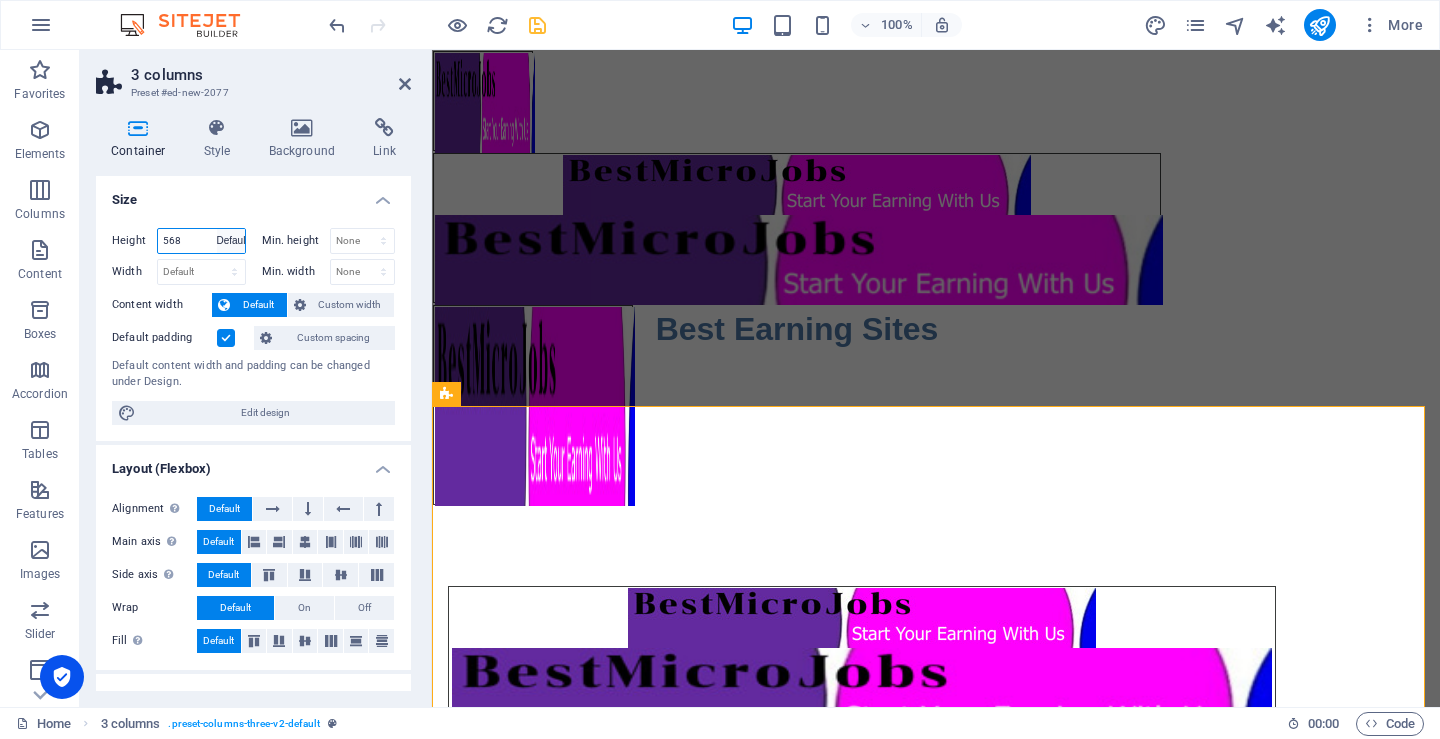 click on "Default px rem % vh vw" at bounding box center (231, 241) 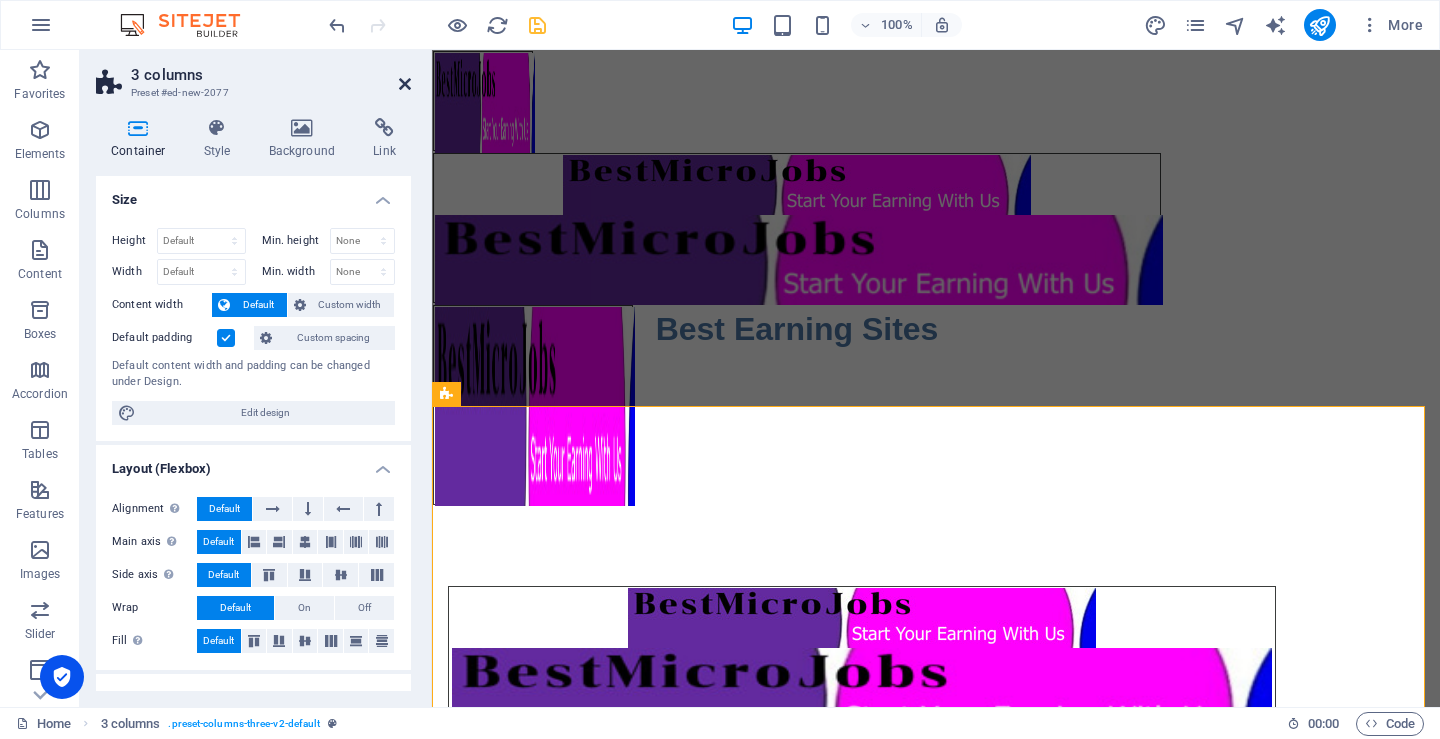 click at bounding box center [405, 84] 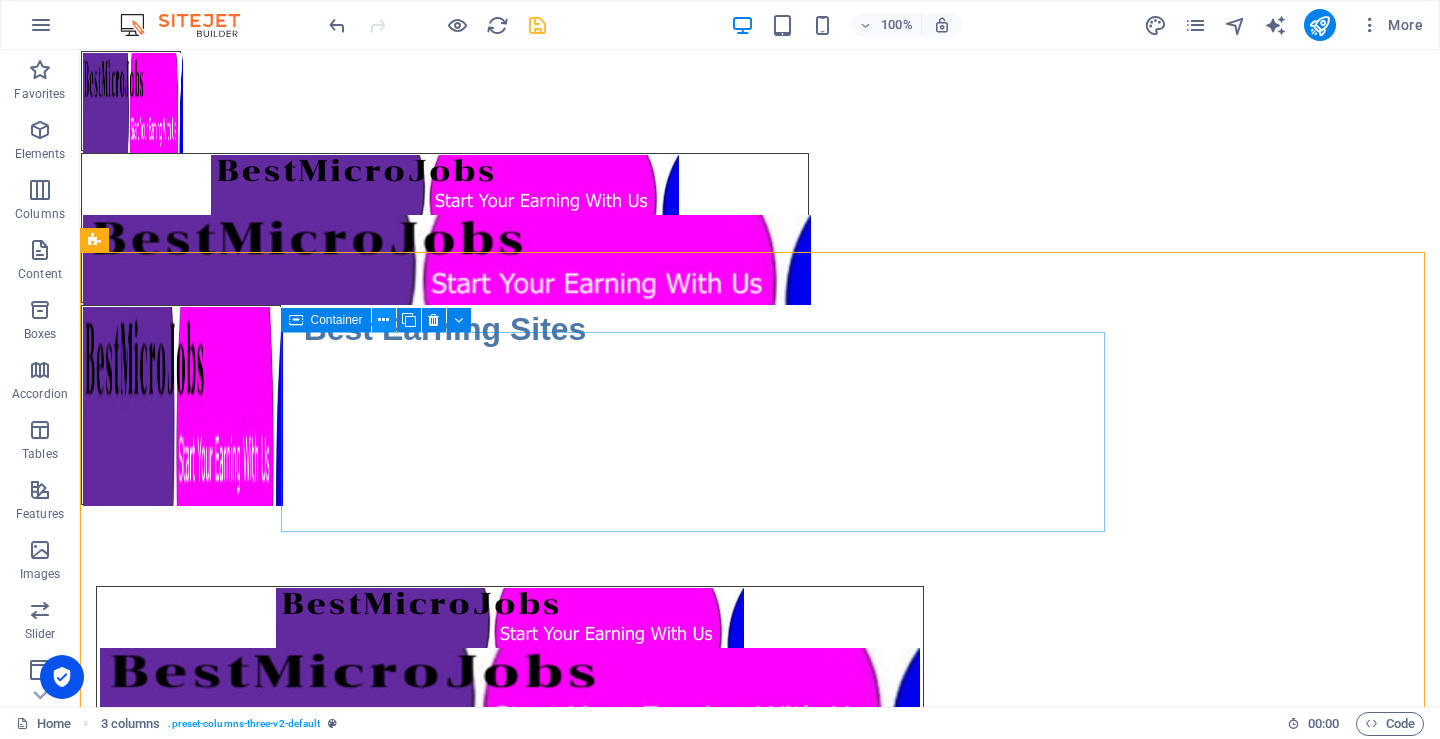 click at bounding box center (384, 320) 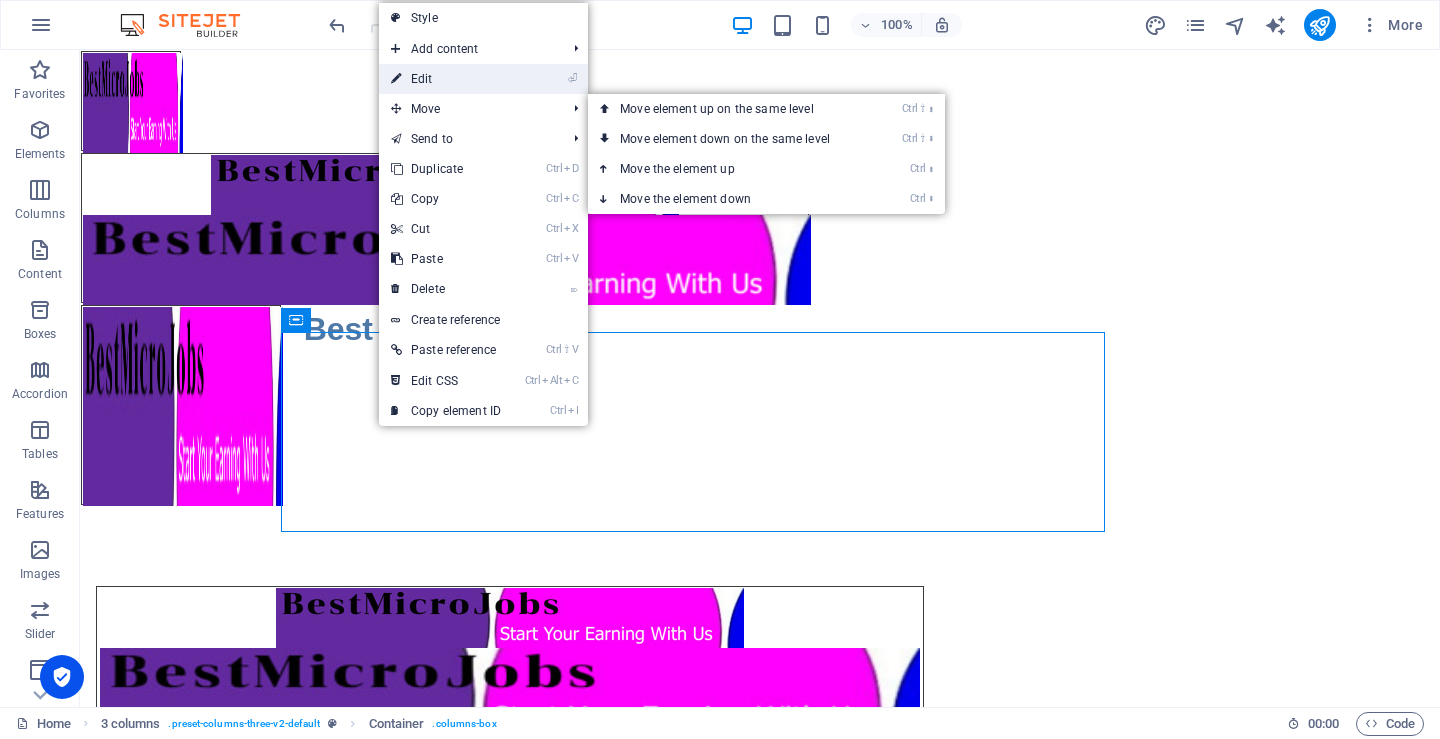 click on "⏎  Edit" at bounding box center [446, 79] 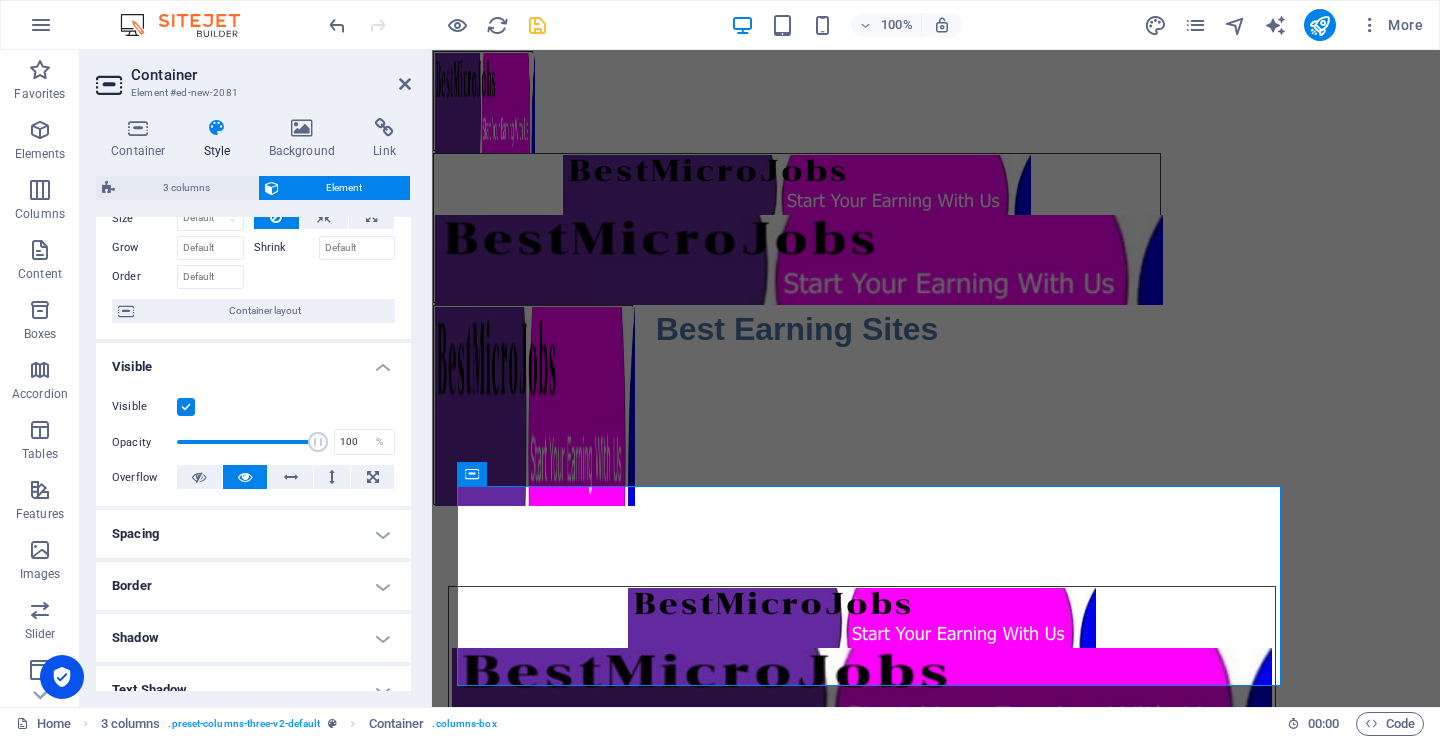 scroll, scrollTop: 200, scrollLeft: 0, axis: vertical 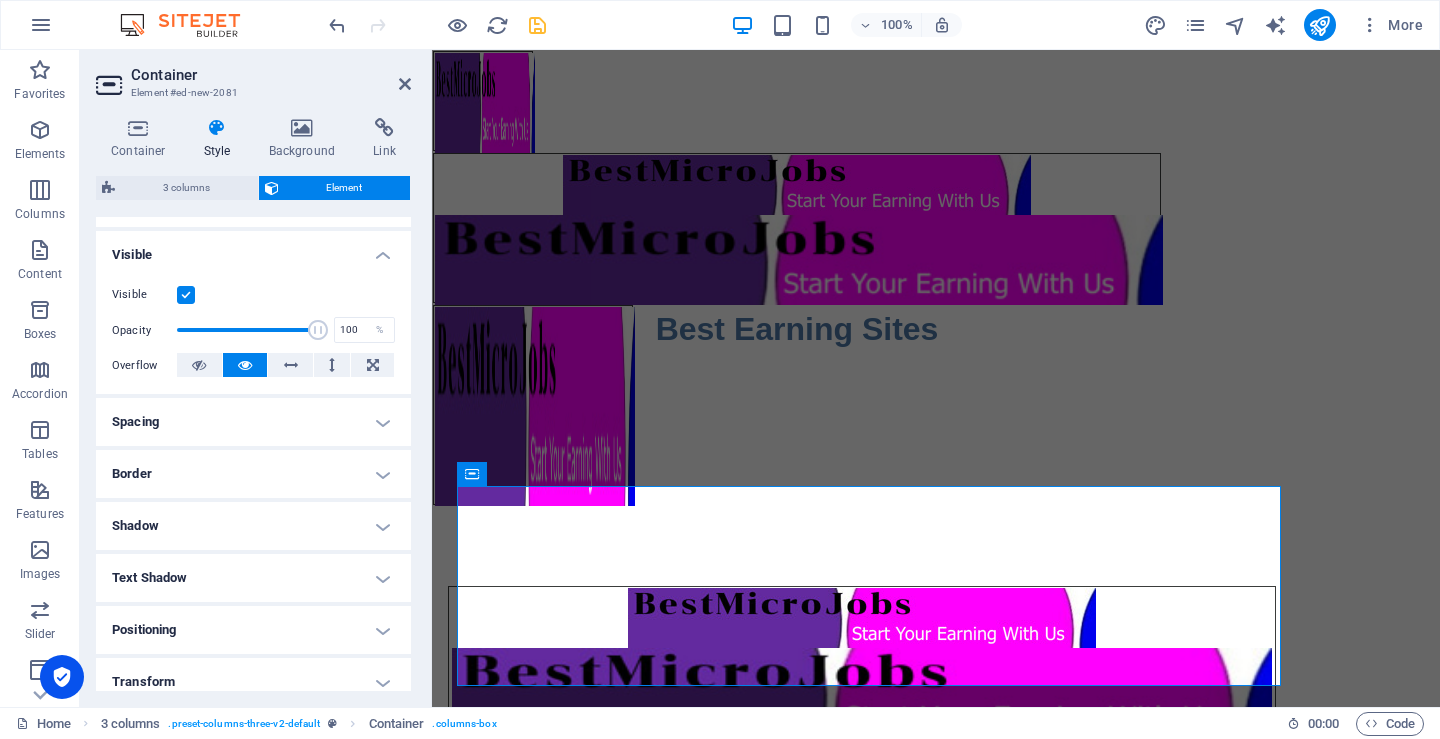 click on "Spacing" at bounding box center [253, 422] 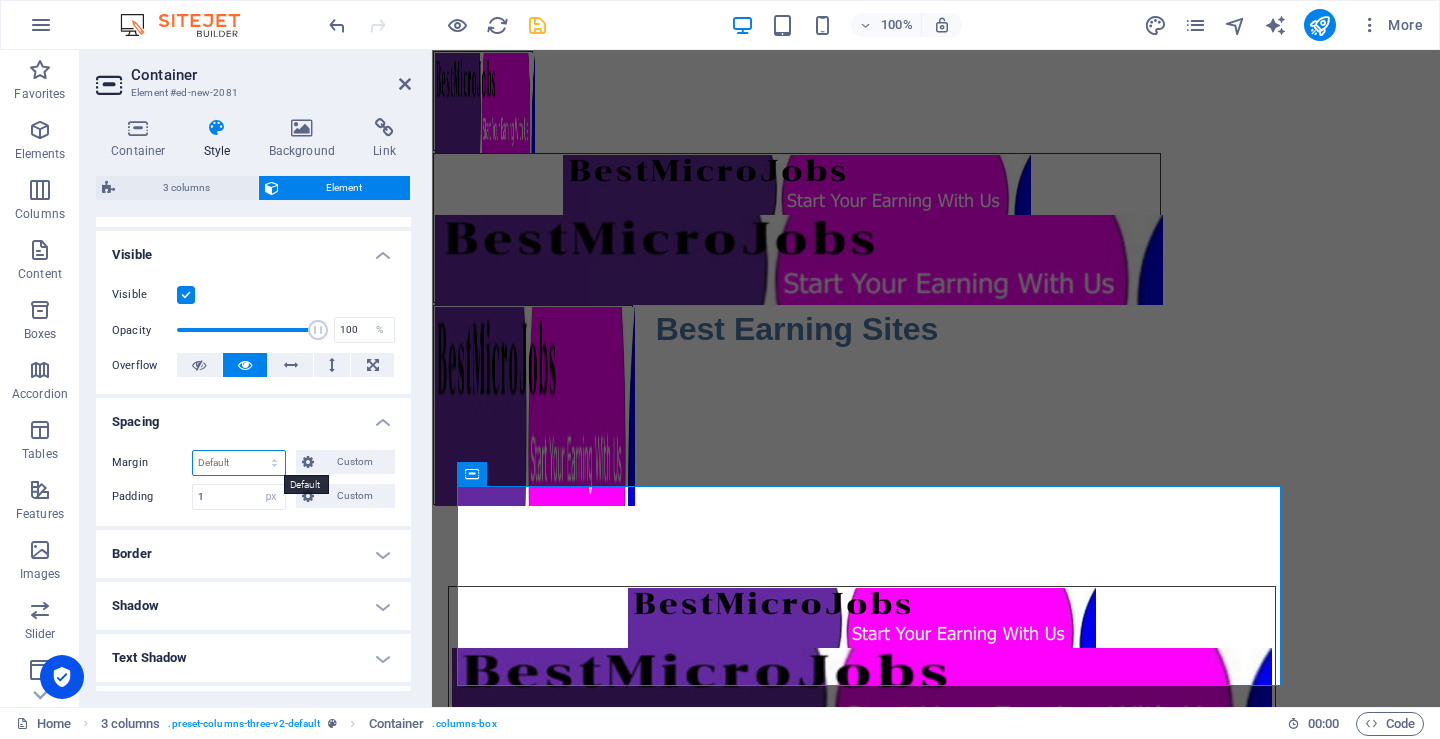 click on "Default auto px % rem vw vh Custom" at bounding box center [239, 463] 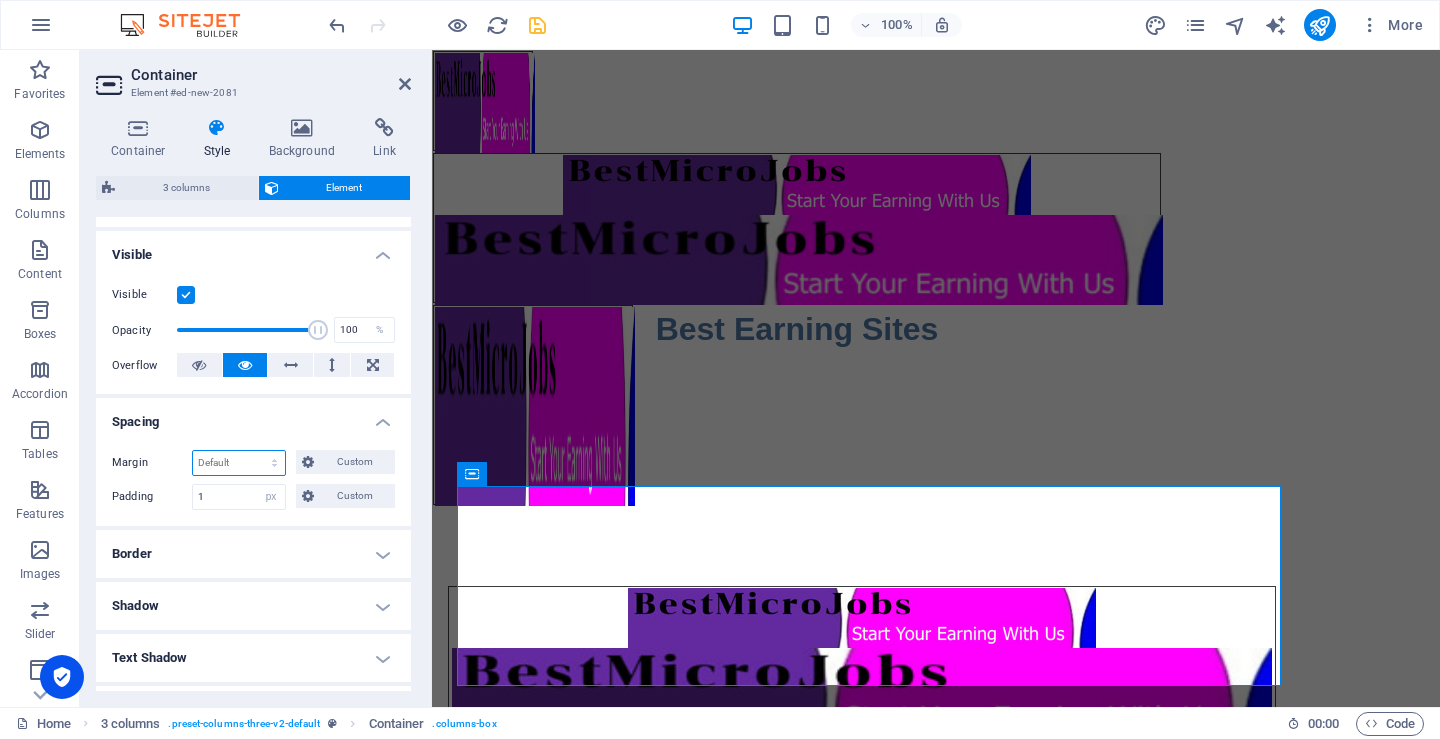 select on "px" 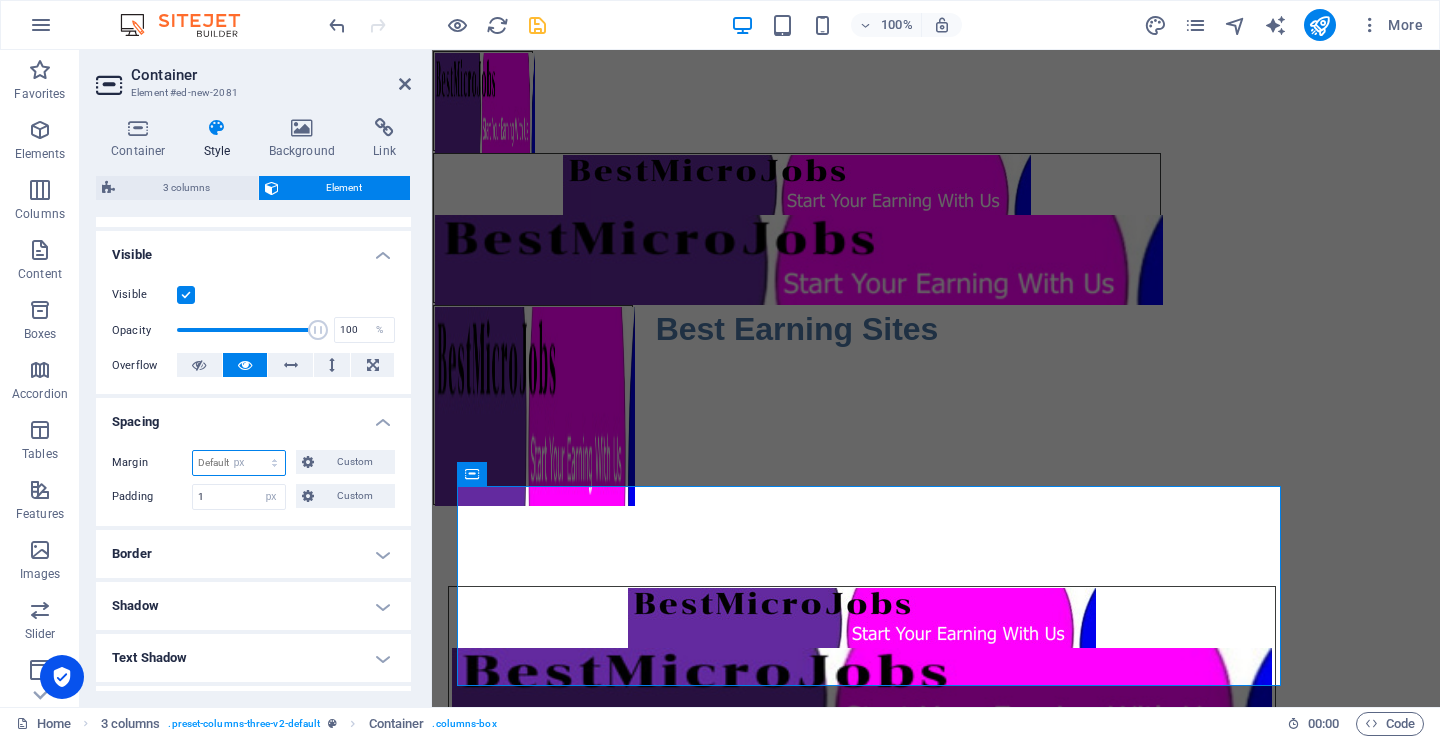 click on "Default auto px % rem vw vh Custom" at bounding box center (239, 463) 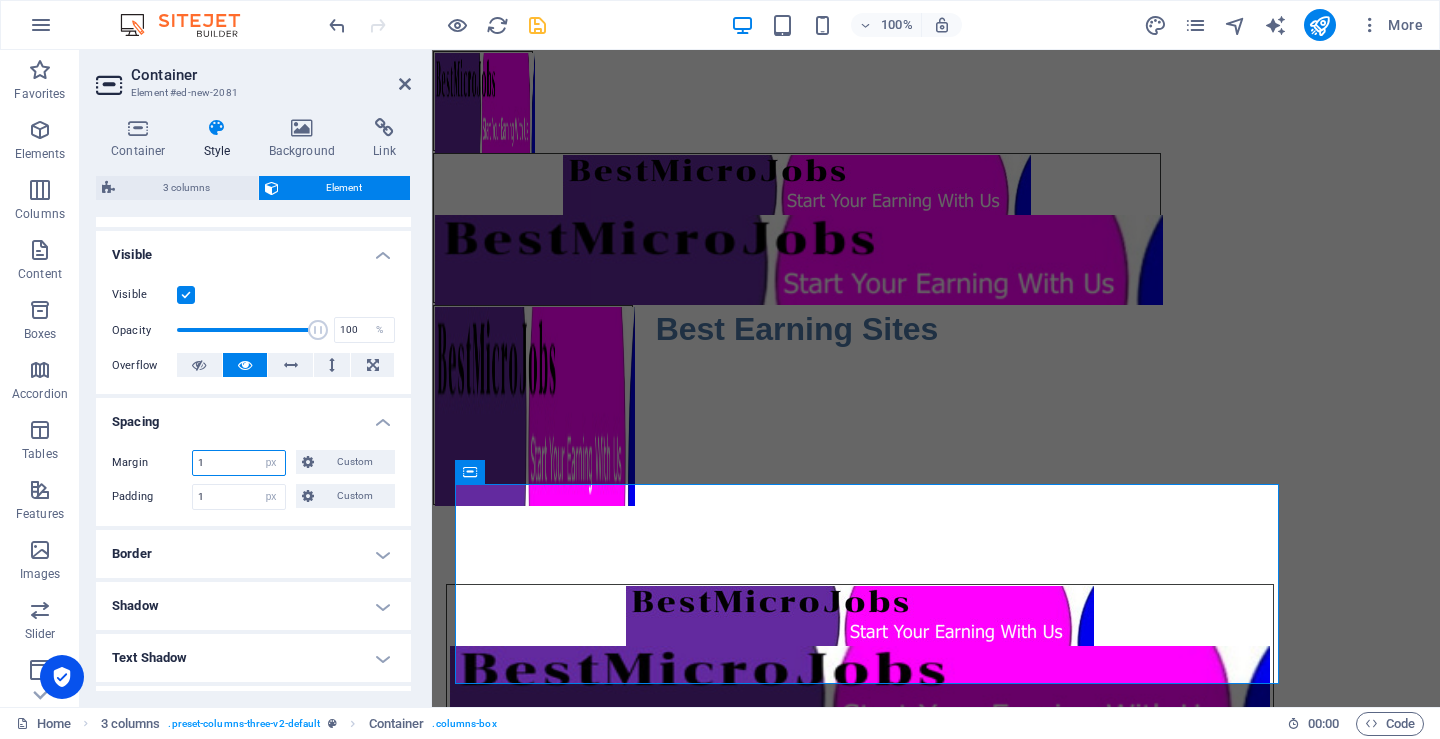 type on "1" 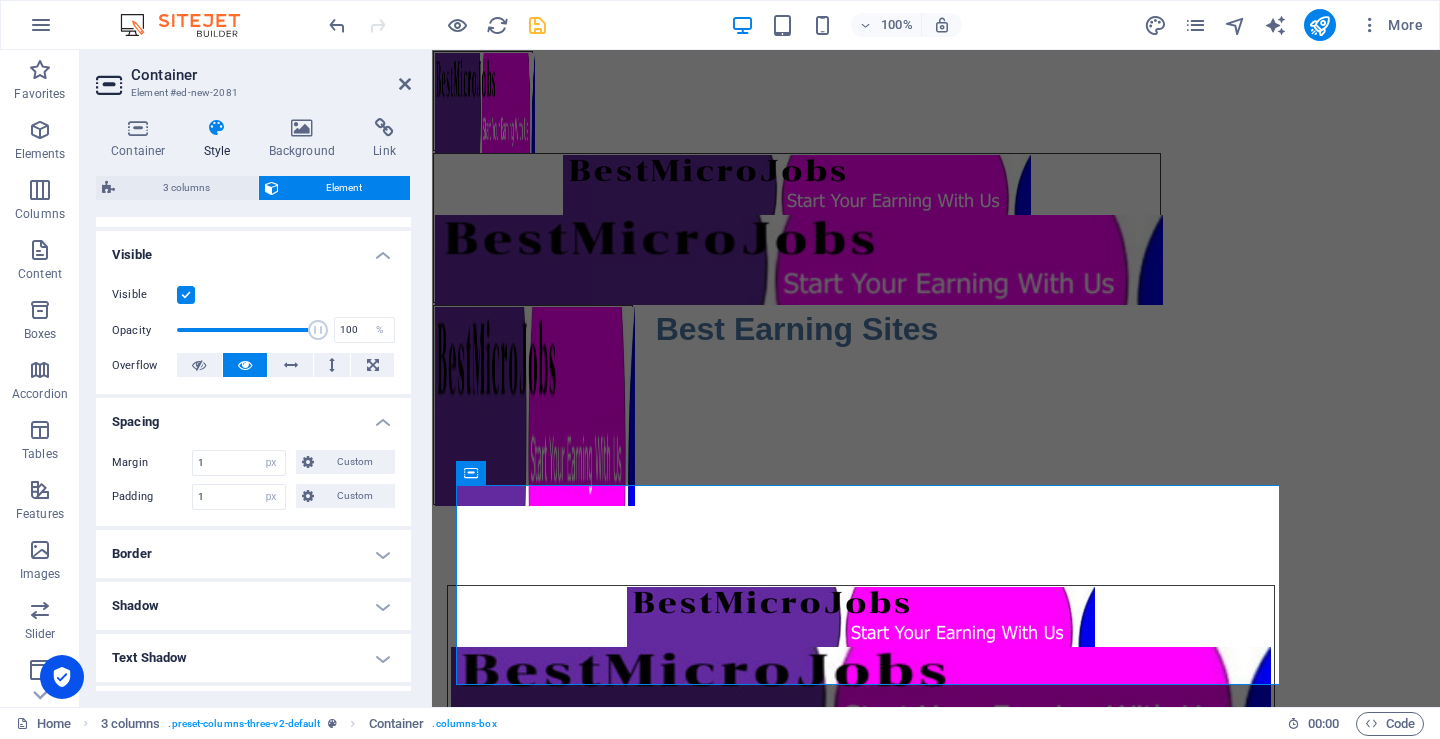 click on "Spacing" at bounding box center [253, 416] 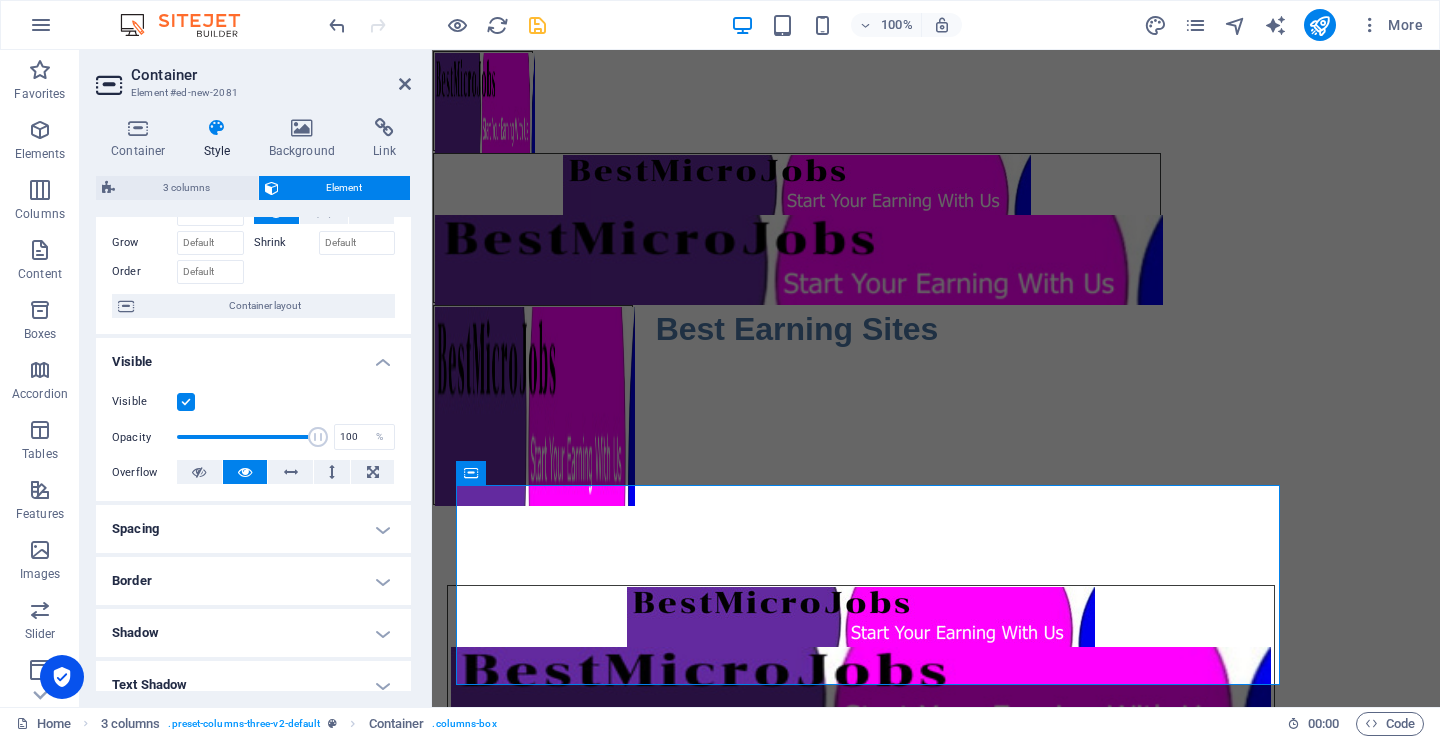 scroll, scrollTop: 0, scrollLeft: 0, axis: both 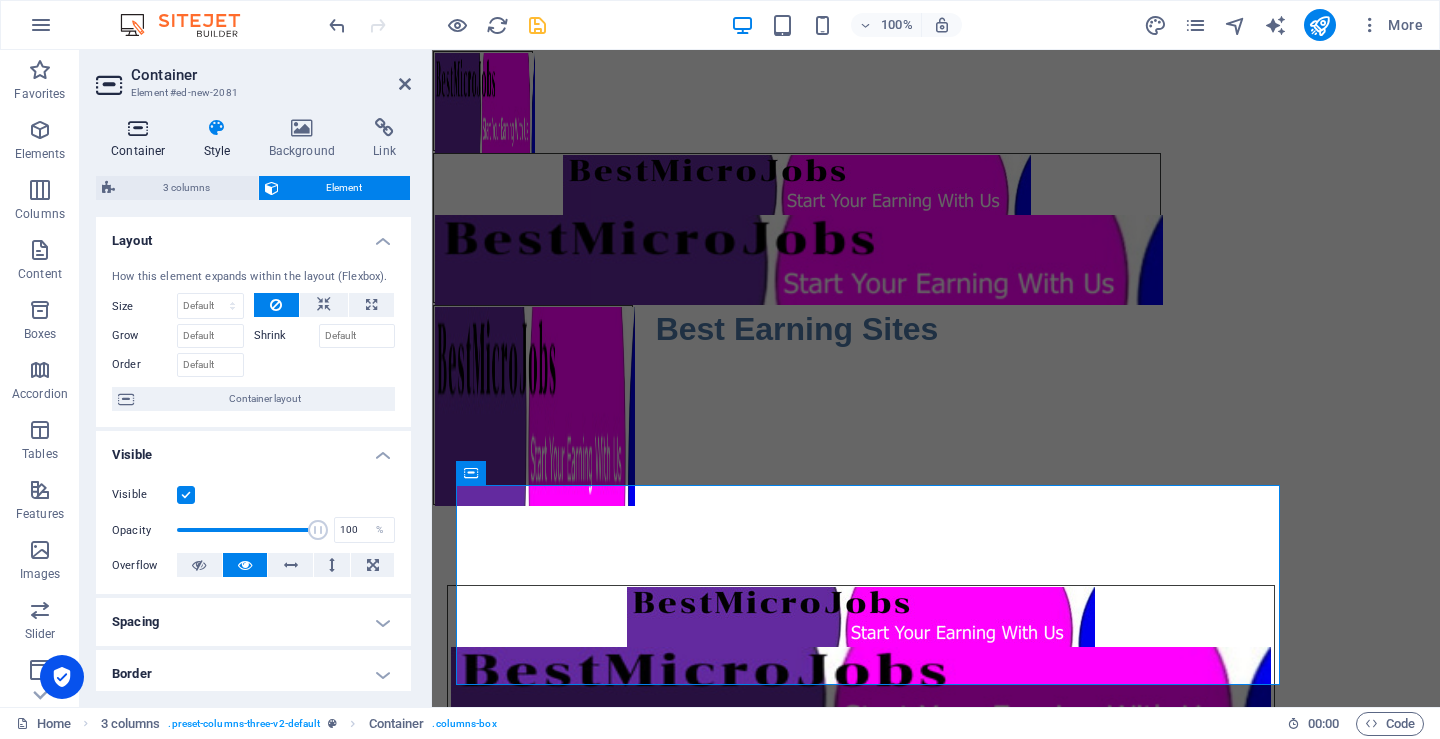 click at bounding box center (138, 128) 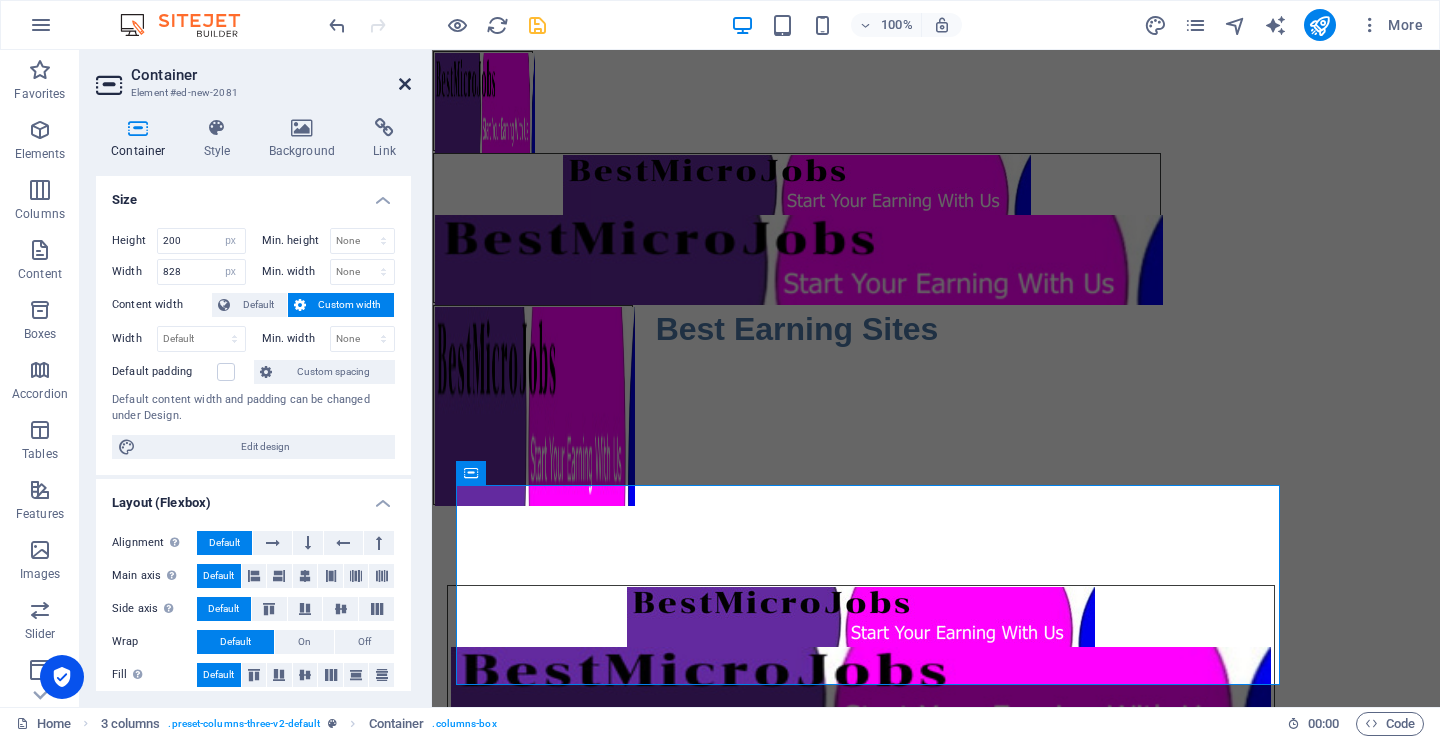 click at bounding box center (405, 84) 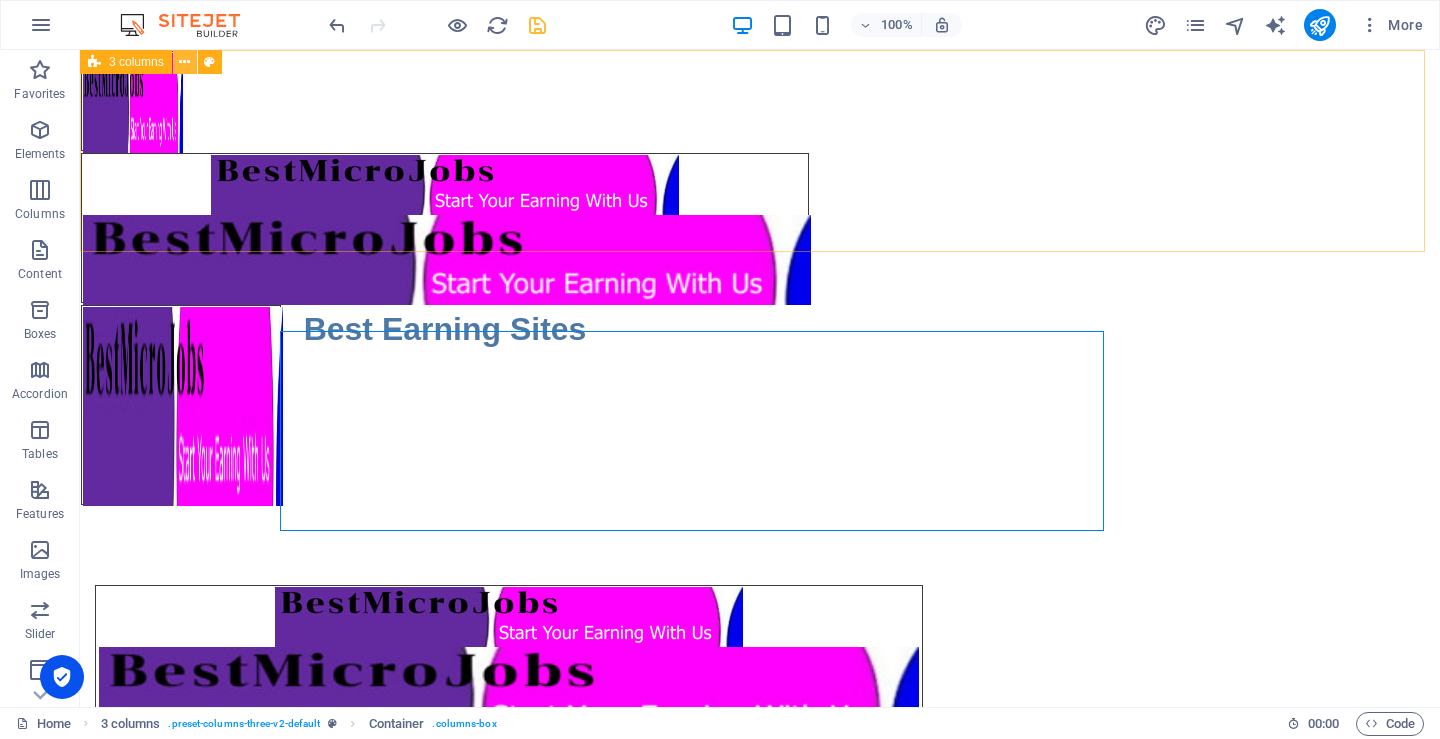 click at bounding box center [184, 62] 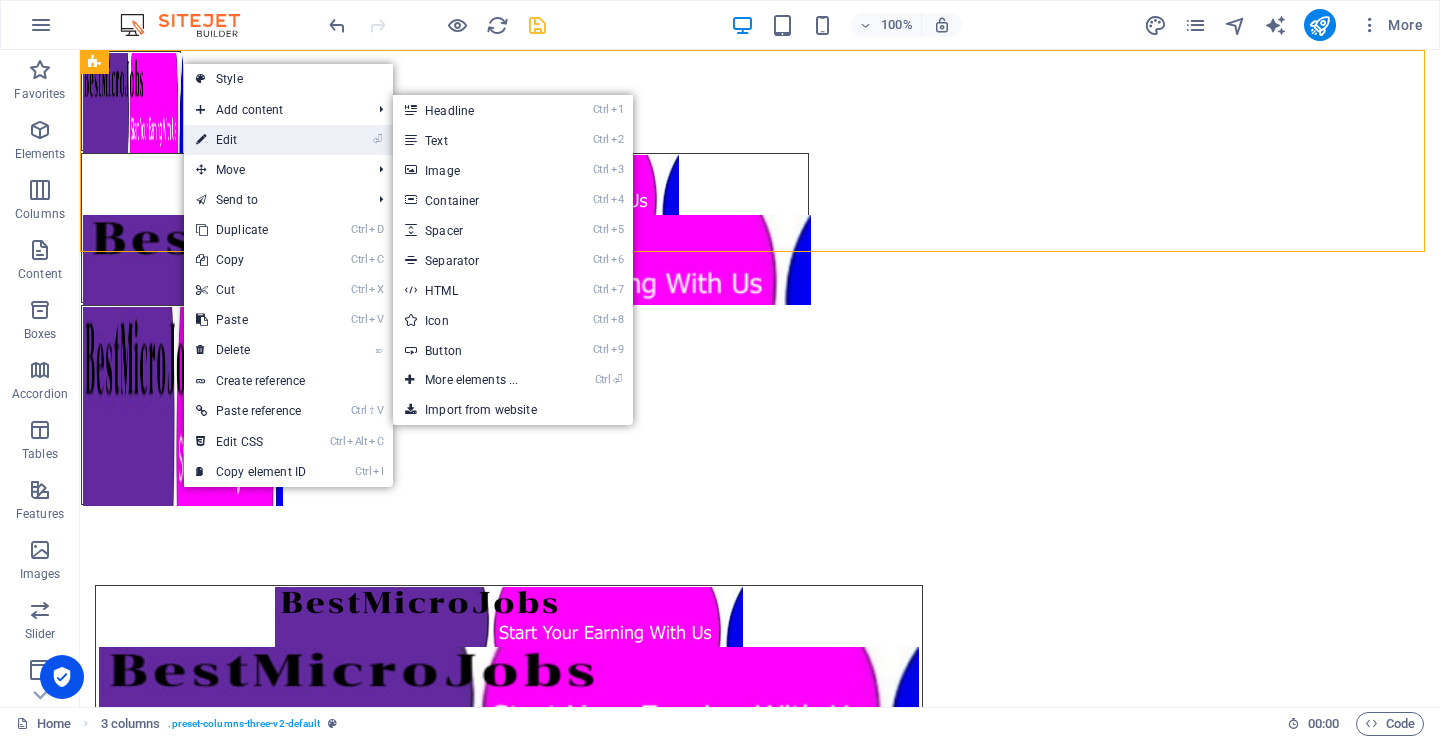 click on "⏎  Edit" at bounding box center (251, 140) 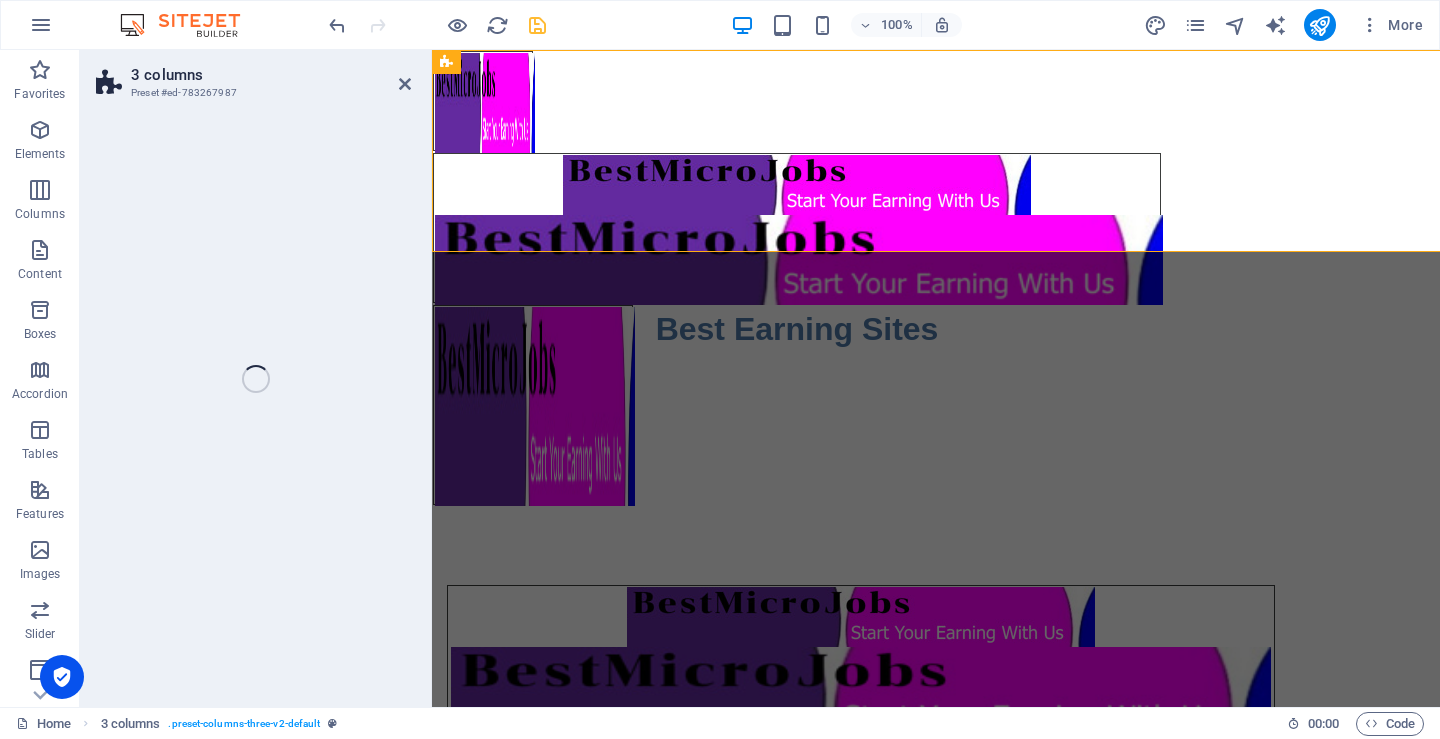 select on "%" 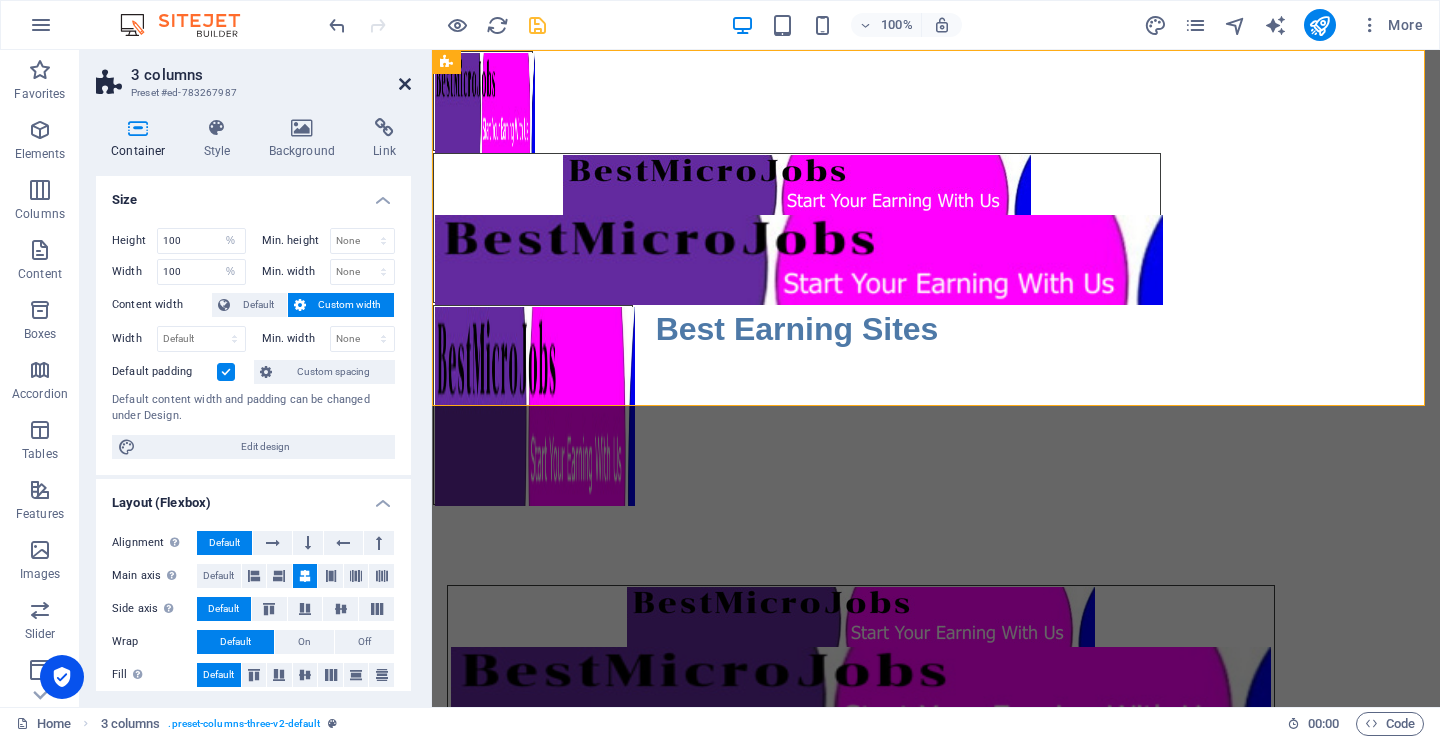 click at bounding box center (405, 84) 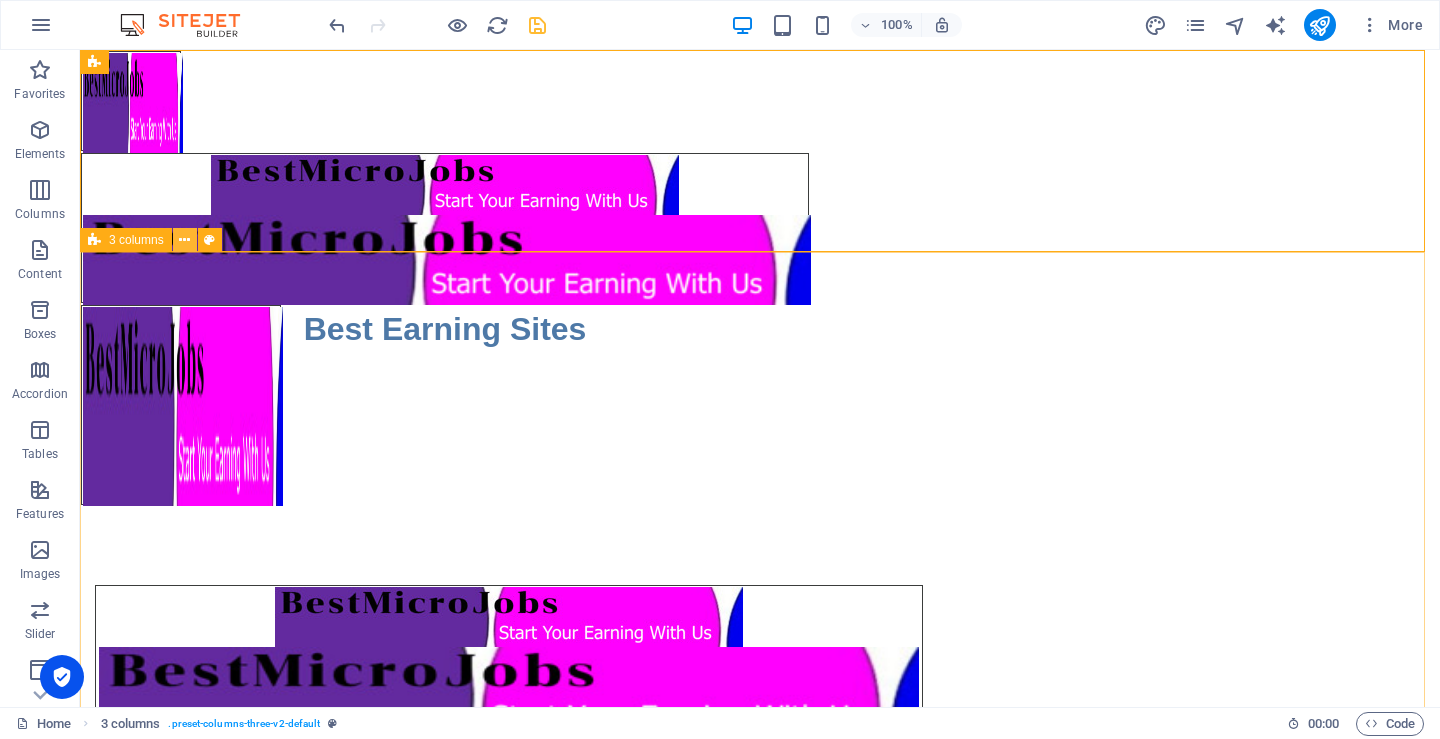 click at bounding box center (184, 240) 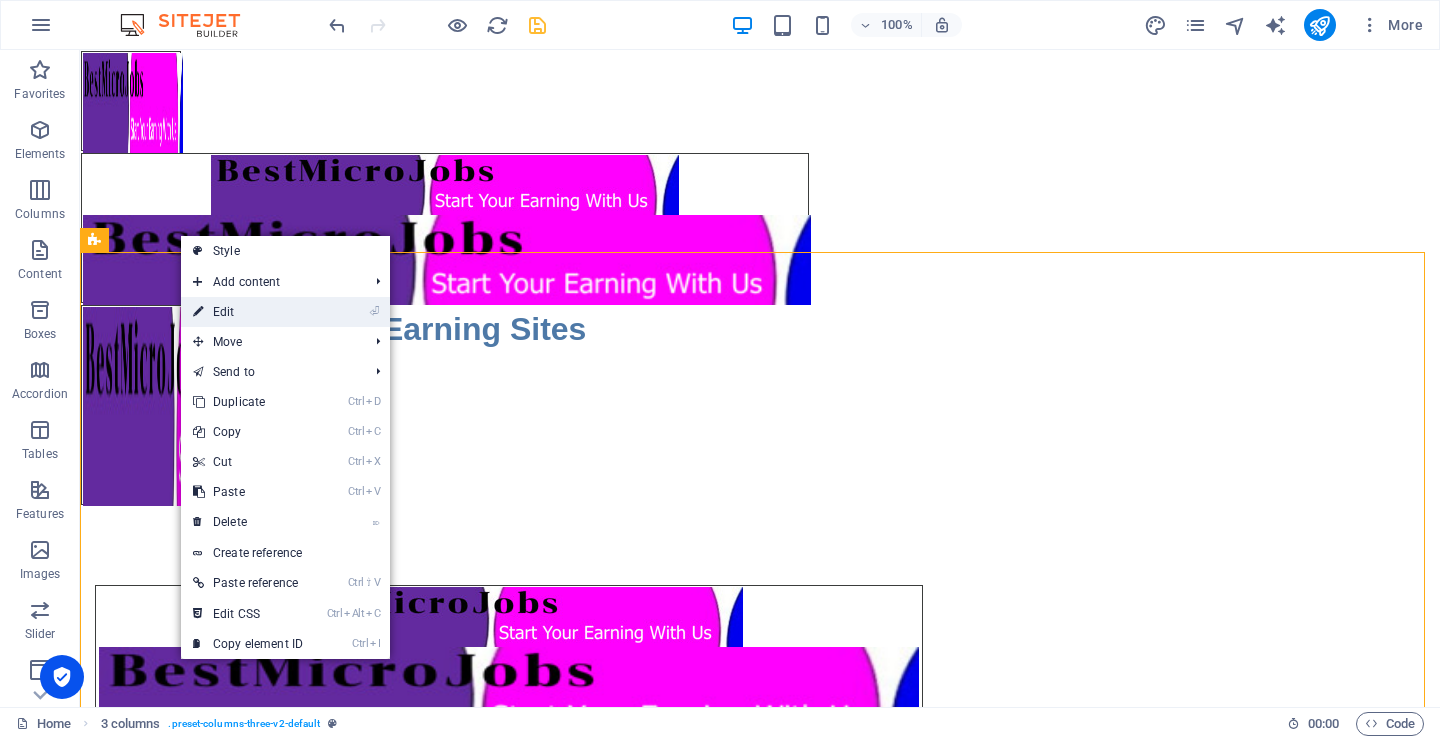 click at bounding box center [198, 312] 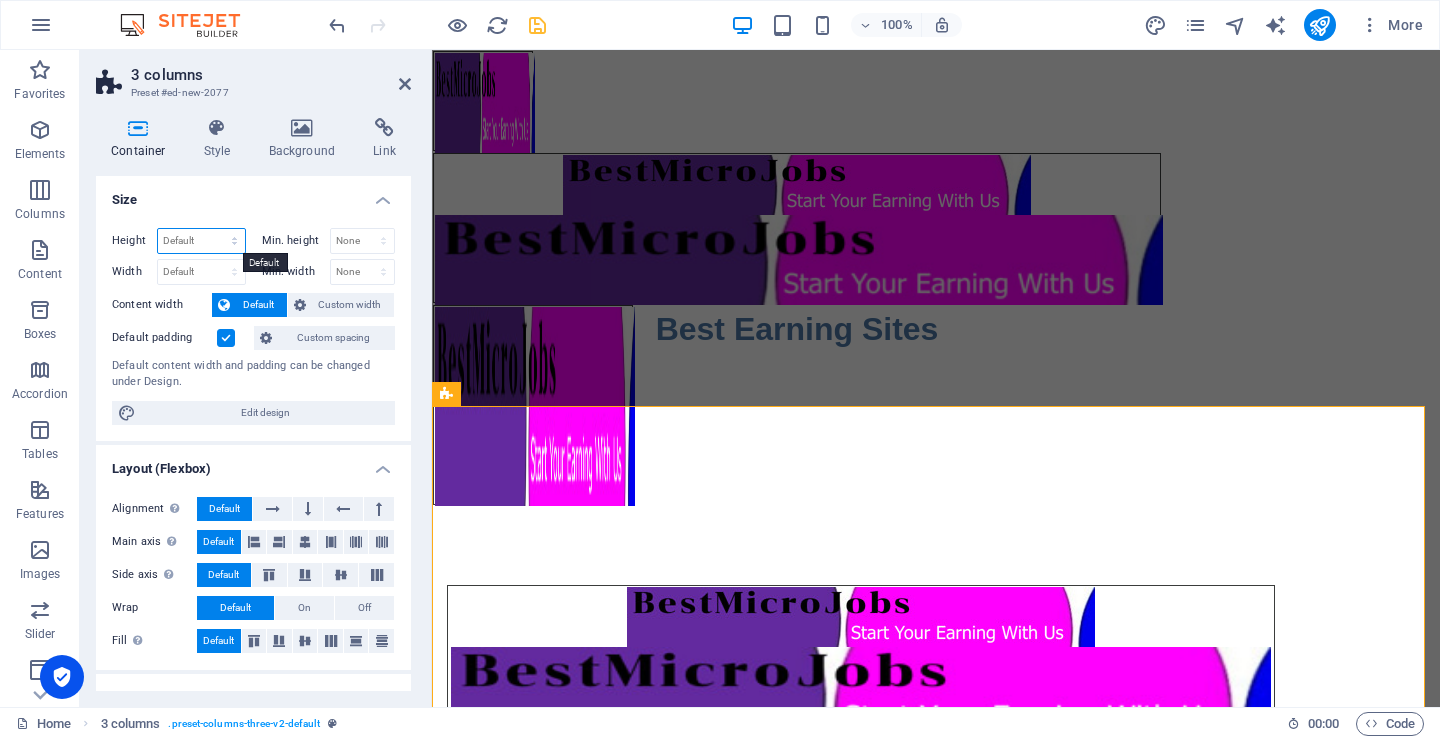 click on "Default px rem % vh vw" at bounding box center (201, 241) 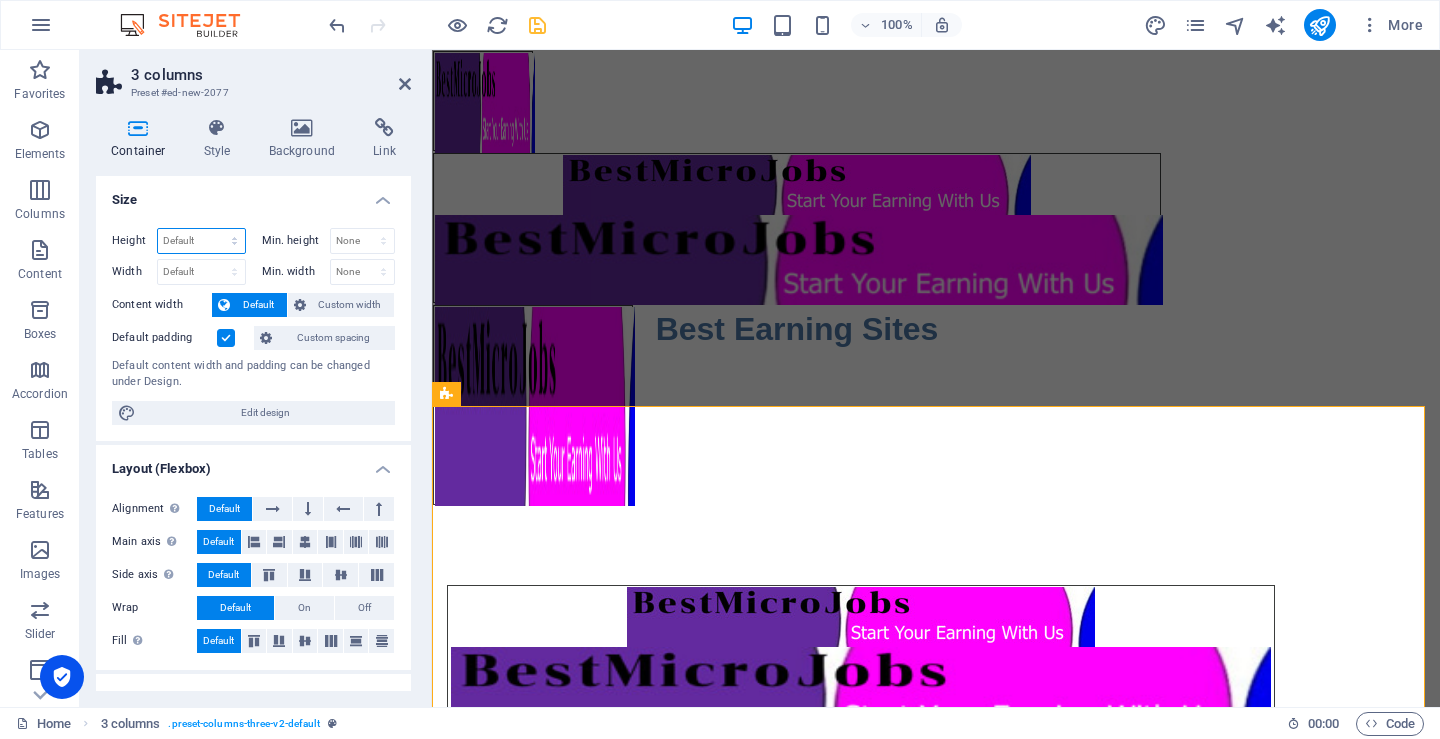 select on "%" 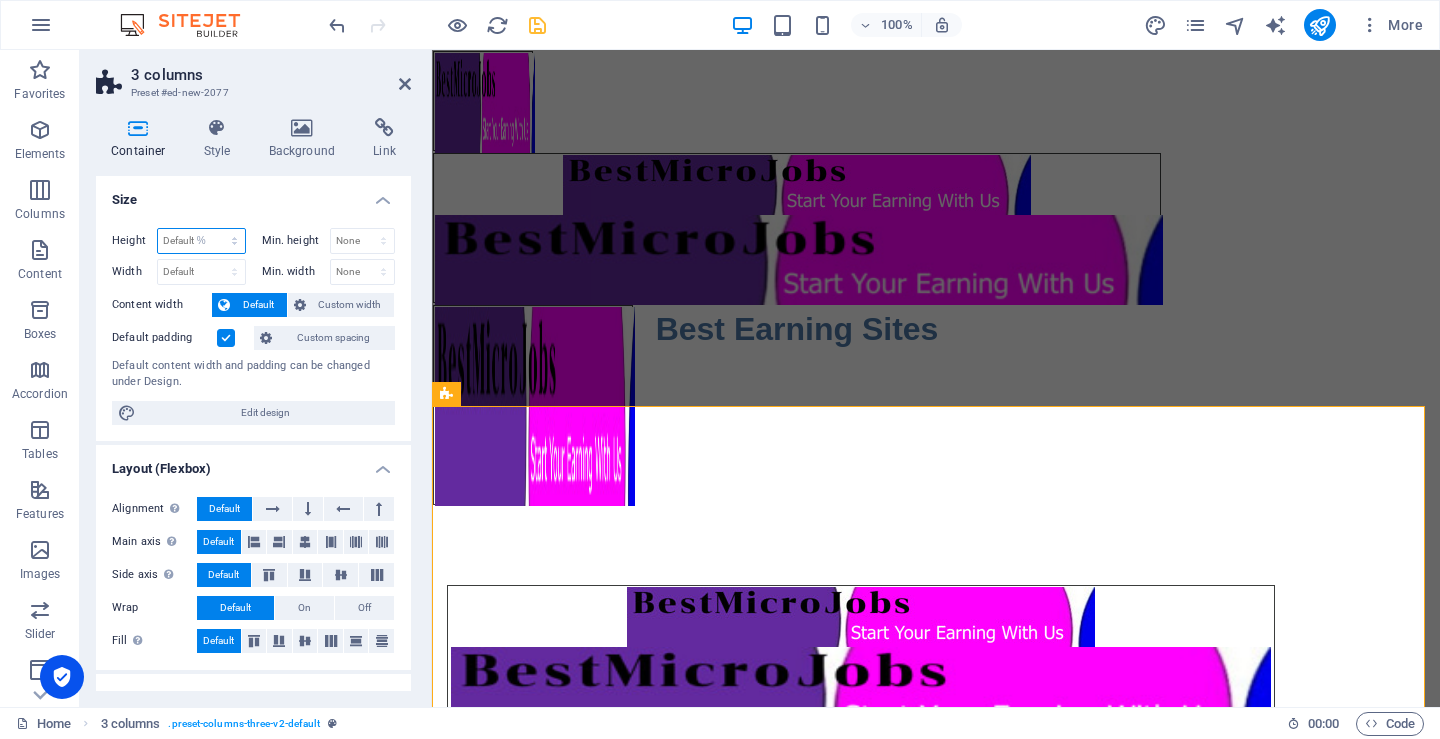 click on "Default px rem % vh vw" at bounding box center [201, 241] 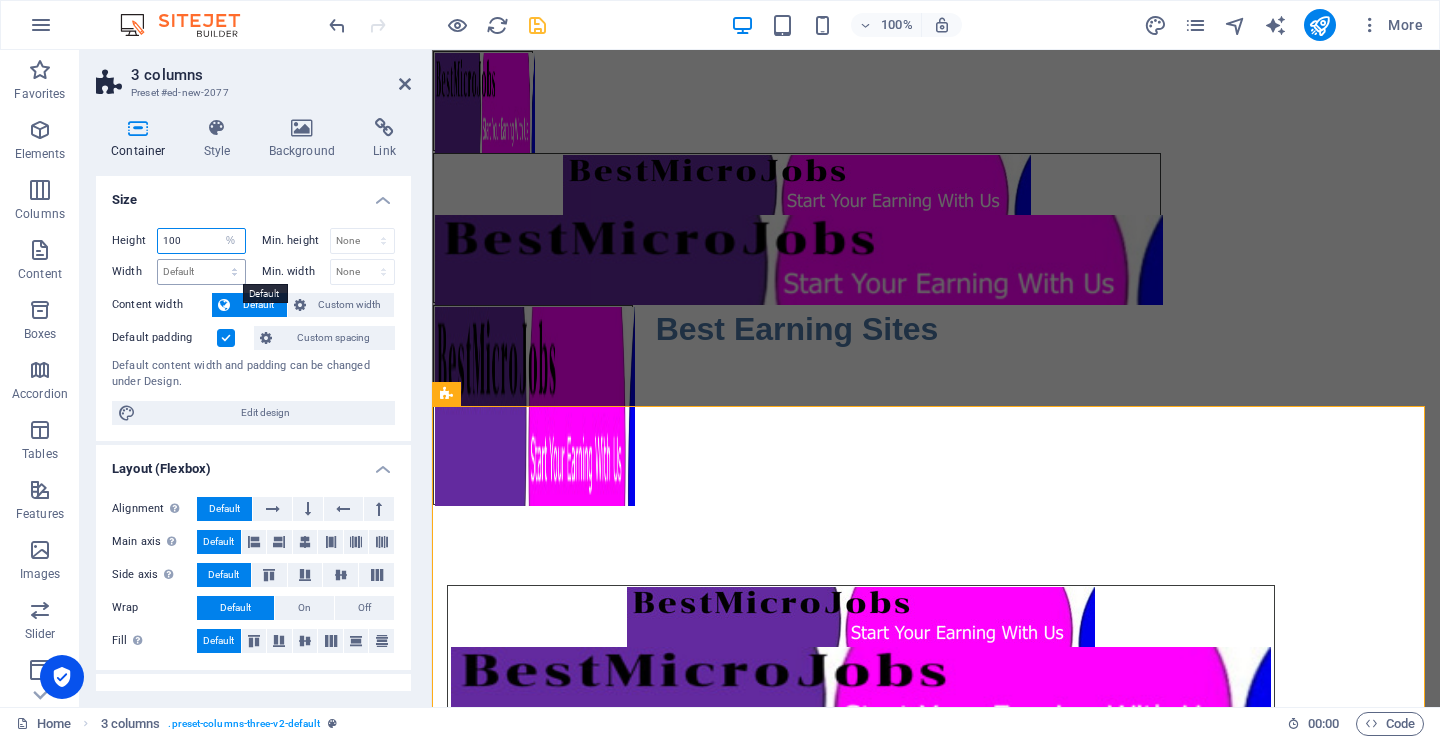 type on "100" 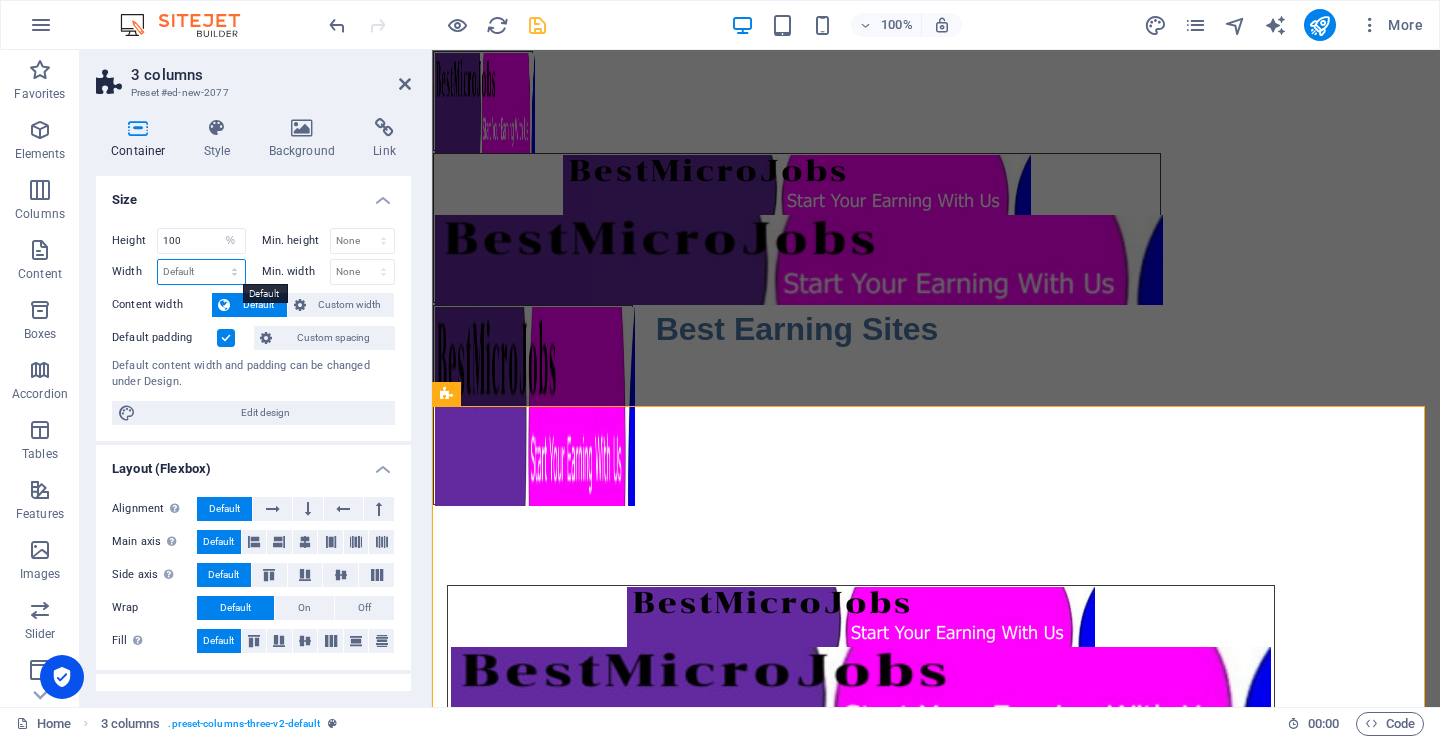 click on "Default px rem % em vh vw" at bounding box center [201, 272] 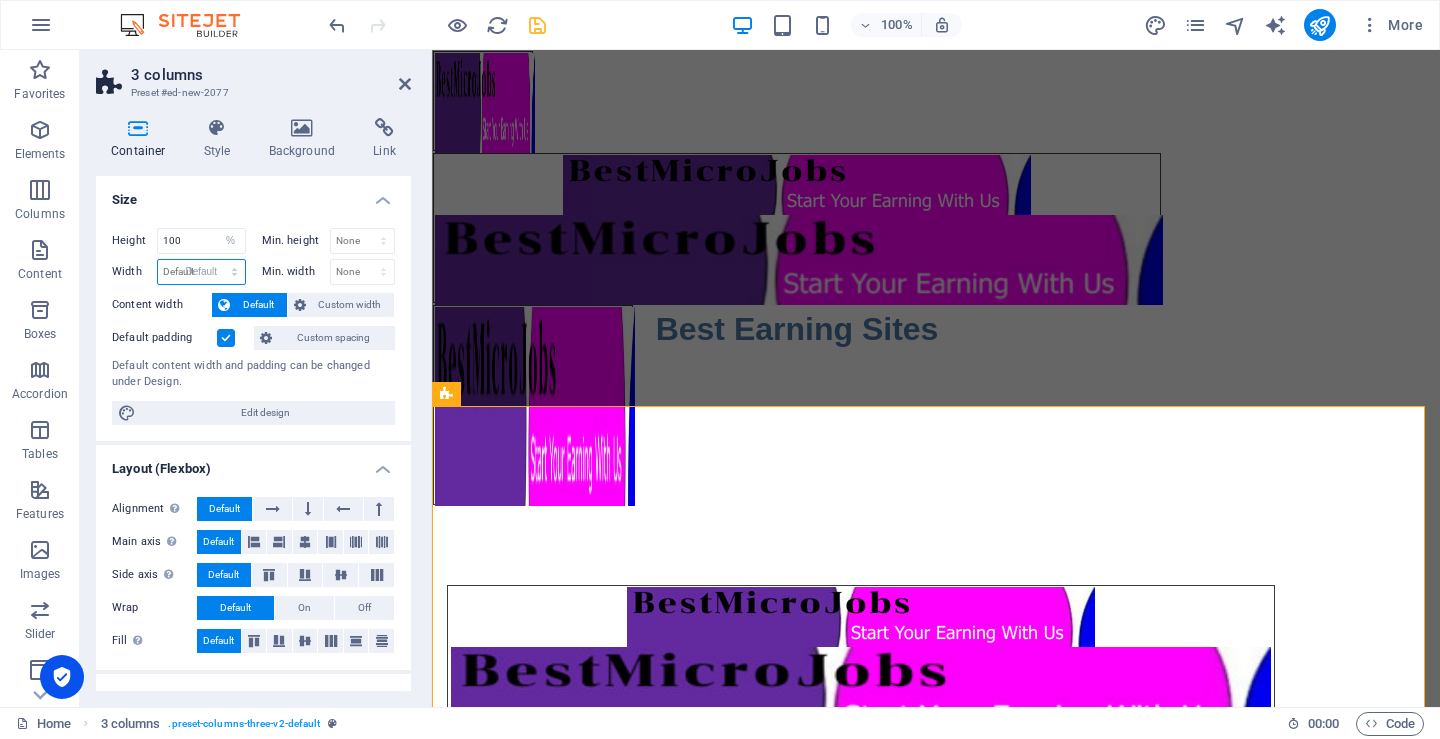 click on "Default px rem % em vh vw" at bounding box center [201, 272] 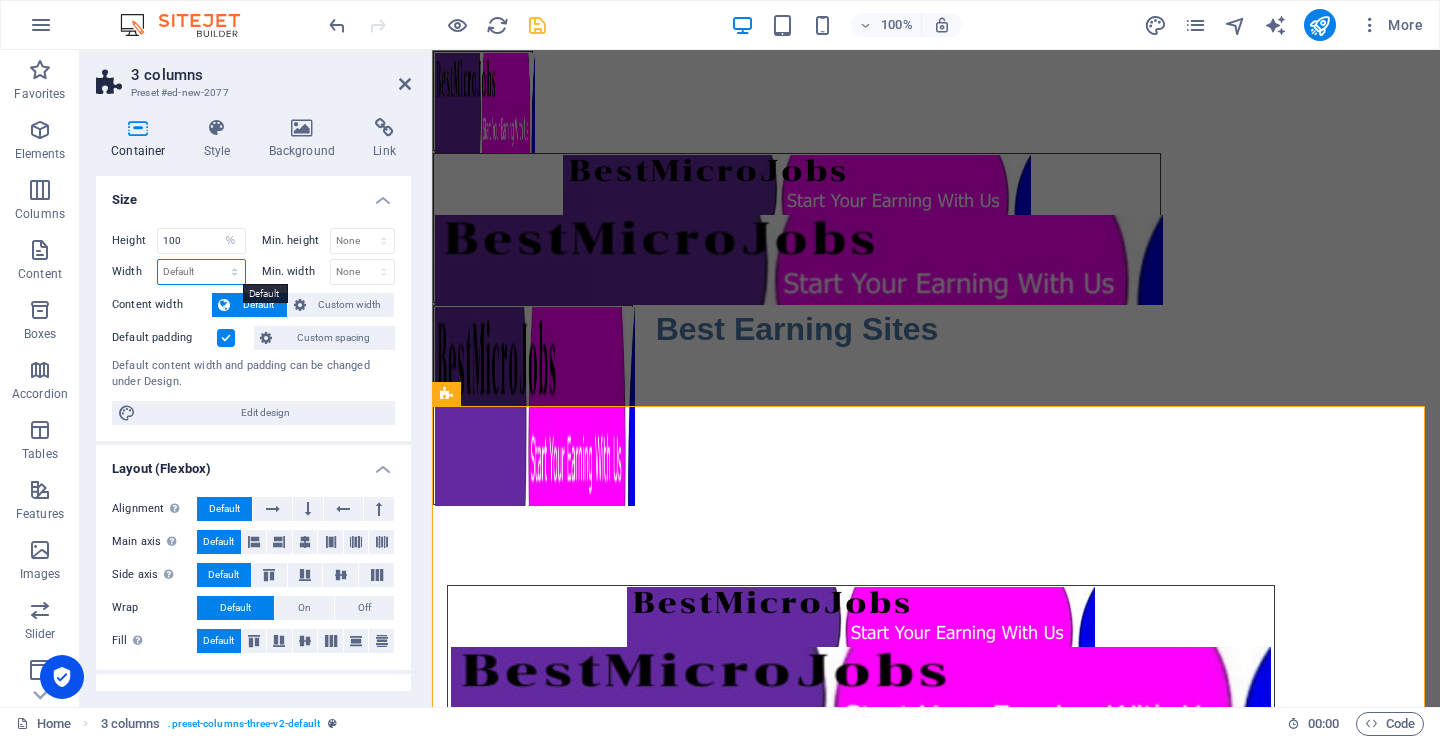 click on "Default px rem % em vh vw" at bounding box center (201, 272) 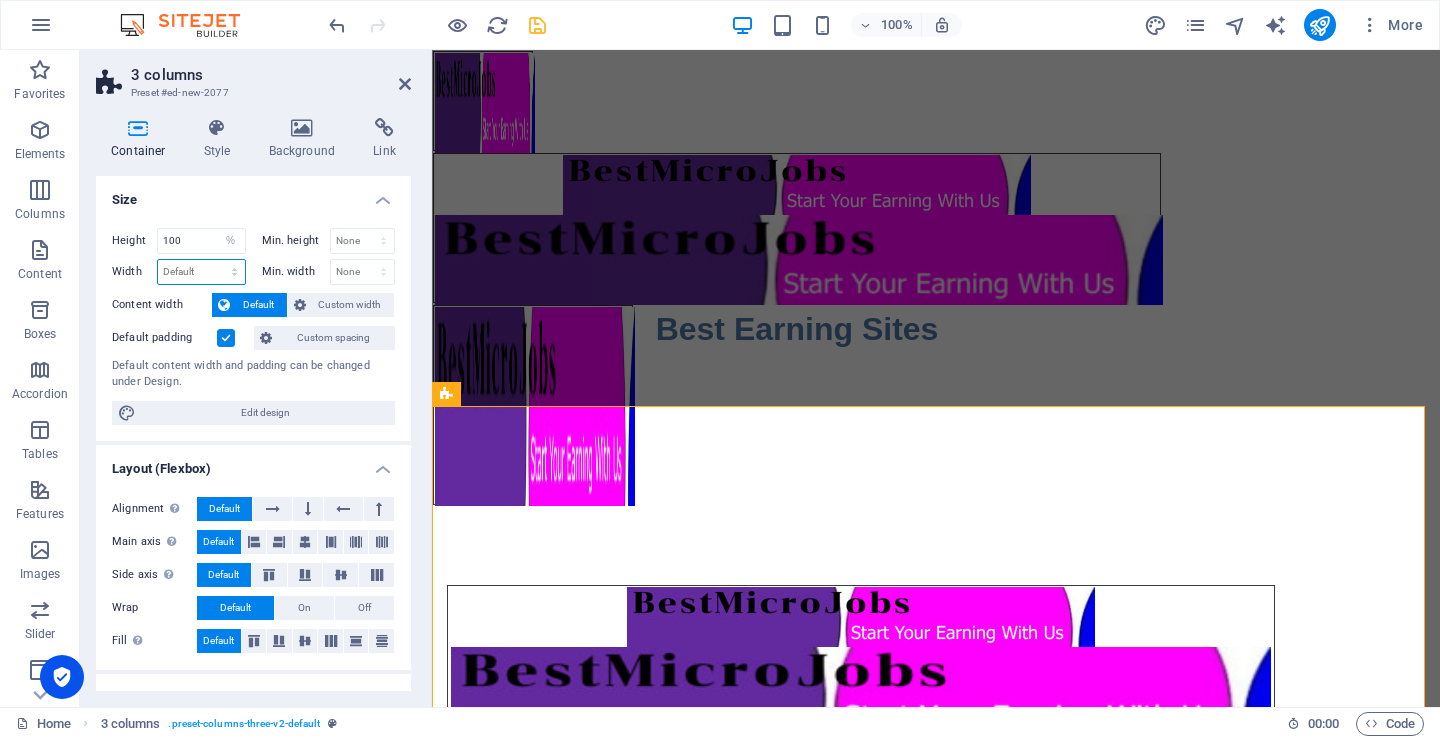 select on "%" 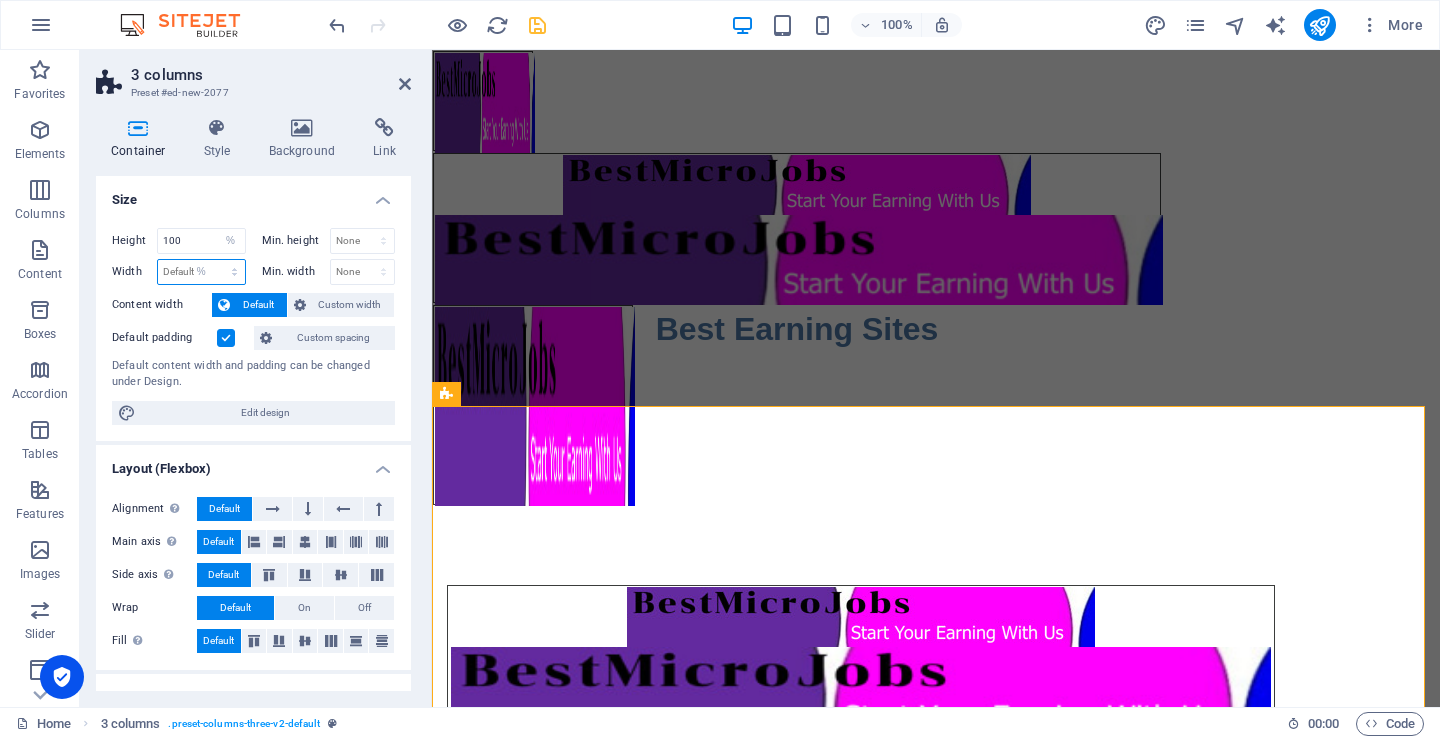 click on "Default px rem % em vh vw" at bounding box center (201, 272) 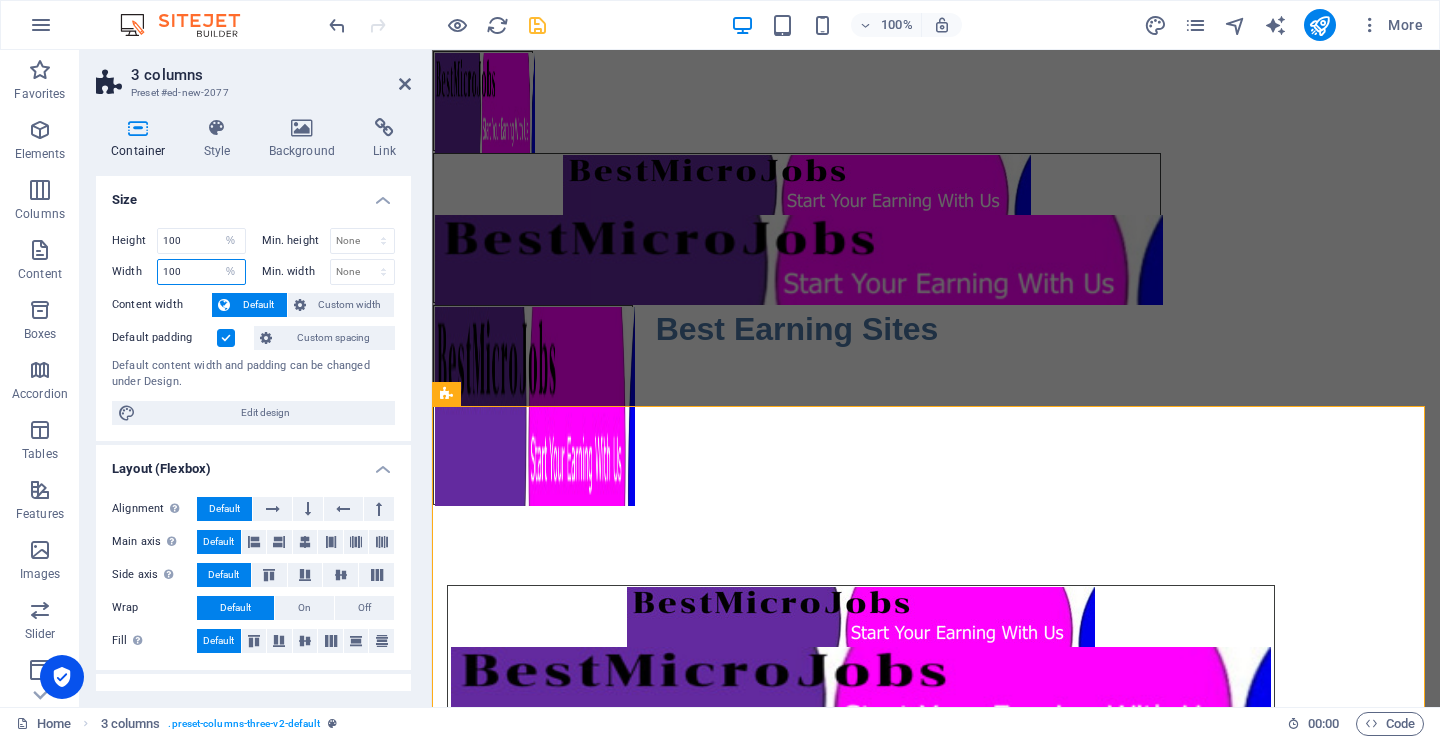 click on "100" at bounding box center [201, 272] 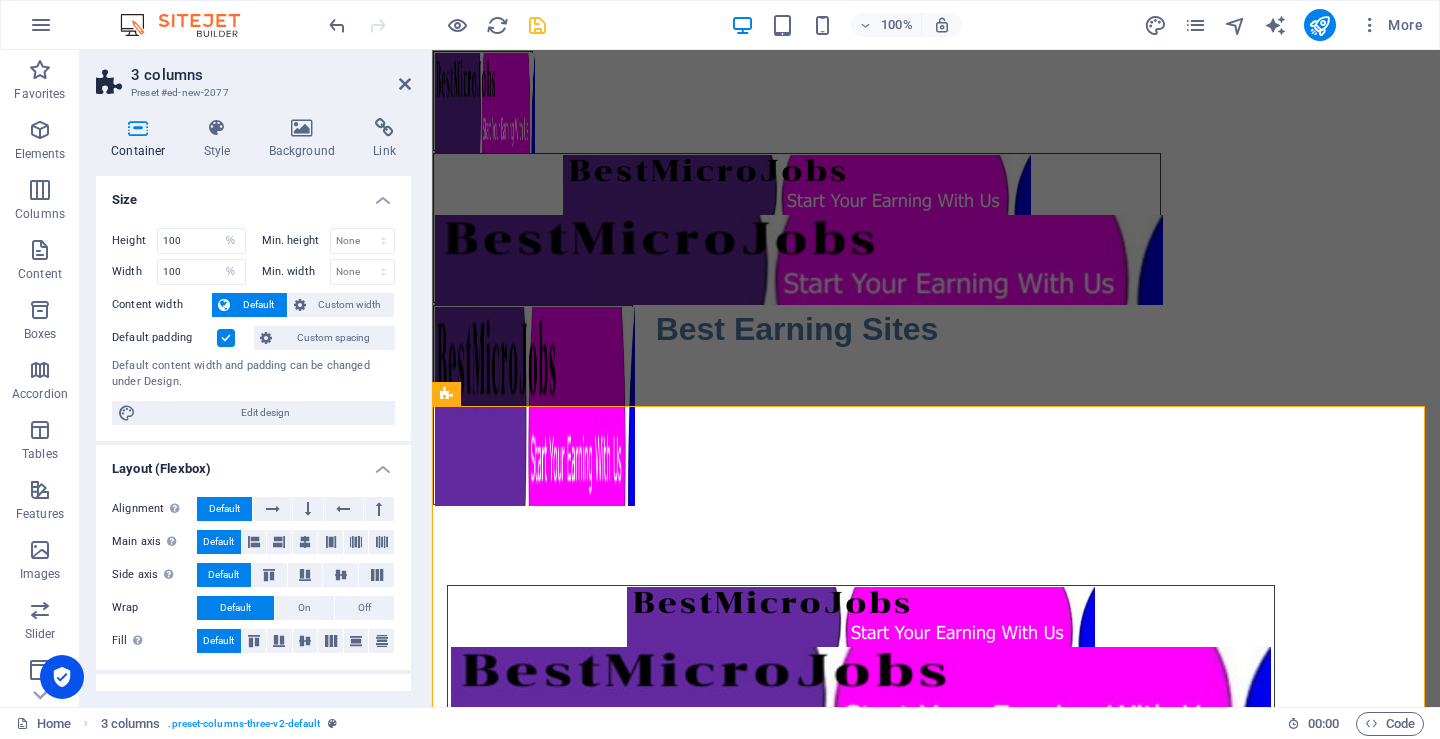 click on "Default content width and padding can be changed under Design." at bounding box center [253, 374] 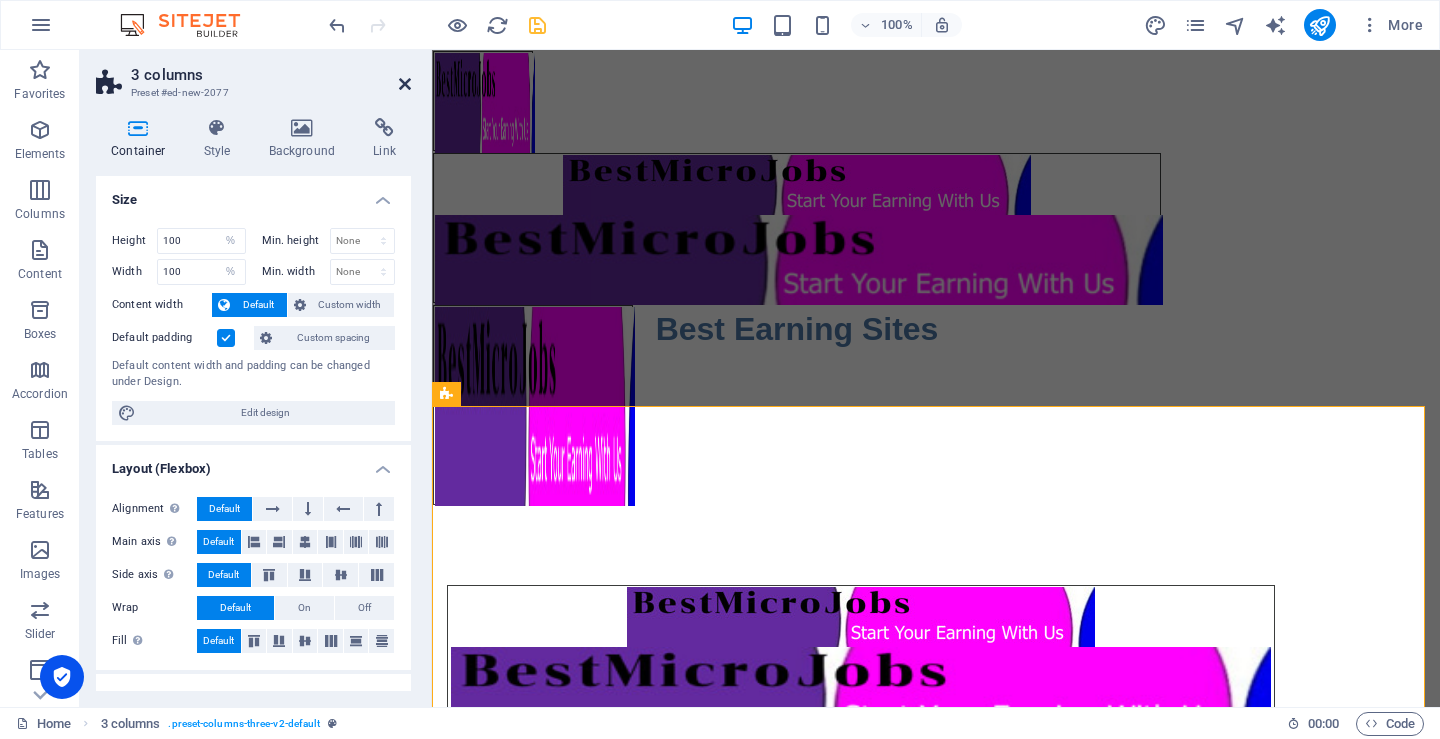 click at bounding box center [405, 84] 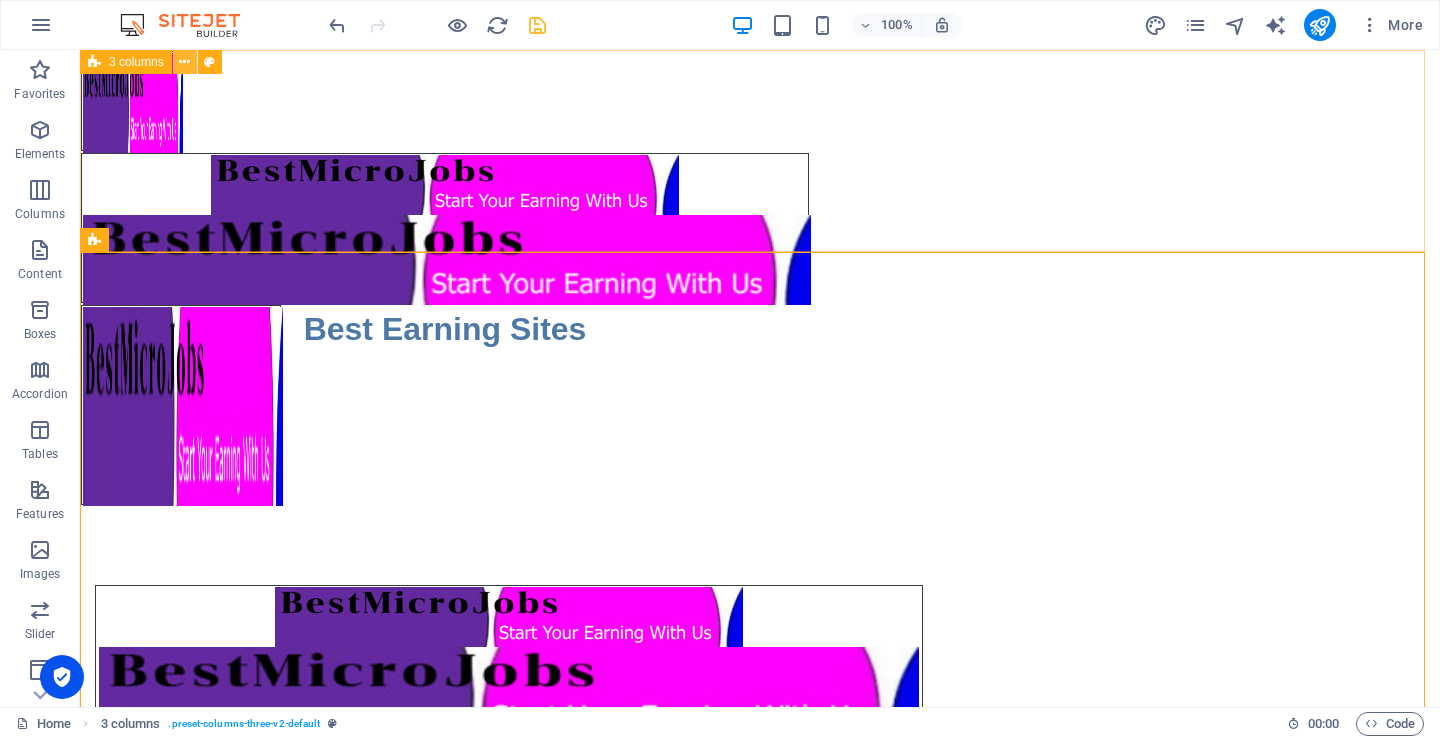 click at bounding box center [184, 62] 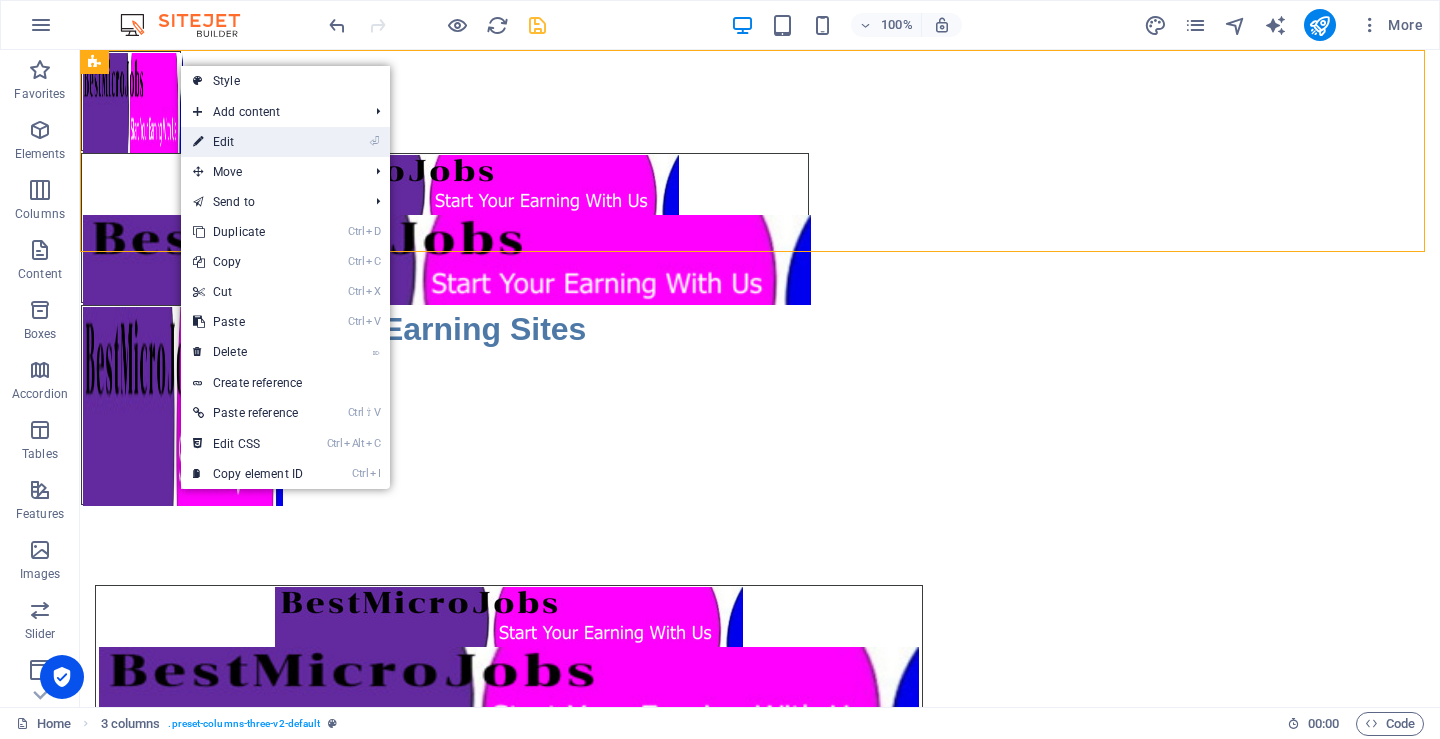 click on "⏎  Edit" at bounding box center [248, 142] 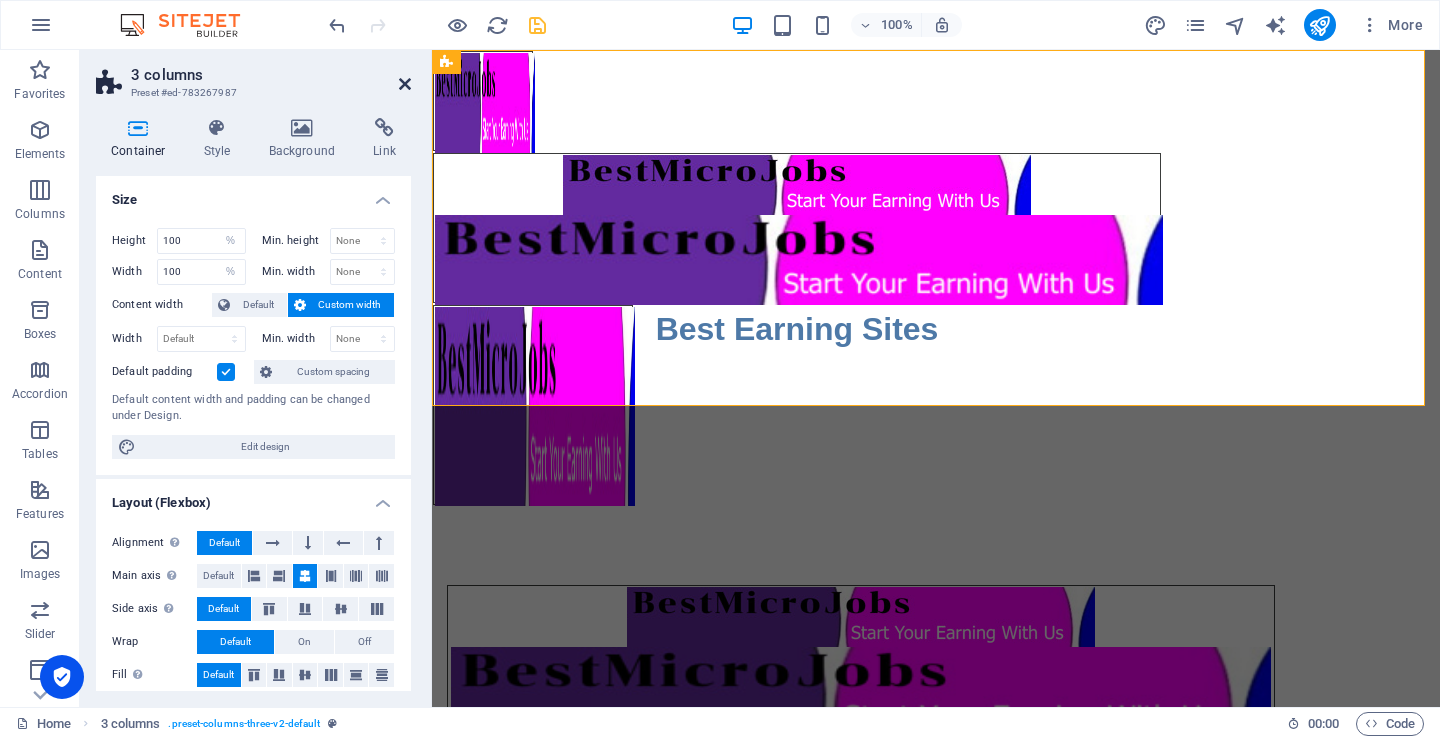 click at bounding box center [405, 84] 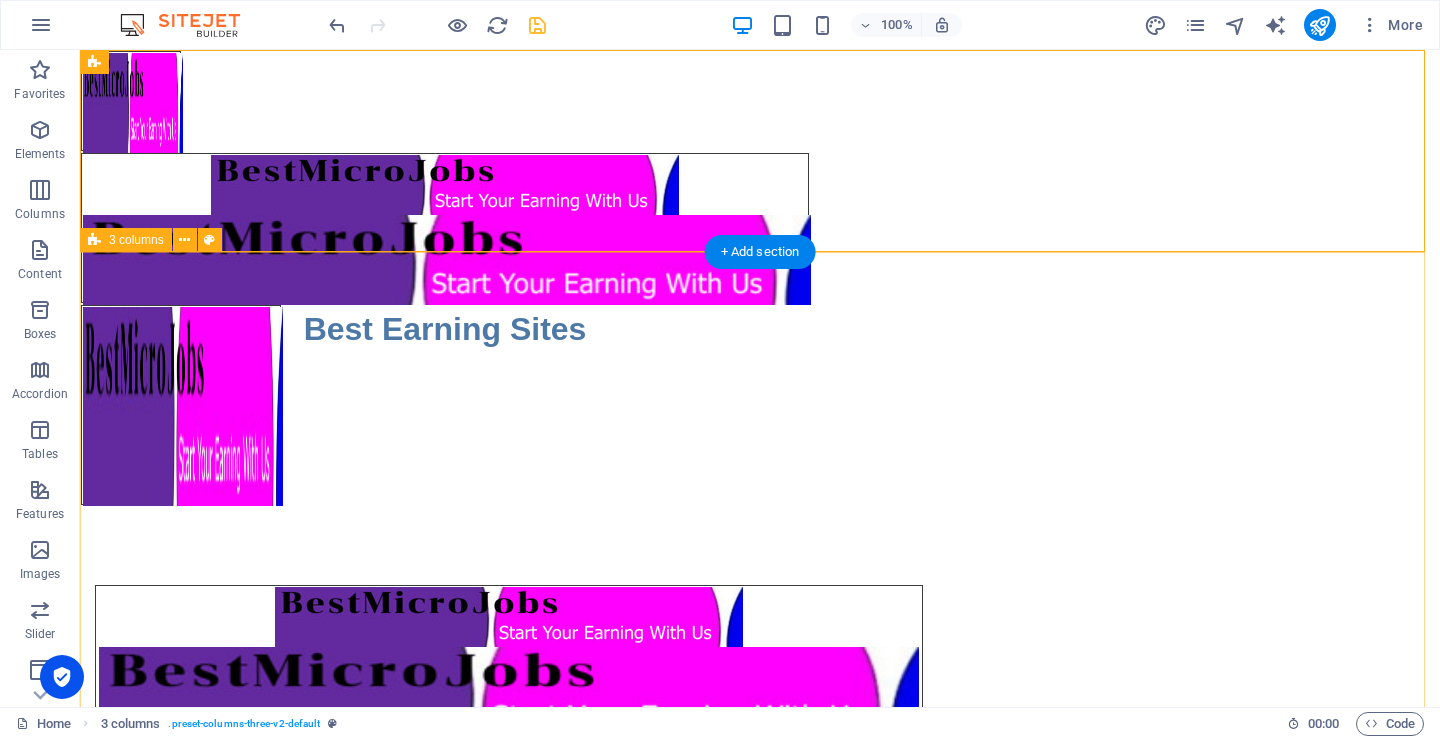 click on "Best Earning Sites" at bounding box center [760, 786] 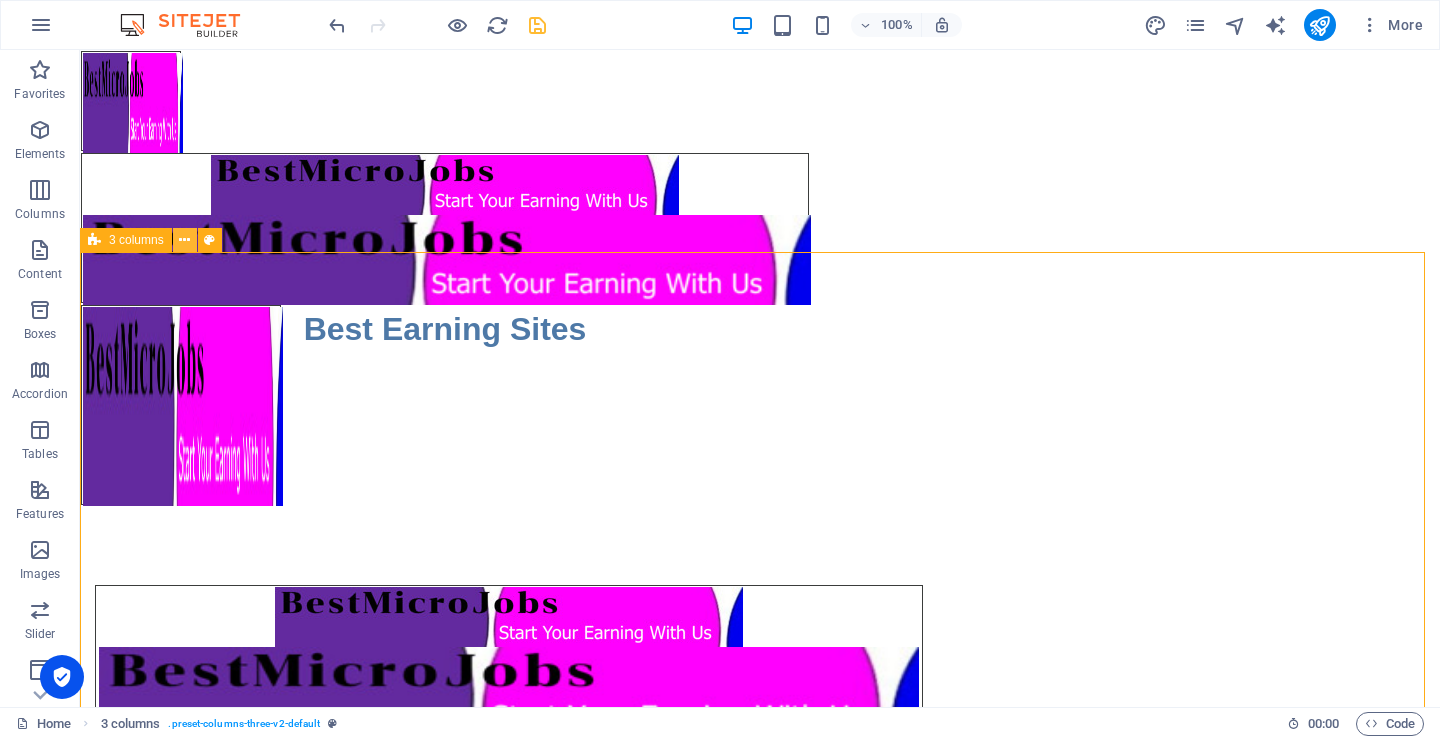 click at bounding box center [185, 240] 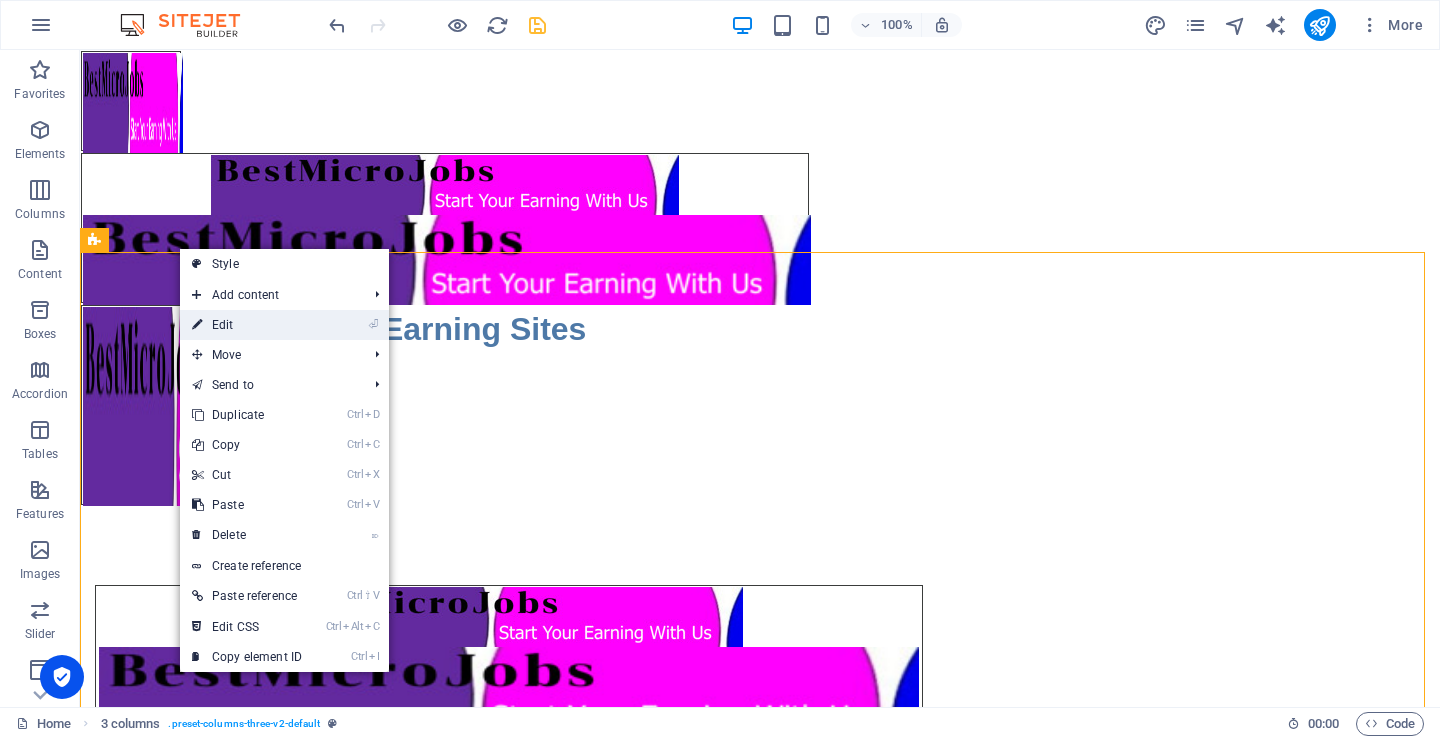 click on "⏎  Edit" at bounding box center (247, 325) 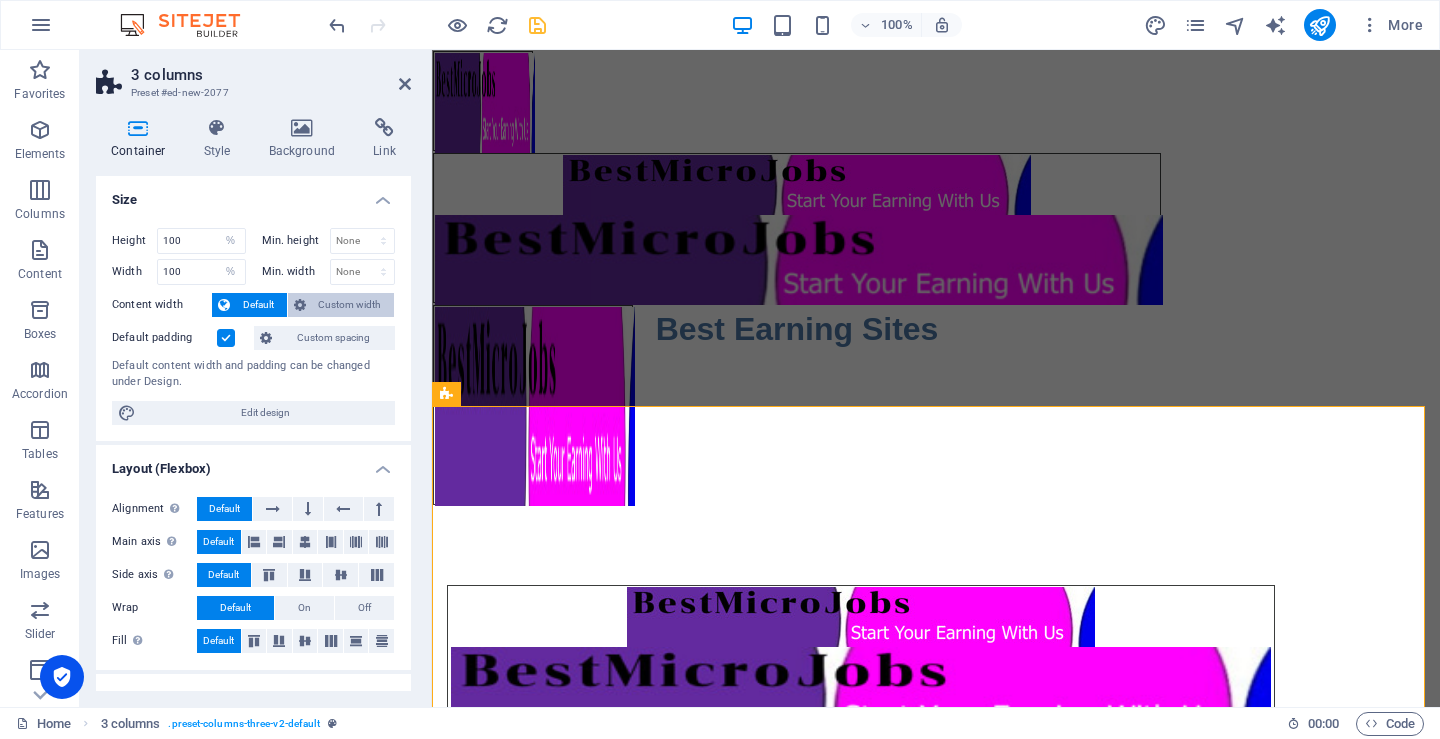 click on "Custom width" at bounding box center (350, 305) 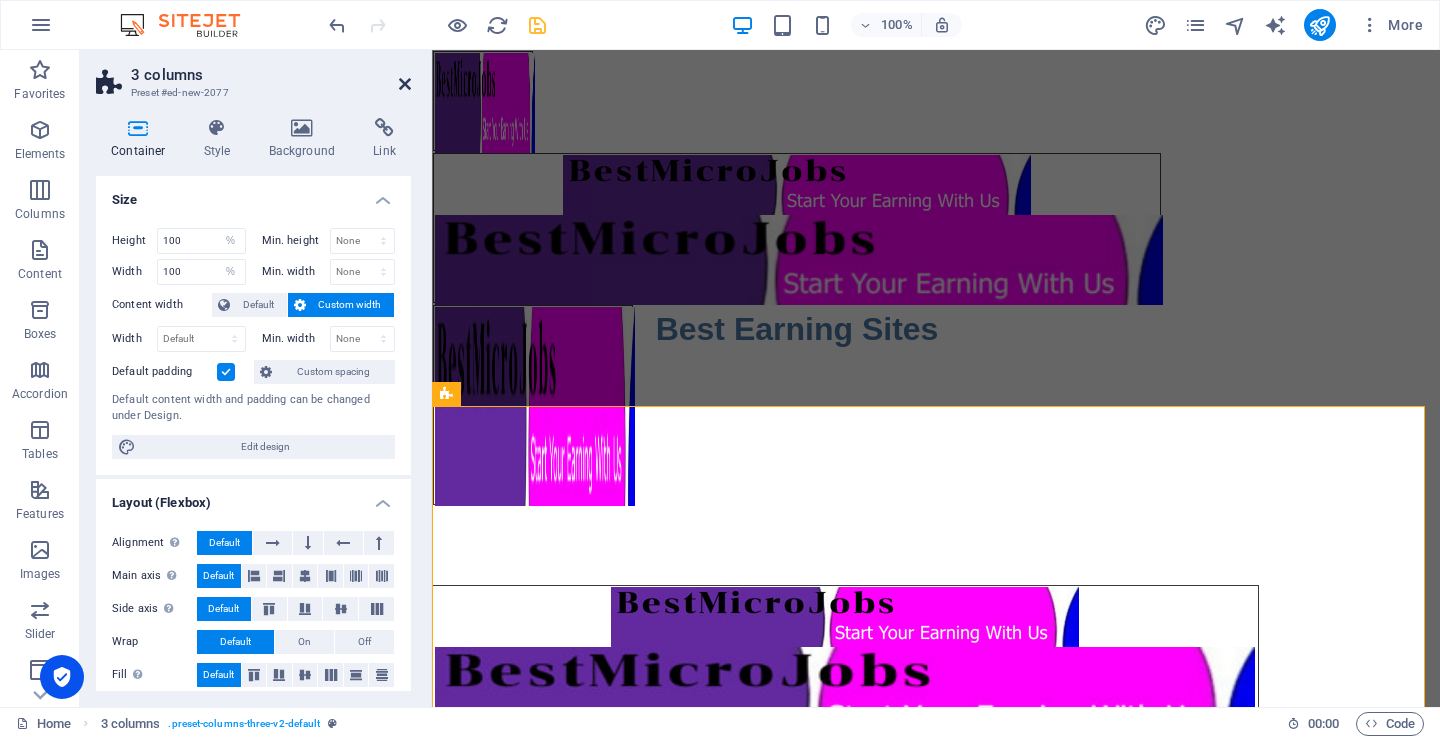 click at bounding box center (405, 84) 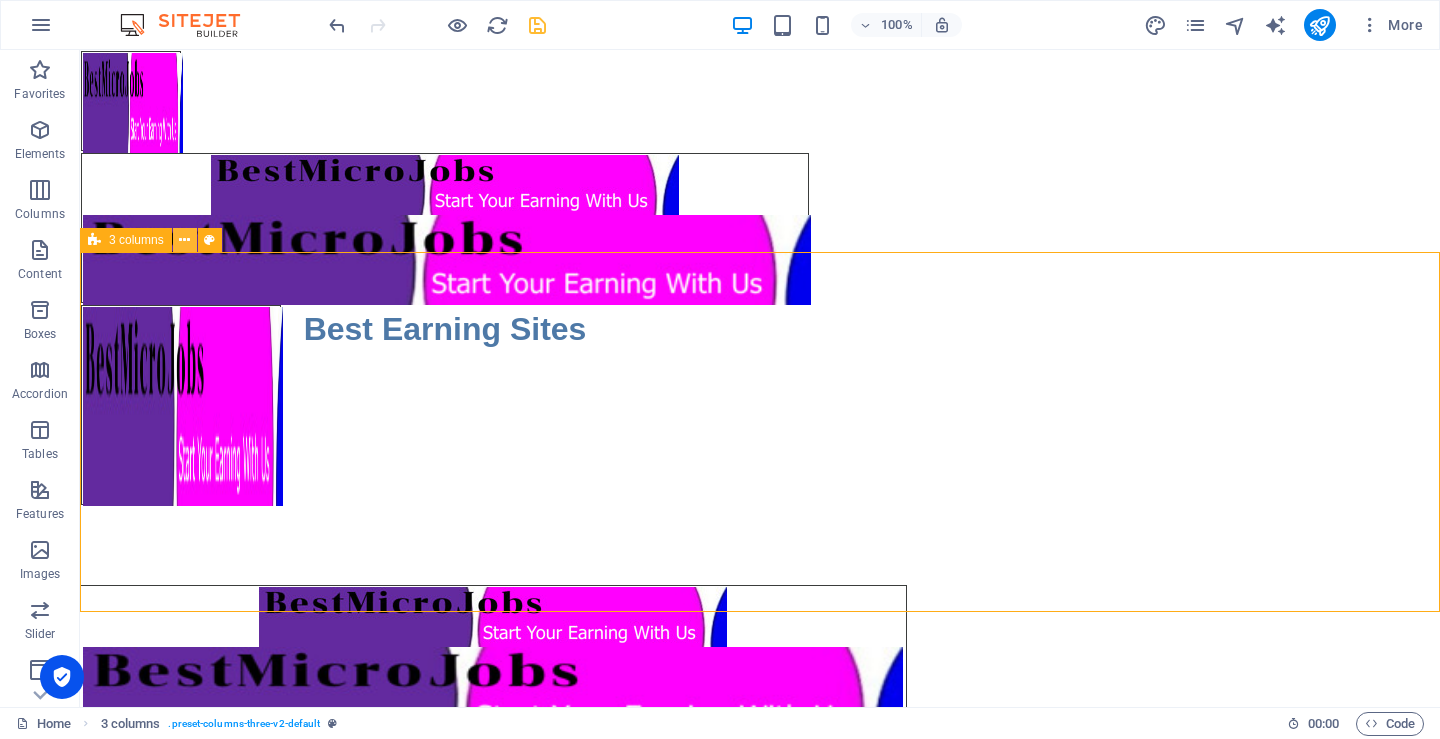 click at bounding box center (184, 240) 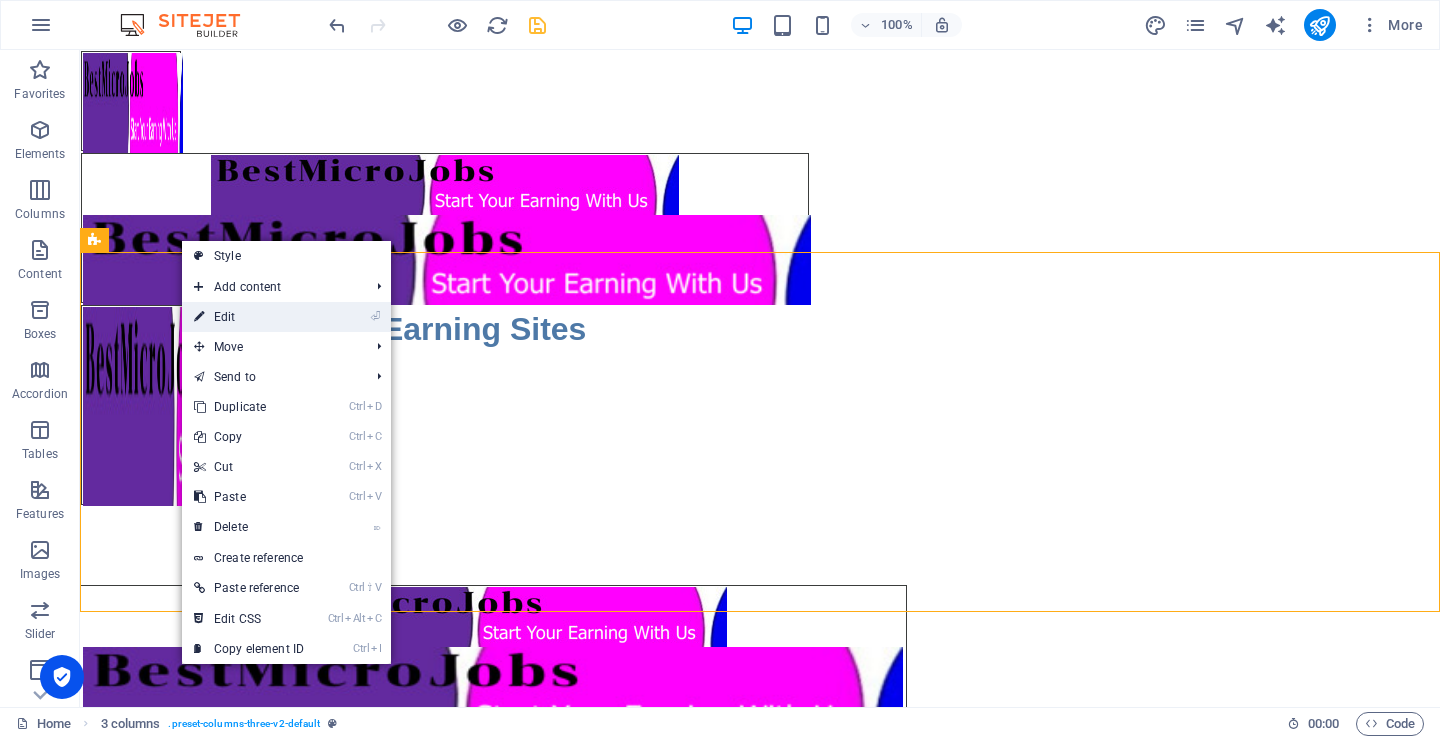 click on "⏎  Edit" at bounding box center (249, 317) 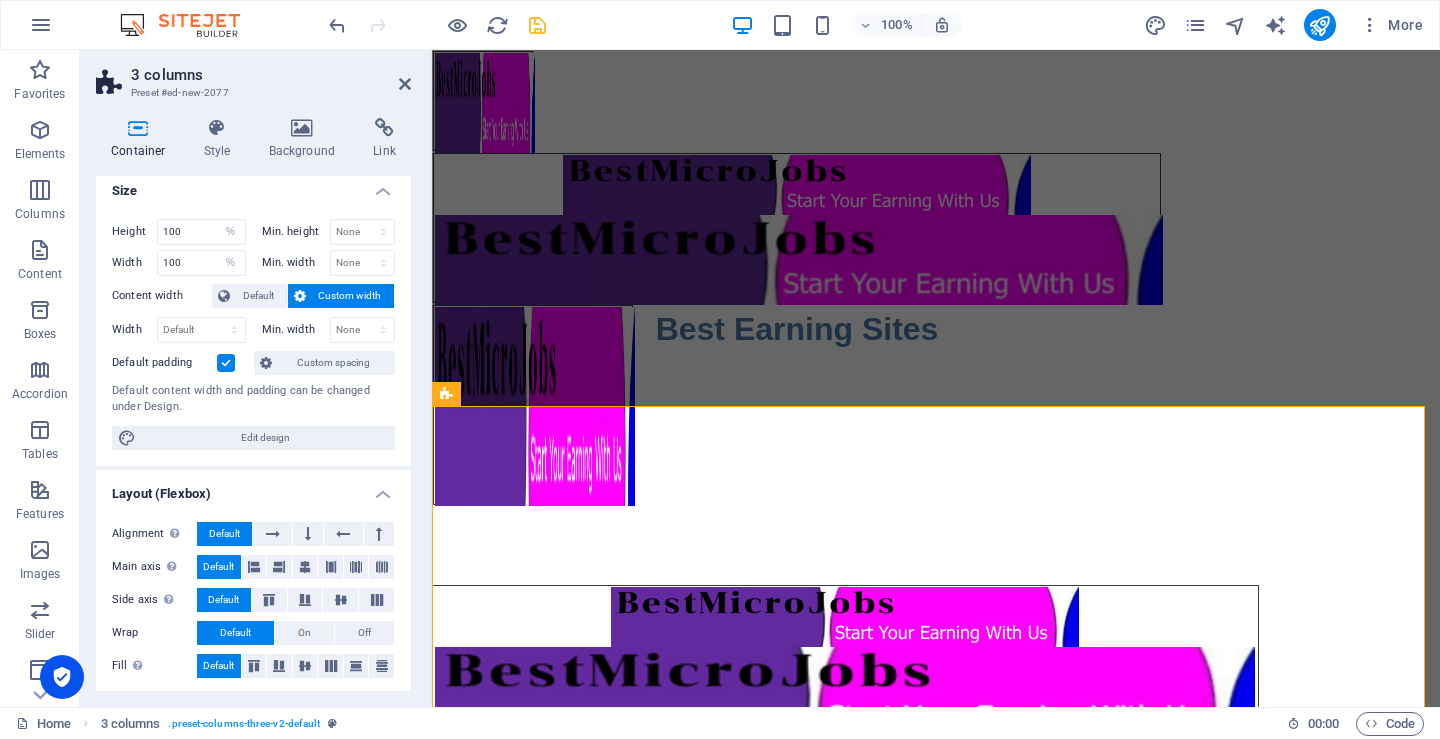 scroll, scrollTop: 0, scrollLeft: 0, axis: both 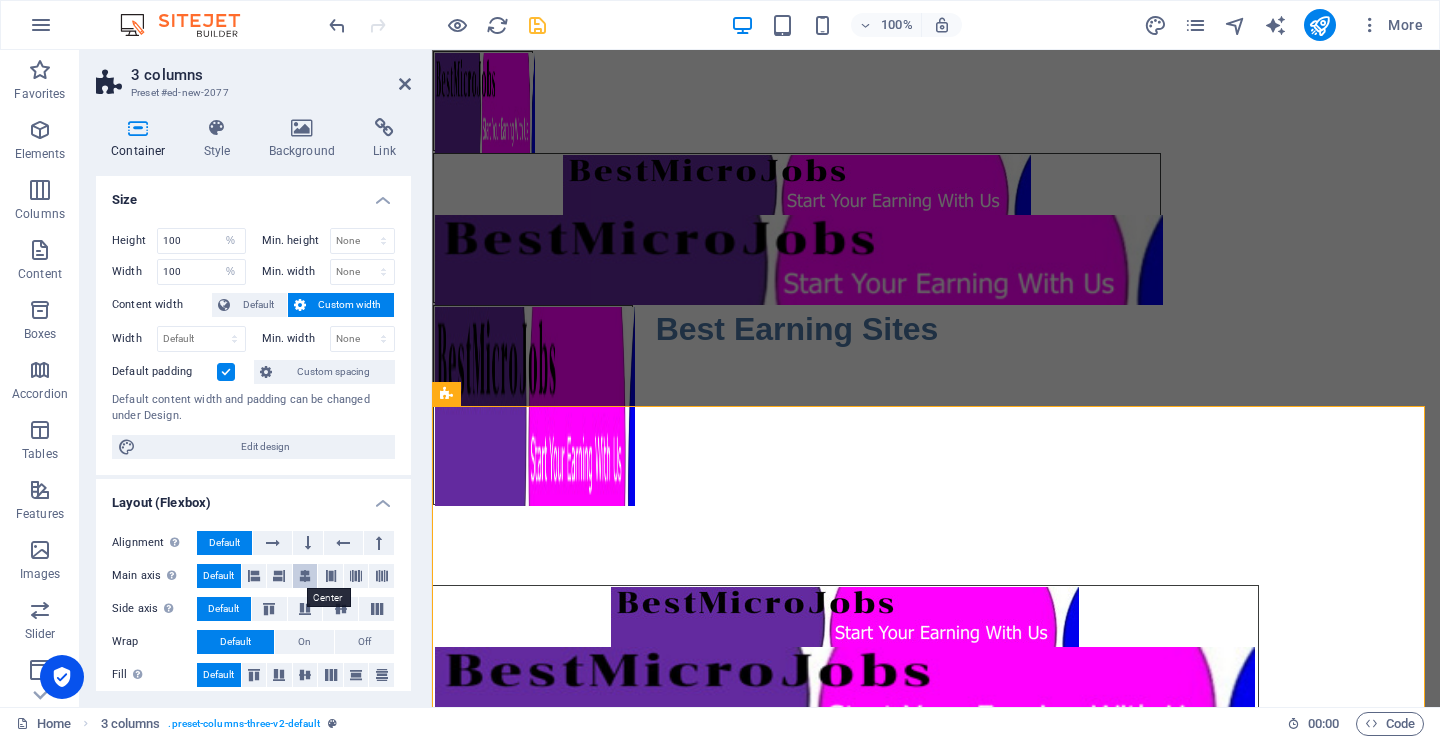 click at bounding box center [305, 576] 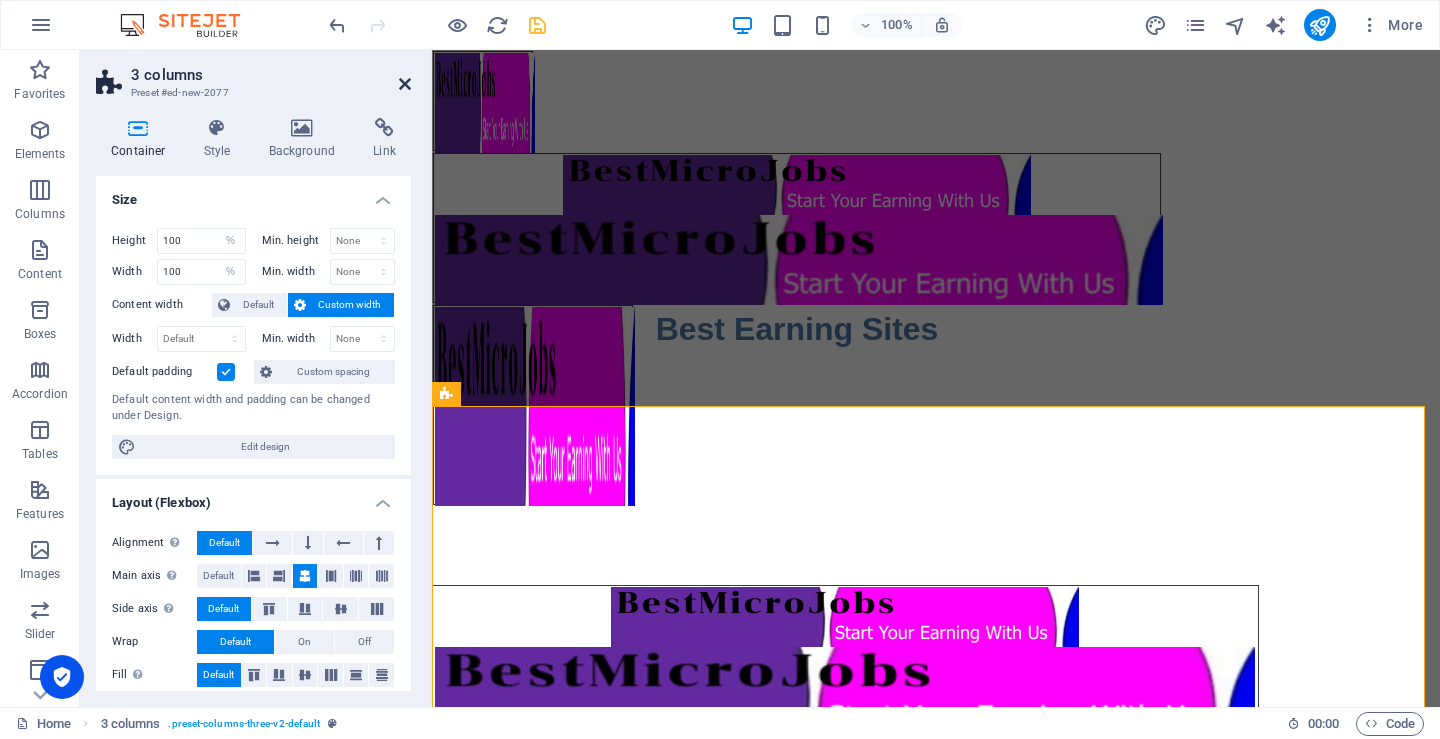 click at bounding box center (405, 84) 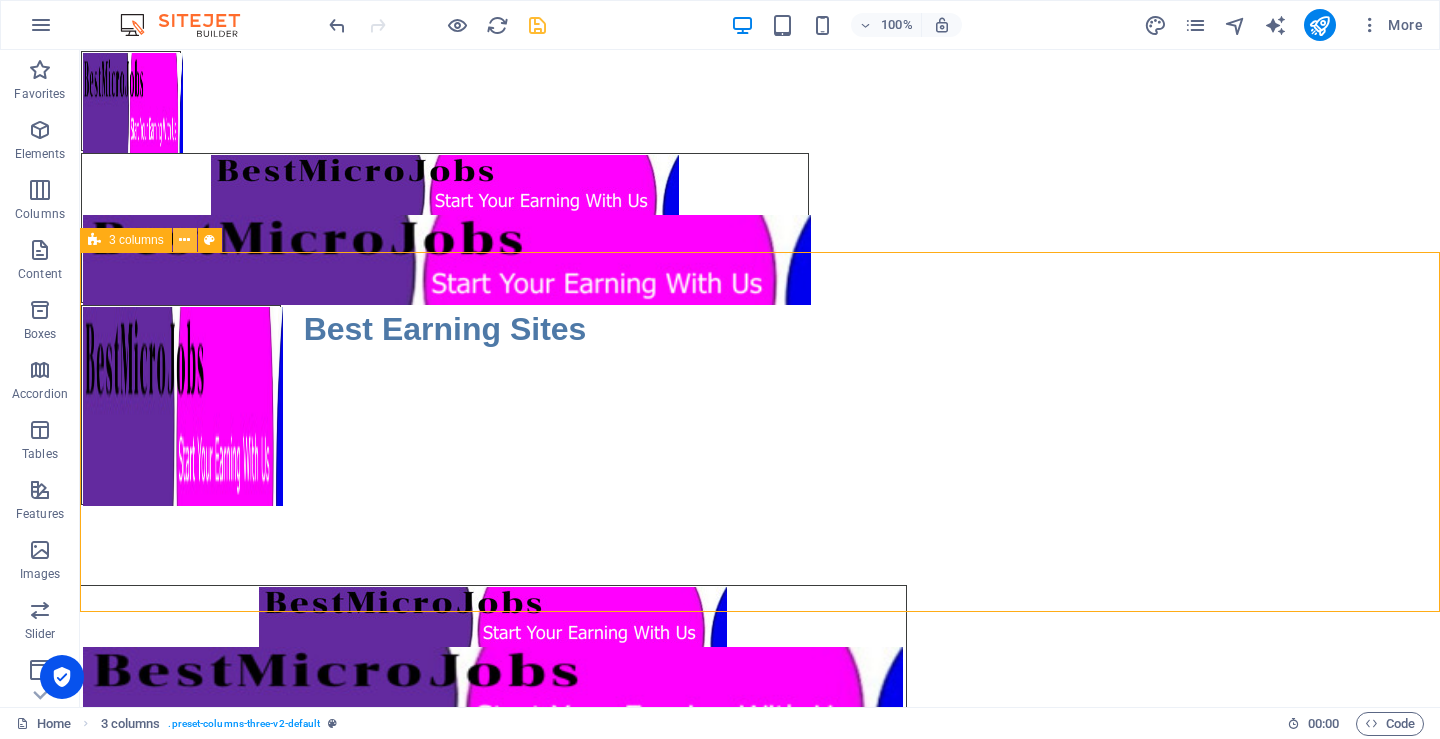 click at bounding box center (184, 240) 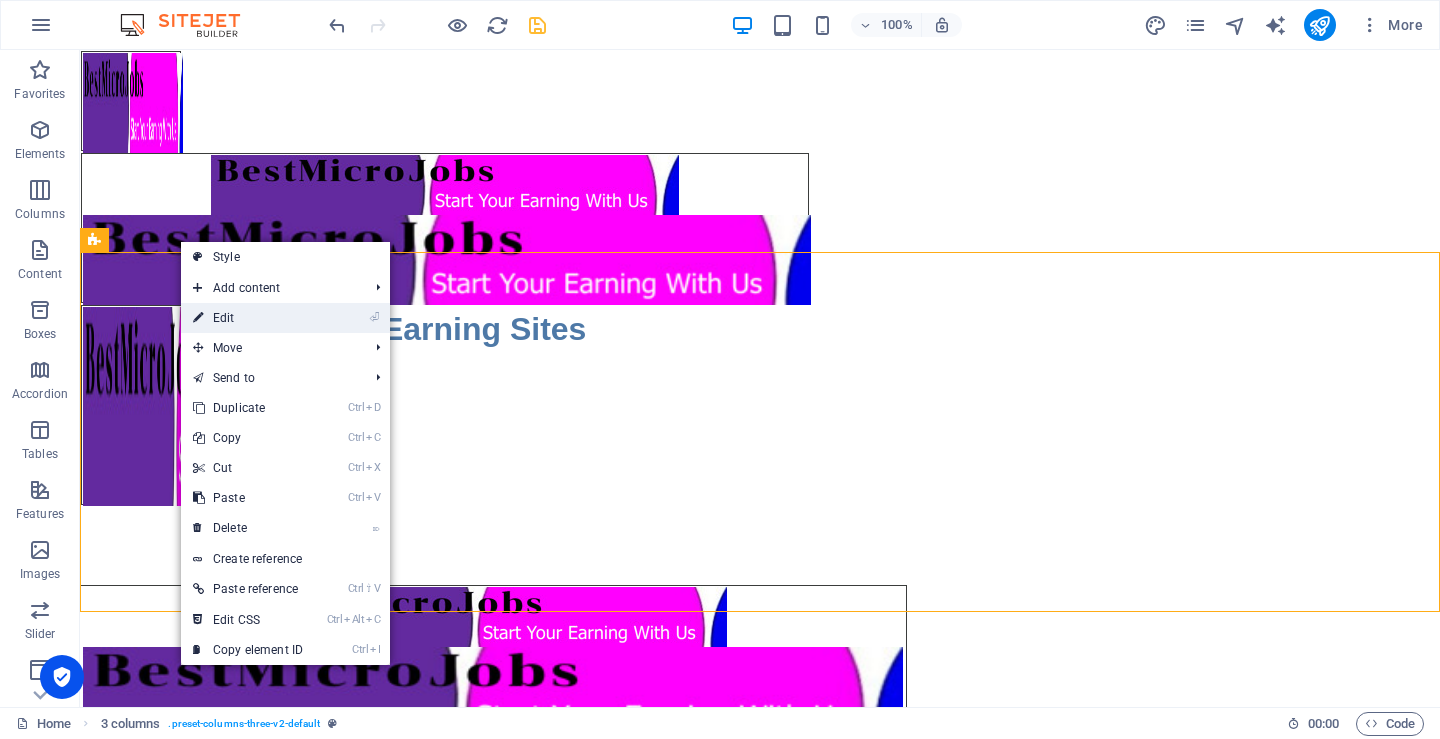click on "⏎  Edit" at bounding box center (248, 318) 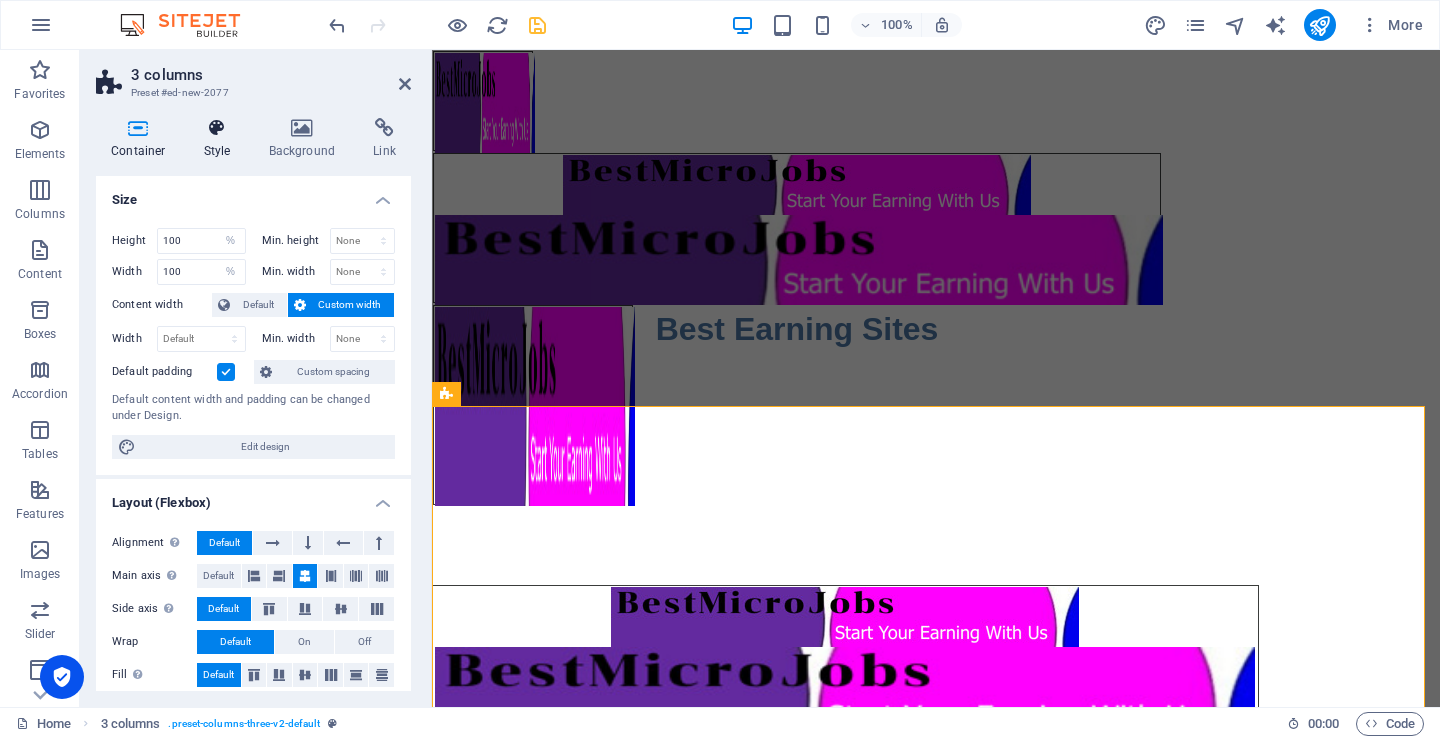 click on "Style" at bounding box center (221, 139) 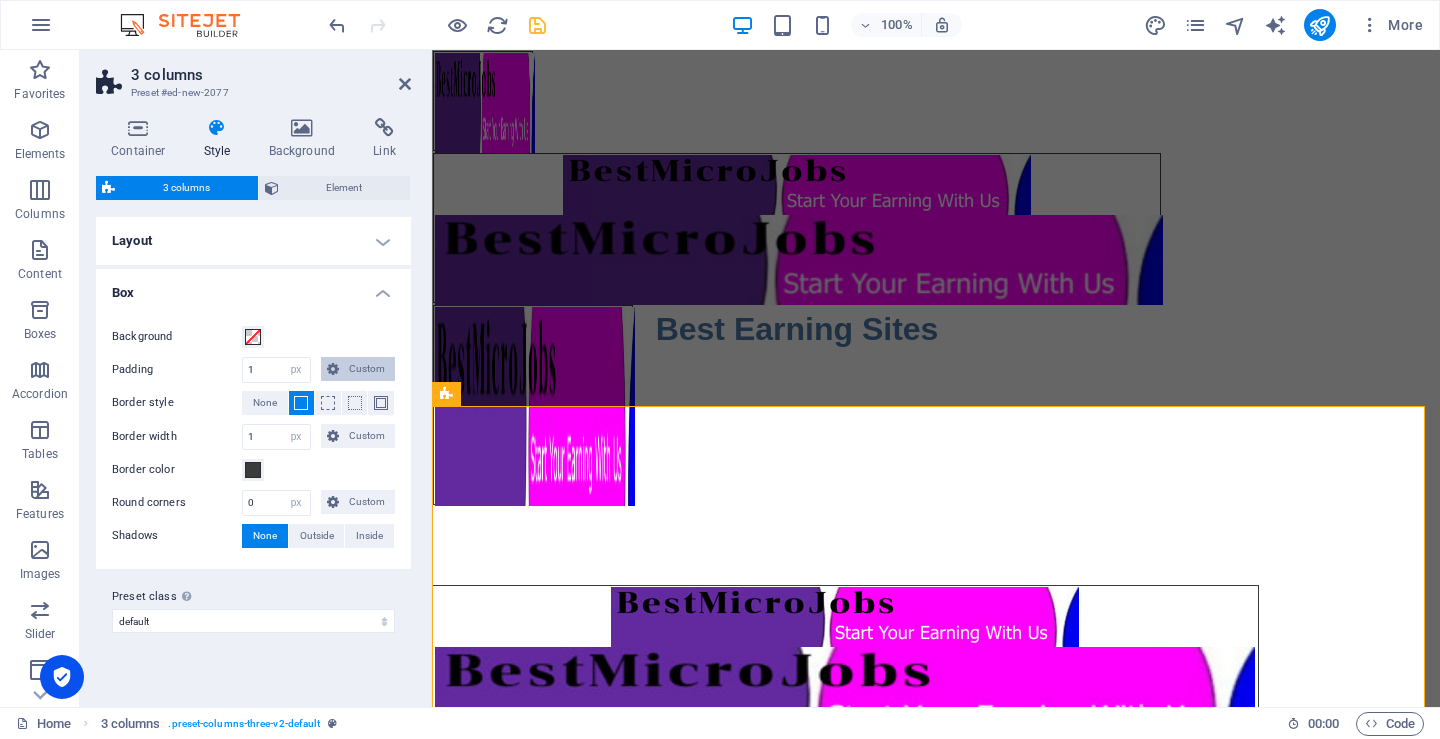 click on "Custom" at bounding box center (367, 369) 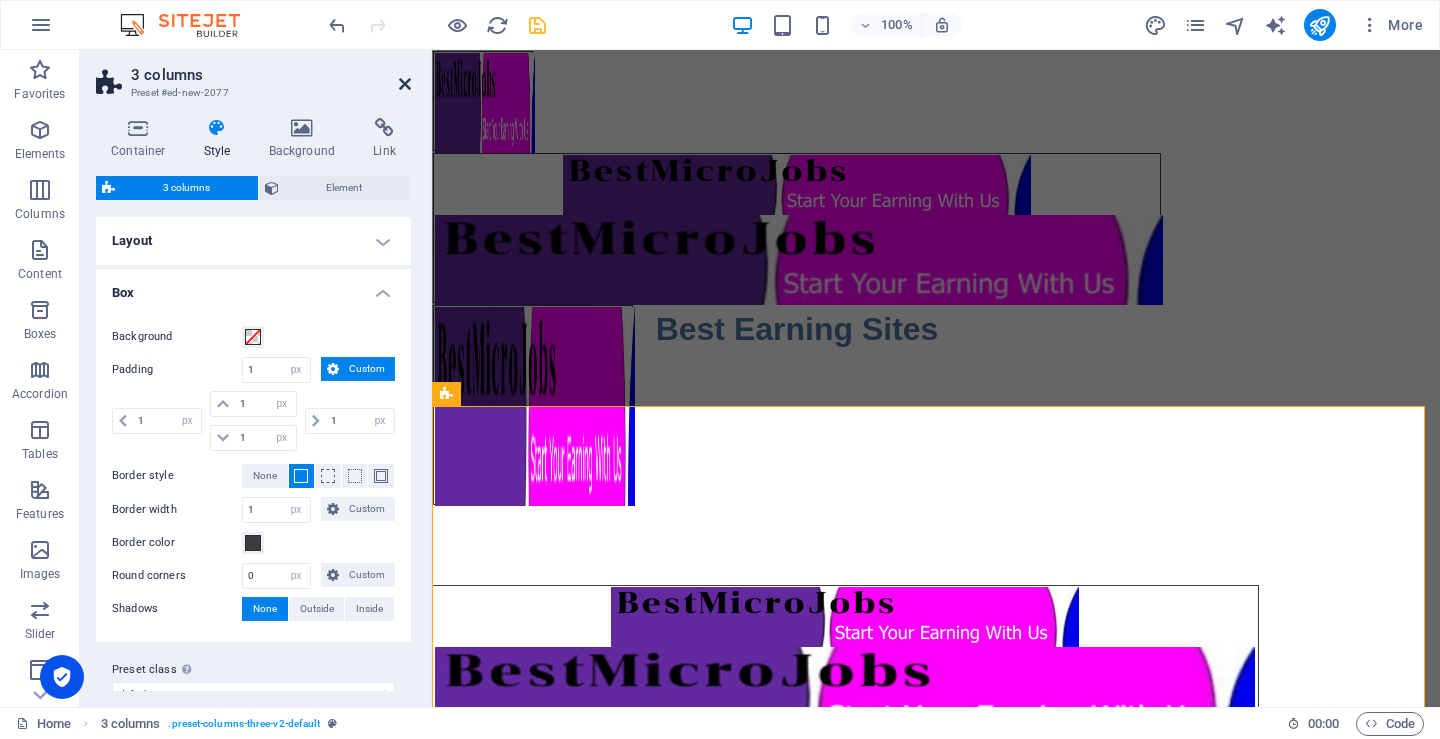 click at bounding box center (405, 84) 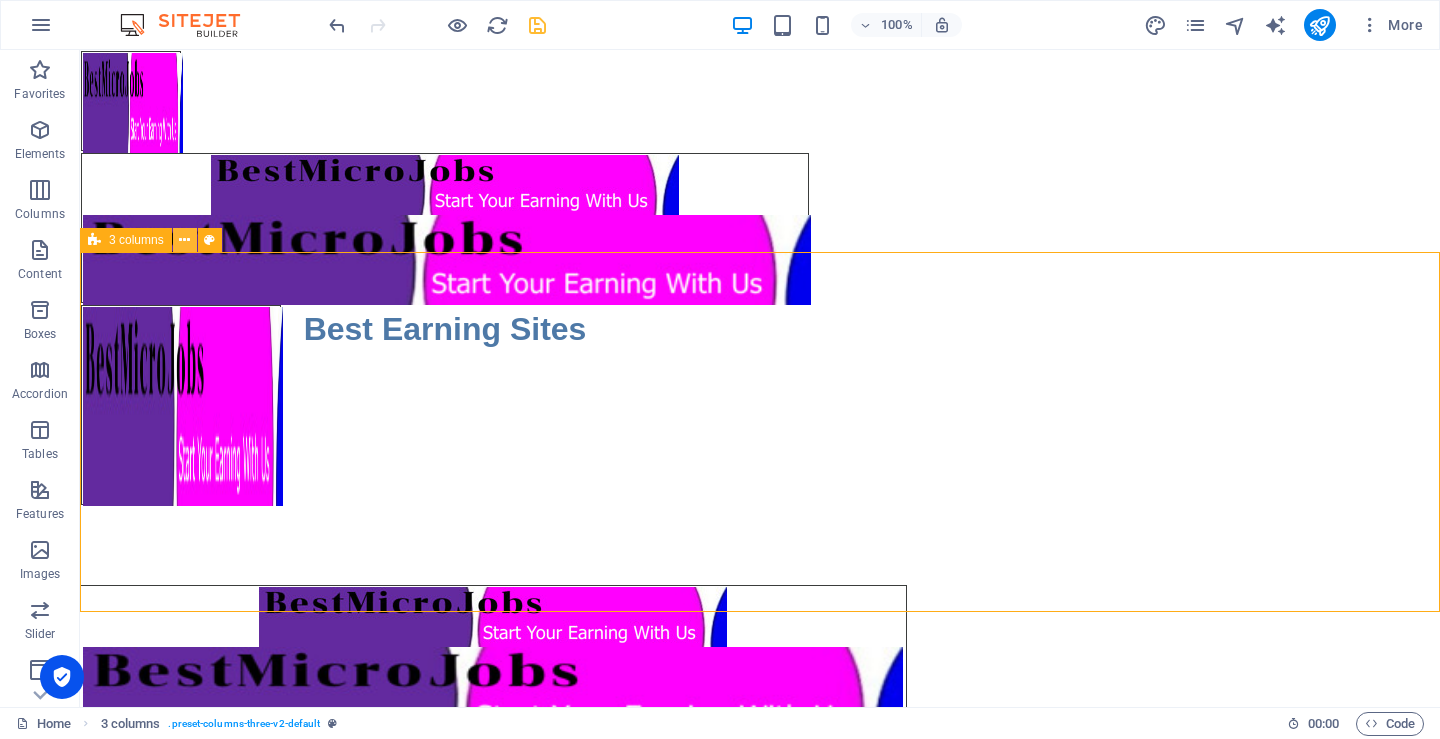 click at bounding box center [184, 240] 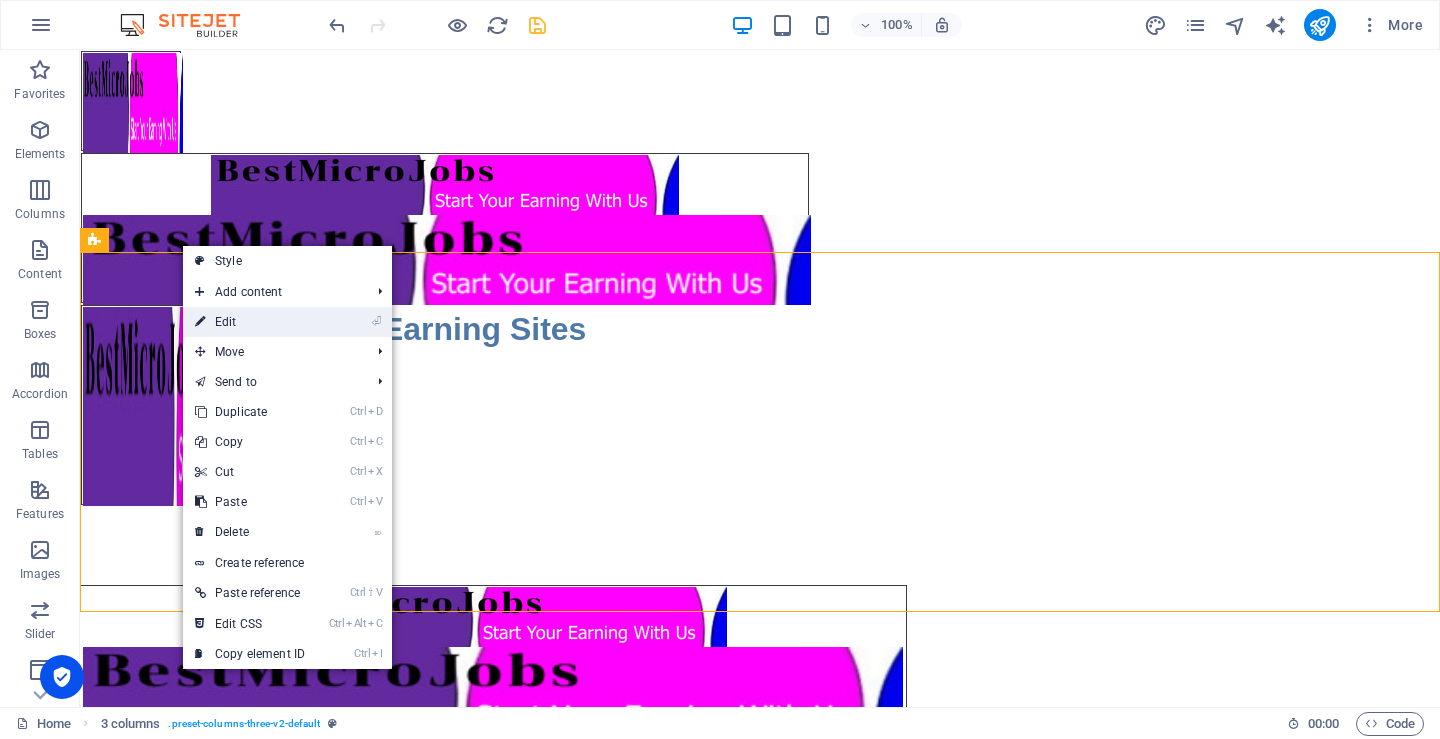 click on "⏎  Edit" at bounding box center (250, 322) 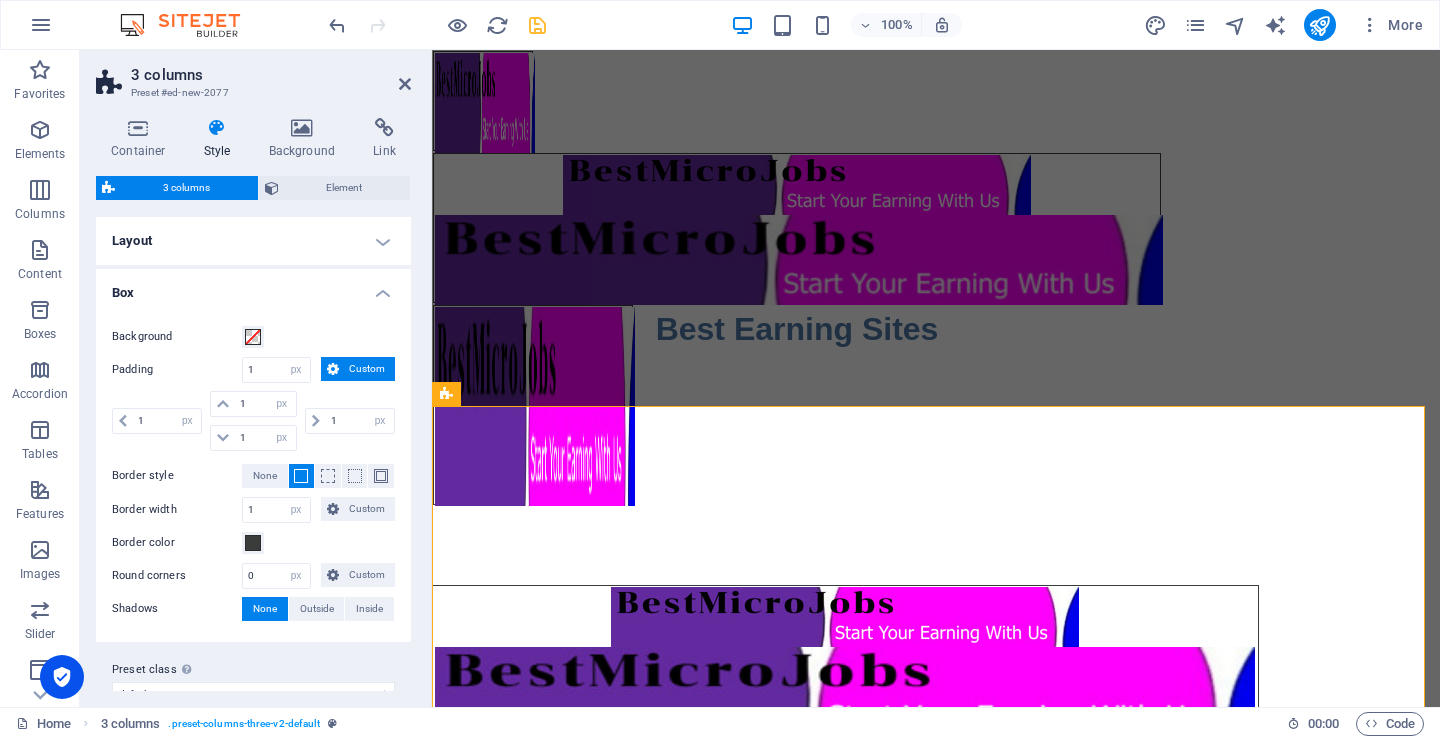 click on "Layout" at bounding box center [253, 241] 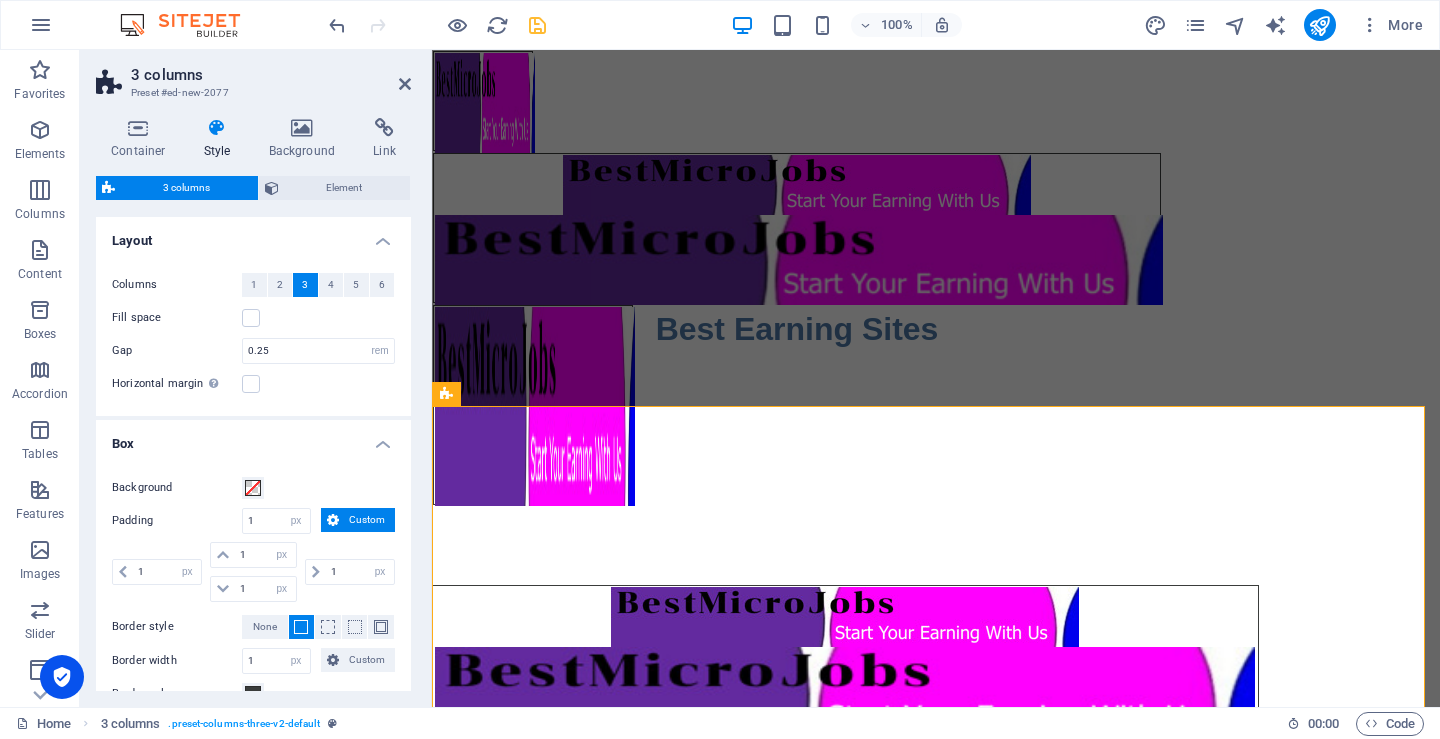 click on "Layout" at bounding box center [253, 235] 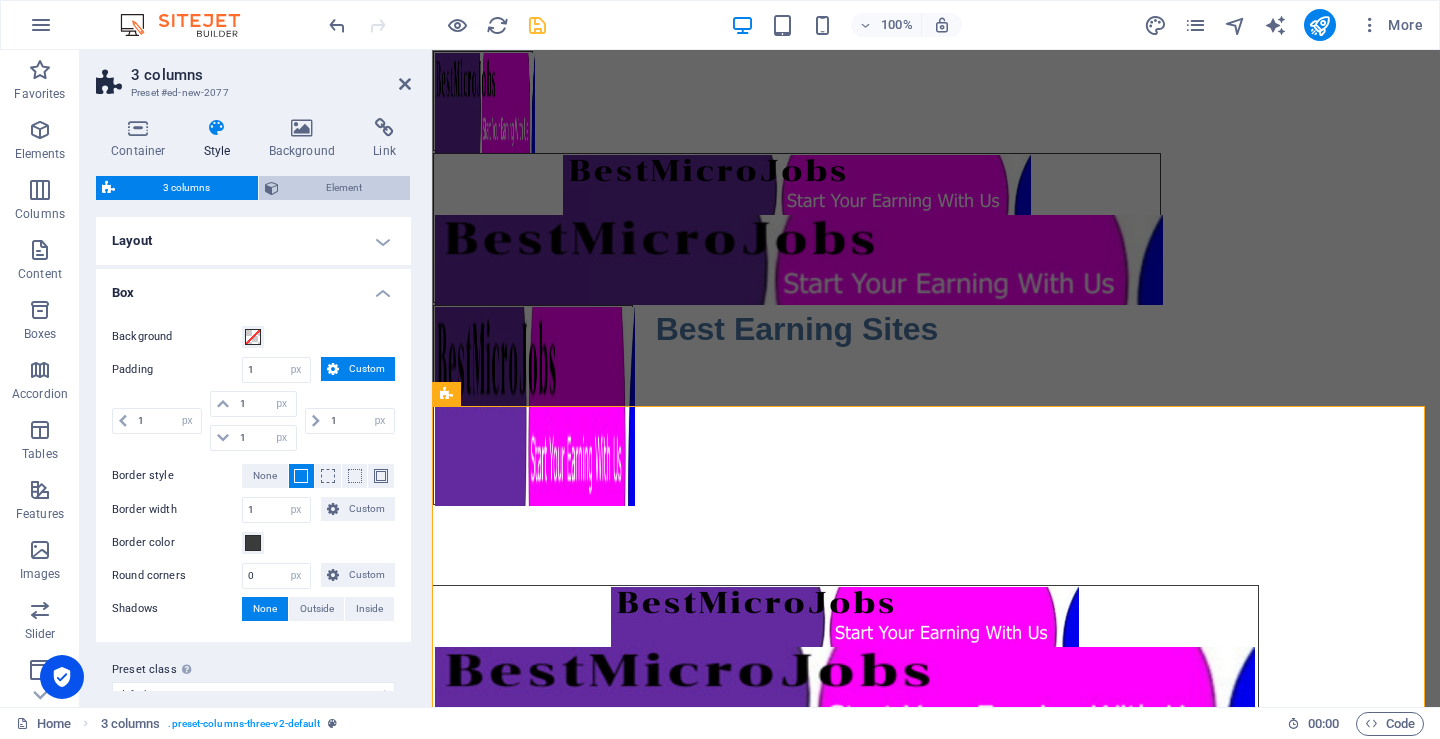 click on "Element" at bounding box center [335, 188] 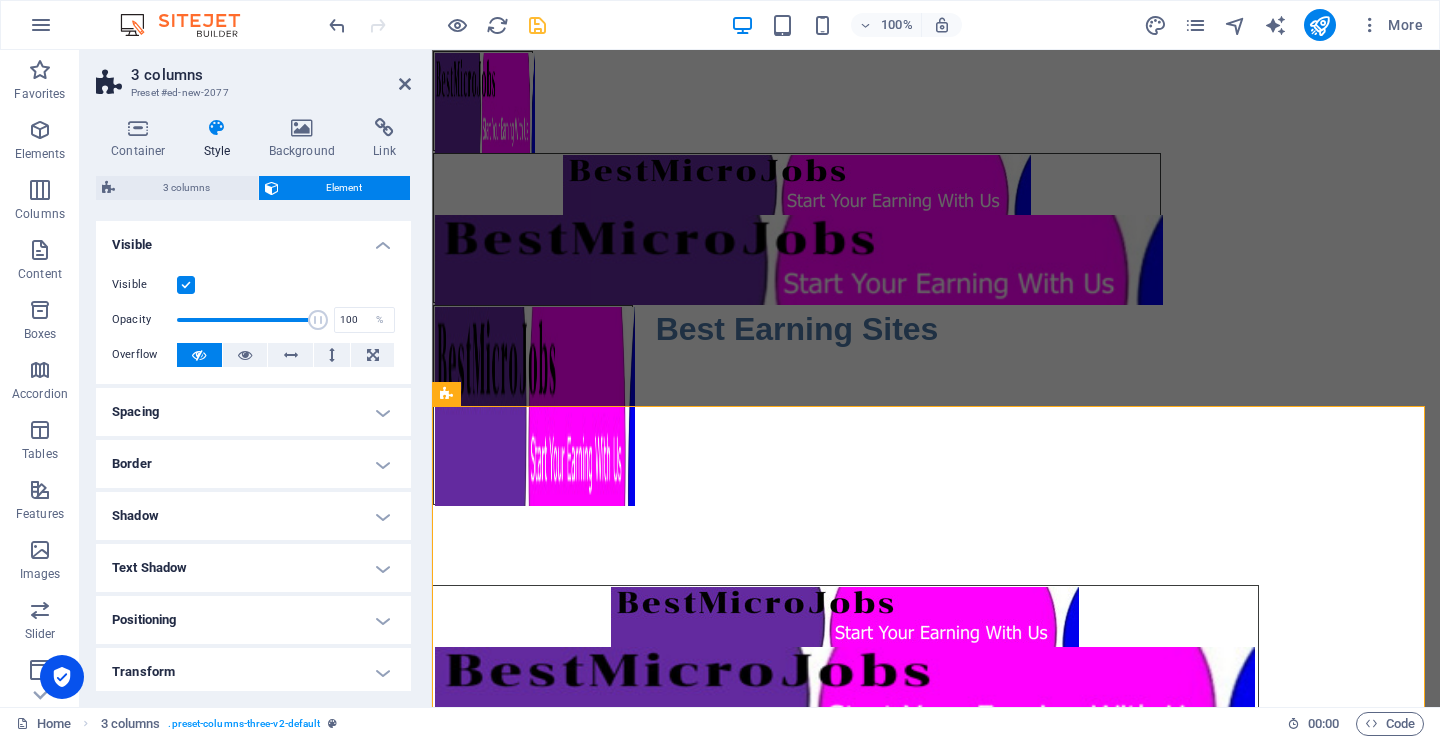 click on "Spacing" at bounding box center [253, 412] 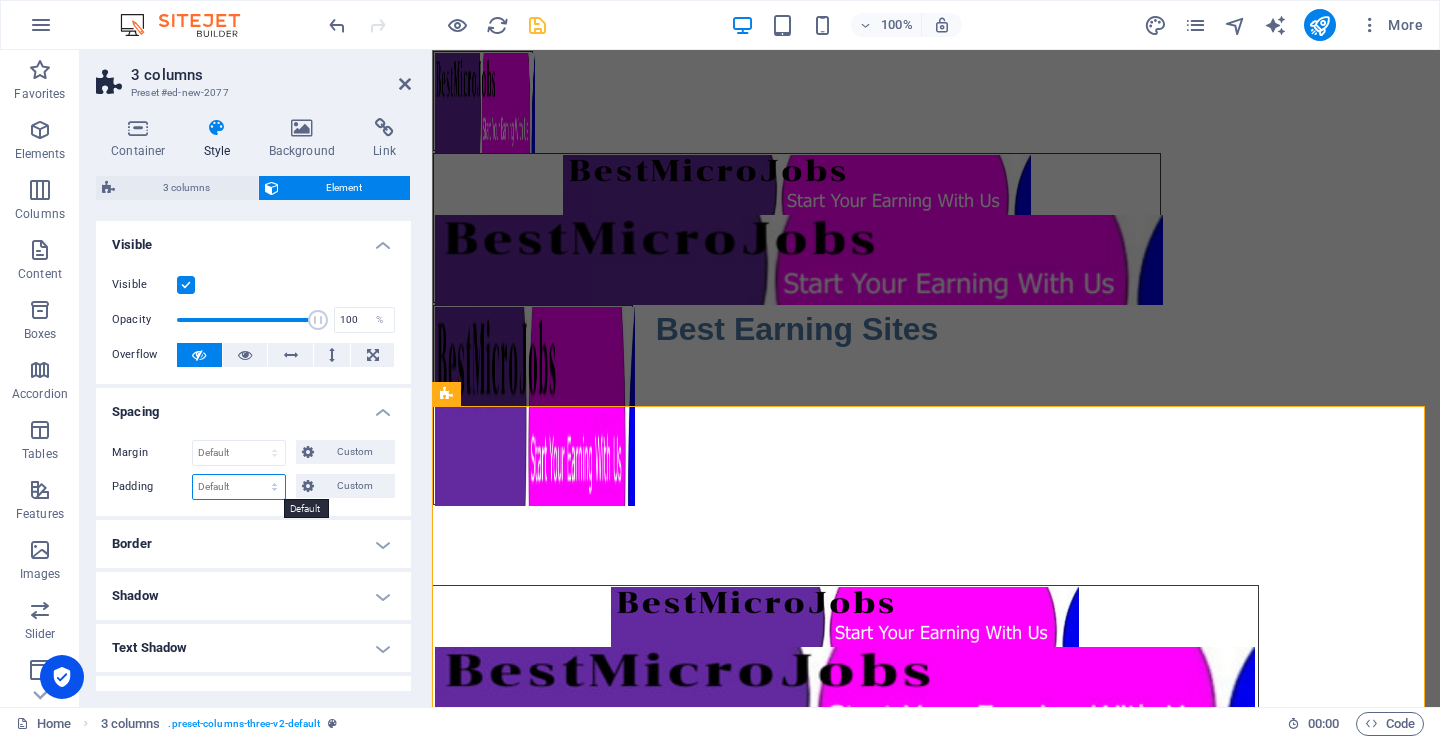 click on "Default px rem % vh vw Custom" at bounding box center [239, 487] 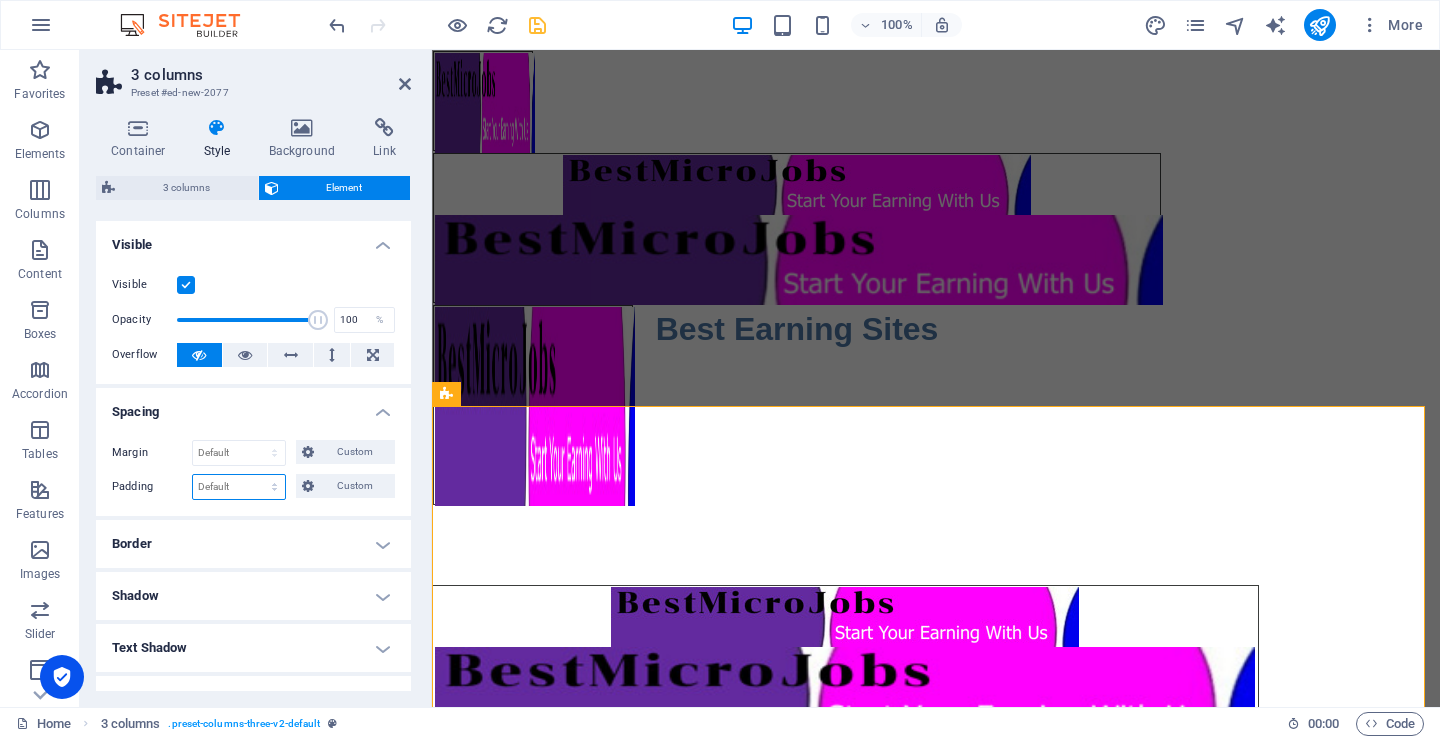 select on "px" 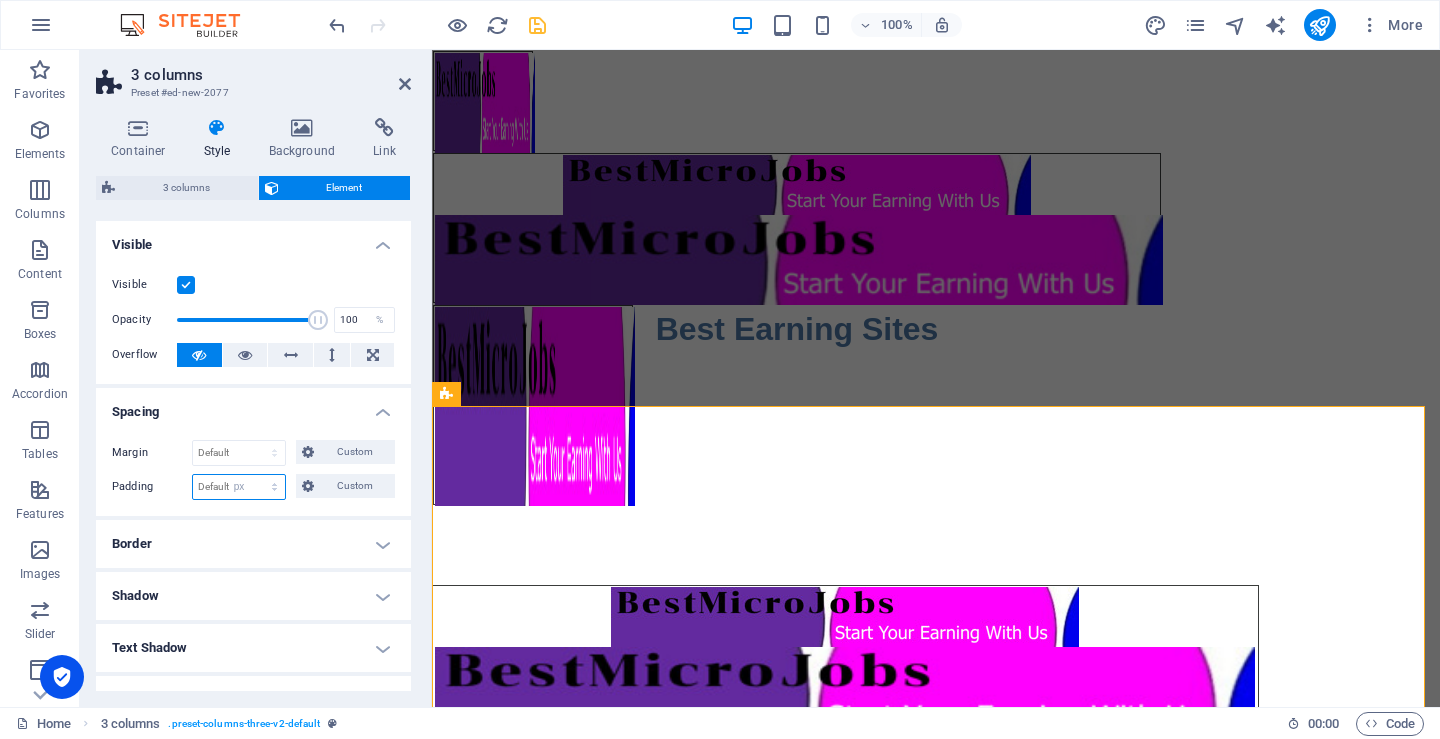 click on "Default px rem % vh vw Custom" at bounding box center (239, 487) 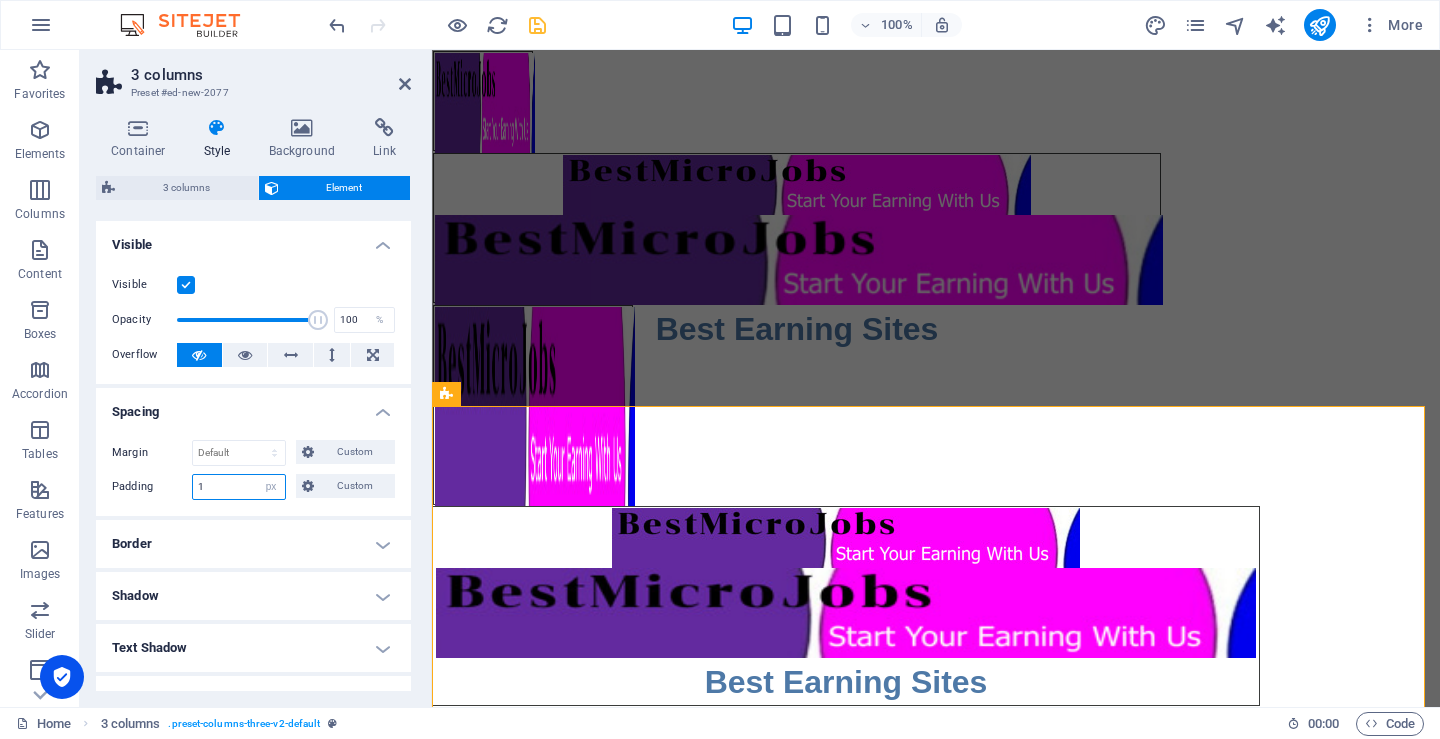 type on "1" 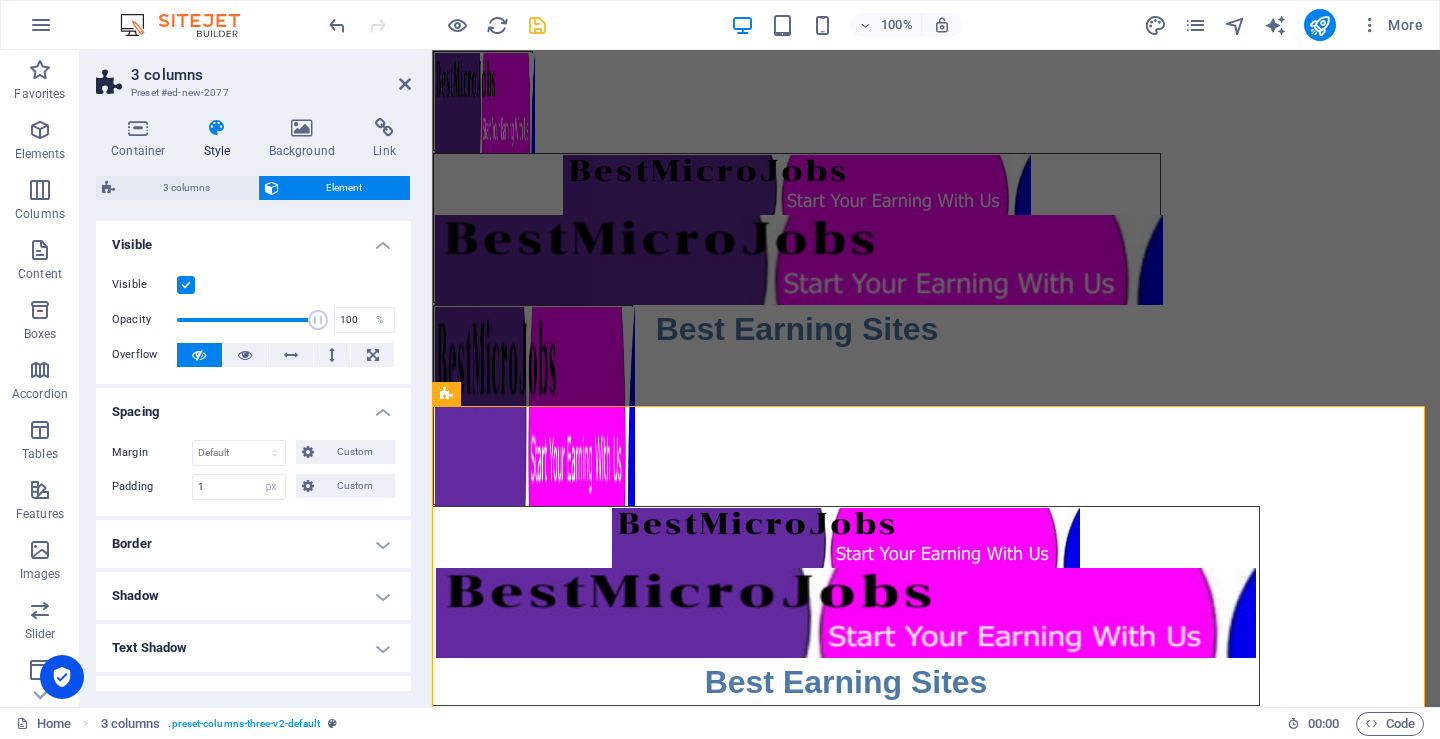 click on "Margin Default auto px % rem vw vh Custom Custom auto px % rem vw vh auto px % rem vw vh auto px % rem vw vh auto px % rem vw vh Padding 1 Default px rem % vh vw Custom Custom 1 px rem % vh vw 1 px rem % vh vw 1 px rem % vh vw 1 px rem % vh vw" at bounding box center (253, 470) 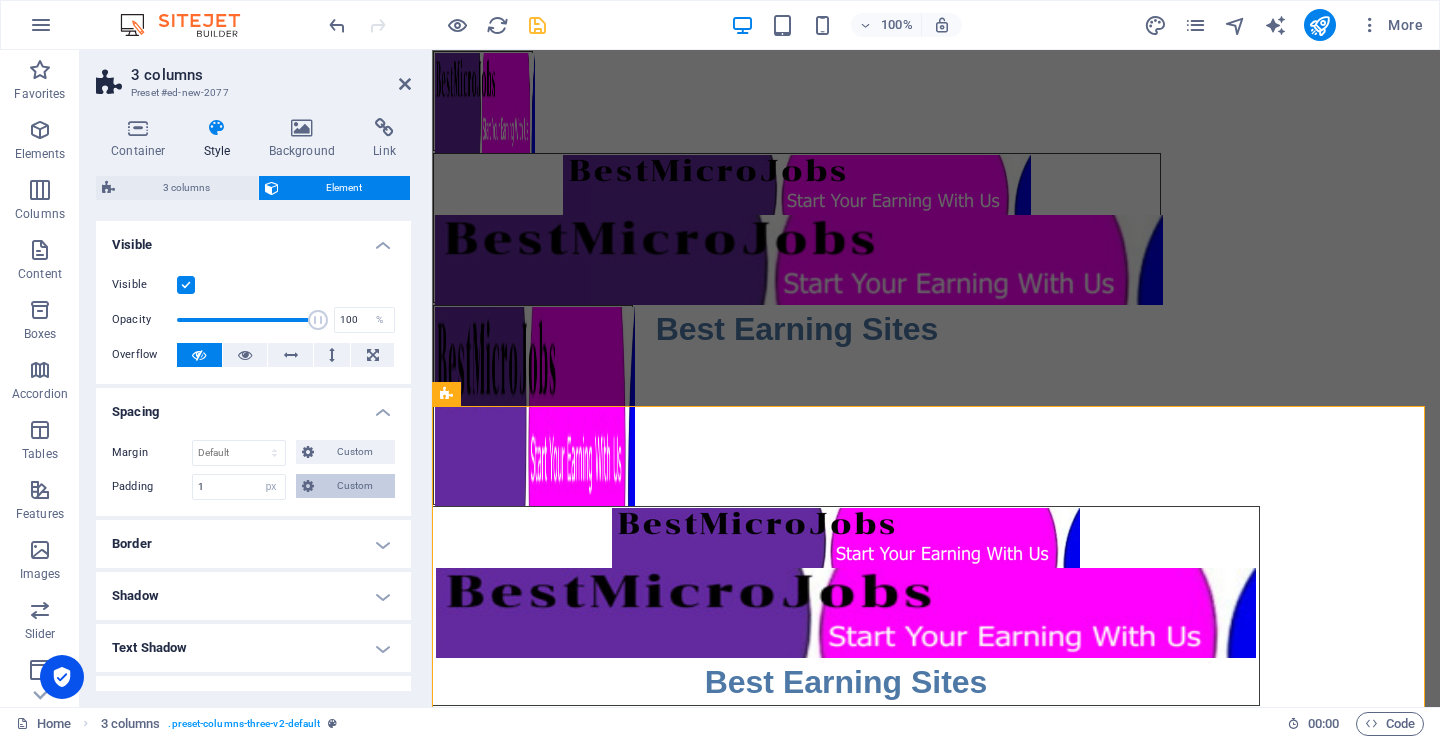 click on "Custom" at bounding box center (354, 486) 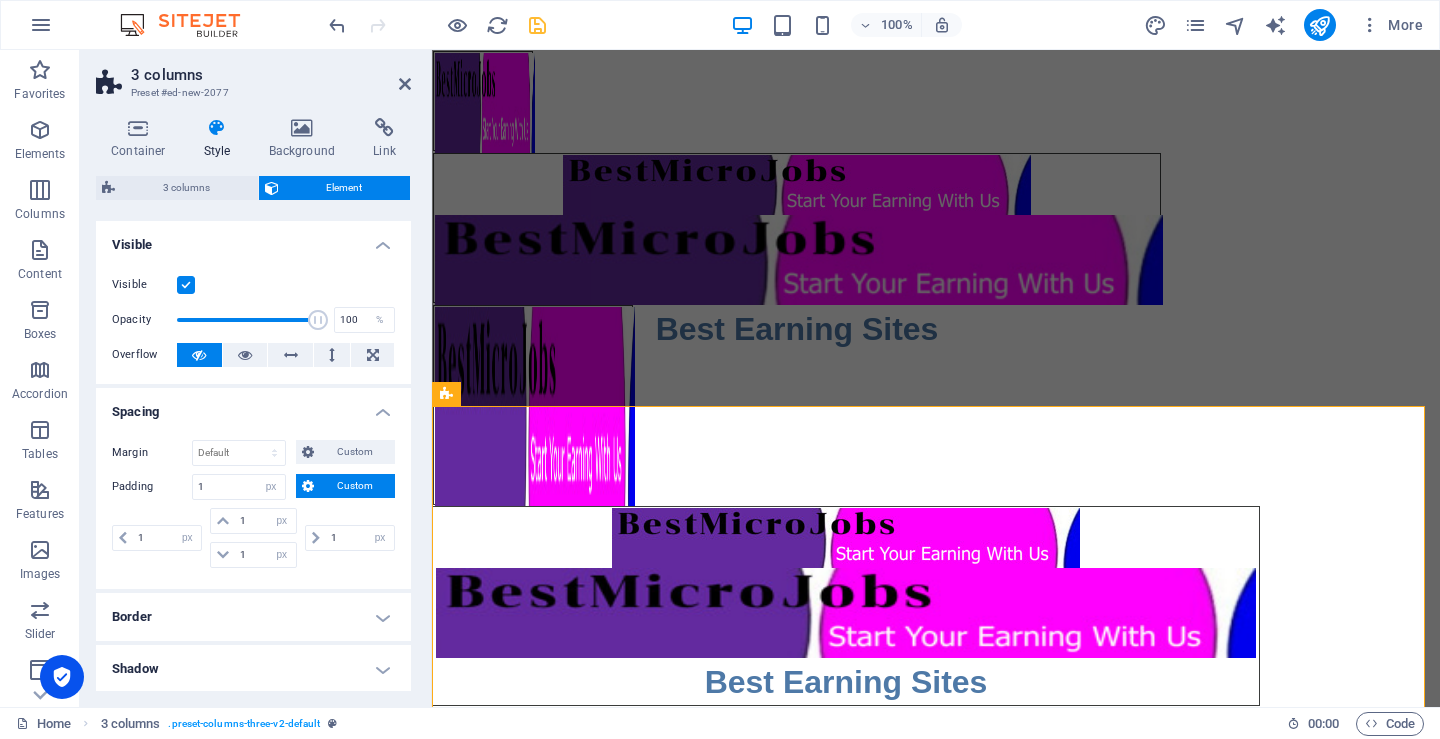 click on "1 px rem % vh vw" at bounding box center [348, 538] 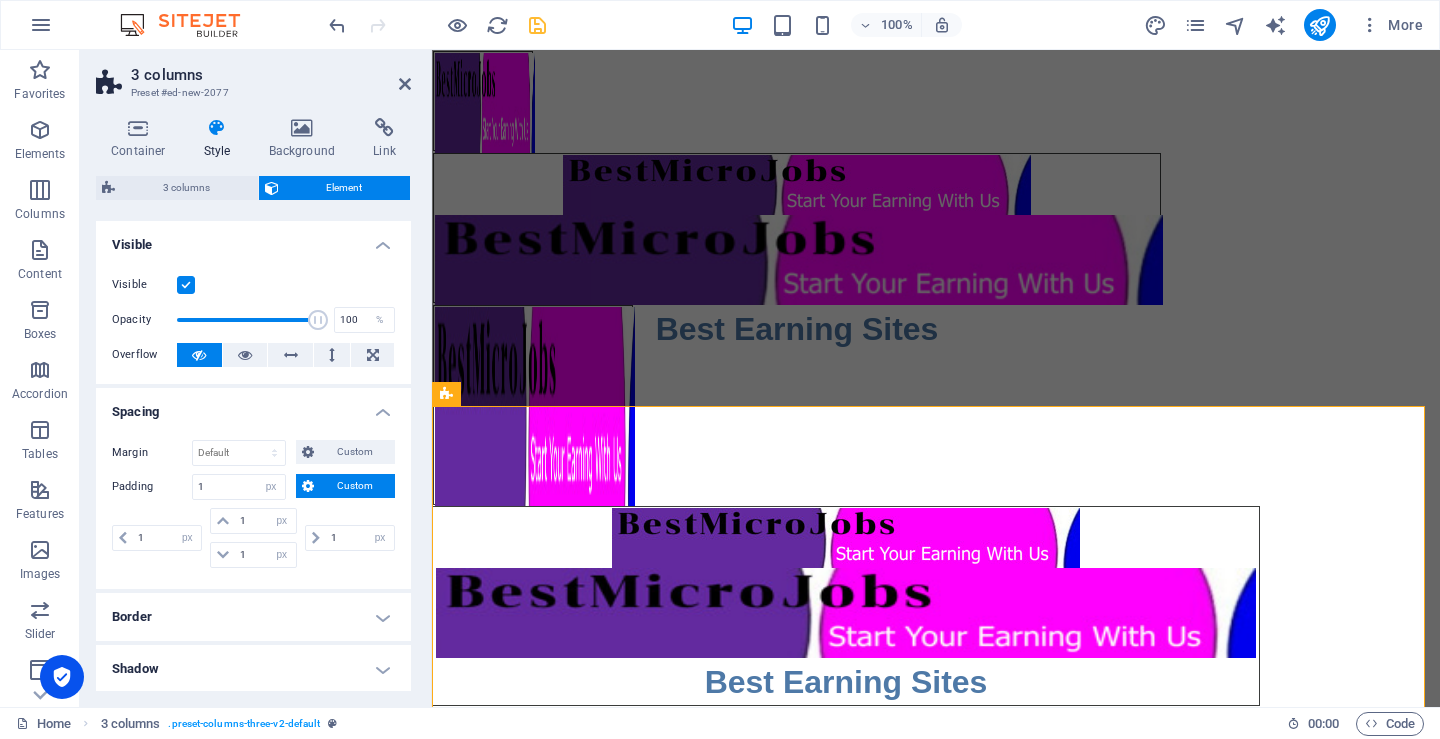 click on "3 columns Preset #ed-new-2077" at bounding box center (253, 76) 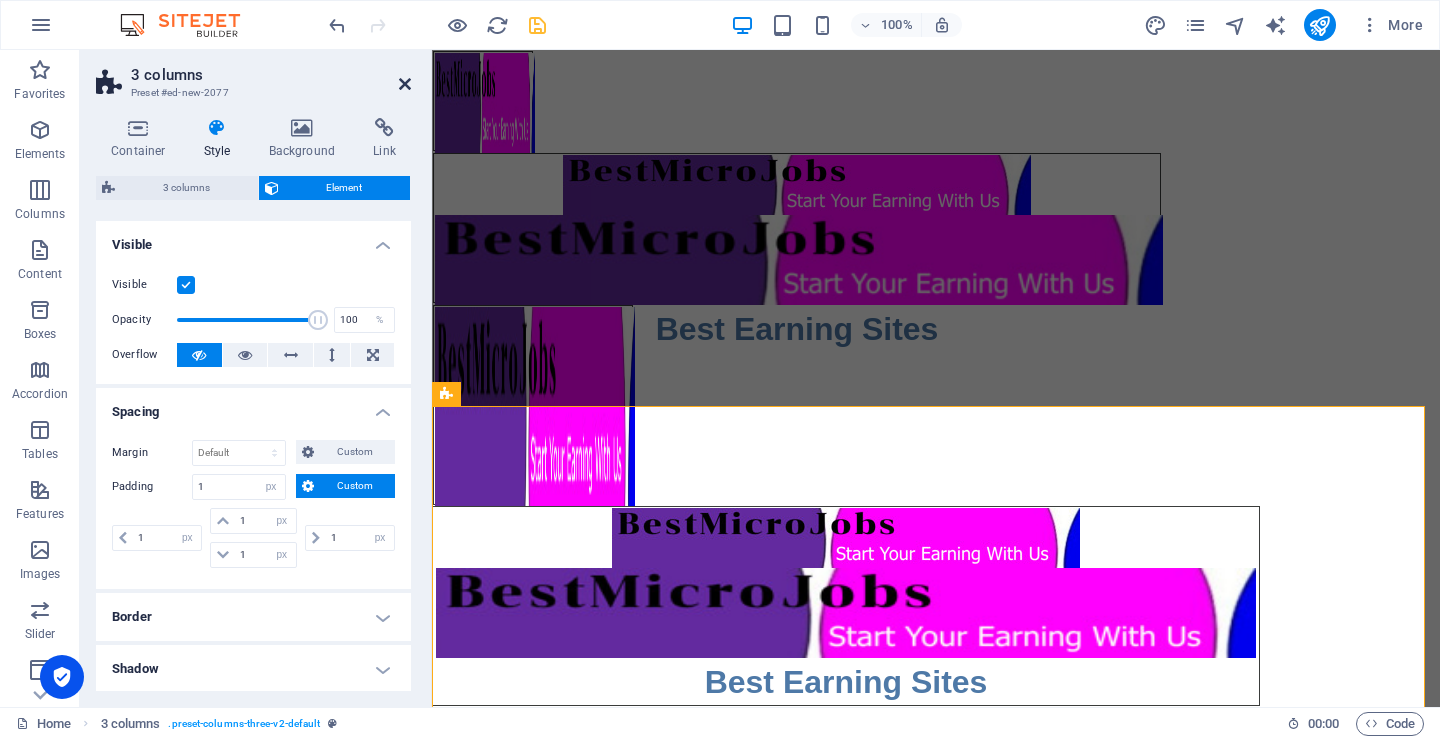 click at bounding box center (405, 84) 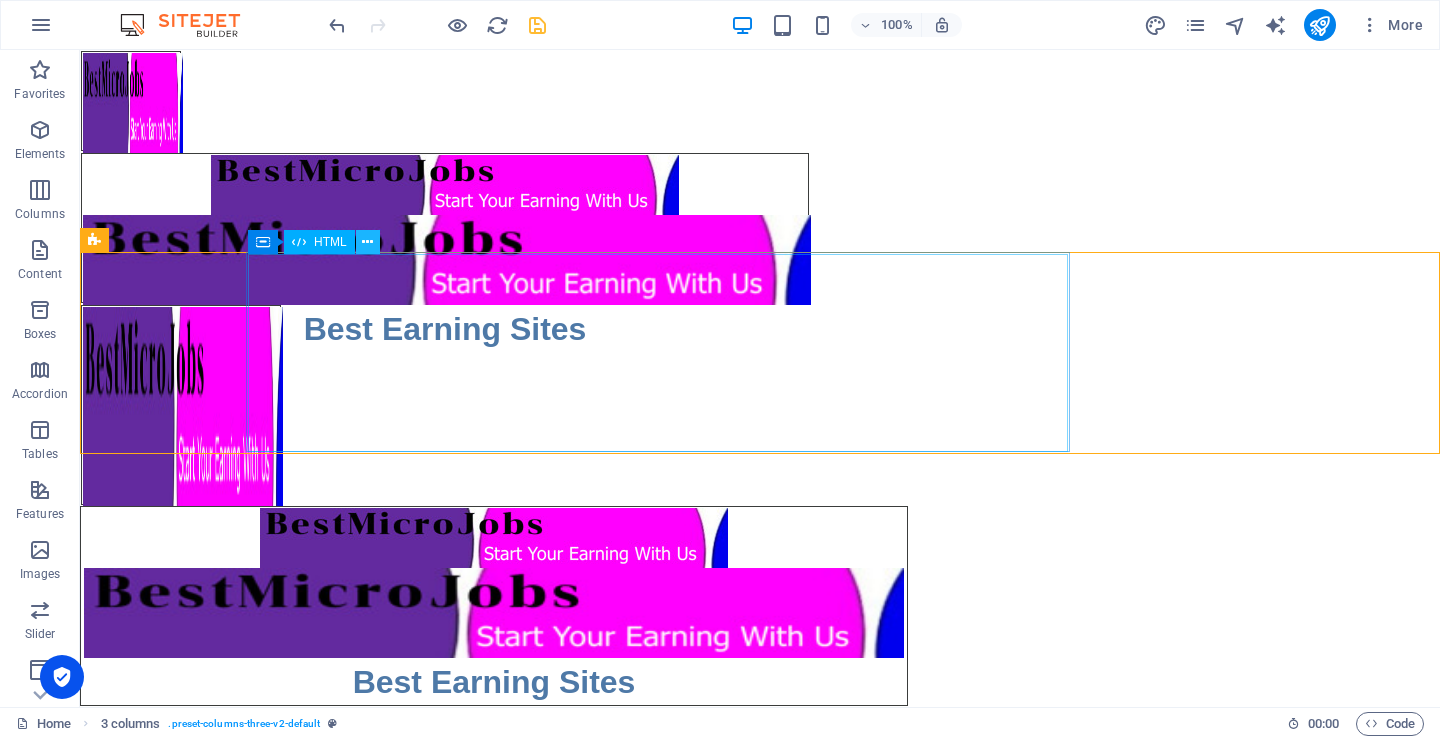 click at bounding box center [367, 242] 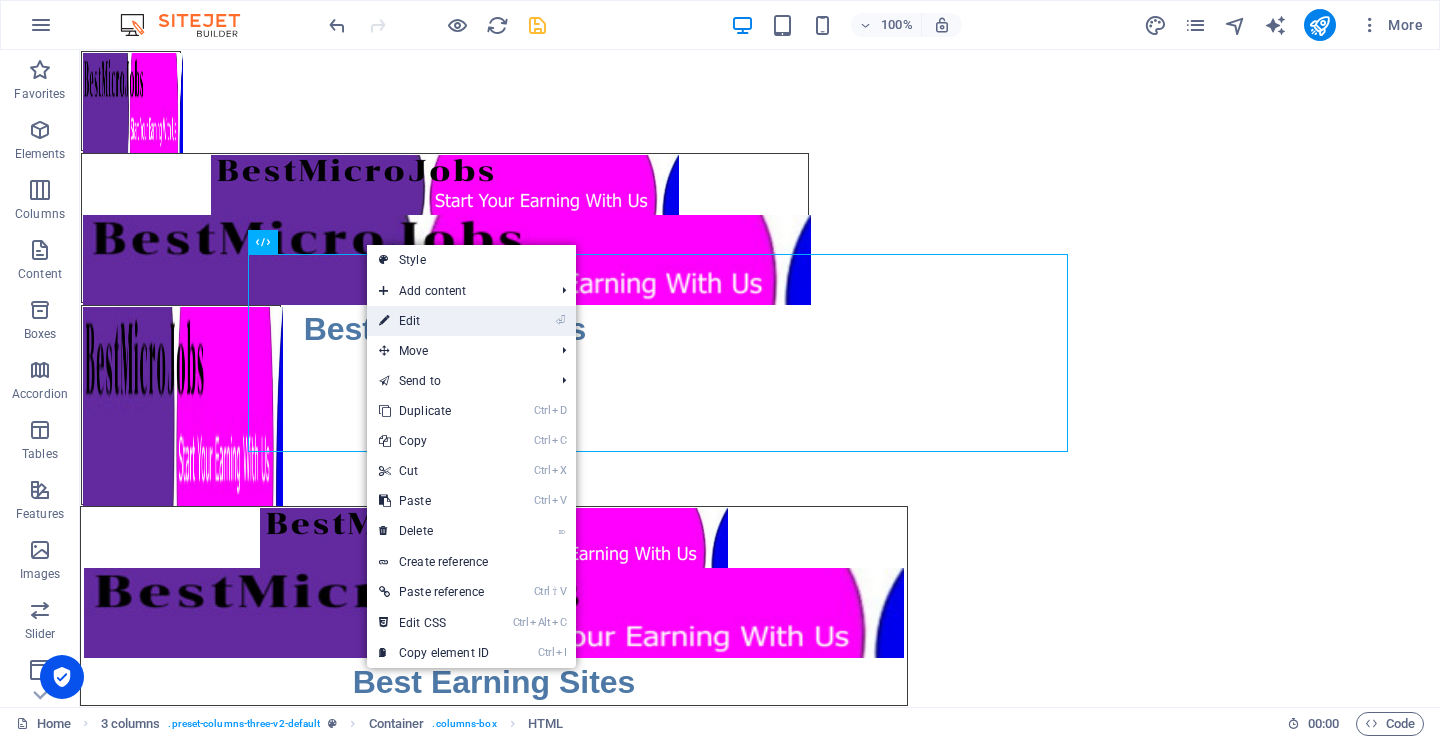click on "⏎  Edit" at bounding box center (434, 321) 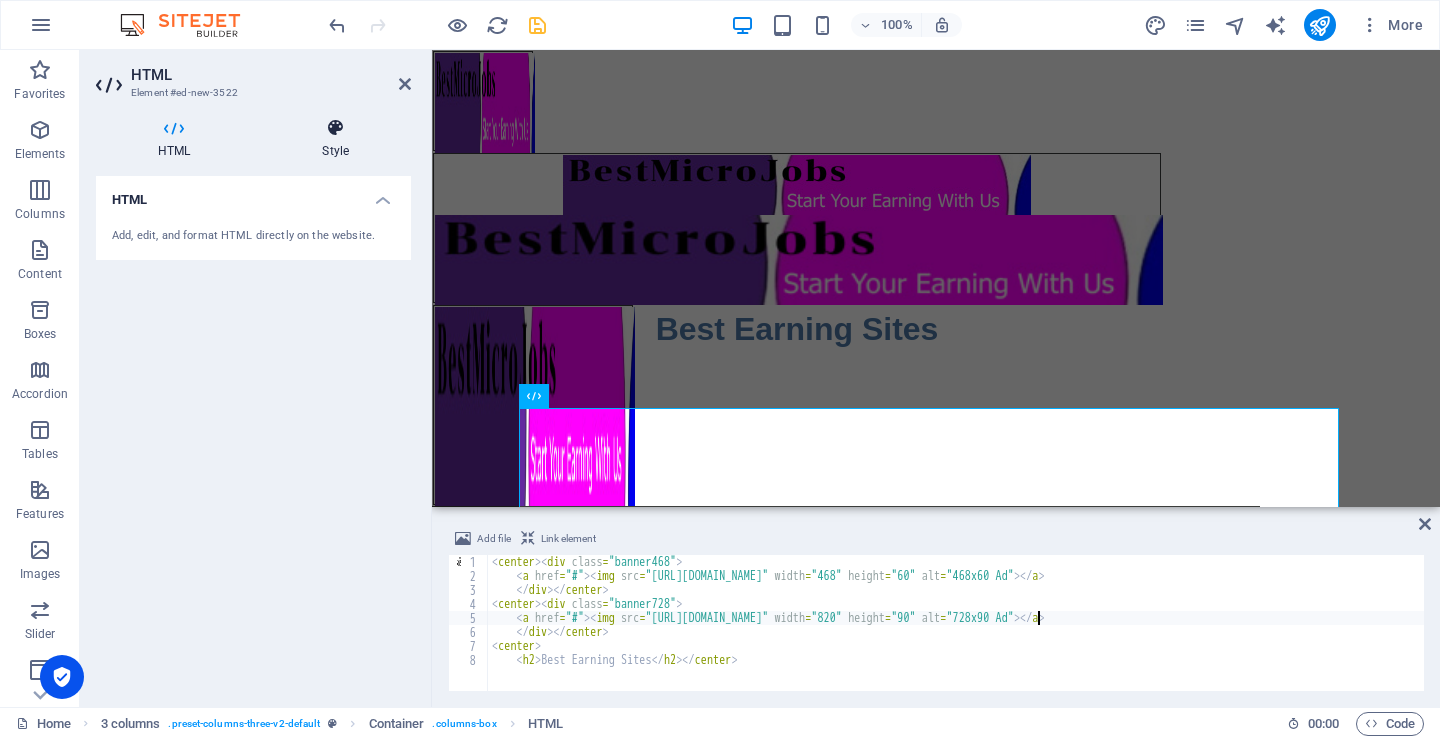 click at bounding box center (335, 128) 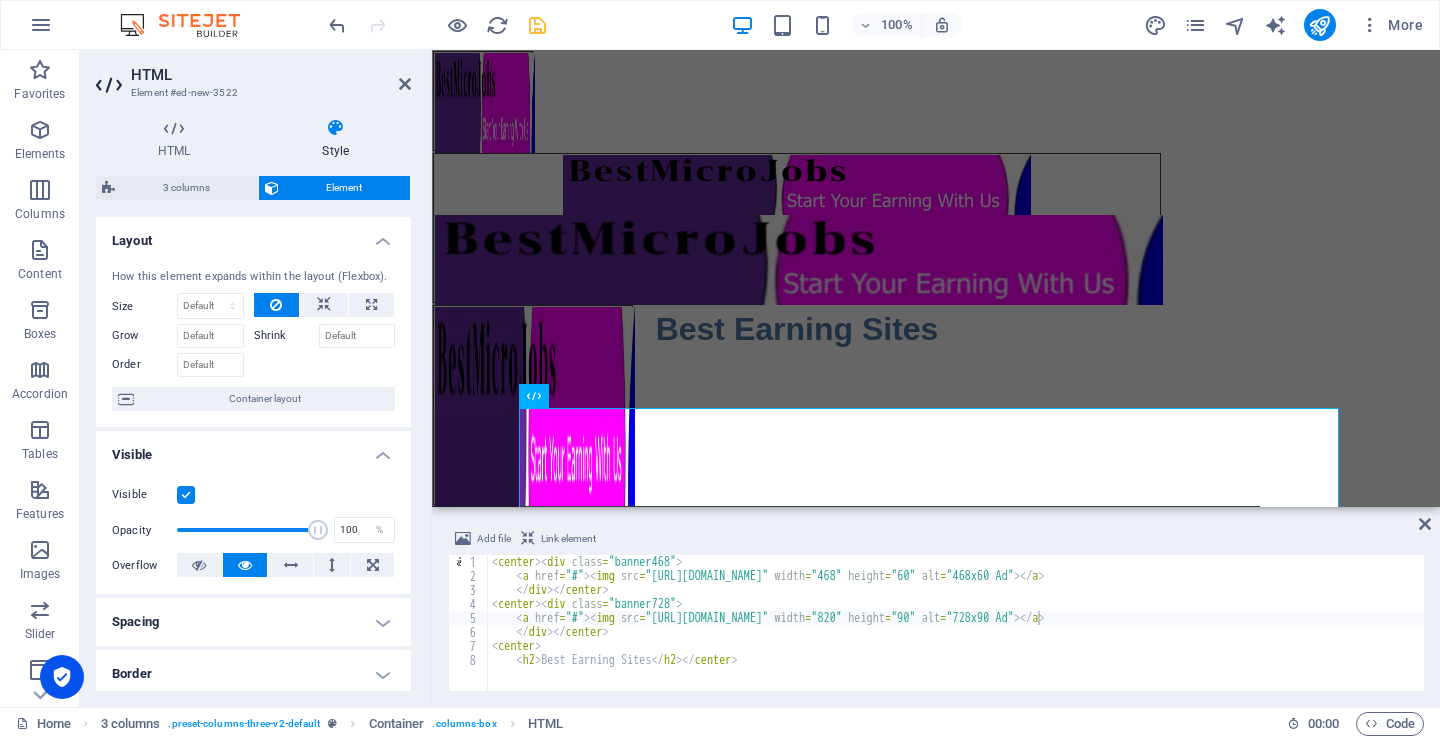 click on "Spacing" at bounding box center [253, 622] 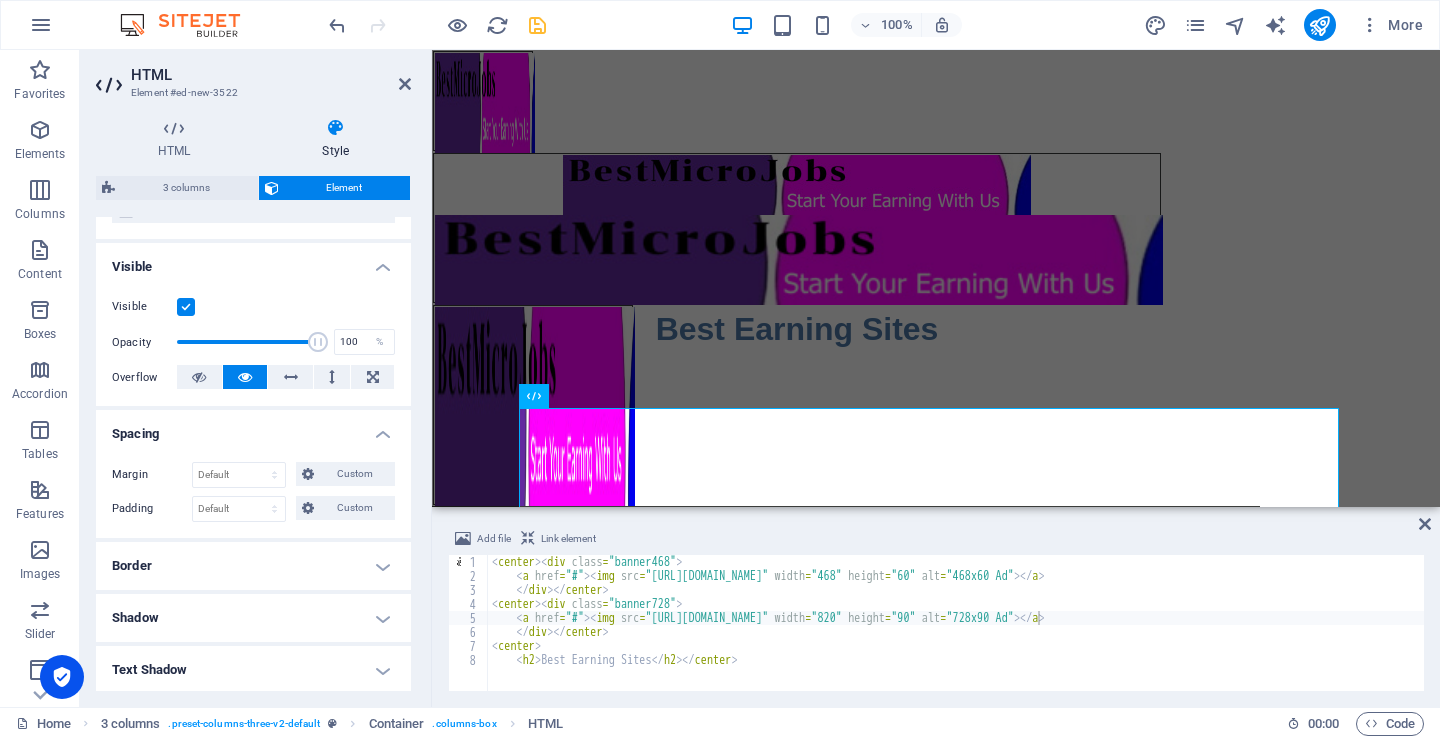 scroll, scrollTop: 200, scrollLeft: 0, axis: vertical 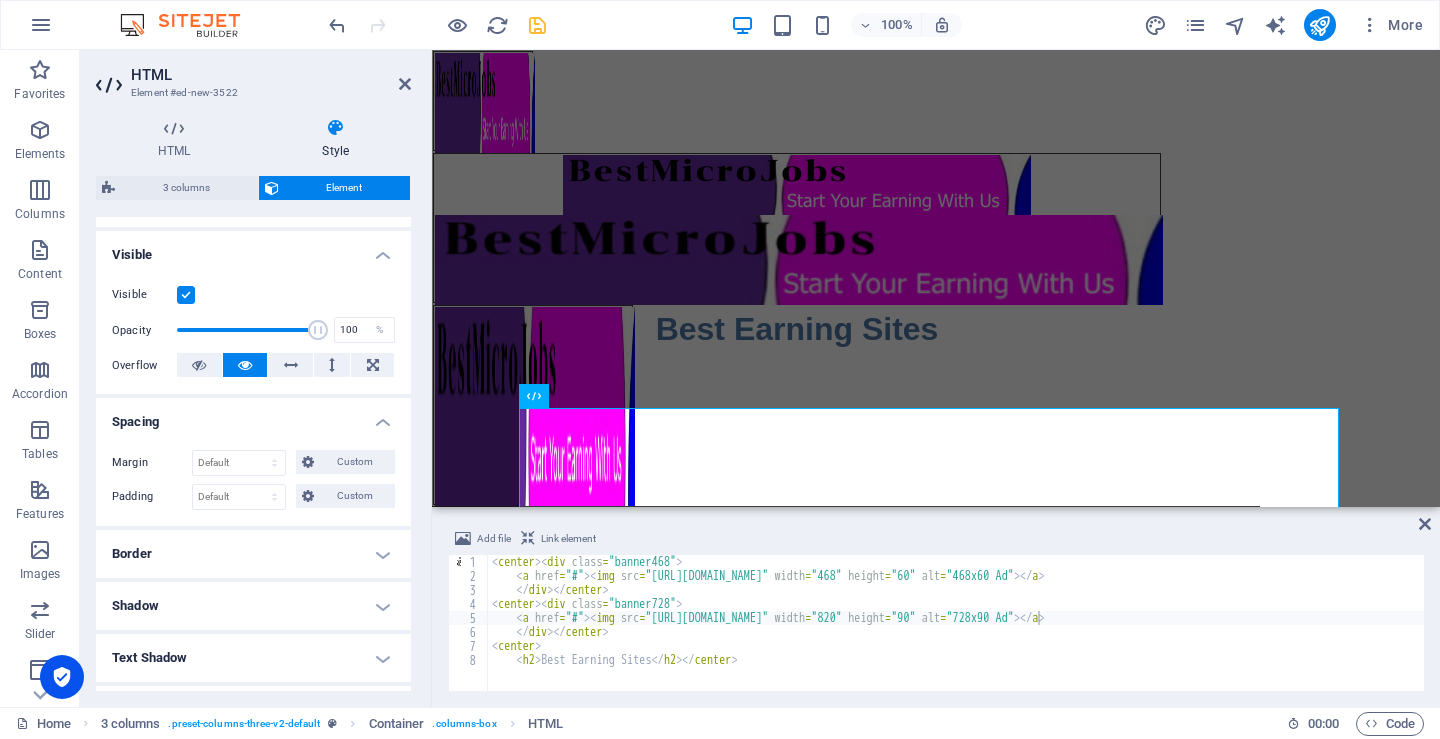 click on "HTML" at bounding box center (271, 75) 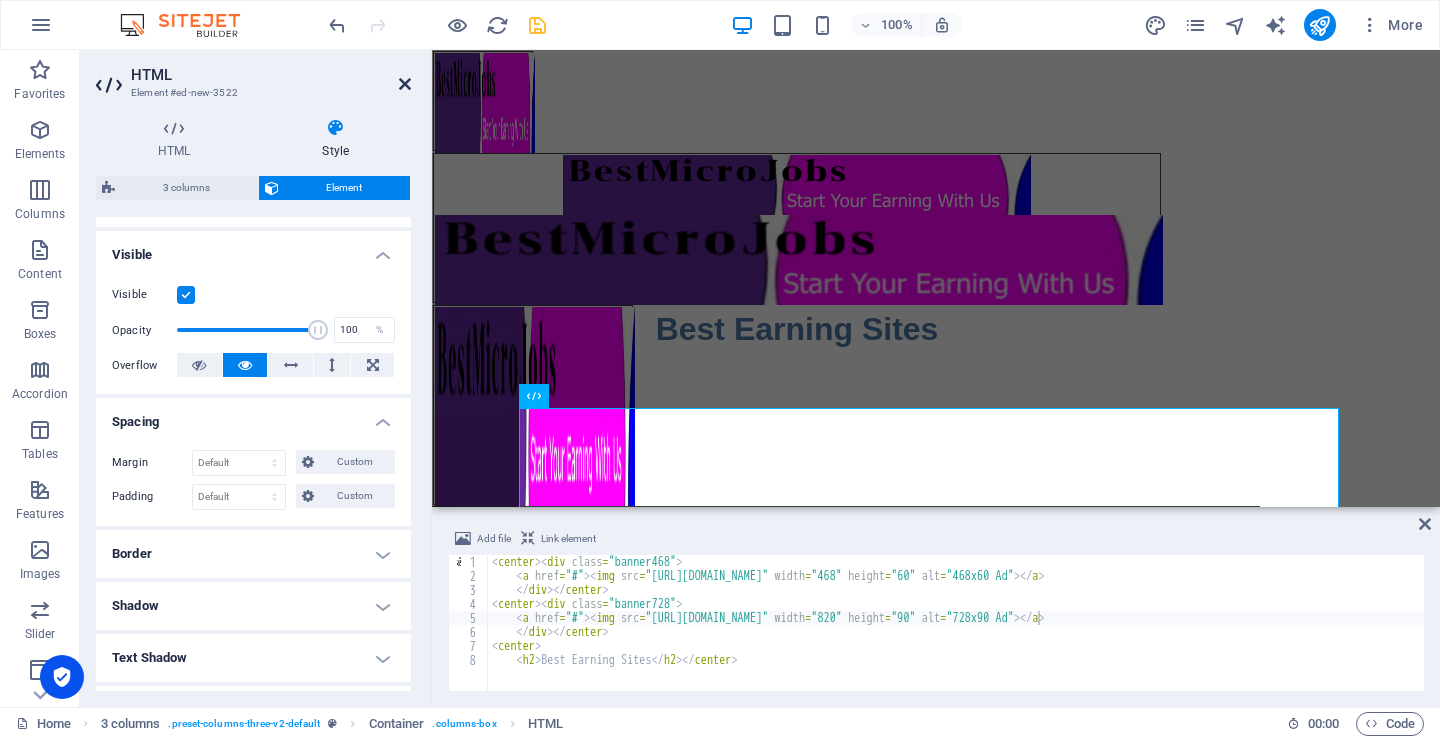 click at bounding box center (405, 84) 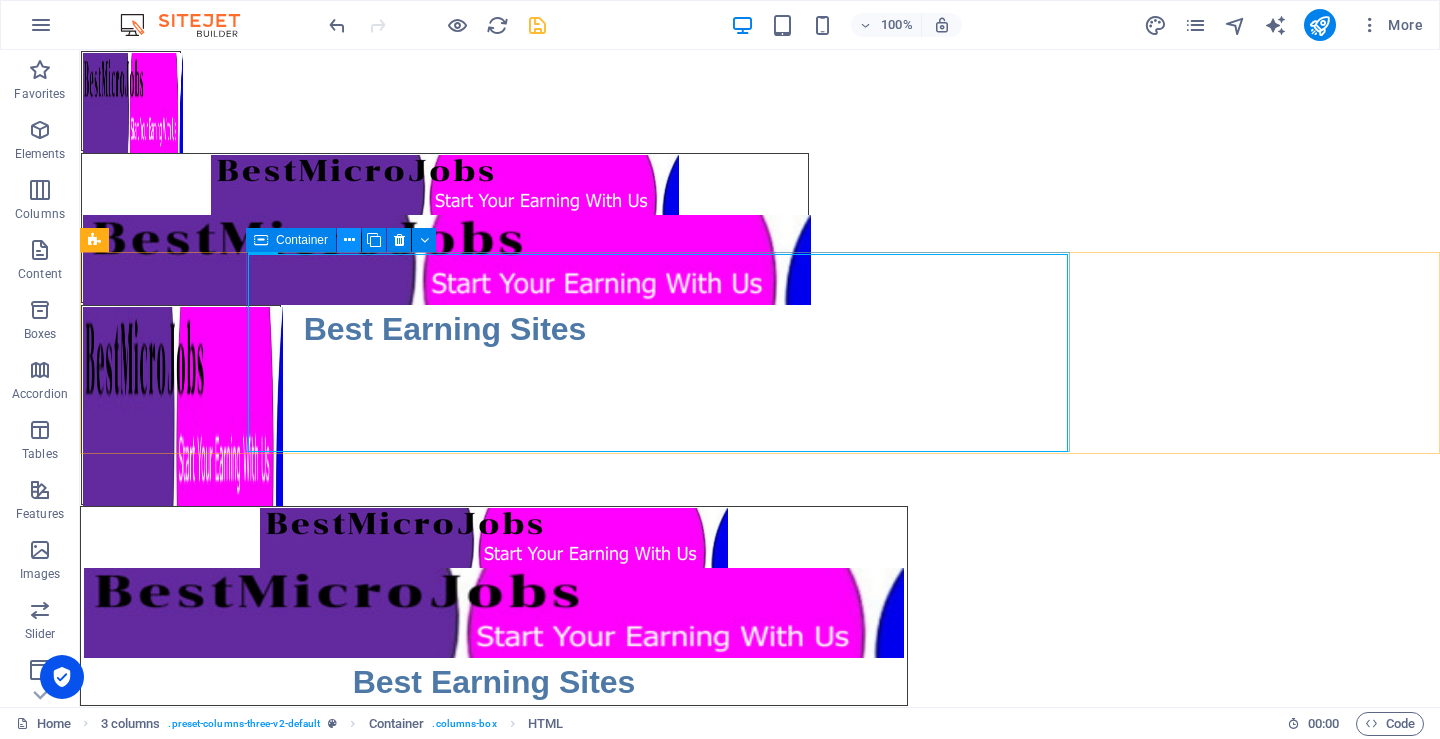 click at bounding box center [349, 240] 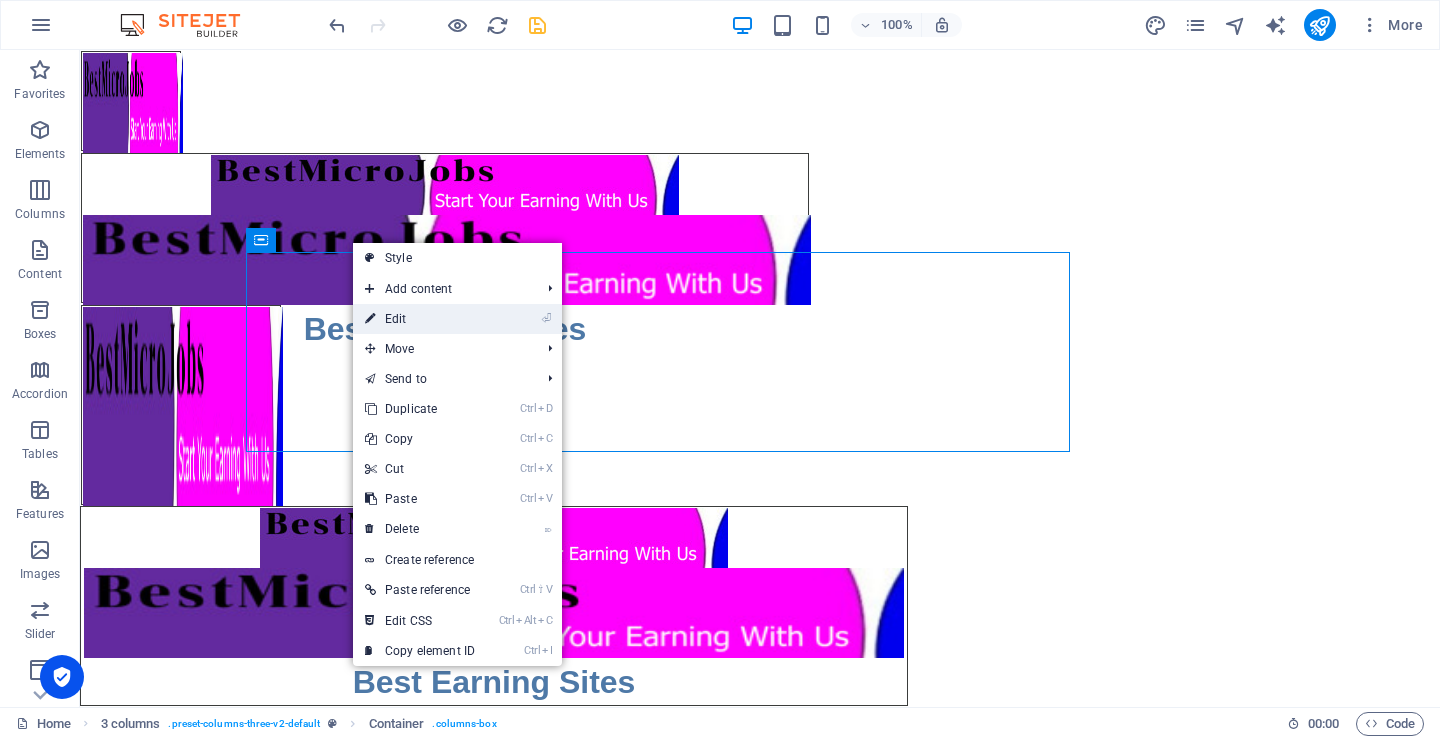 click on "⏎  Edit" at bounding box center (420, 319) 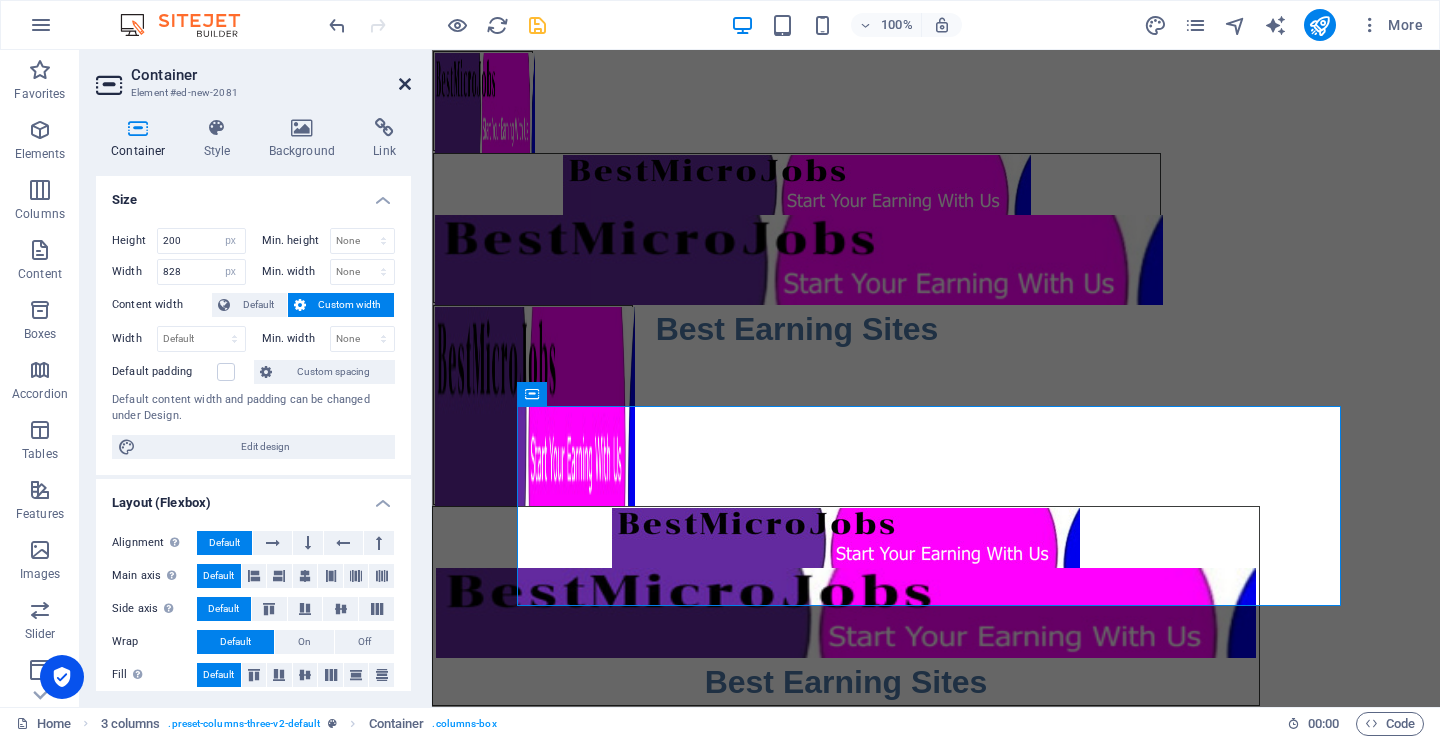 click at bounding box center (405, 84) 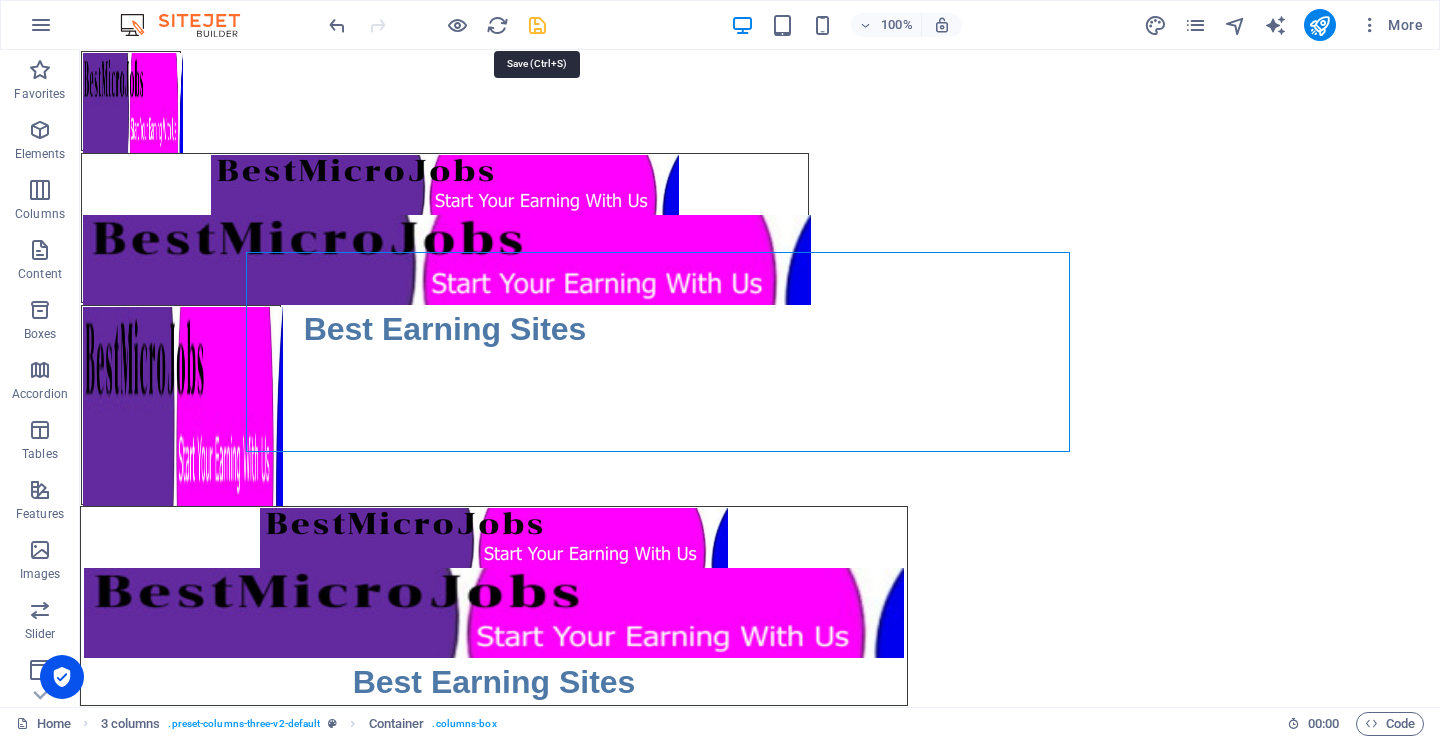 click at bounding box center [537, 25] 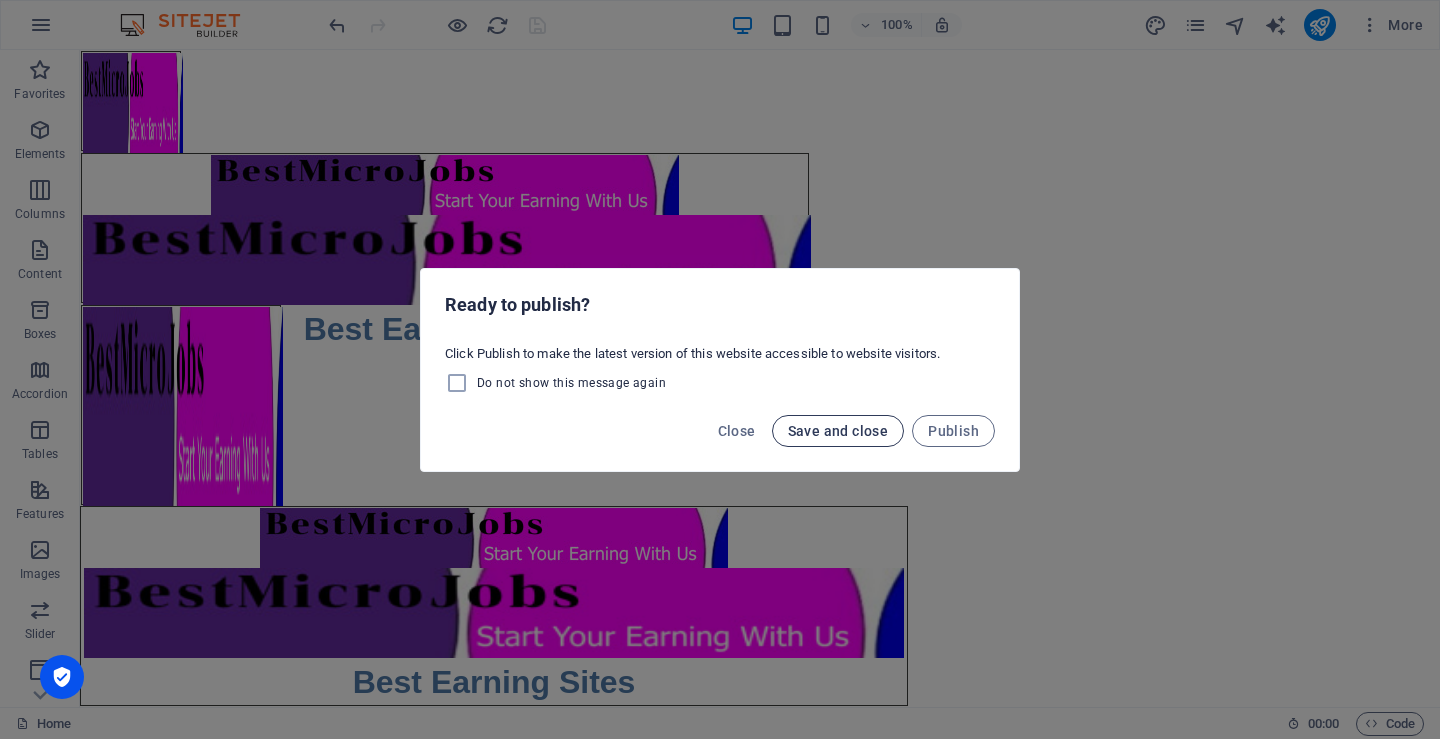 click on "Save and close" at bounding box center (838, 431) 